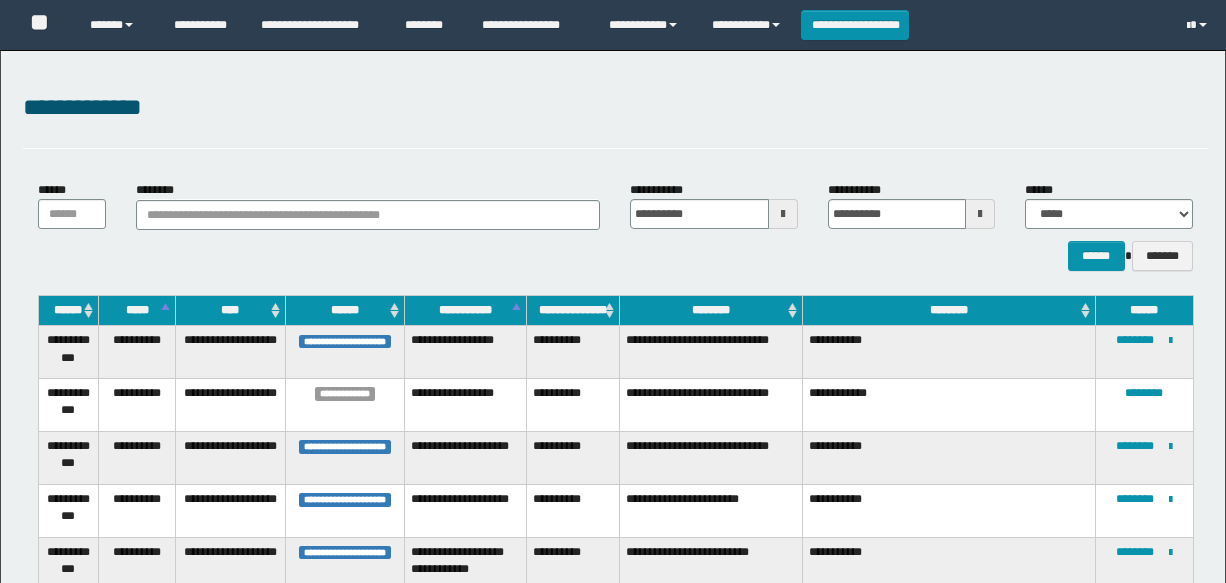 scroll, scrollTop: 0, scrollLeft: 0, axis: both 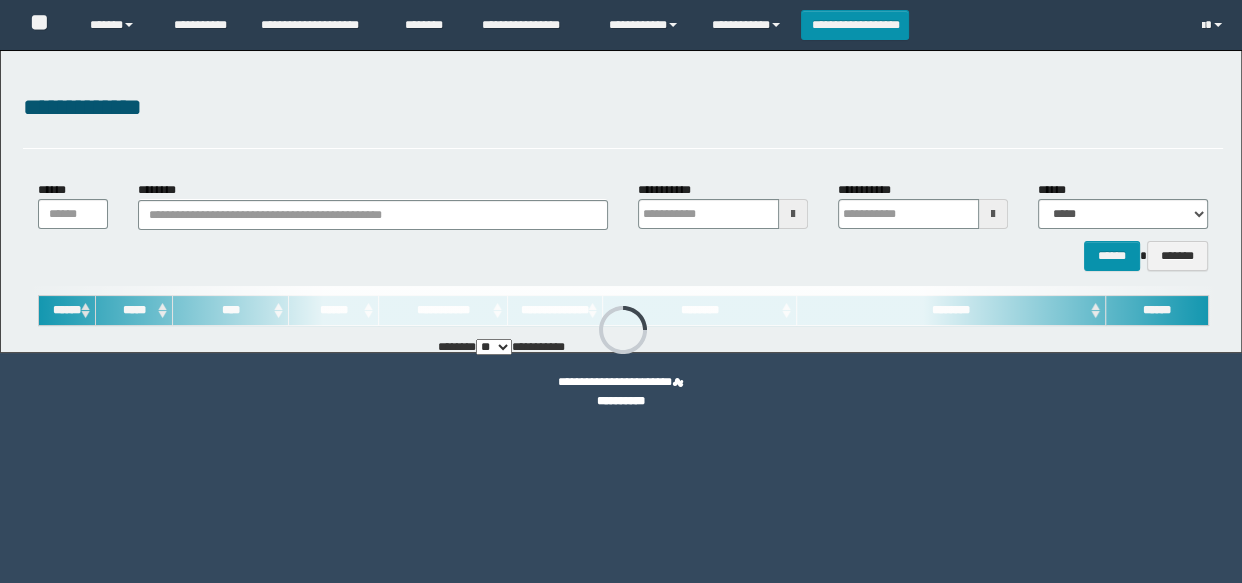 type on "**********" 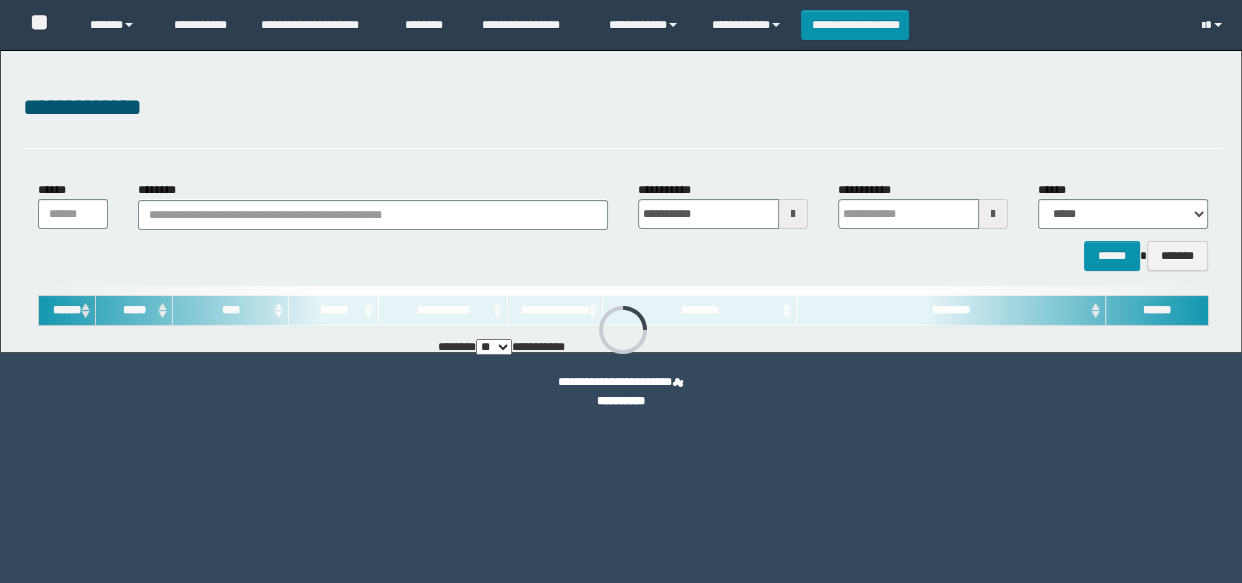 type on "**********" 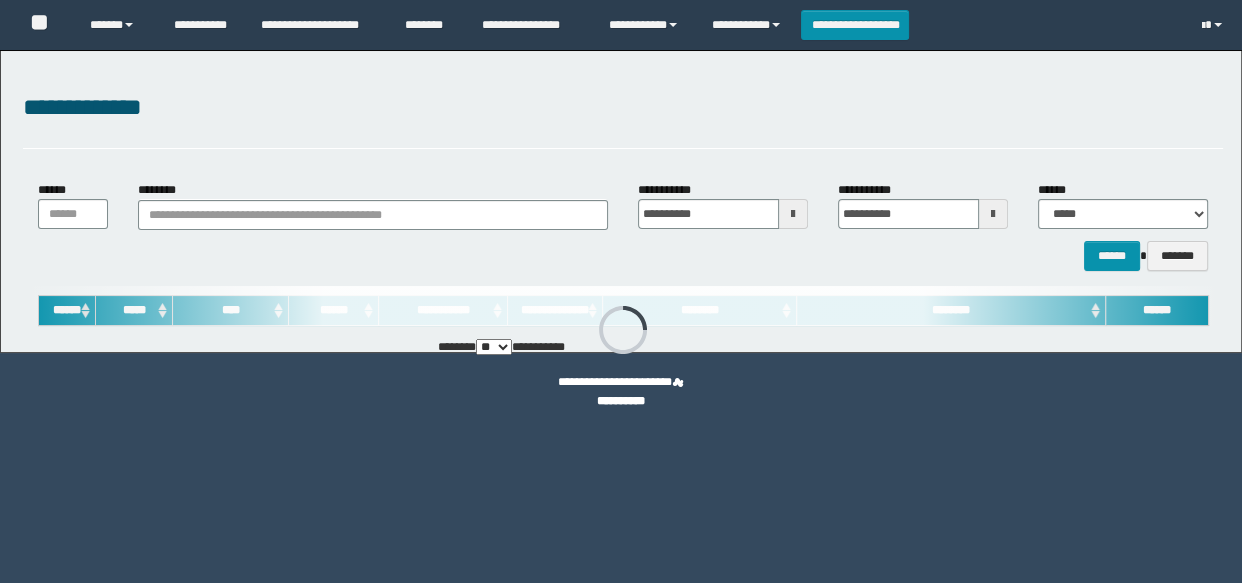 click at bounding box center [793, 214] 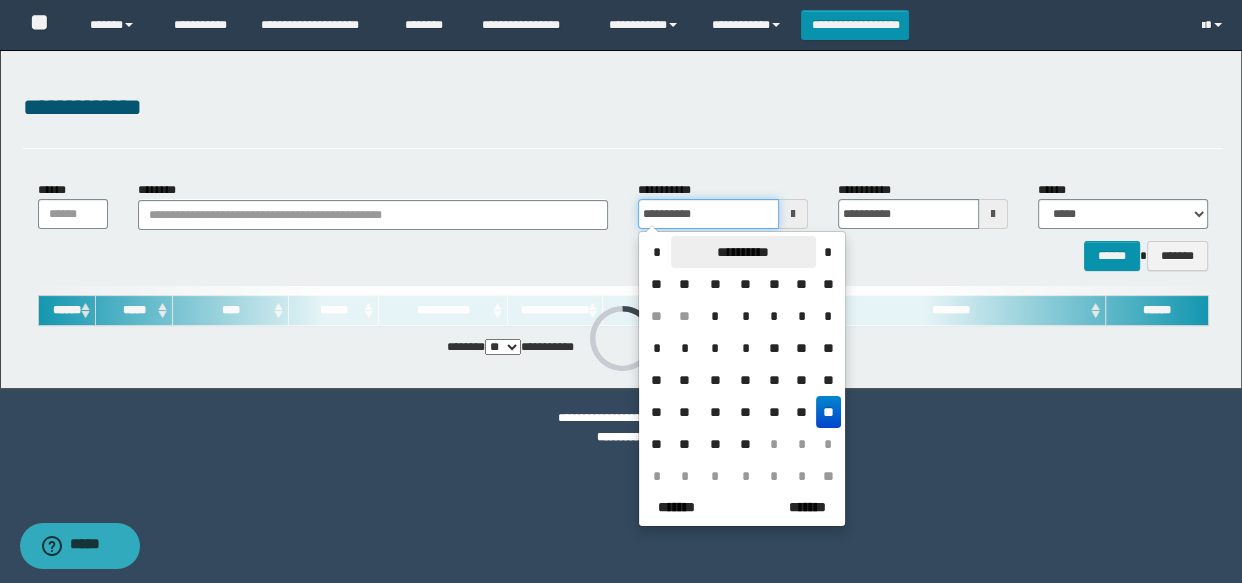 scroll, scrollTop: 0, scrollLeft: 0, axis: both 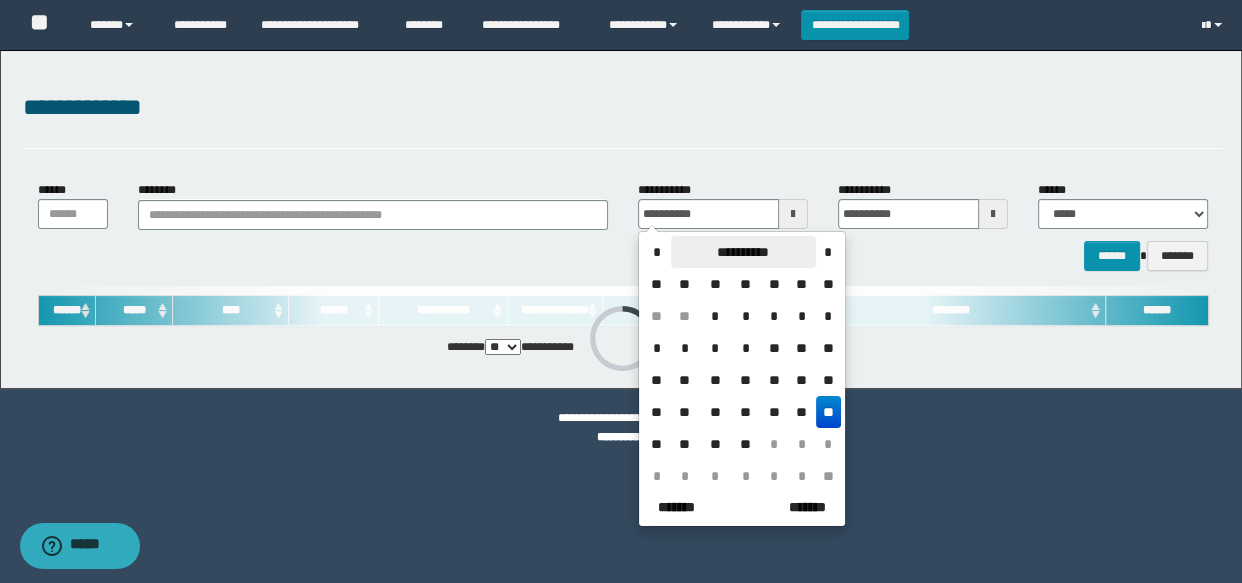 click on "**********" at bounding box center (743, 252) 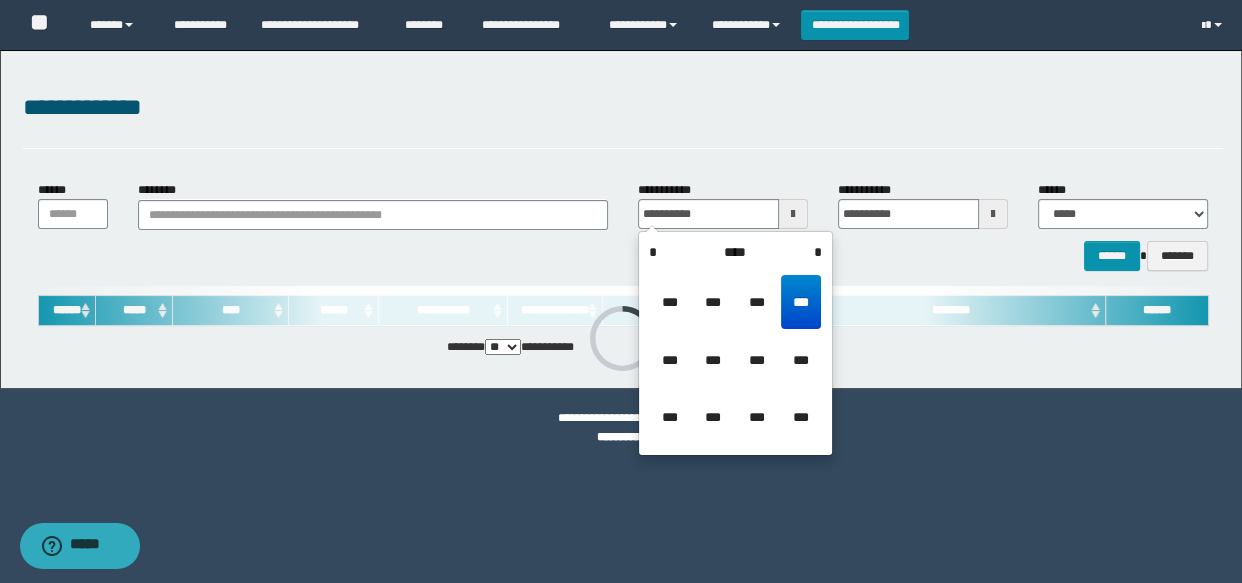 click on "*" at bounding box center (818, 252) 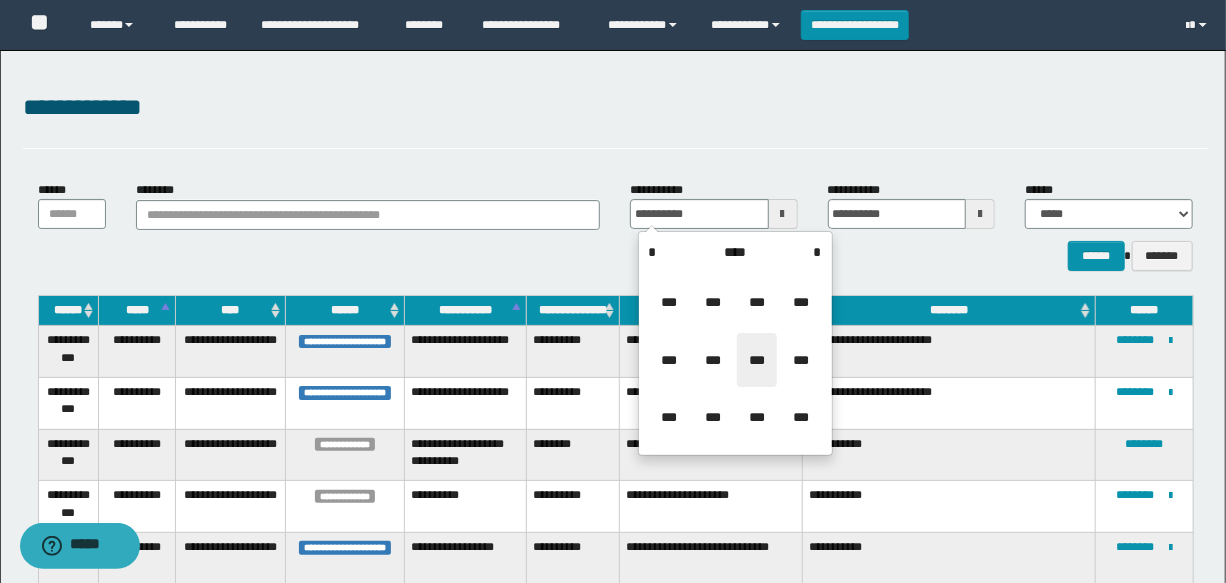 click on "***" at bounding box center (757, 360) 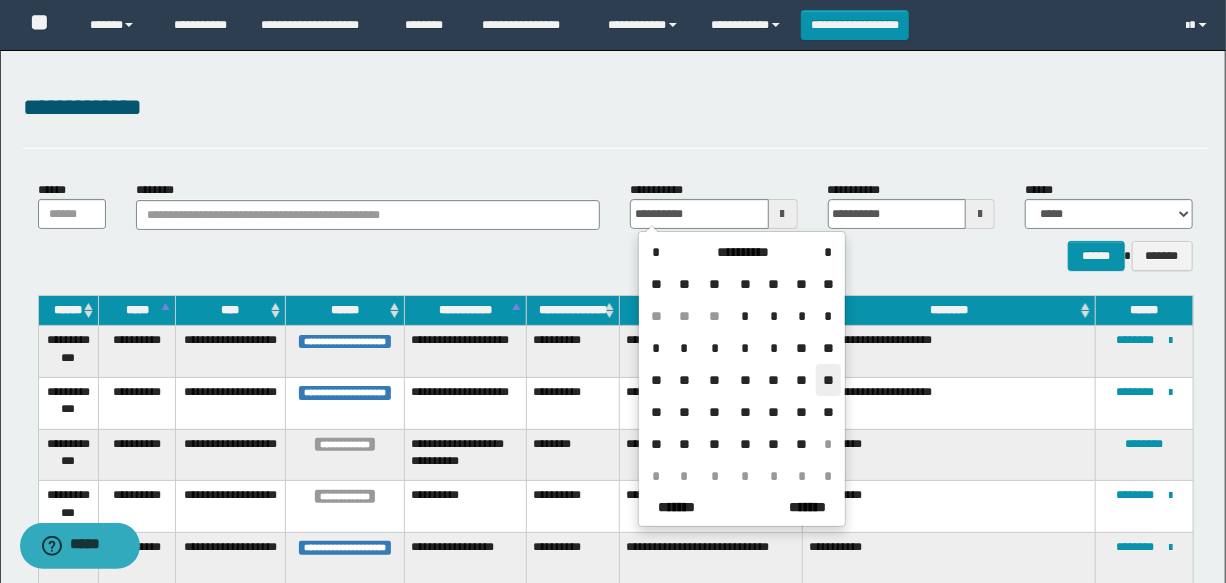 click on "**" at bounding box center [828, 380] 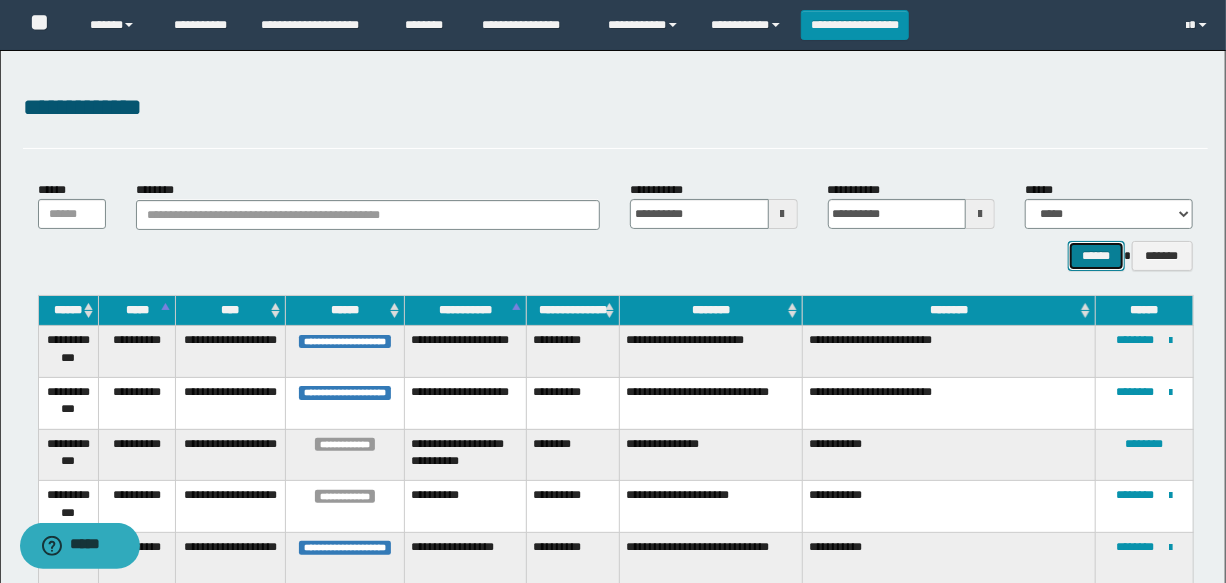 click on "******" at bounding box center [1096, 256] 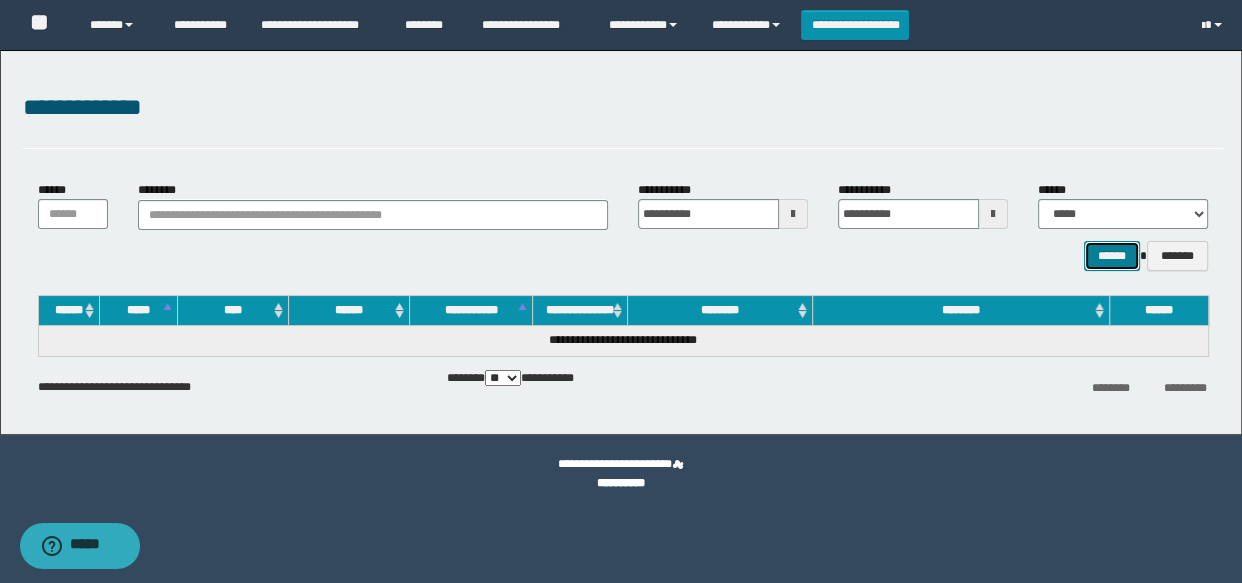 click on "******" at bounding box center (1112, 256) 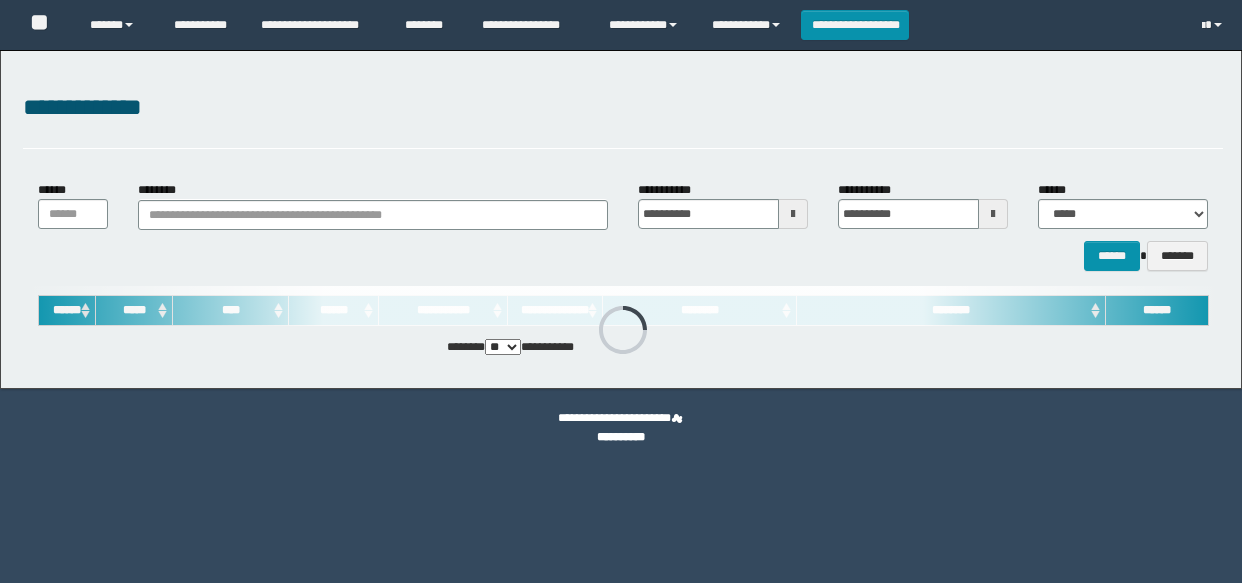 scroll, scrollTop: 0, scrollLeft: 0, axis: both 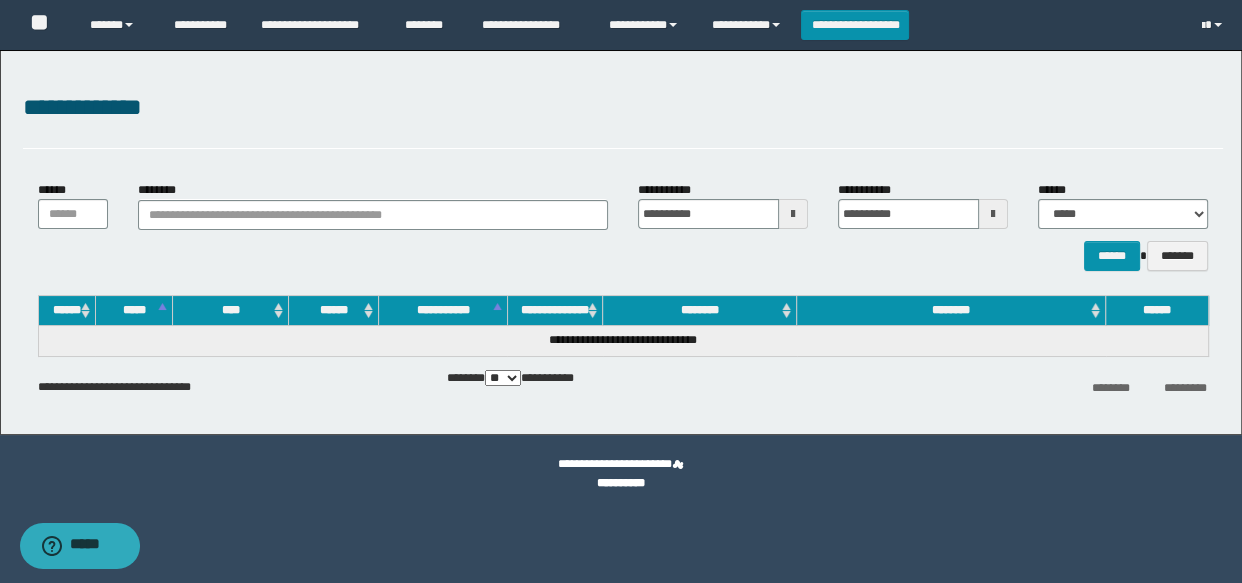 click at bounding box center [793, 214] 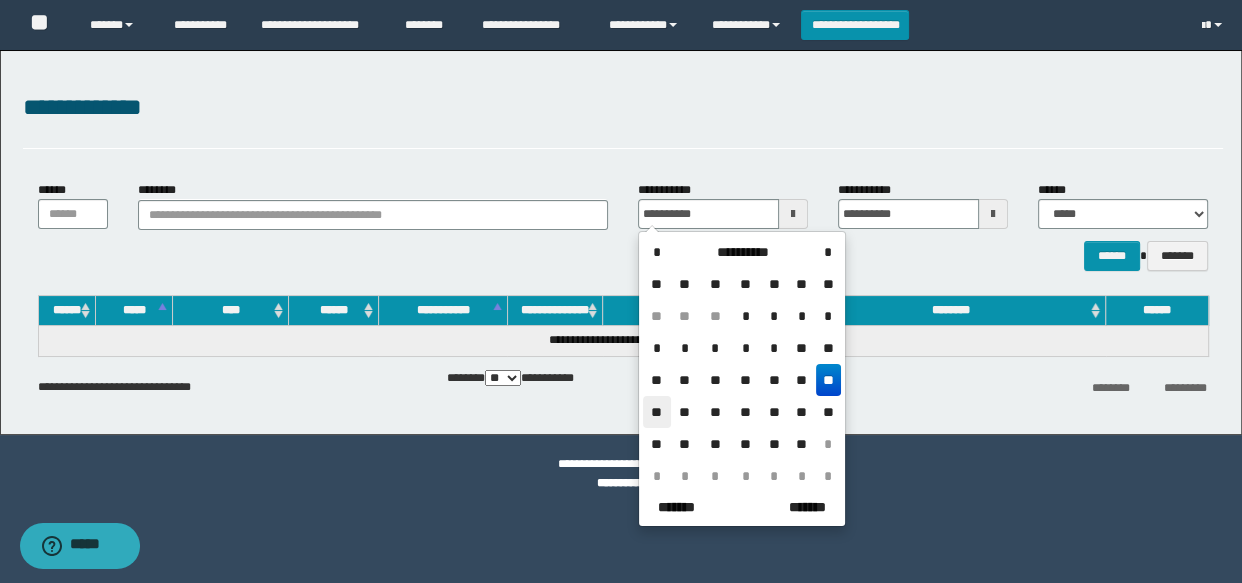 click on "**" at bounding box center (657, 412) 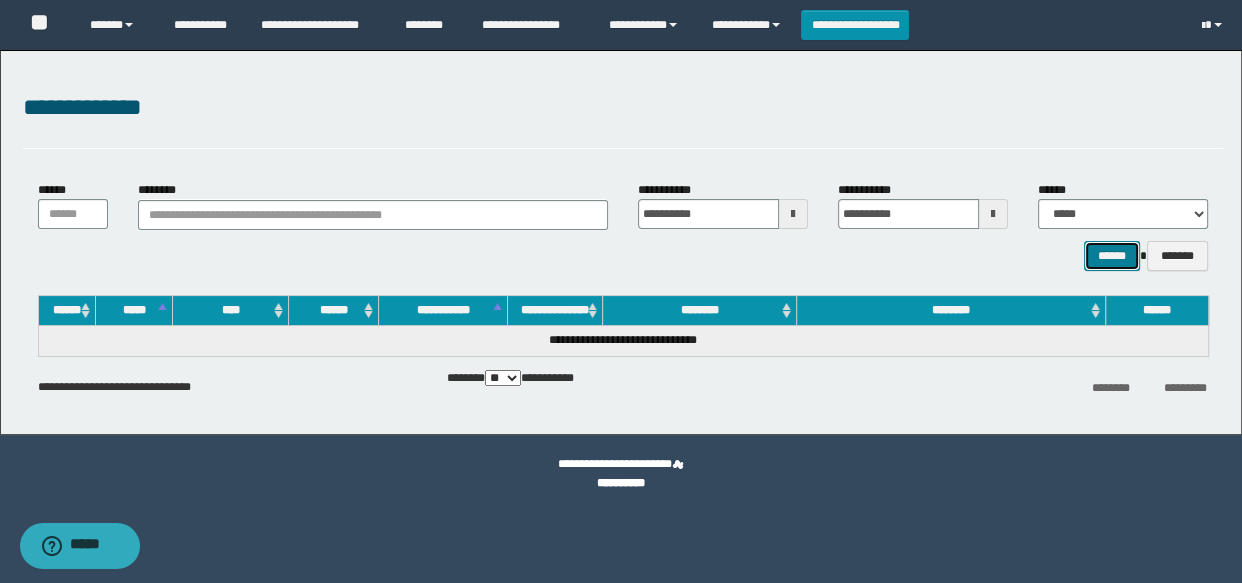 click on "******" at bounding box center (1112, 256) 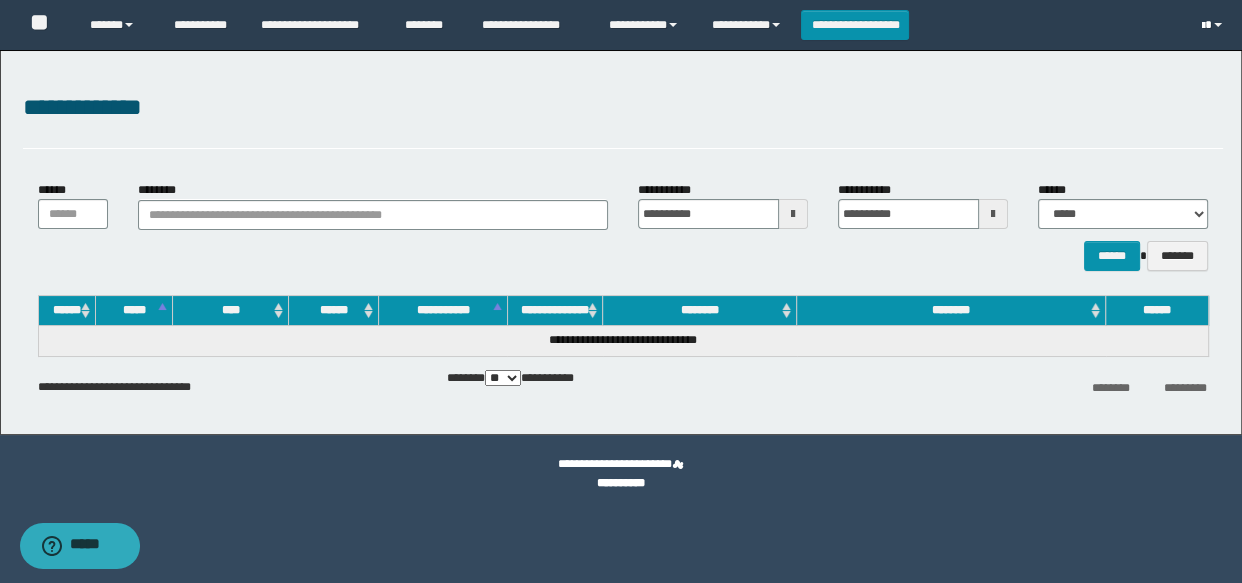 click at bounding box center [1203, 26] 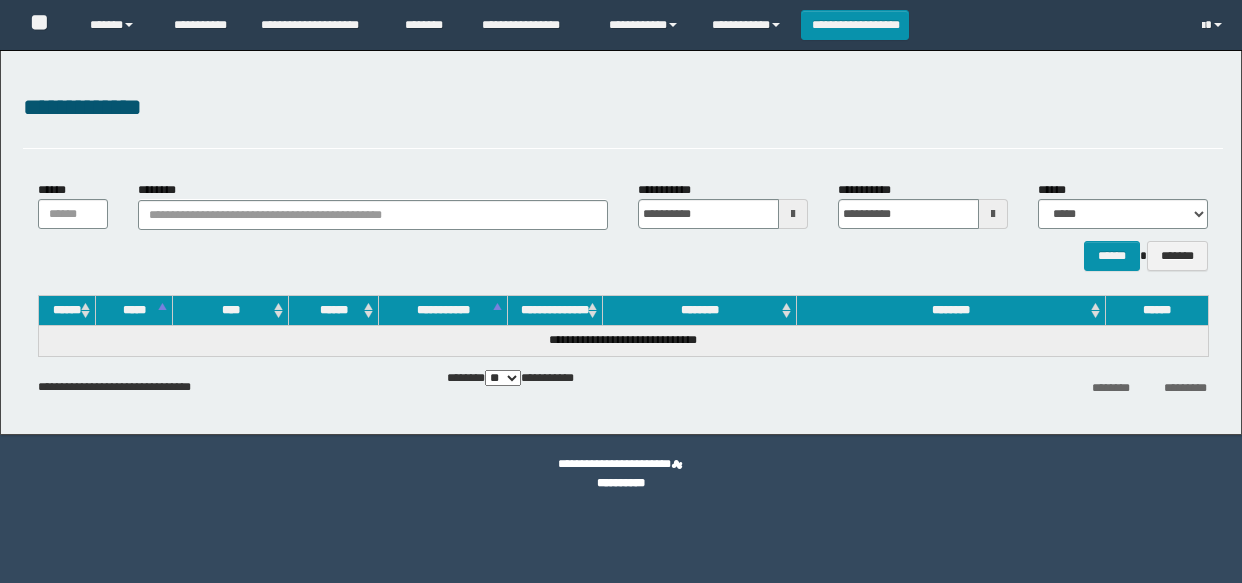 scroll, scrollTop: 0, scrollLeft: 0, axis: both 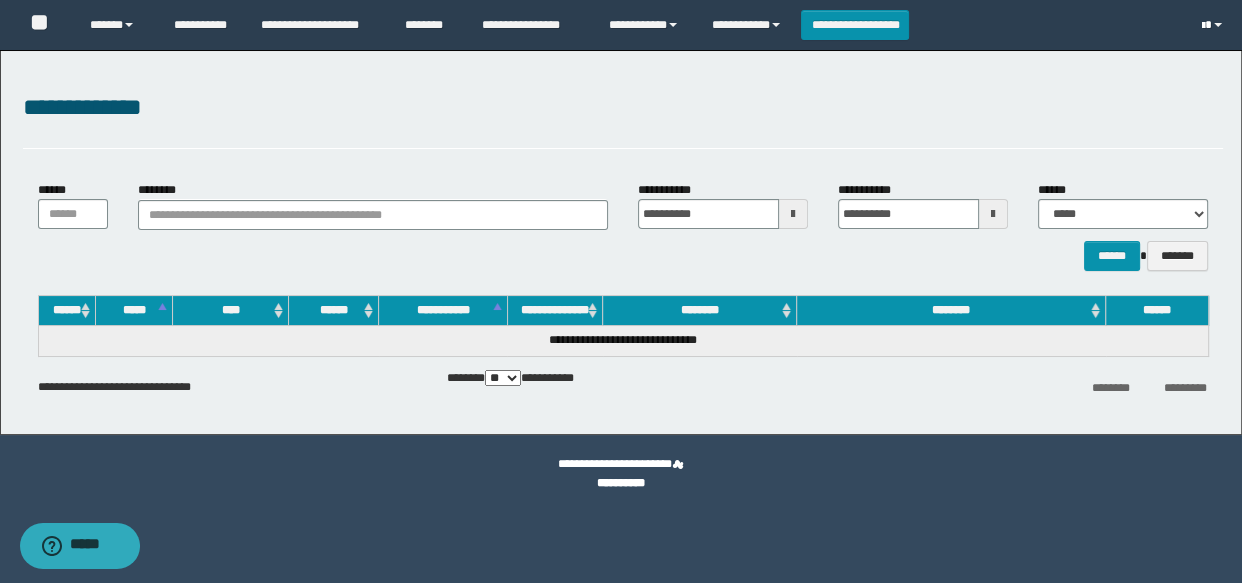 click at bounding box center [1214, 25] 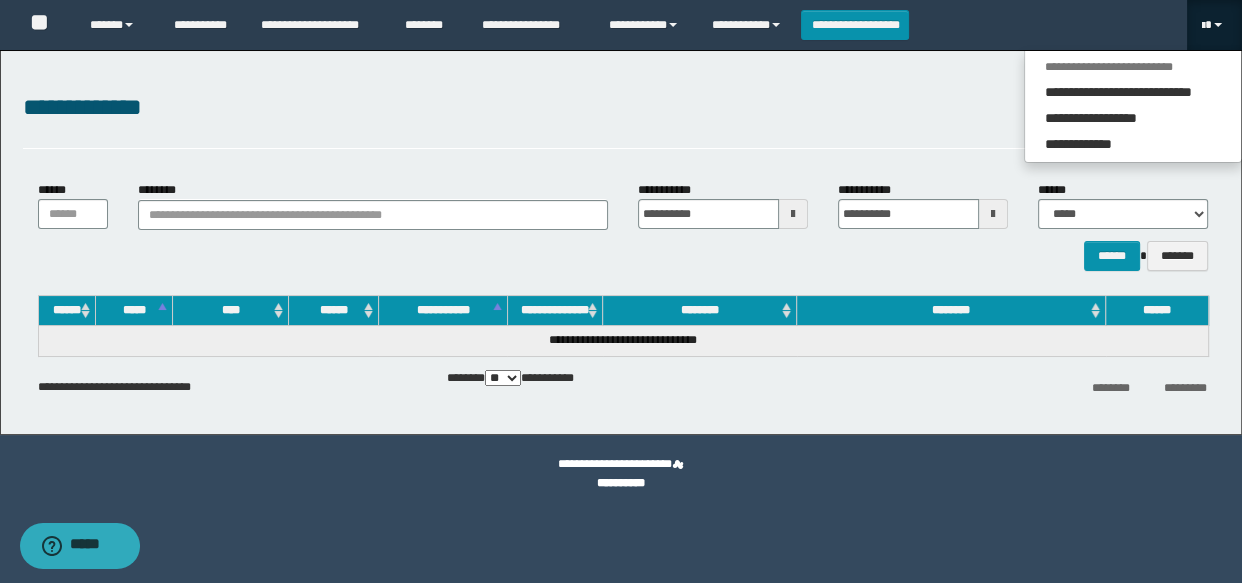 click on "**********" at bounding box center [623, 119] 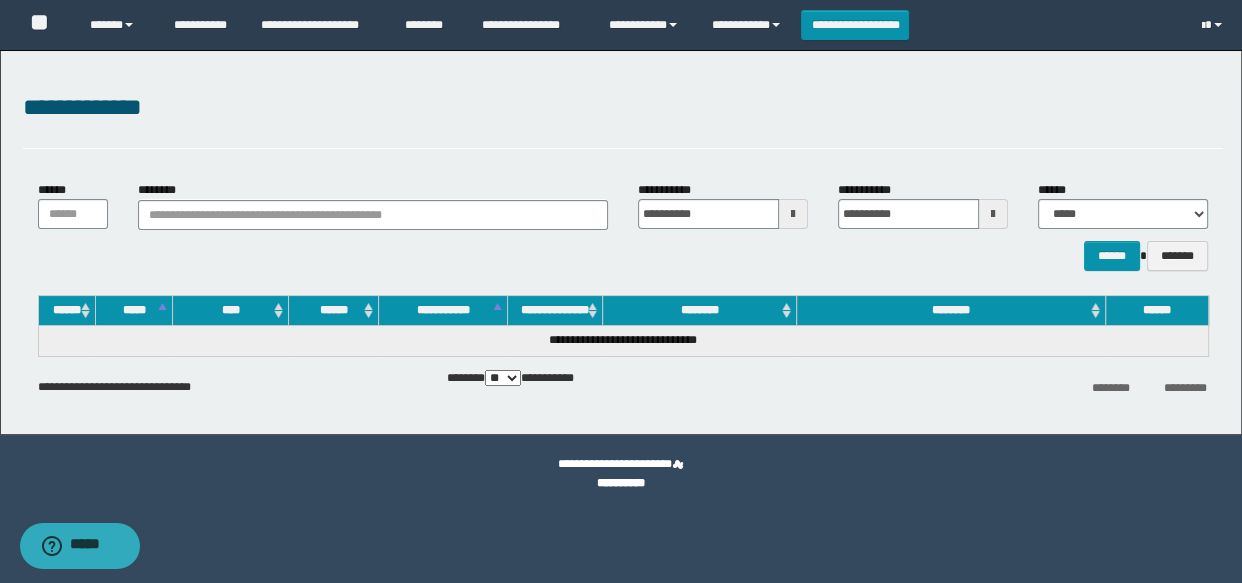 click at bounding box center [793, 214] 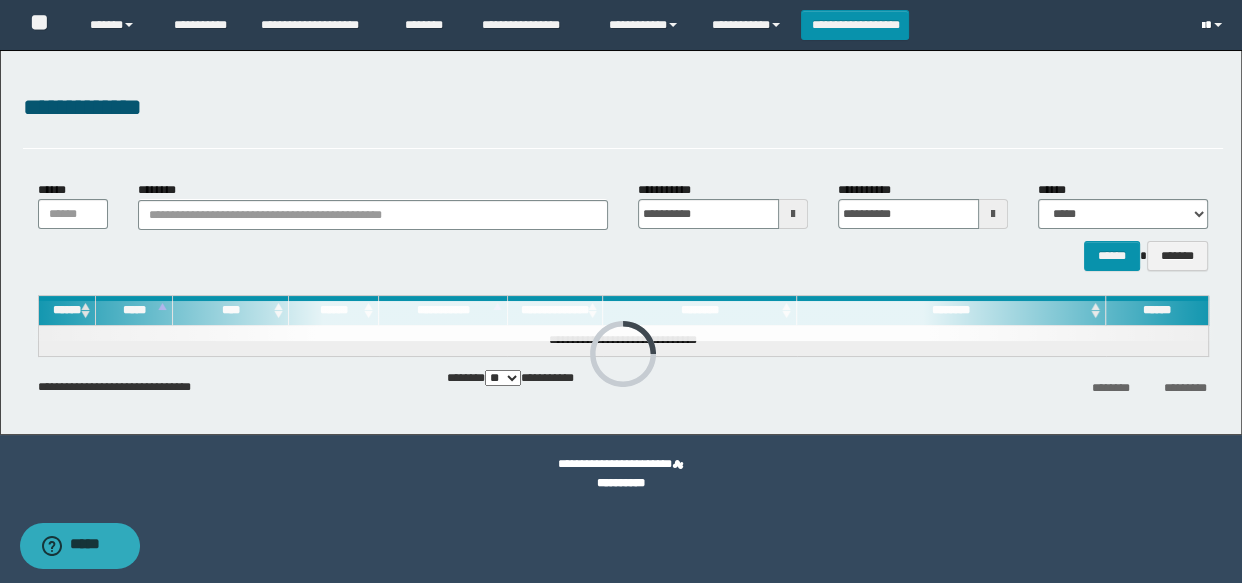 click at bounding box center (1214, 25) 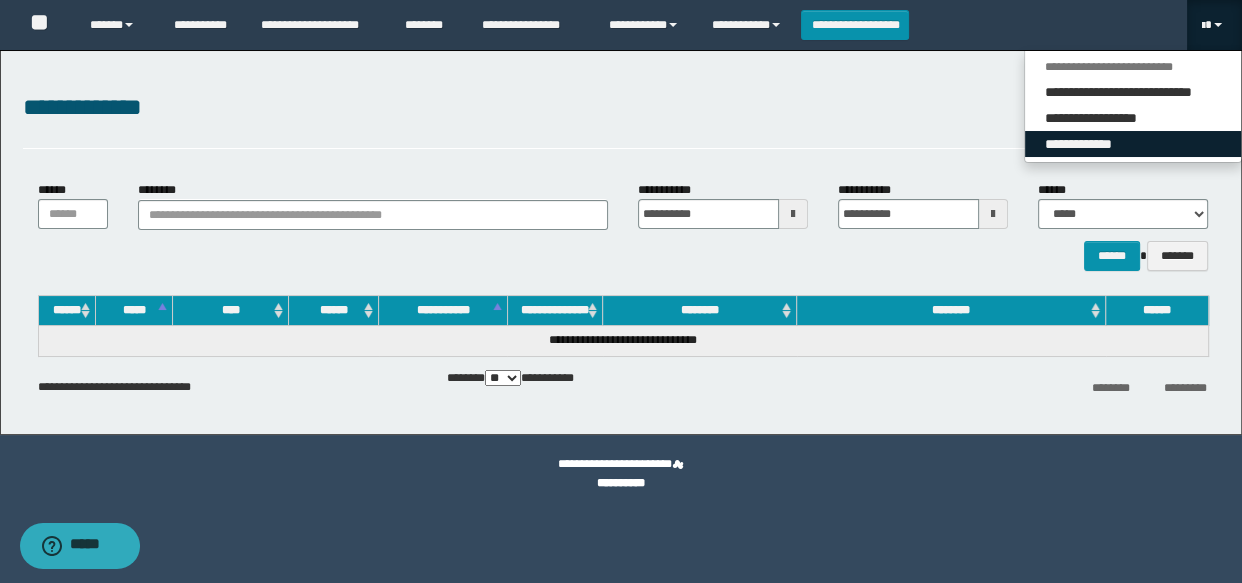 click on "**********" at bounding box center (1133, 144) 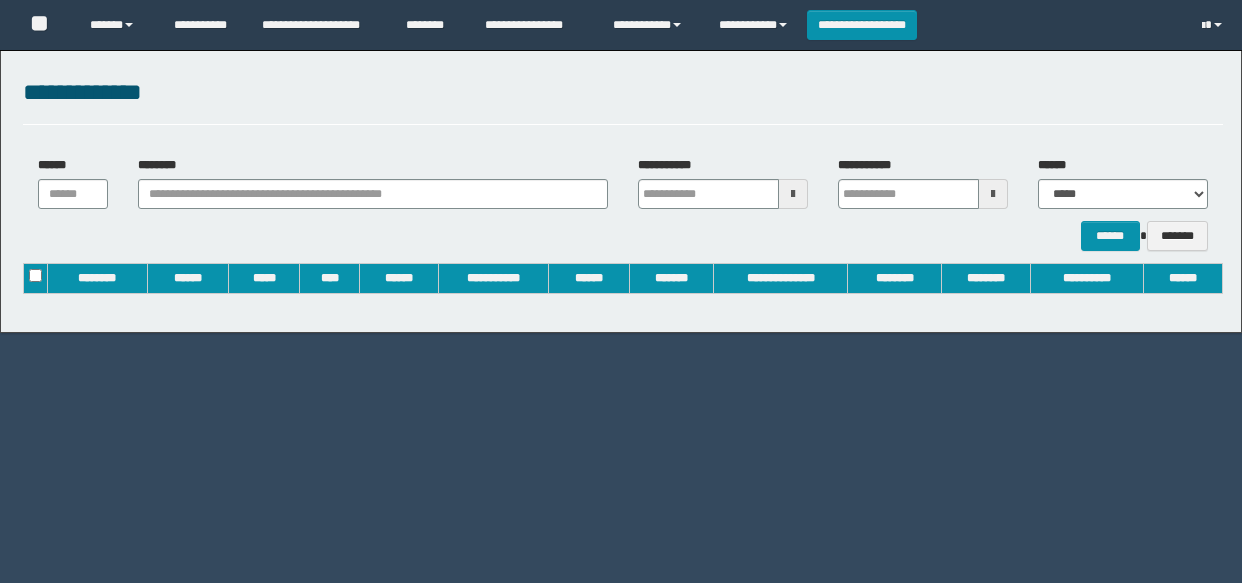 scroll, scrollTop: 0, scrollLeft: 0, axis: both 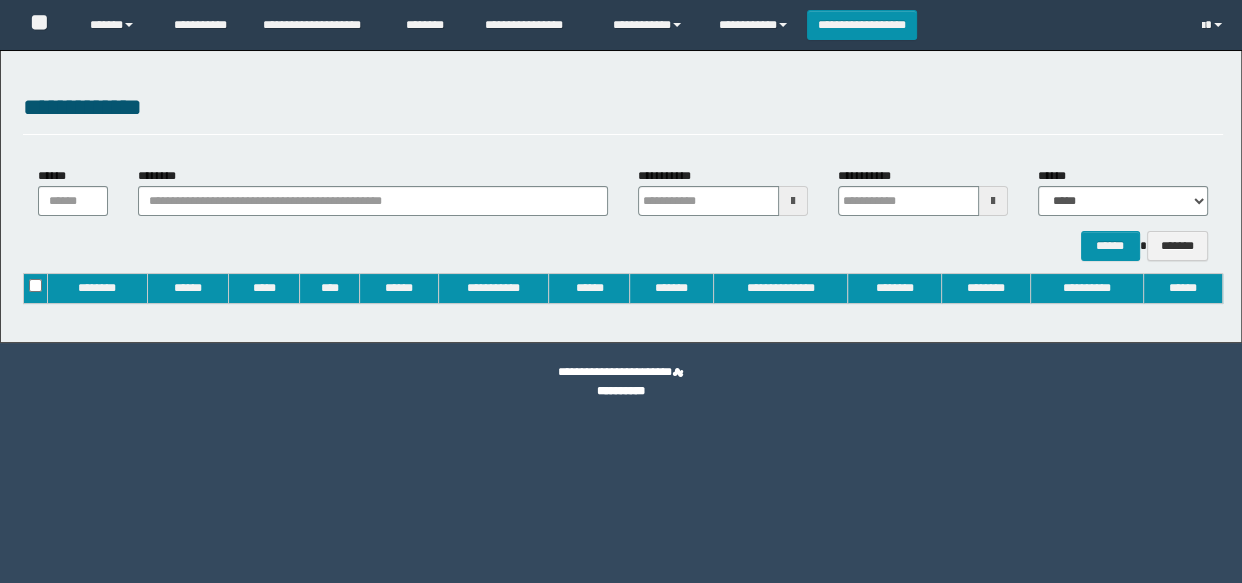 click on "**********" at bounding box center (723, 193) 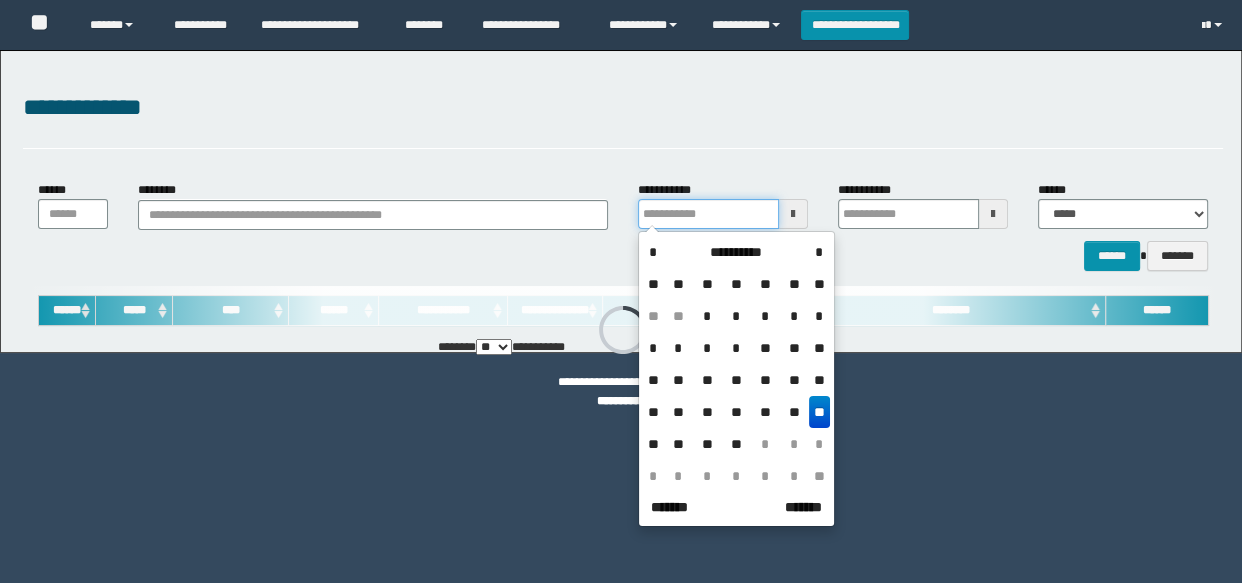 type on "**********" 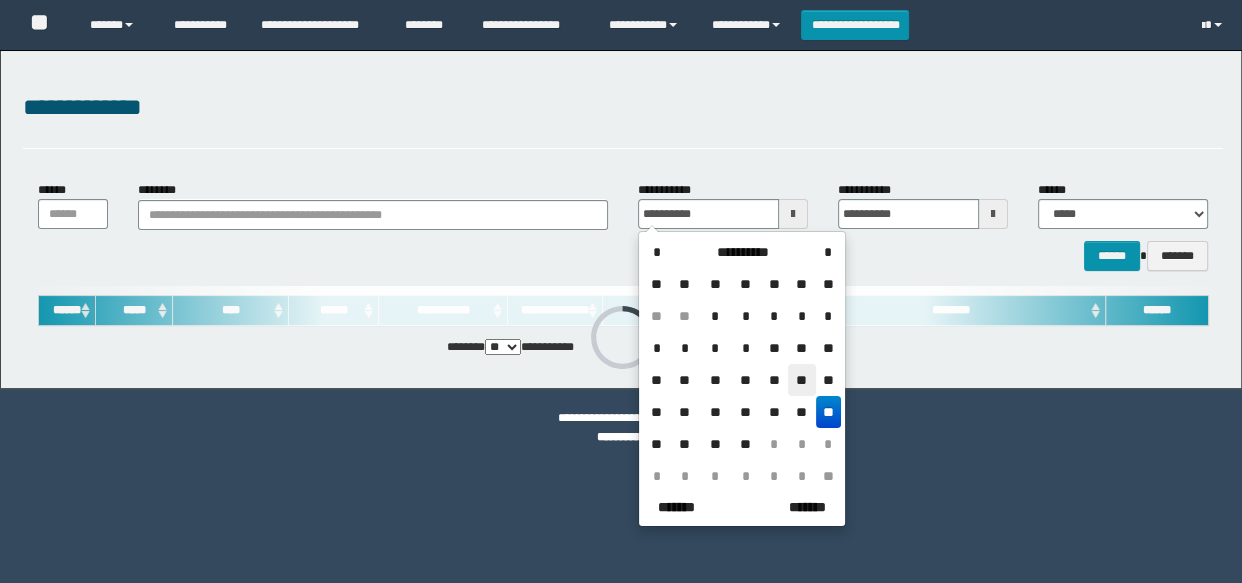 click on "**" at bounding box center (802, 380) 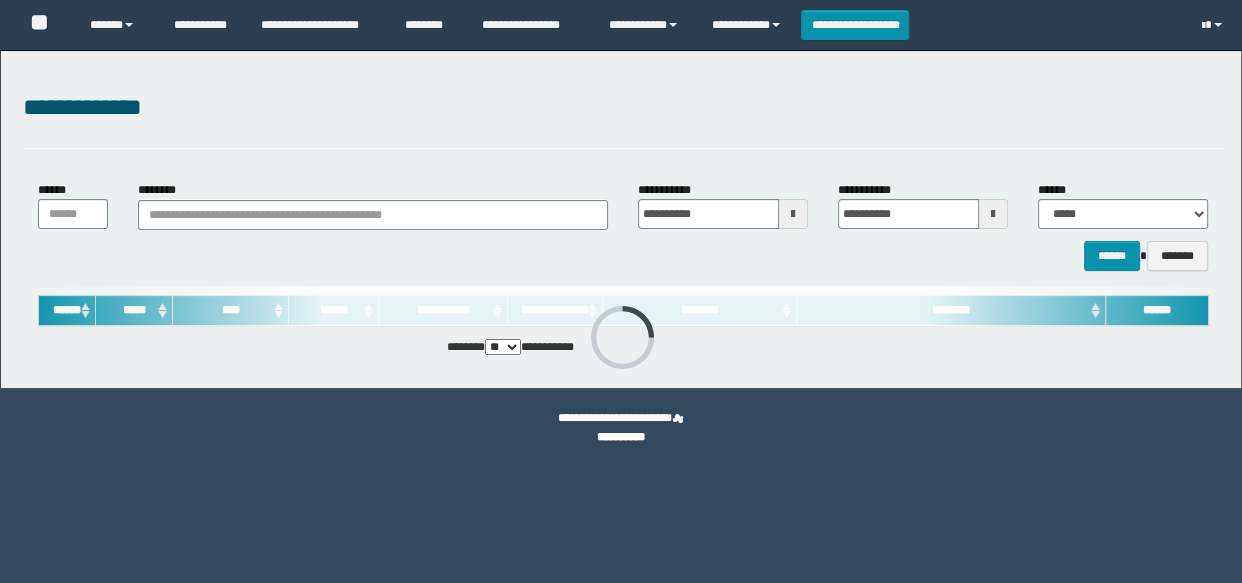 type on "**********" 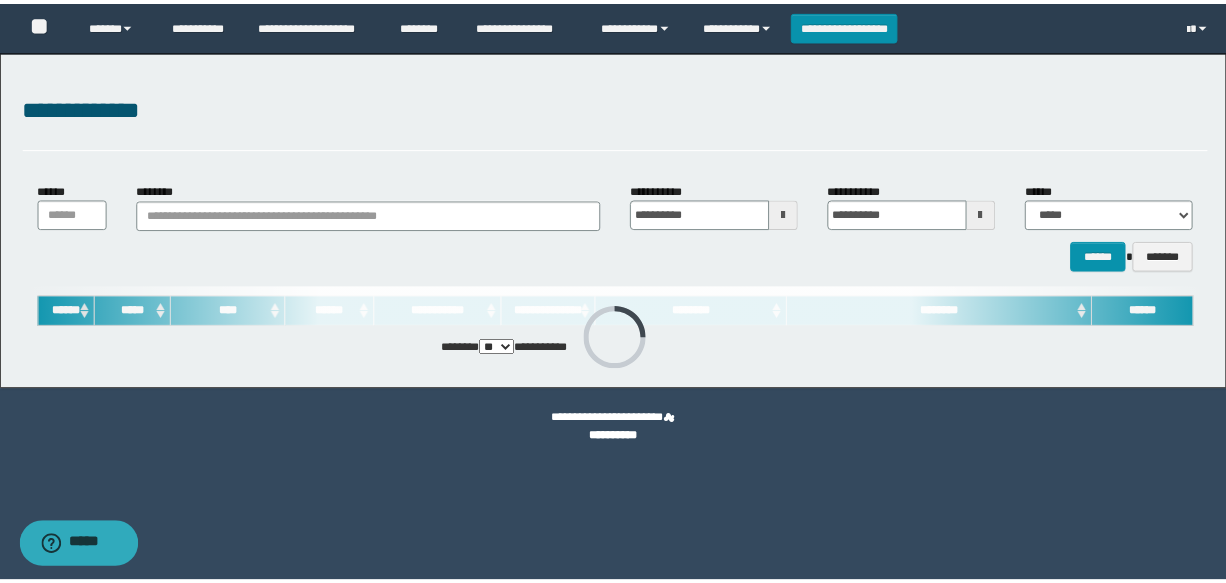 scroll, scrollTop: 0, scrollLeft: 0, axis: both 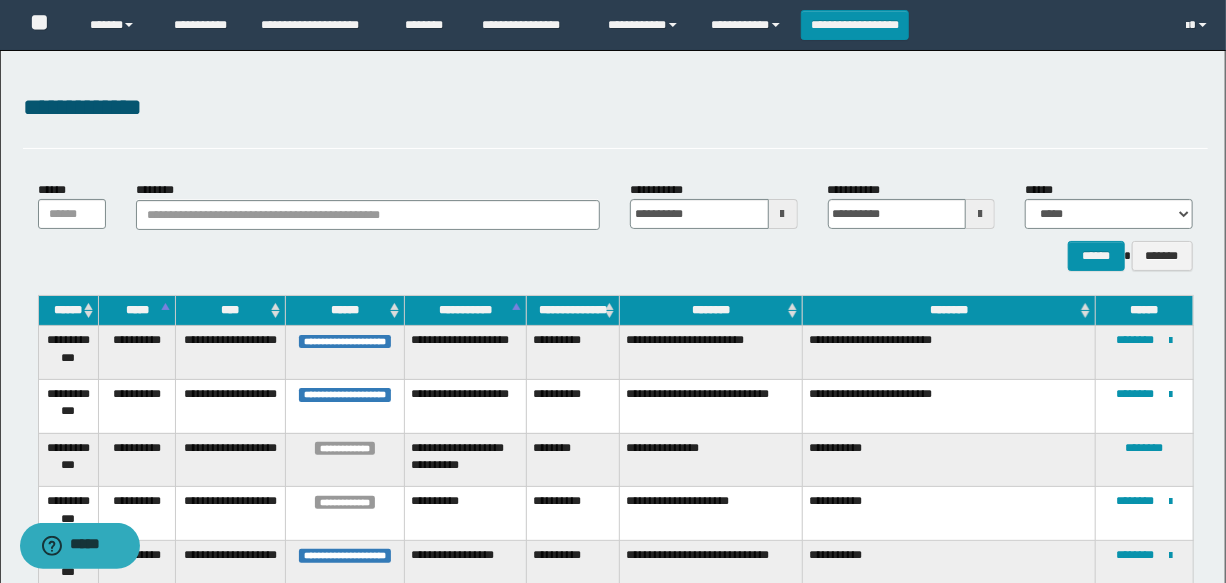 click at bounding box center (783, 214) 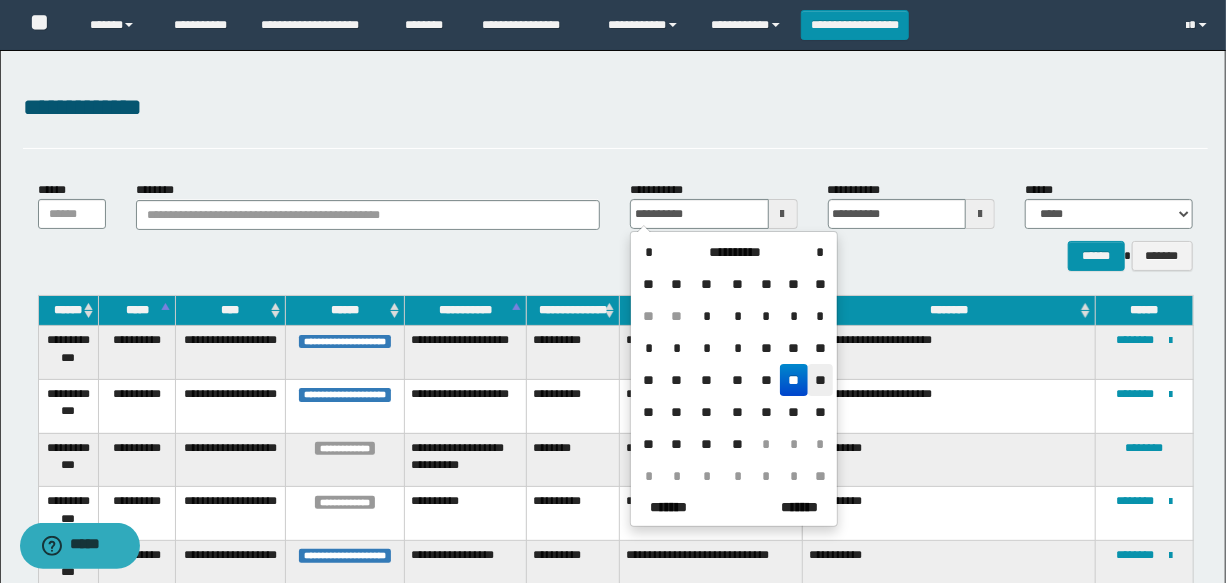 click on "**" at bounding box center (820, 380) 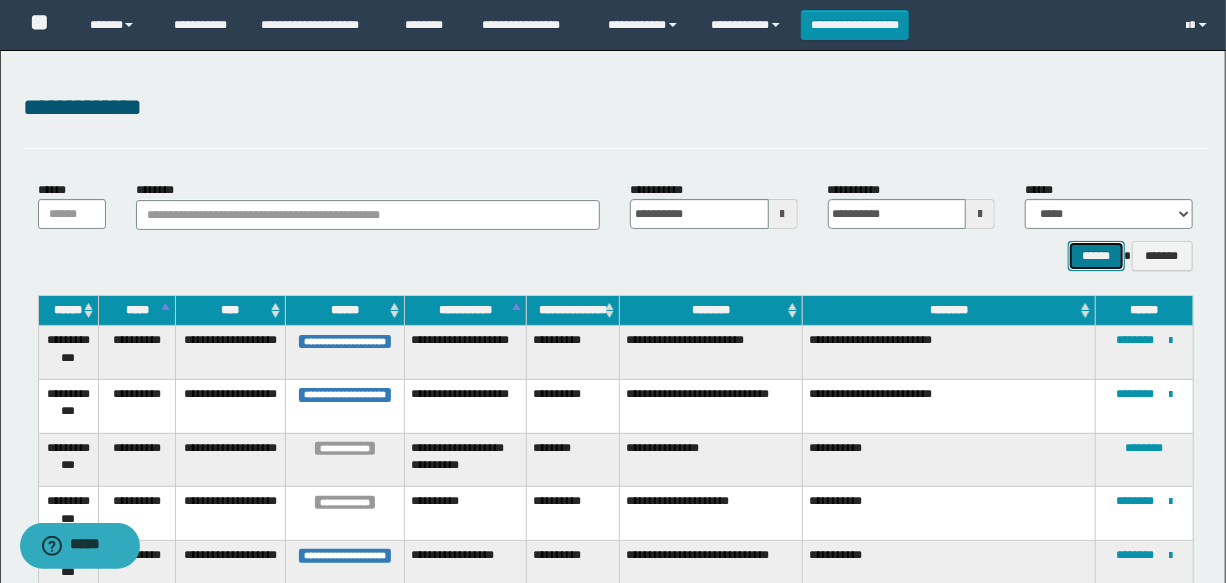 click on "******" at bounding box center [1096, 256] 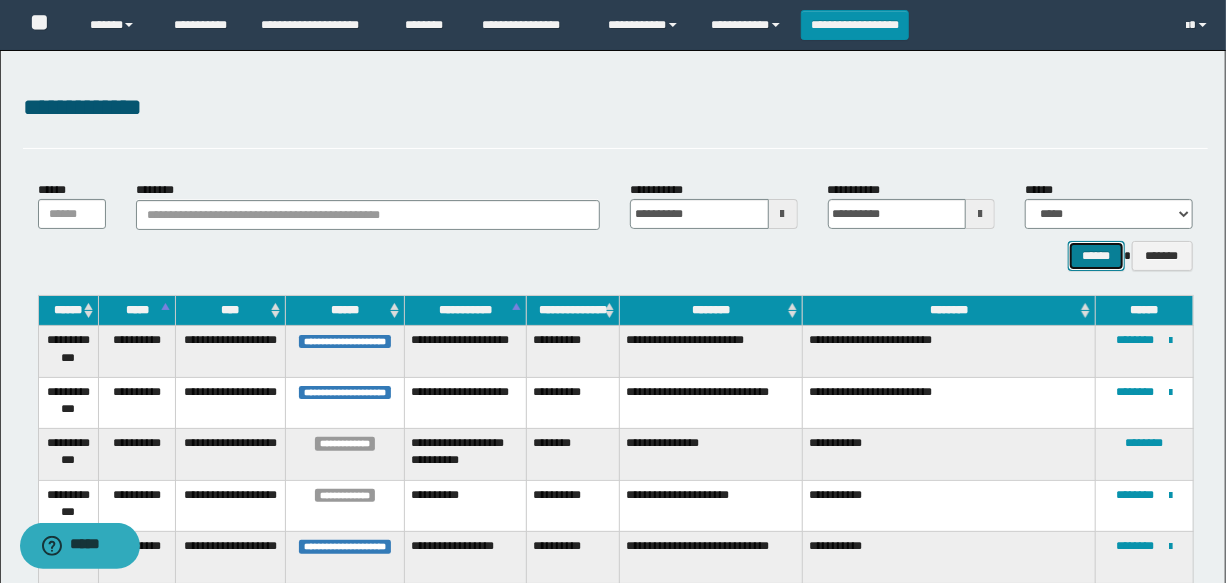 click on "******" at bounding box center (1096, 256) 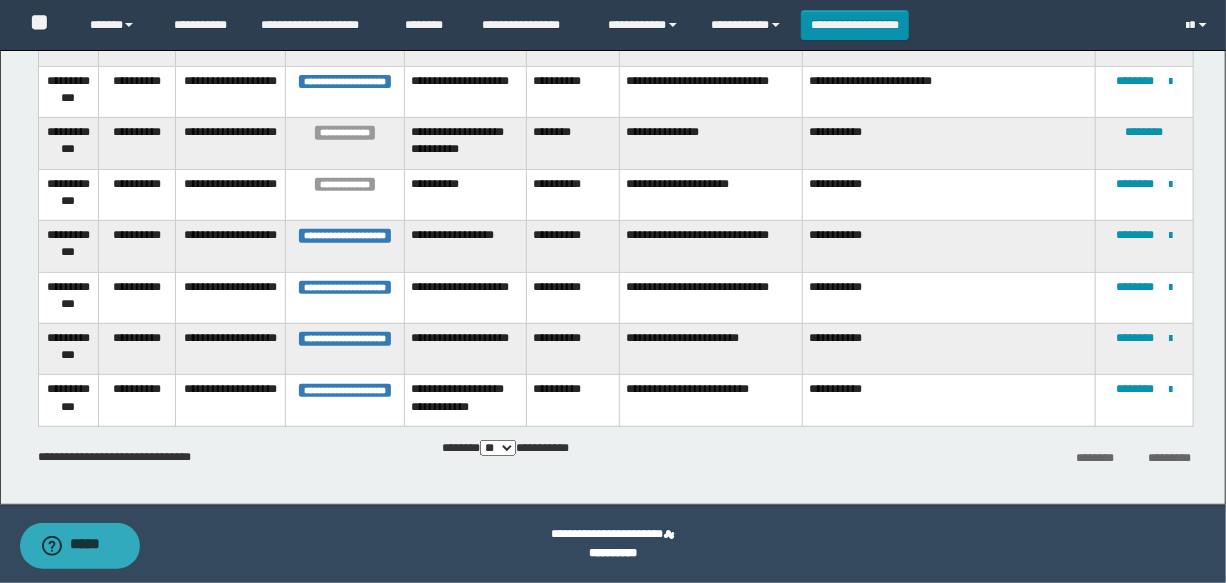 scroll, scrollTop: 0, scrollLeft: 0, axis: both 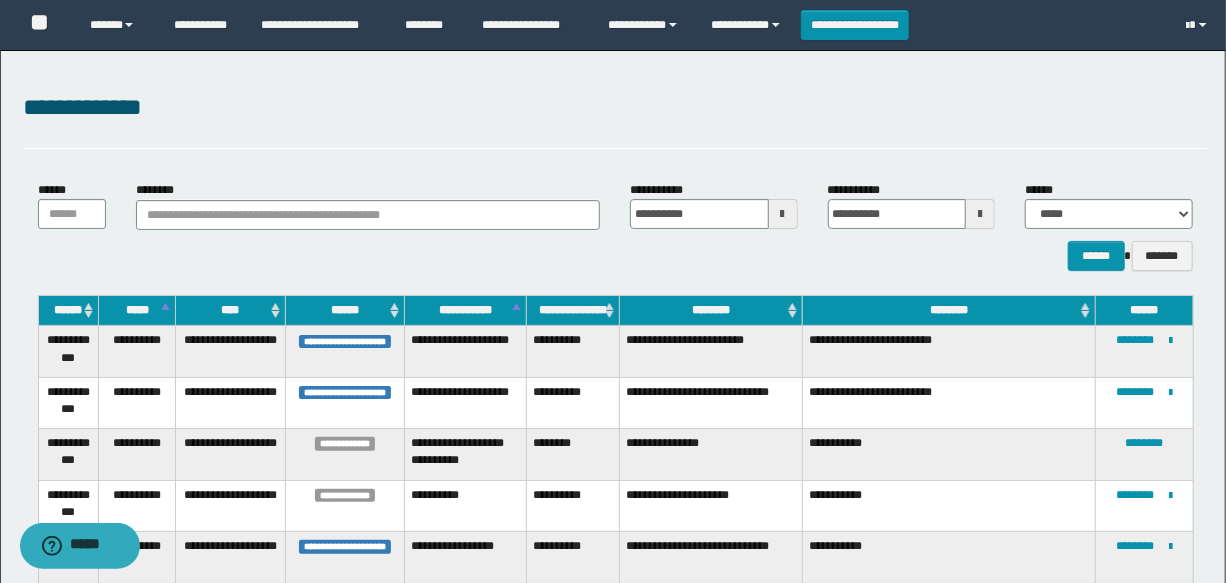 click at bounding box center (980, 214) 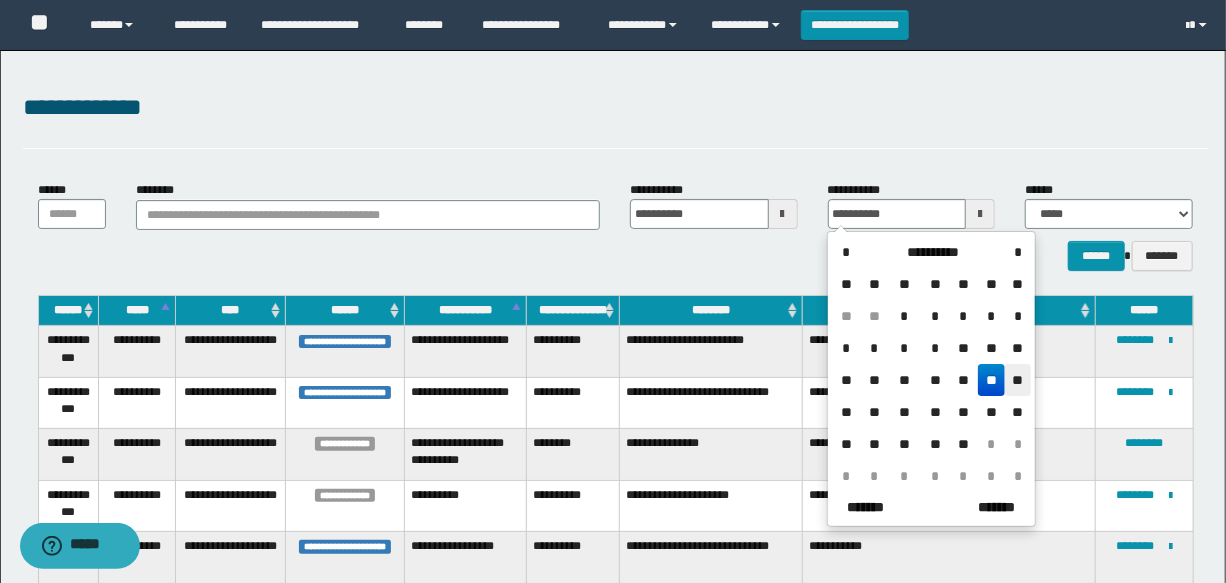 click on "**" at bounding box center (1017, 380) 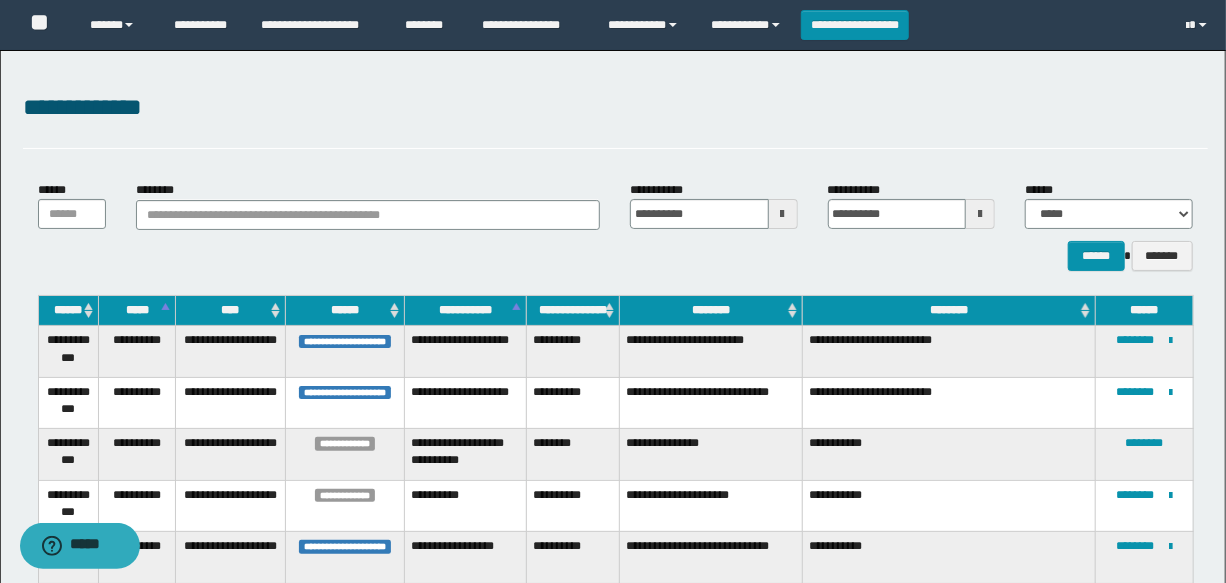 click at bounding box center [783, 214] 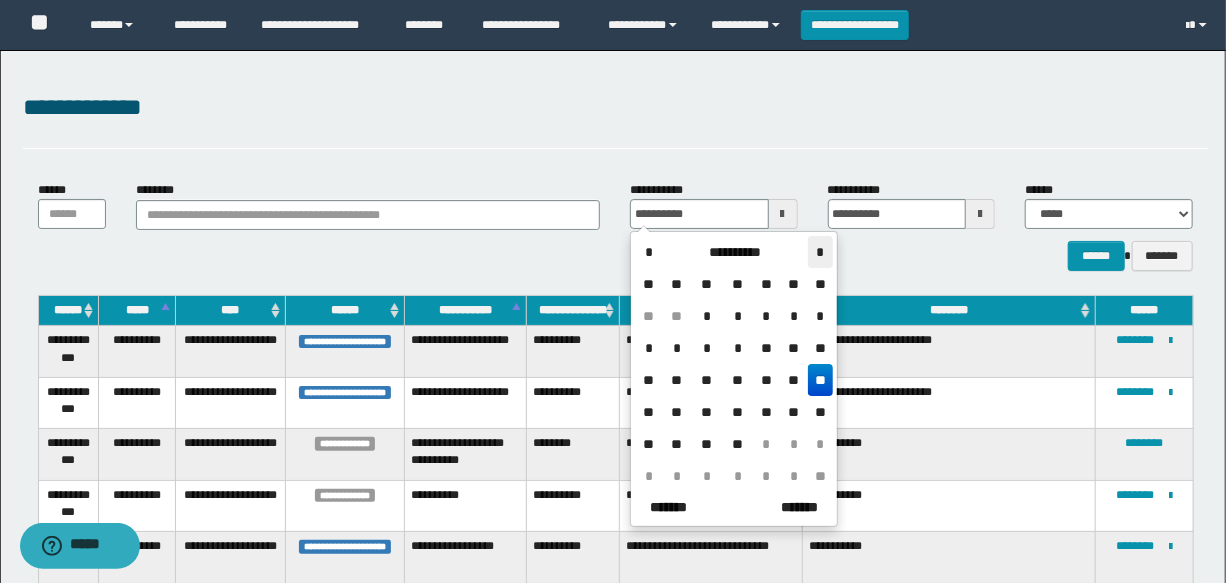 click on "*" at bounding box center [820, 252] 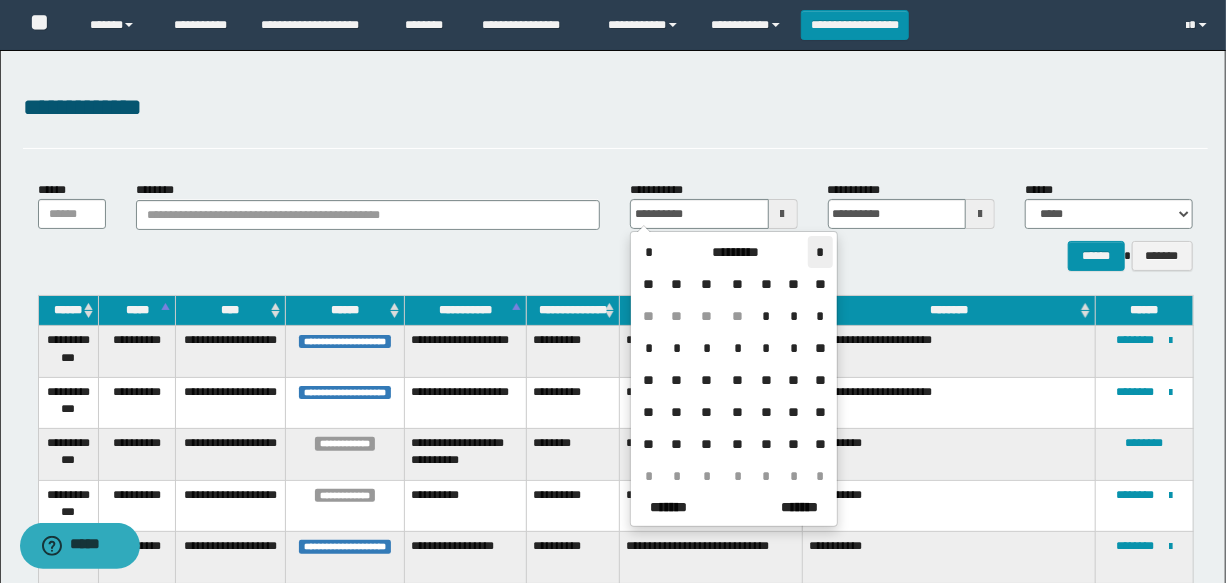 click on "*" at bounding box center (820, 252) 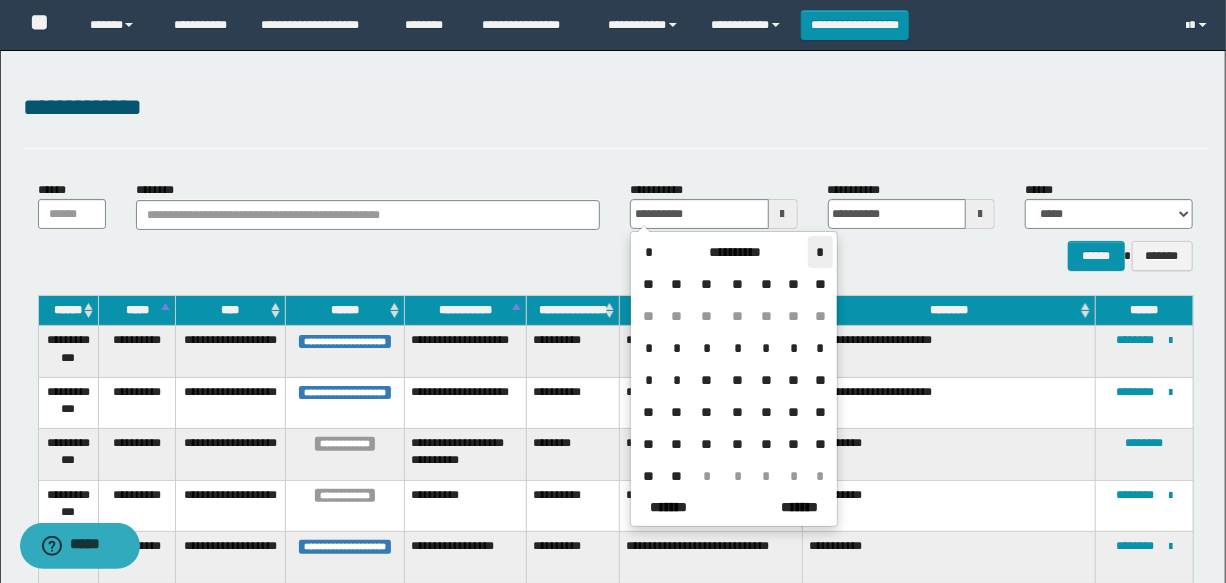 click on "*" at bounding box center [820, 252] 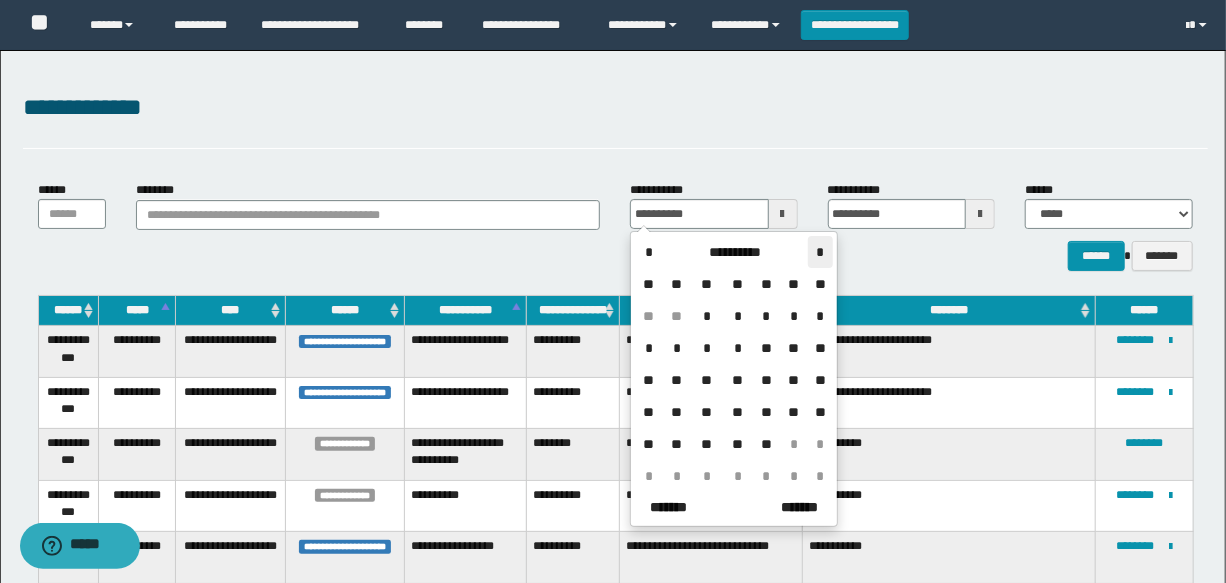 click on "*" at bounding box center (820, 252) 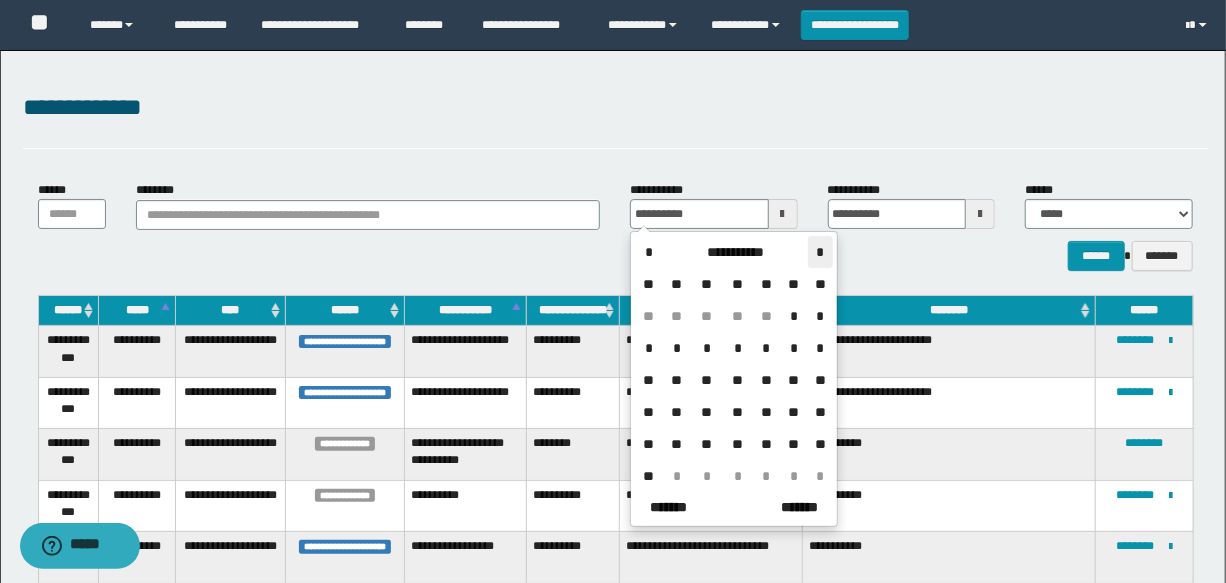 click on "*" at bounding box center [820, 252] 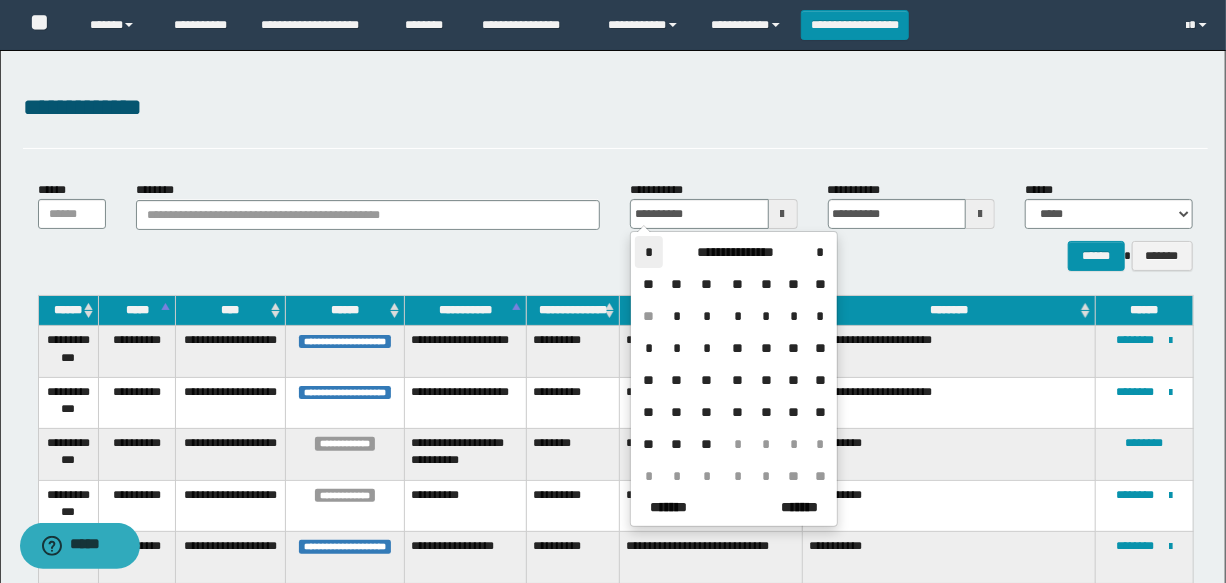 click on "*" at bounding box center [649, 252] 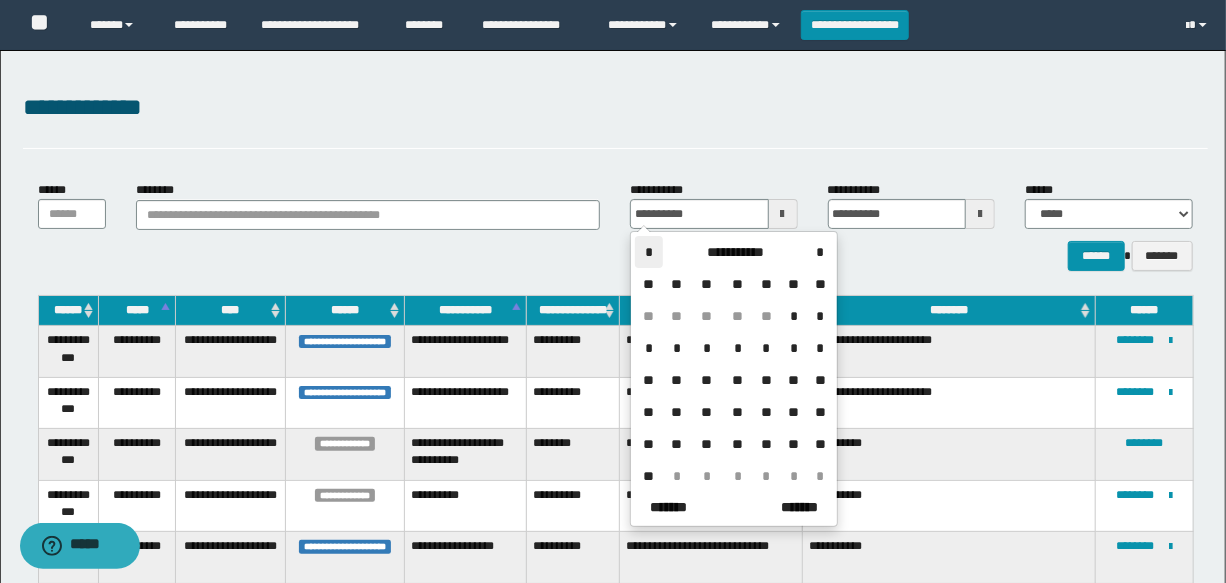 click on "*" at bounding box center [649, 252] 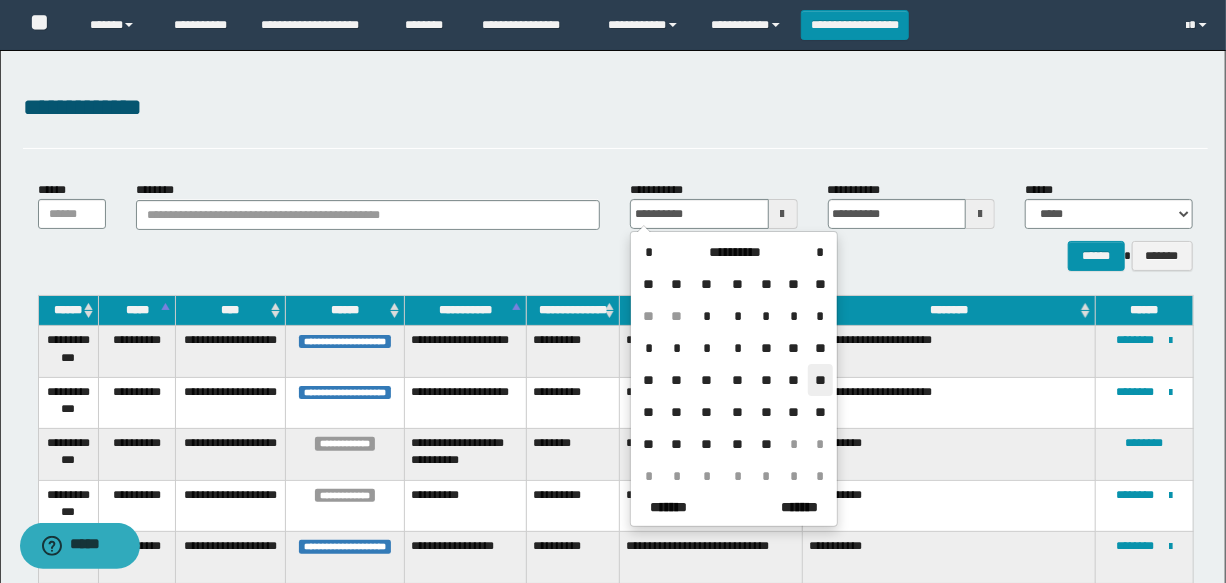 click on "**" at bounding box center (820, 380) 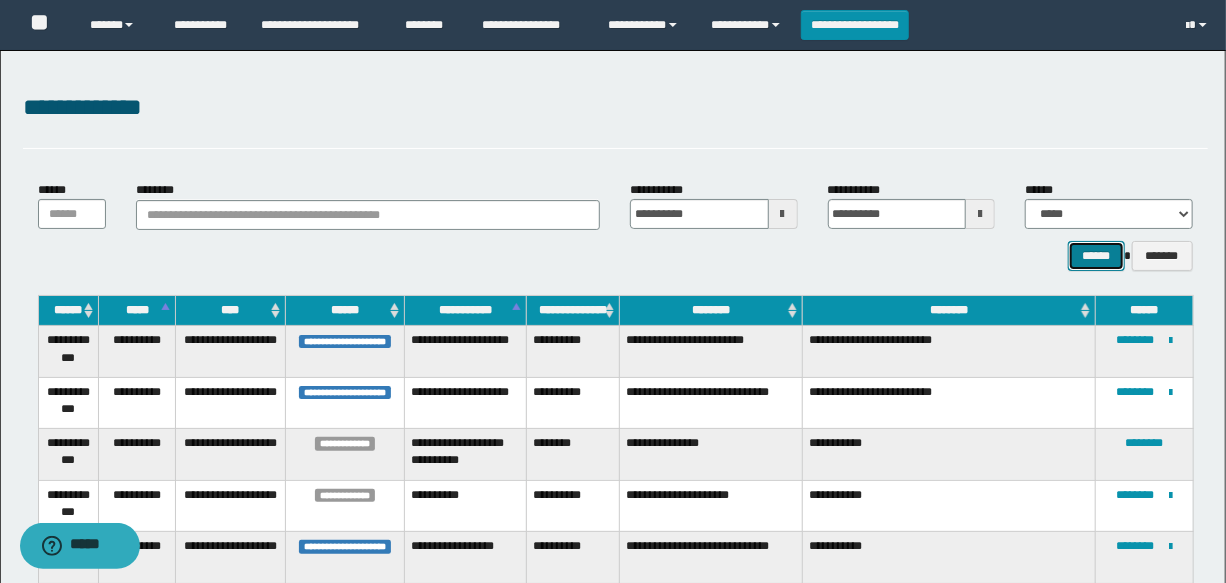 click on "******" at bounding box center [1096, 256] 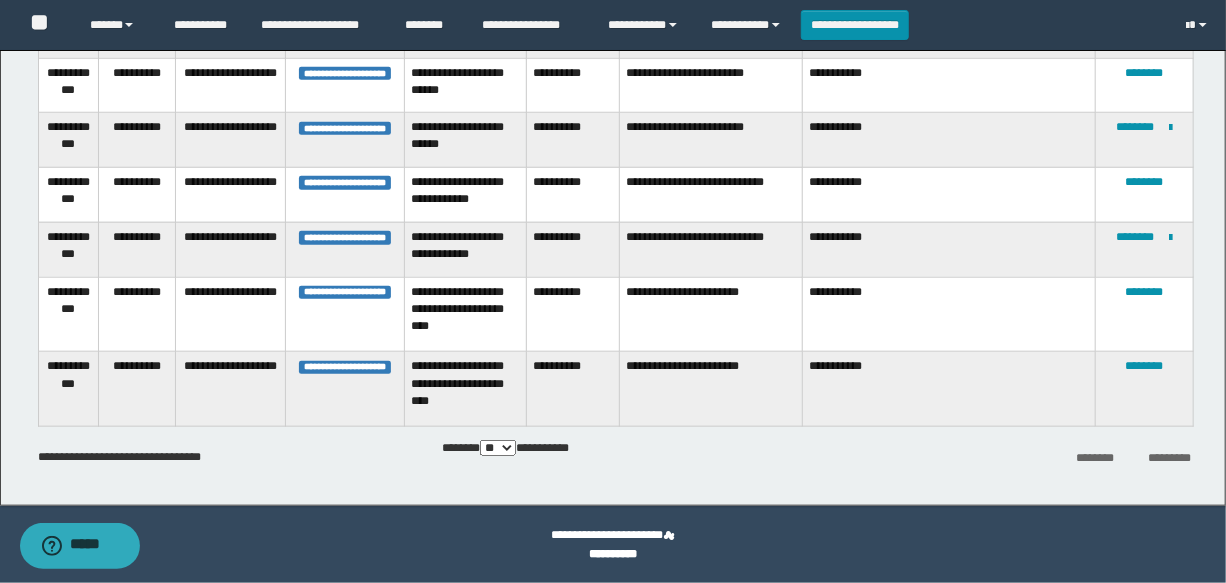 scroll, scrollTop: 489, scrollLeft: 0, axis: vertical 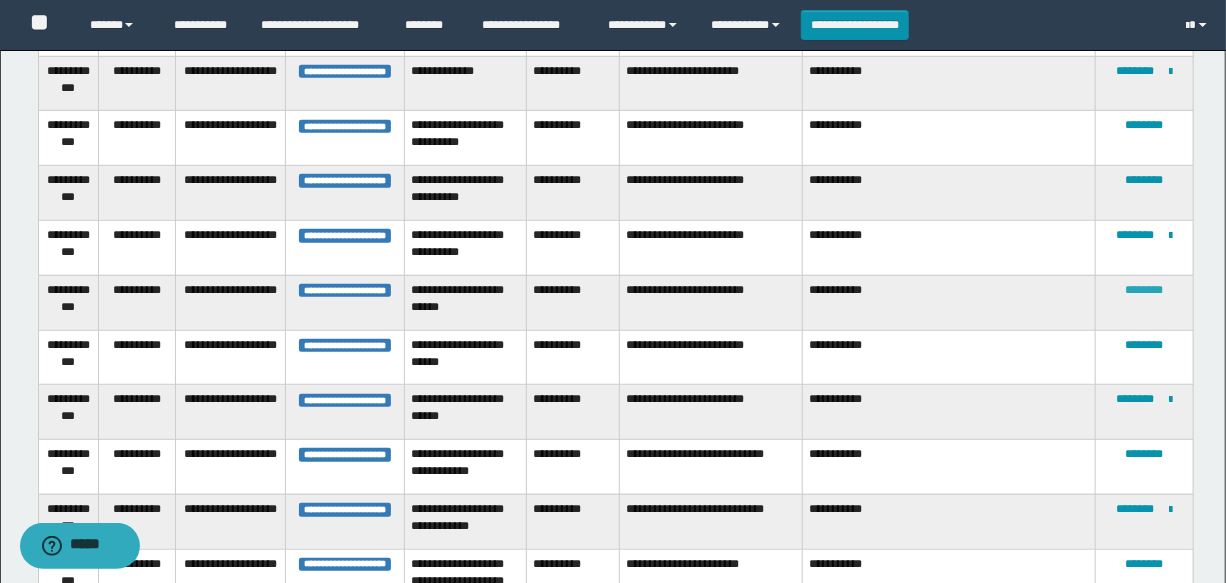 click on "********" at bounding box center (1144, 290) 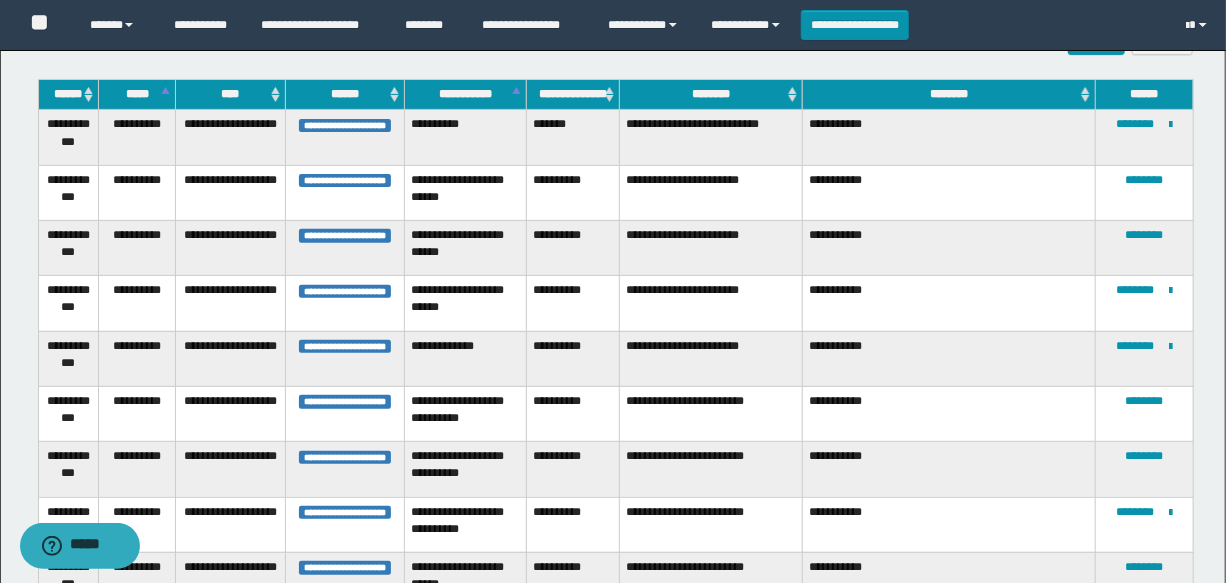 scroll, scrollTop: 125, scrollLeft: 0, axis: vertical 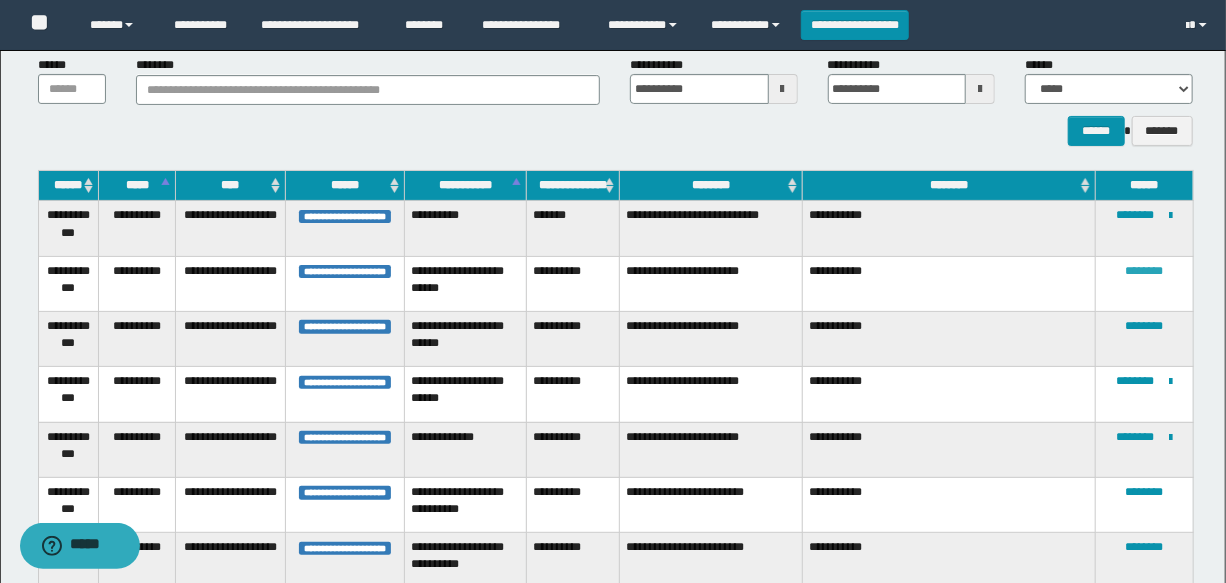 click on "********" at bounding box center [1144, 271] 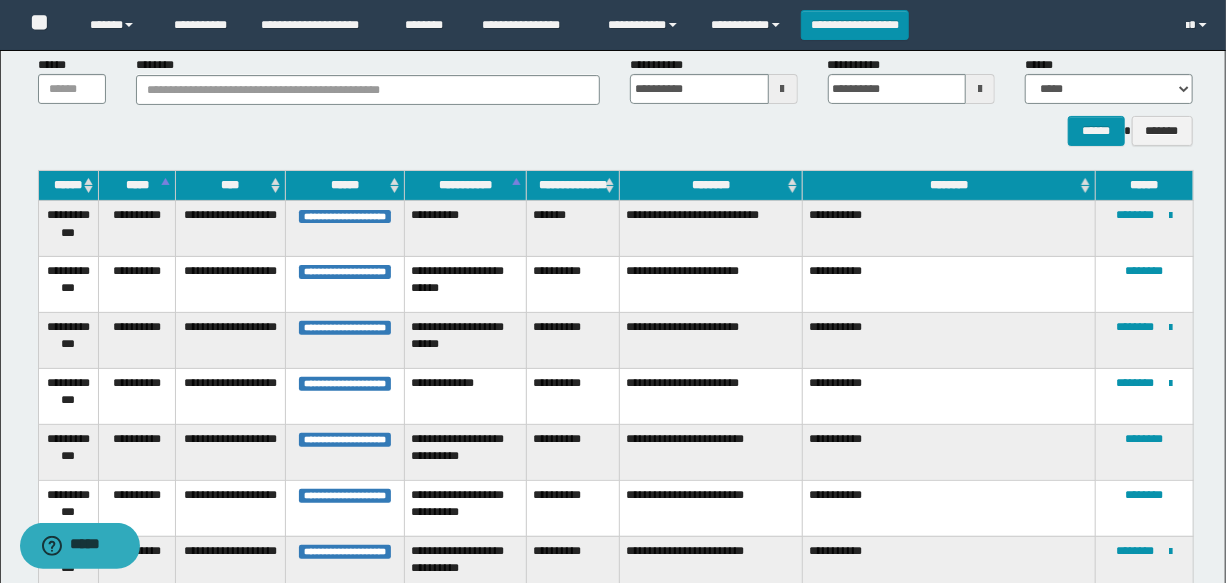 scroll, scrollTop: 307, scrollLeft: 0, axis: vertical 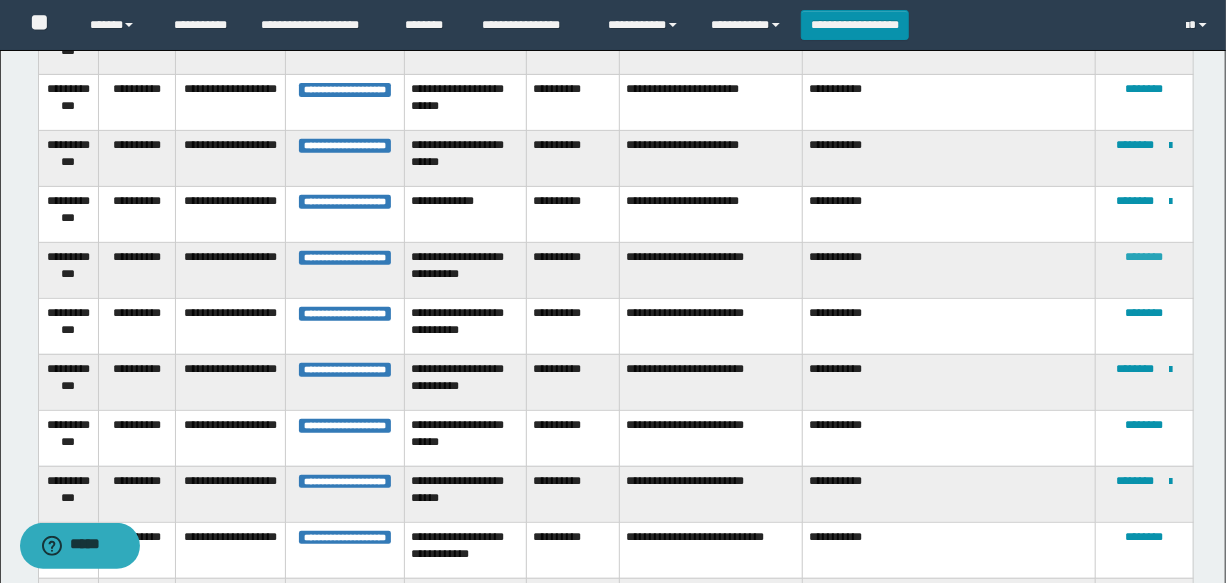 click on "********" at bounding box center [1144, 257] 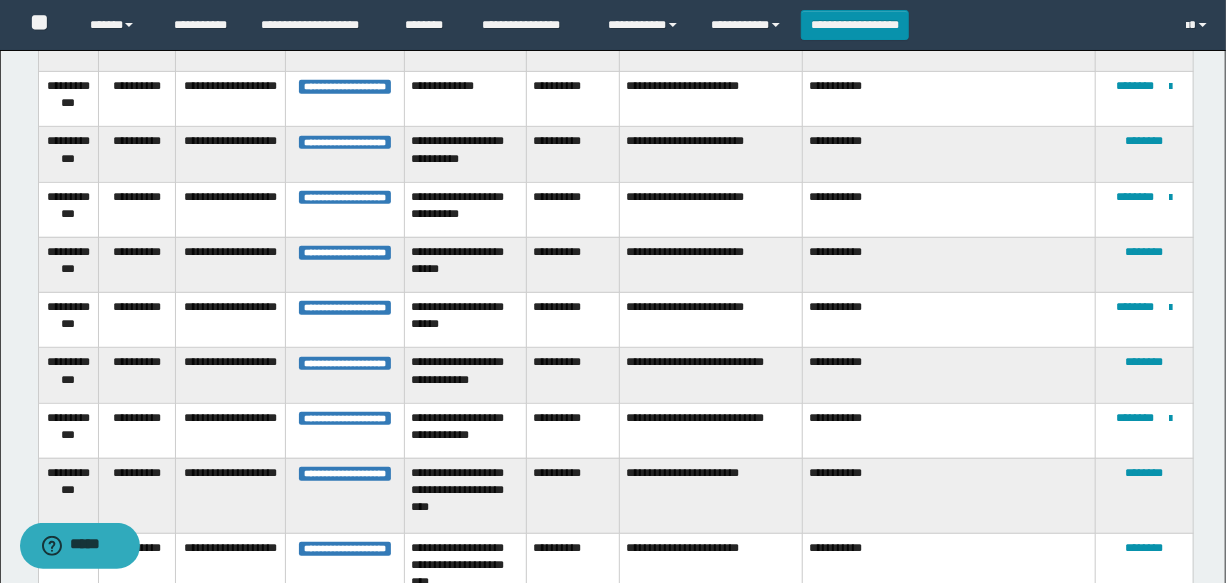 scroll, scrollTop: 511, scrollLeft: 0, axis: vertical 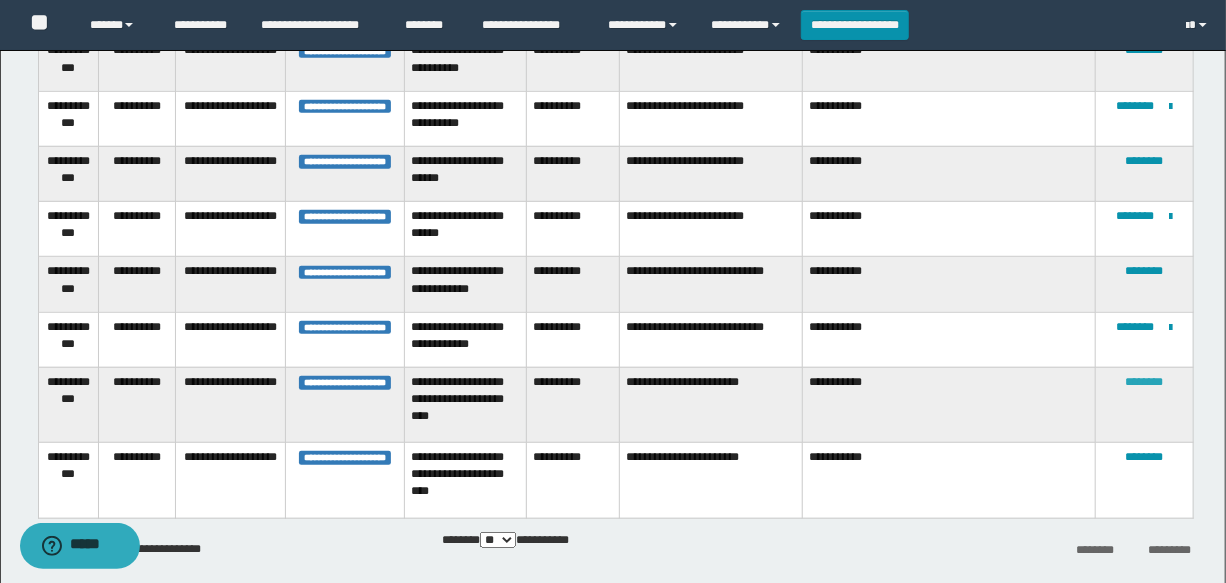click on "********" at bounding box center (1144, 382) 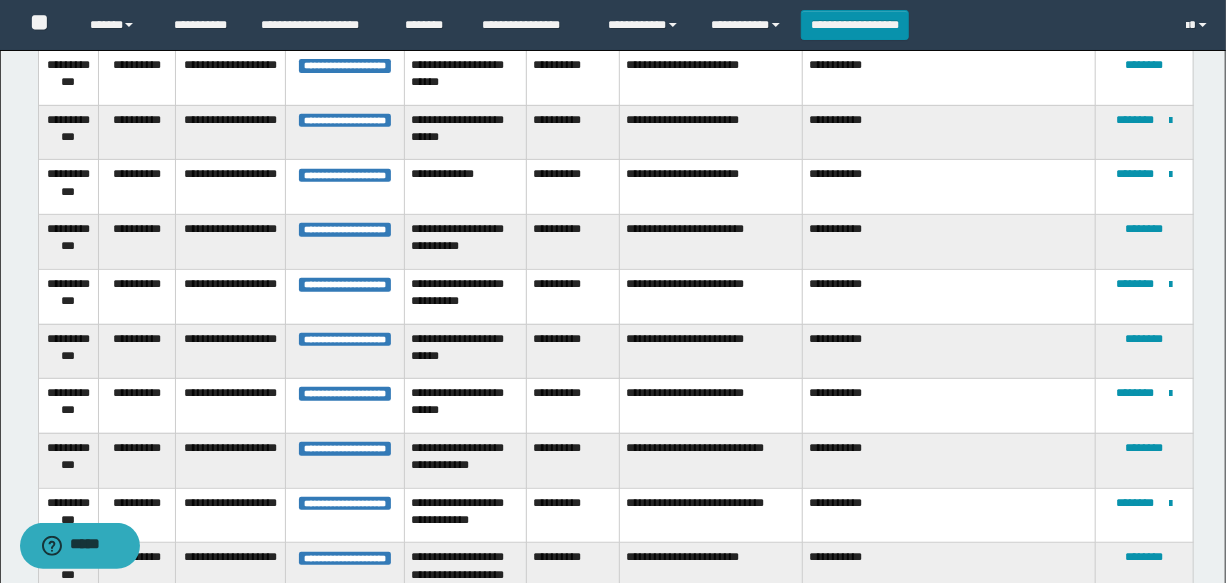 scroll, scrollTop: 239, scrollLeft: 0, axis: vertical 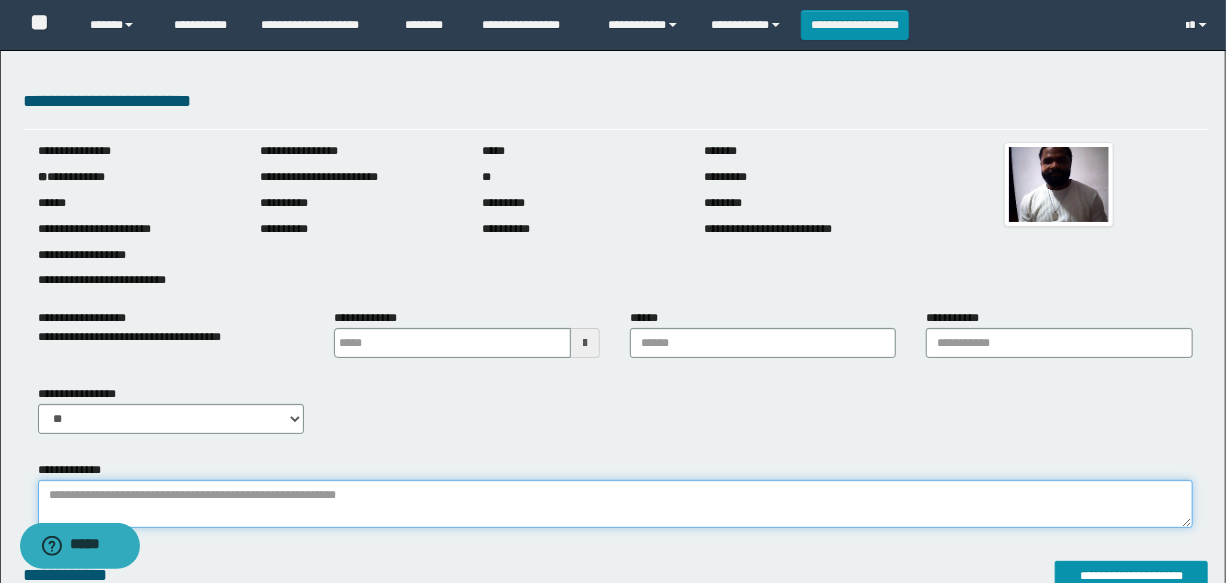 click on "**********" at bounding box center (615, 504) 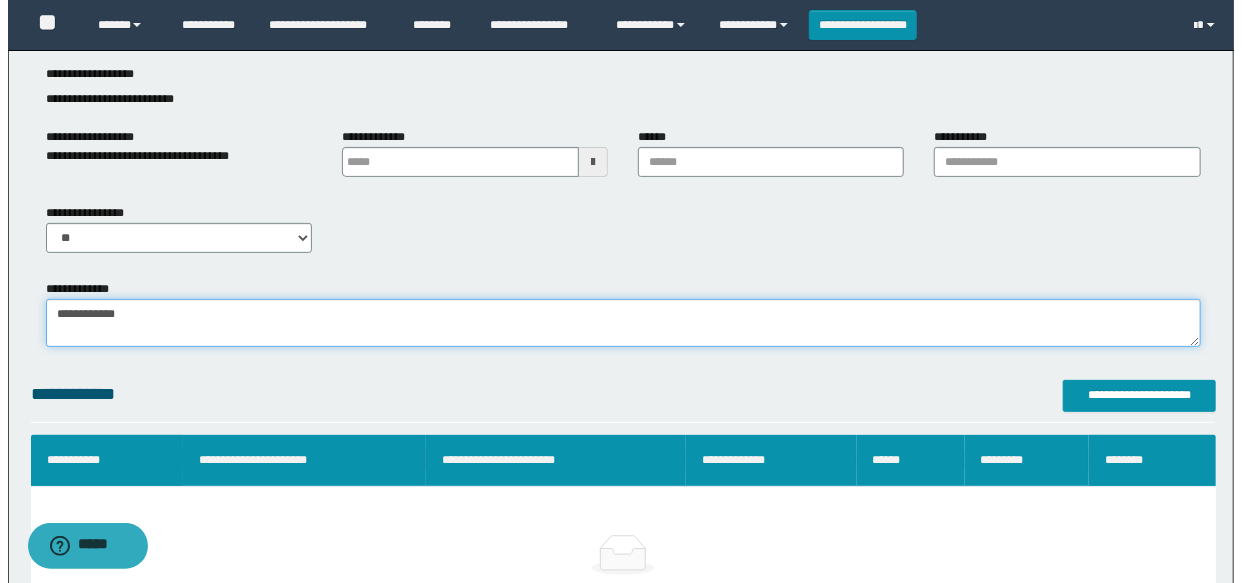 scroll, scrollTop: 272, scrollLeft: 0, axis: vertical 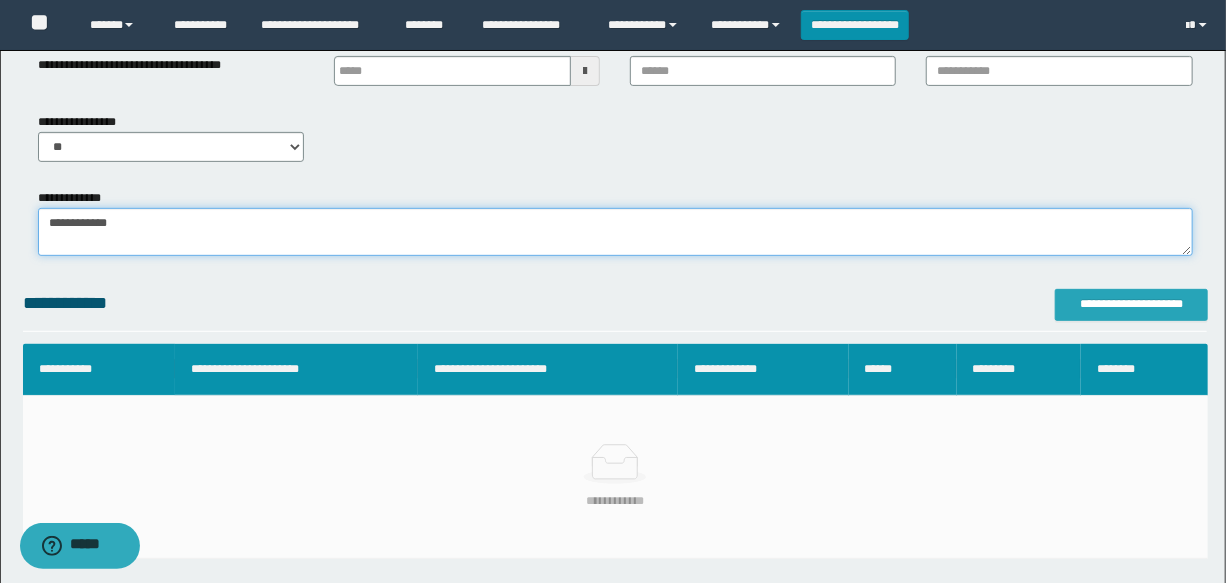type on "**********" 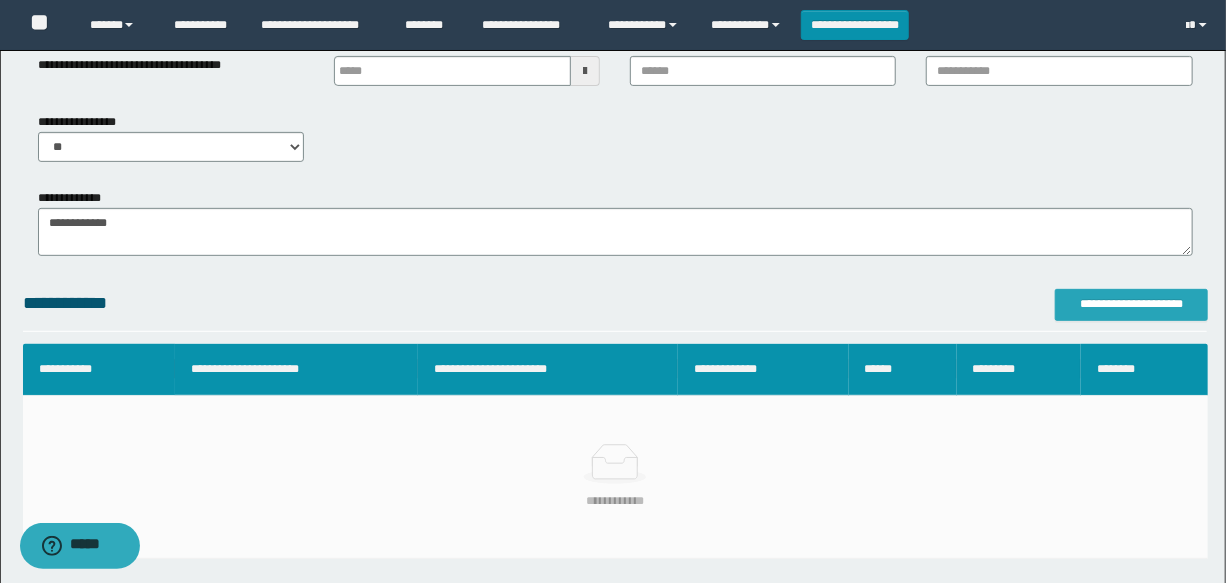 click on "**********" at bounding box center [1131, 304] 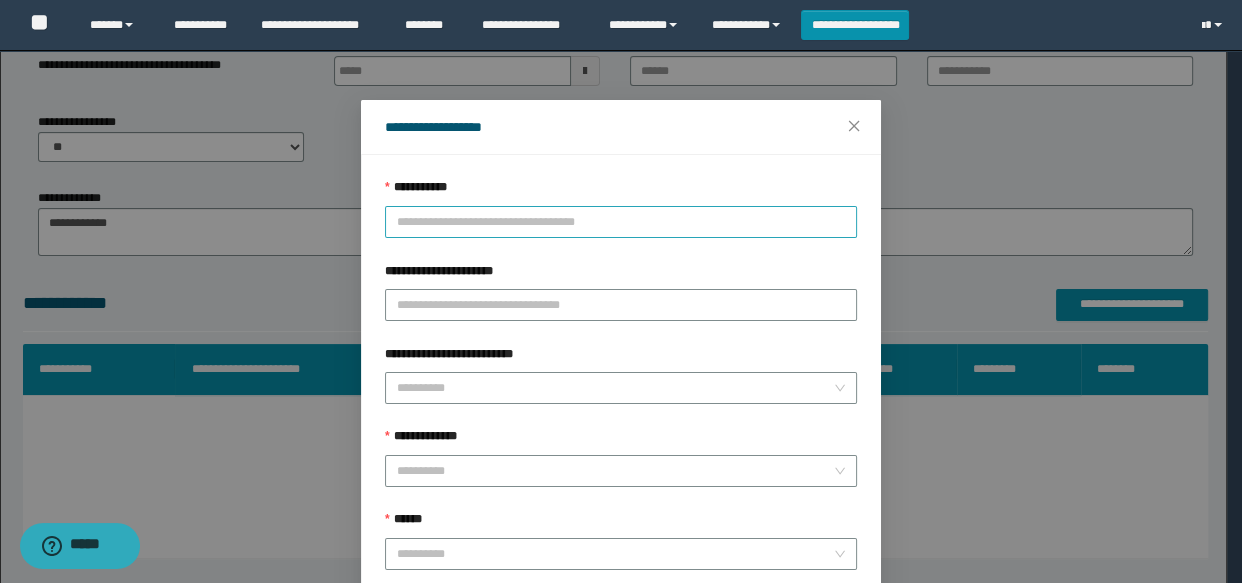 click on "**********" at bounding box center (621, 222) 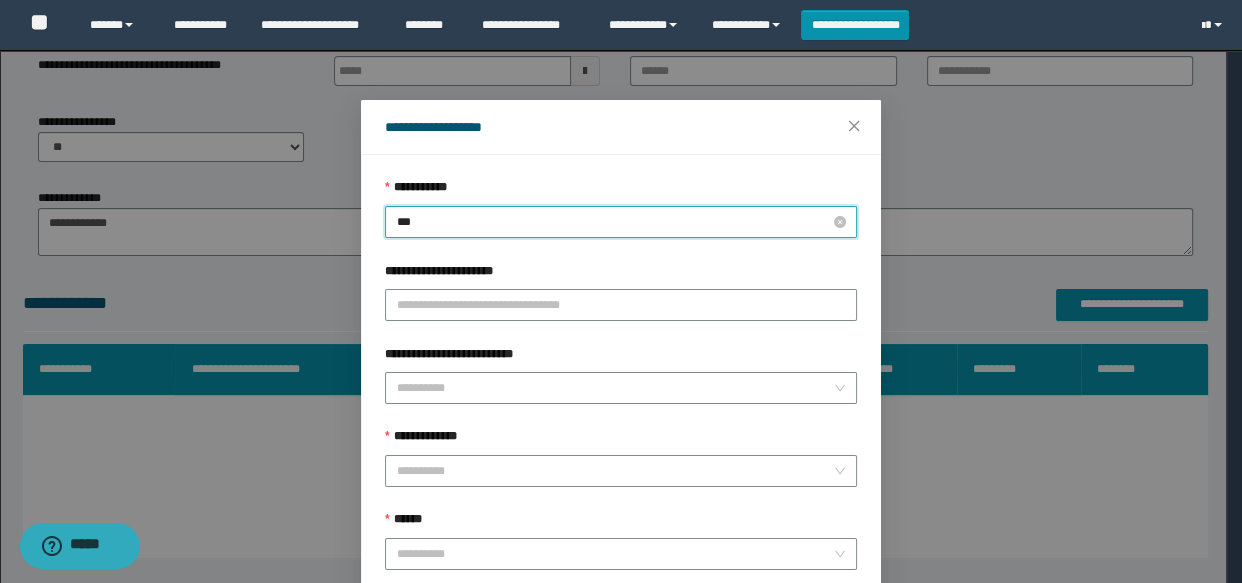 type on "****" 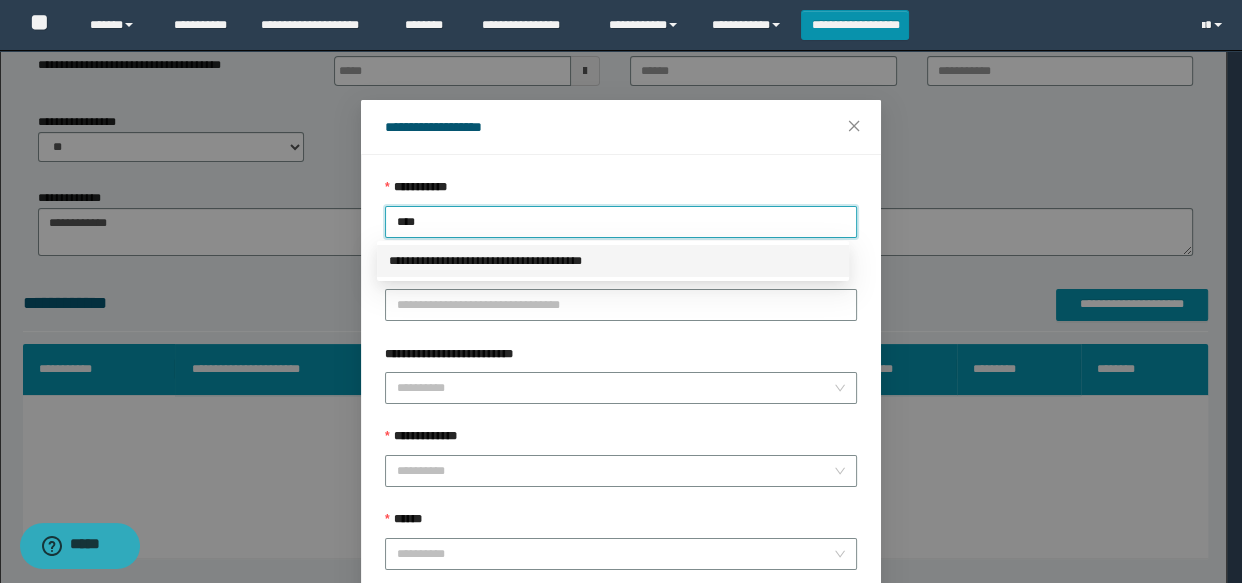 click on "**********" at bounding box center (613, 261) 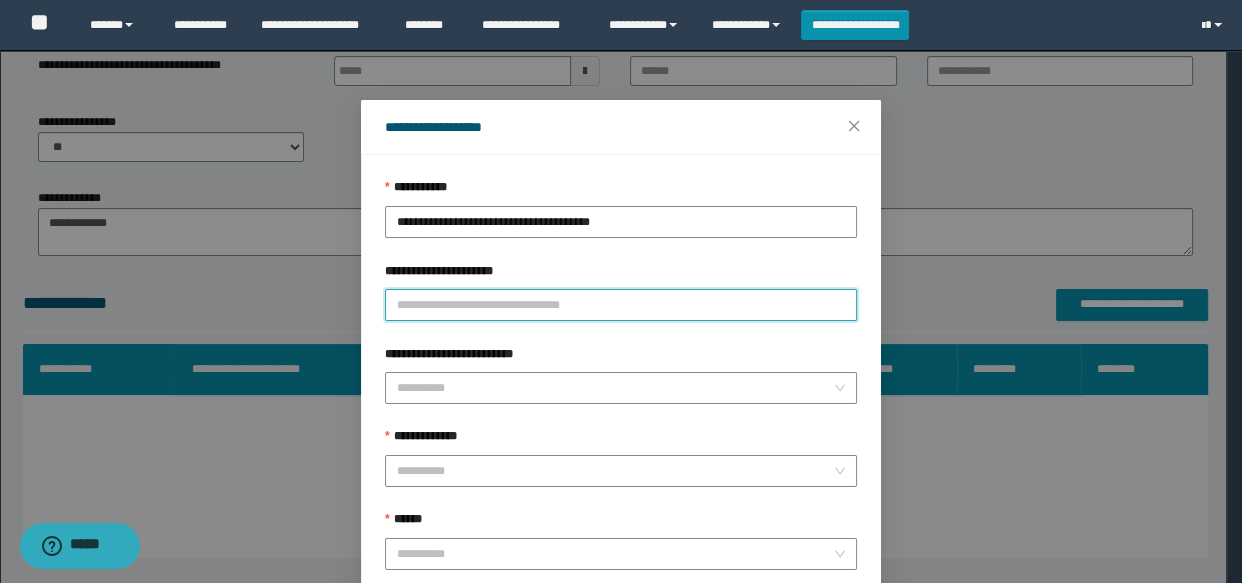 click on "**********" at bounding box center (621, 305) 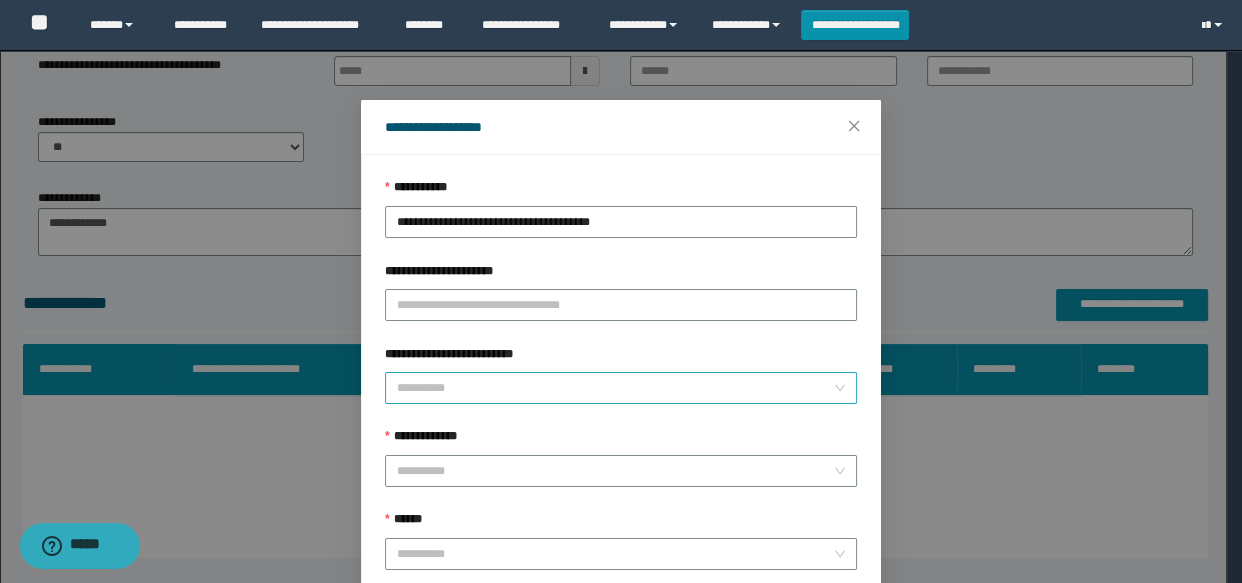 click on "**********" at bounding box center [615, 388] 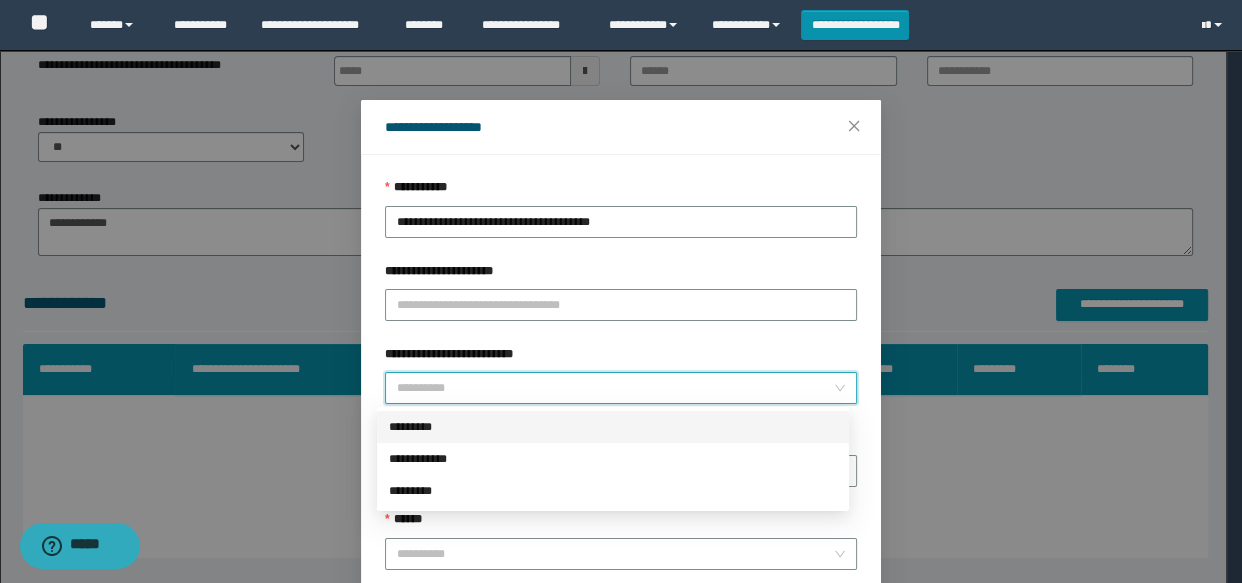 click on "*********" at bounding box center [613, 427] 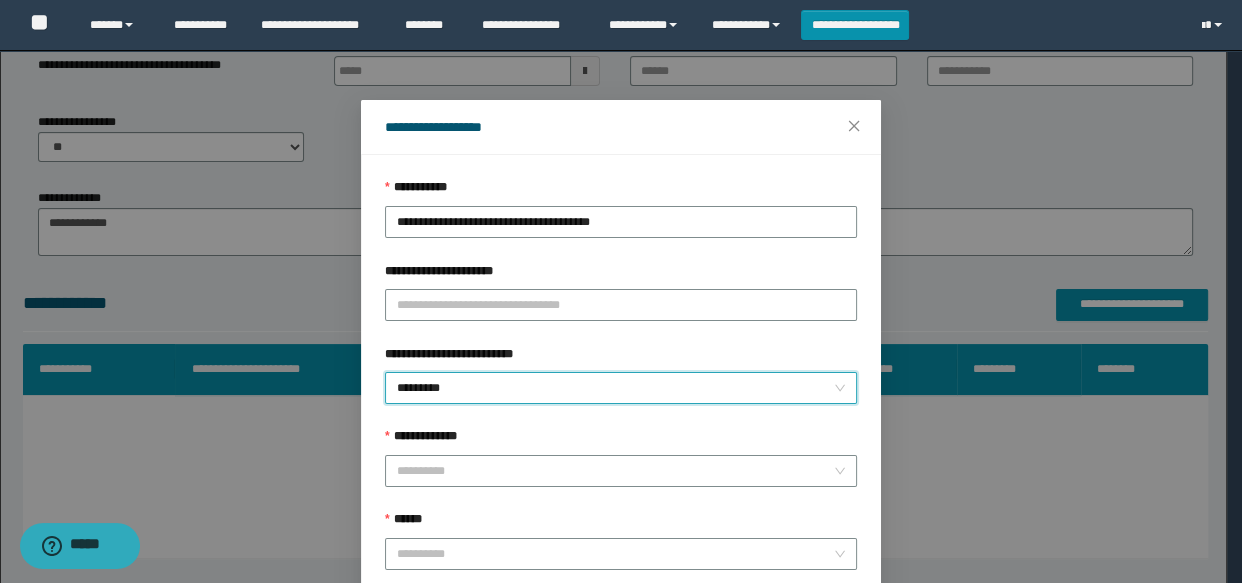 scroll, scrollTop: 90, scrollLeft: 0, axis: vertical 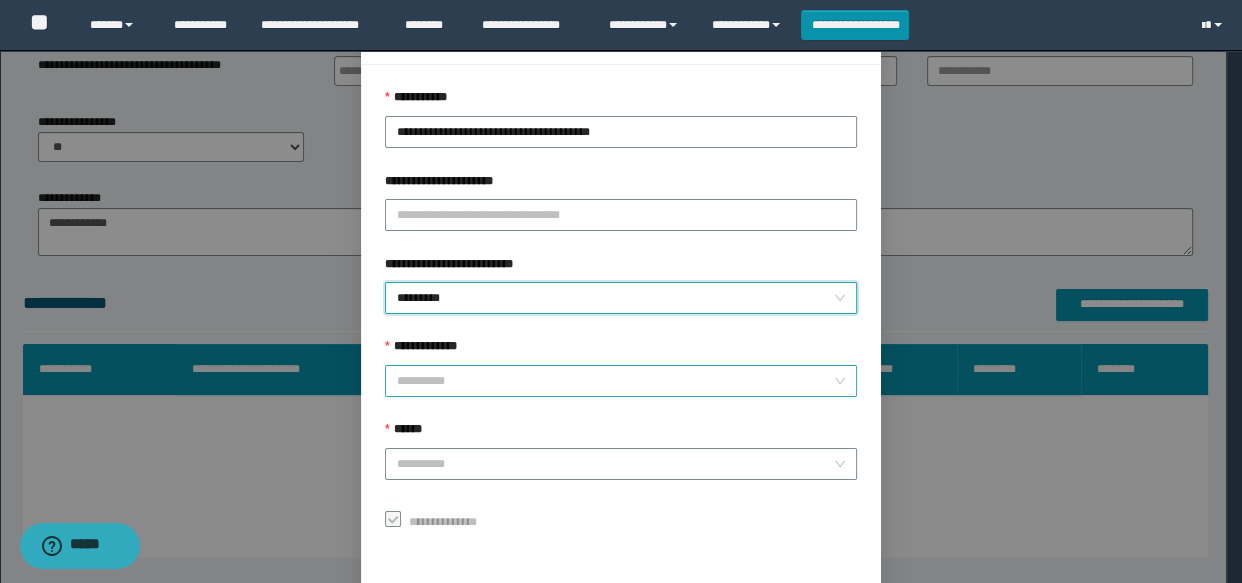 click on "**********" at bounding box center [615, 381] 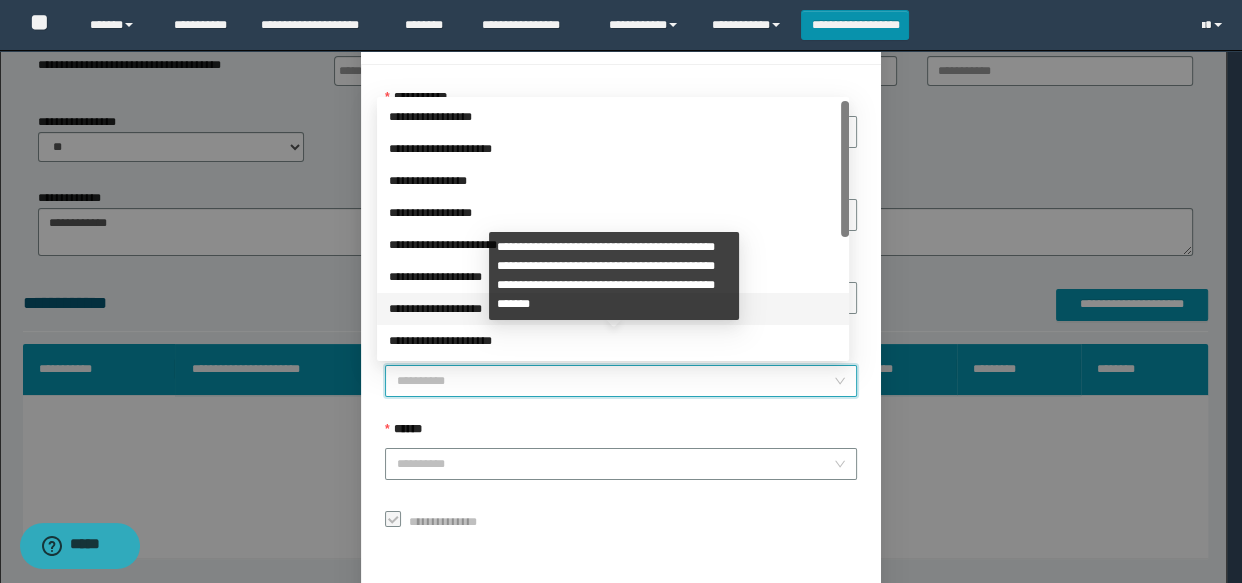 scroll, scrollTop: 223, scrollLeft: 0, axis: vertical 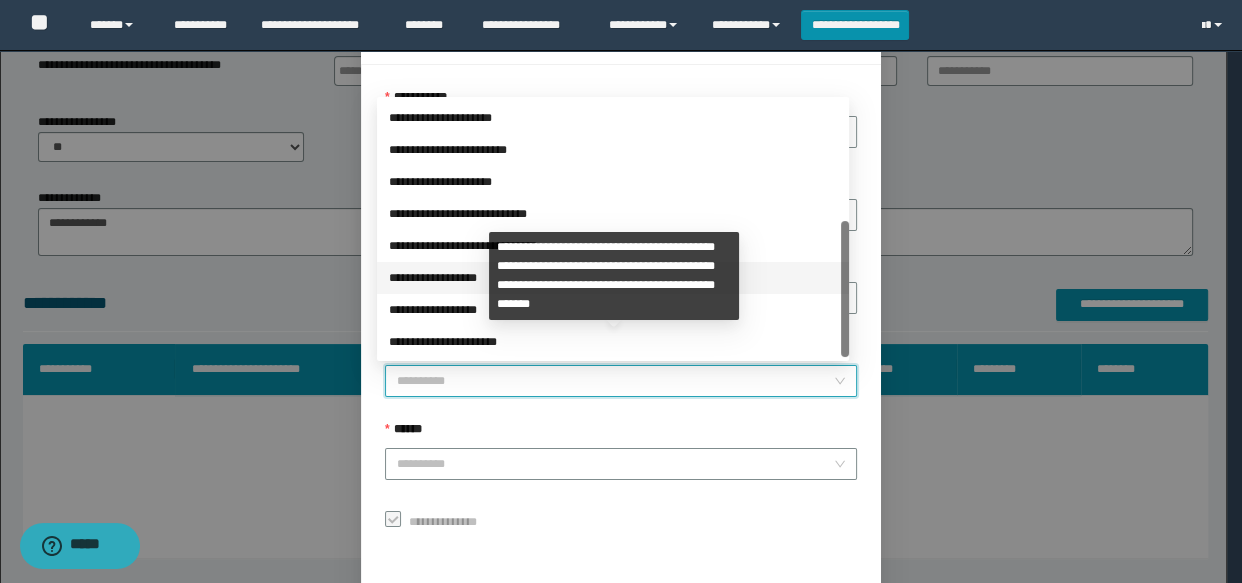 click on "**********" at bounding box center (613, 278) 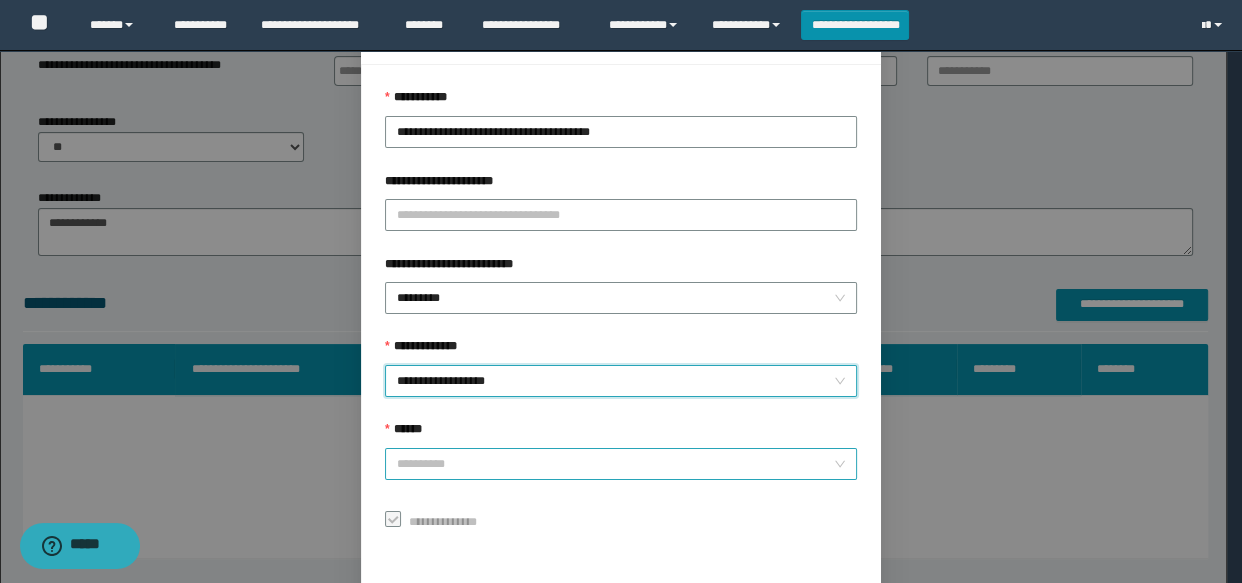 click on "******" at bounding box center [615, 464] 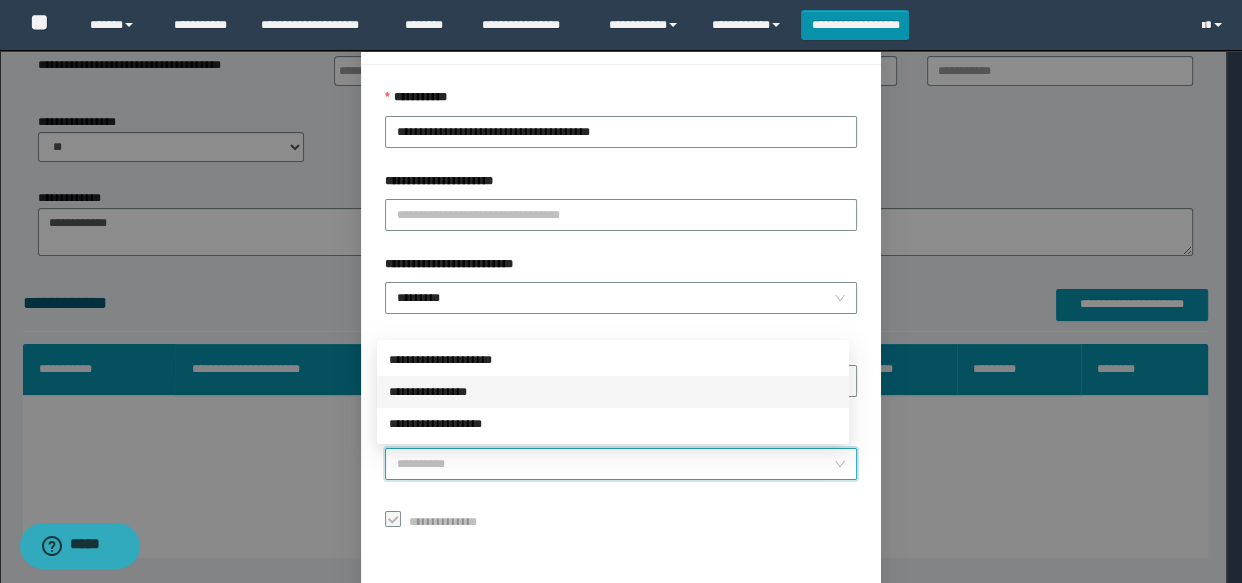 click on "**********" at bounding box center [613, 392] 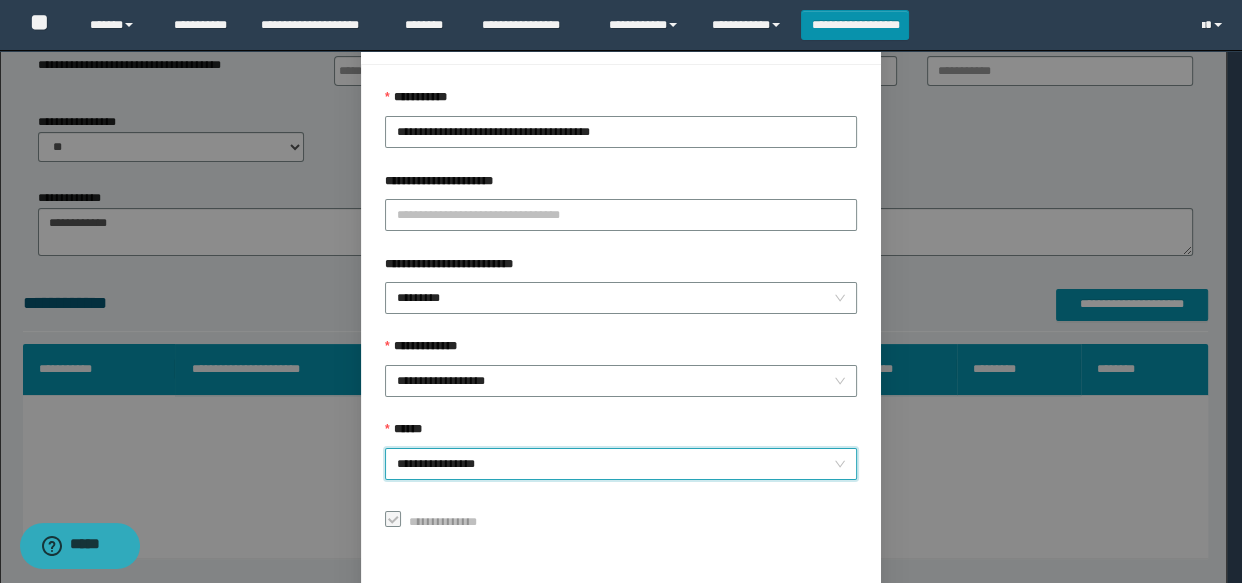 scroll, scrollTop: 168, scrollLeft: 0, axis: vertical 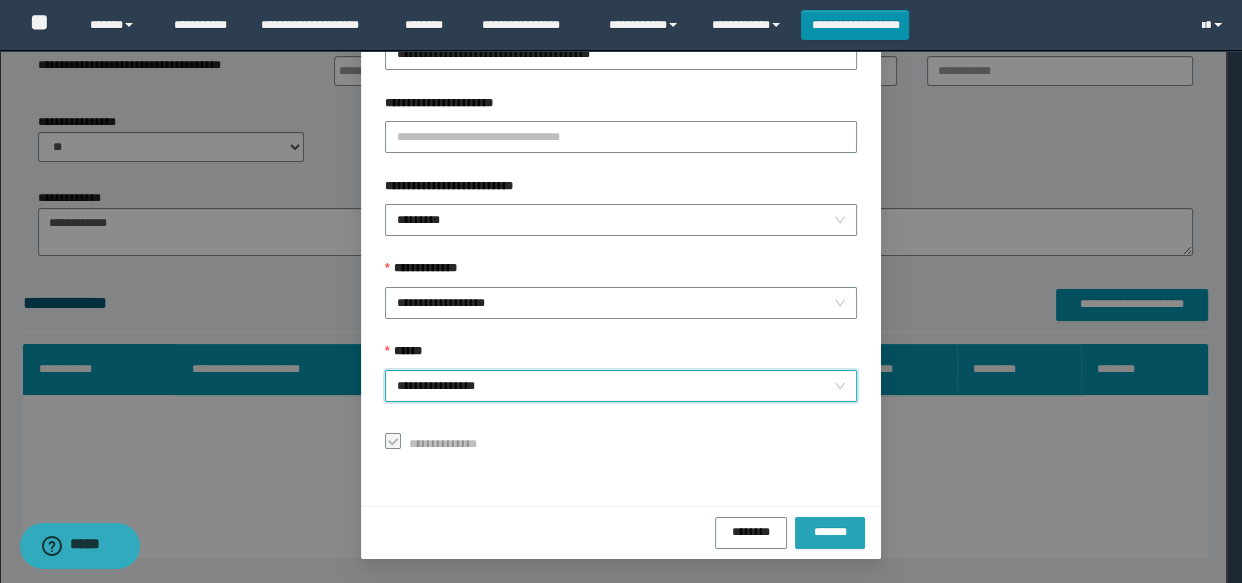 click on "*******" at bounding box center (830, 531) 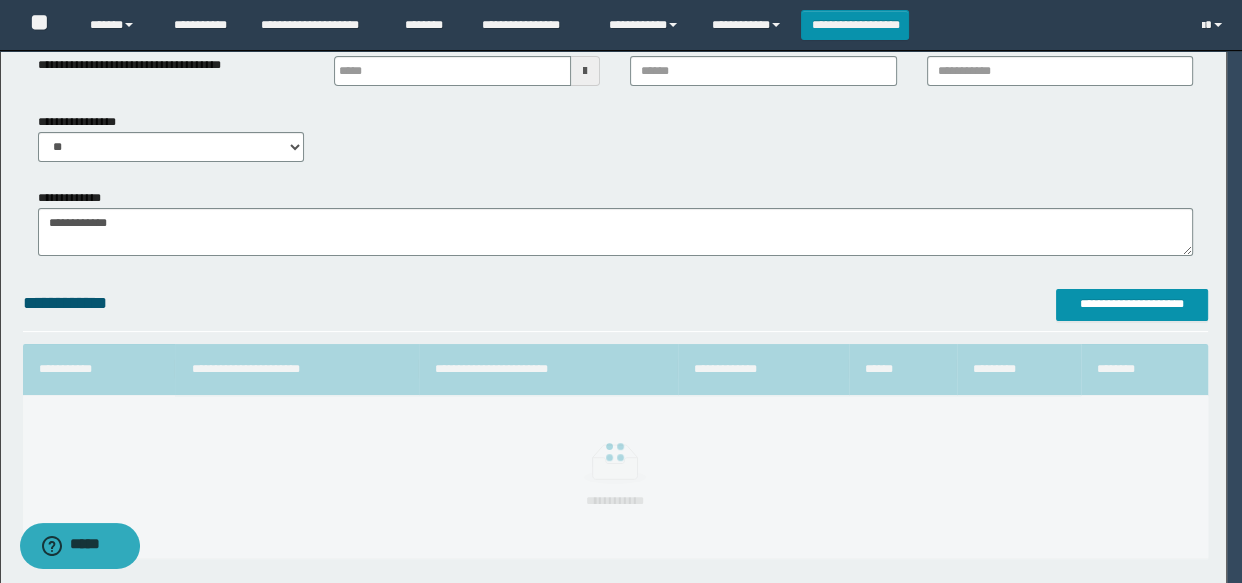 scroll, scrollTop: 120, scrollLeft: 0, axis: vertical 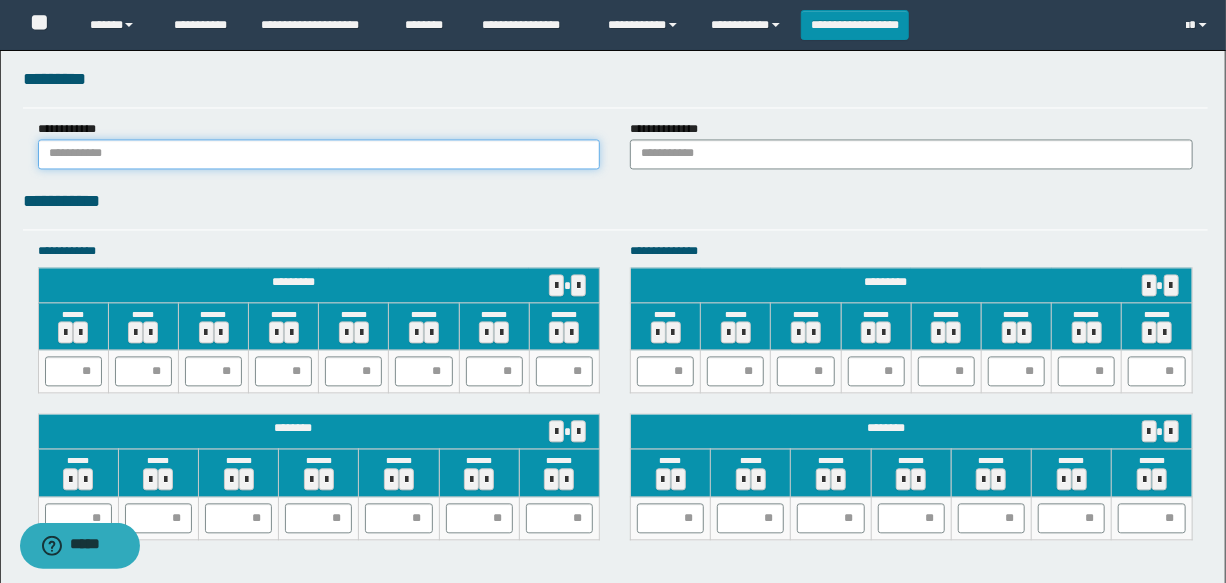 click at bounding box center (319, 154) 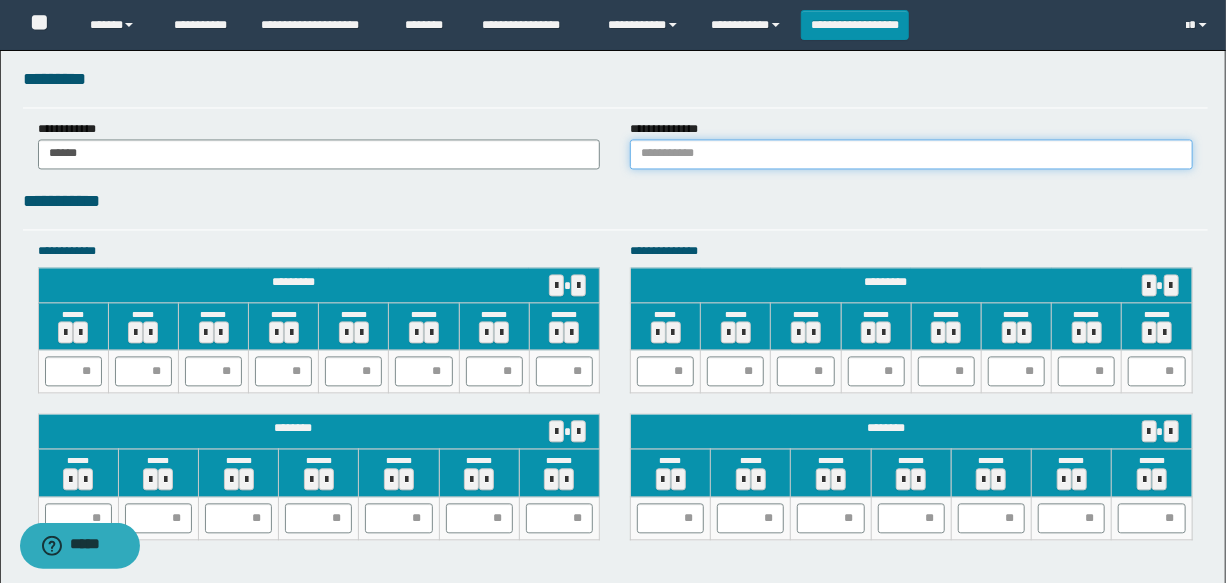 click at bounding box center [911, 154] 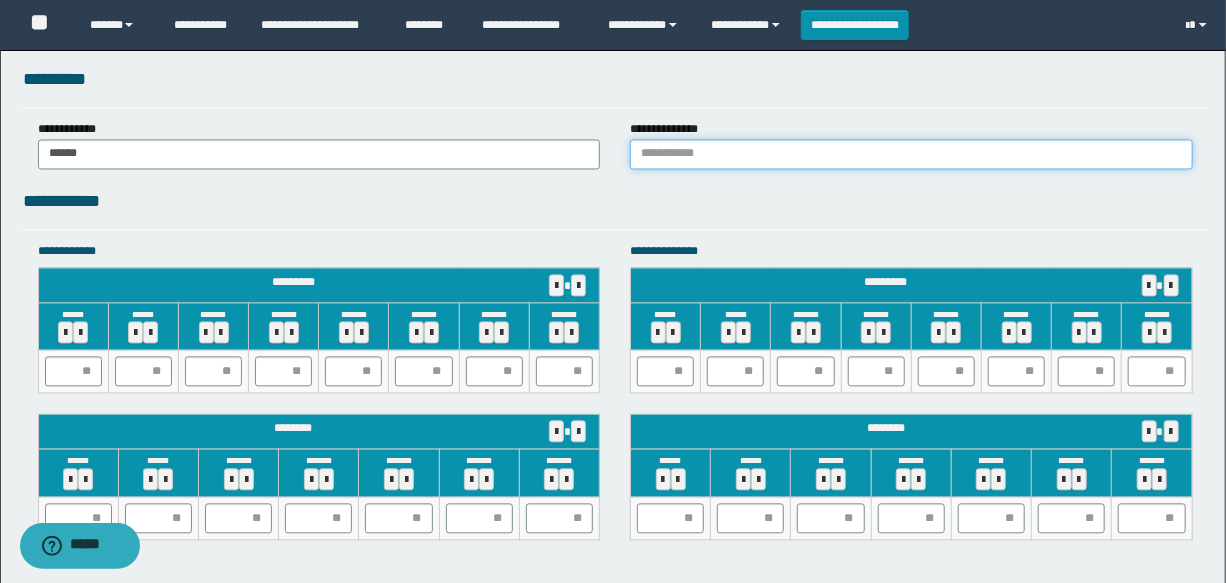 type on "******" 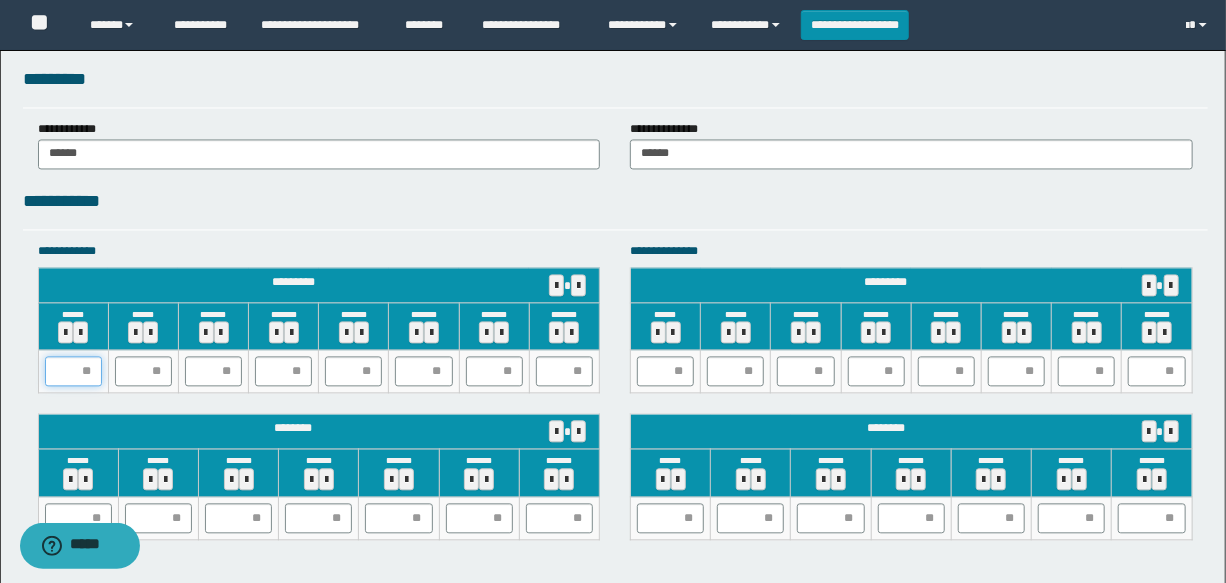 click at bounding box center (73, 371) 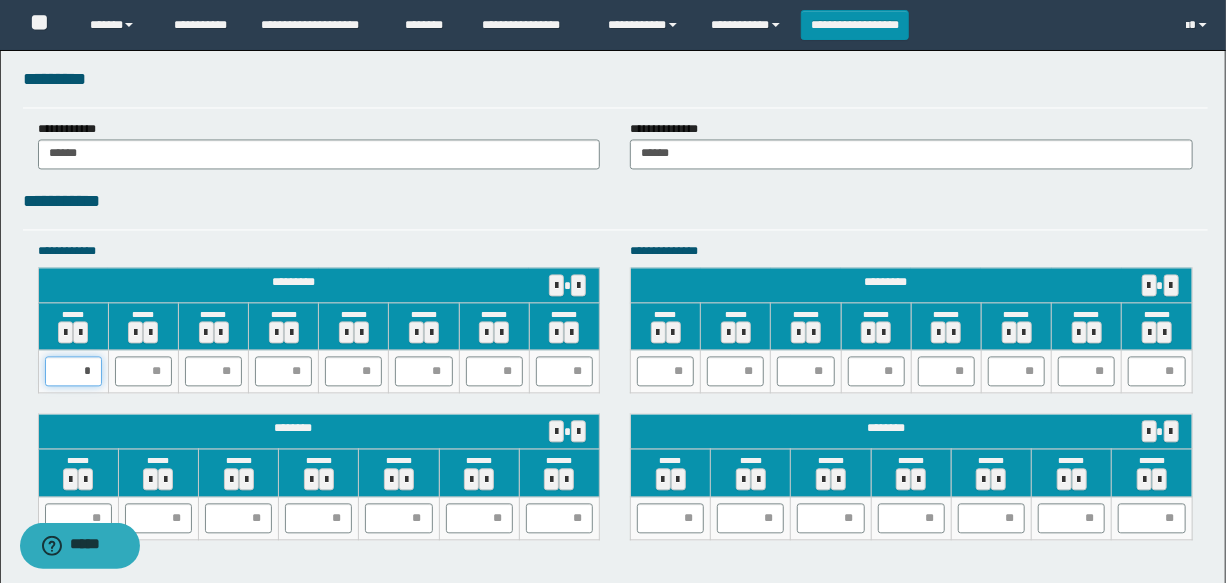 type on "**" 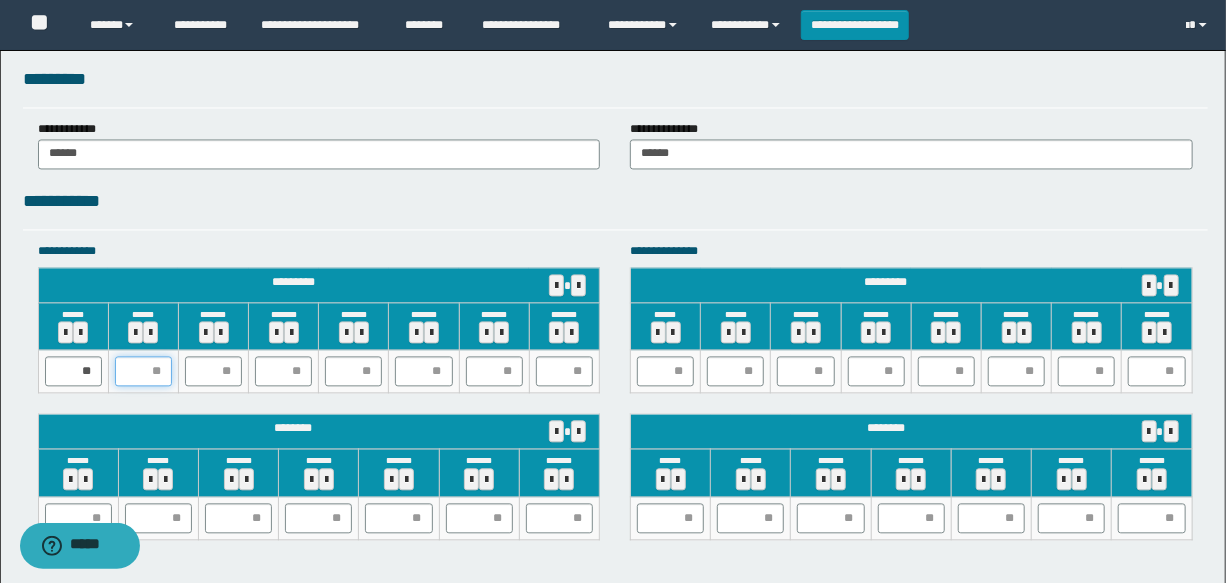 click at bounding box center (143, 371) 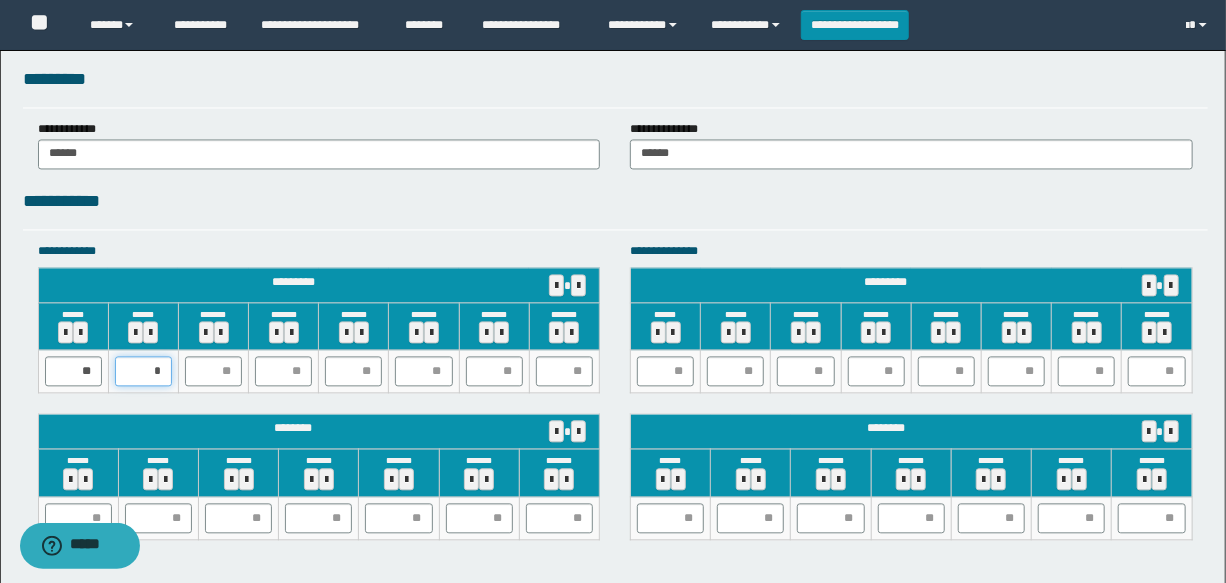 type on "**" 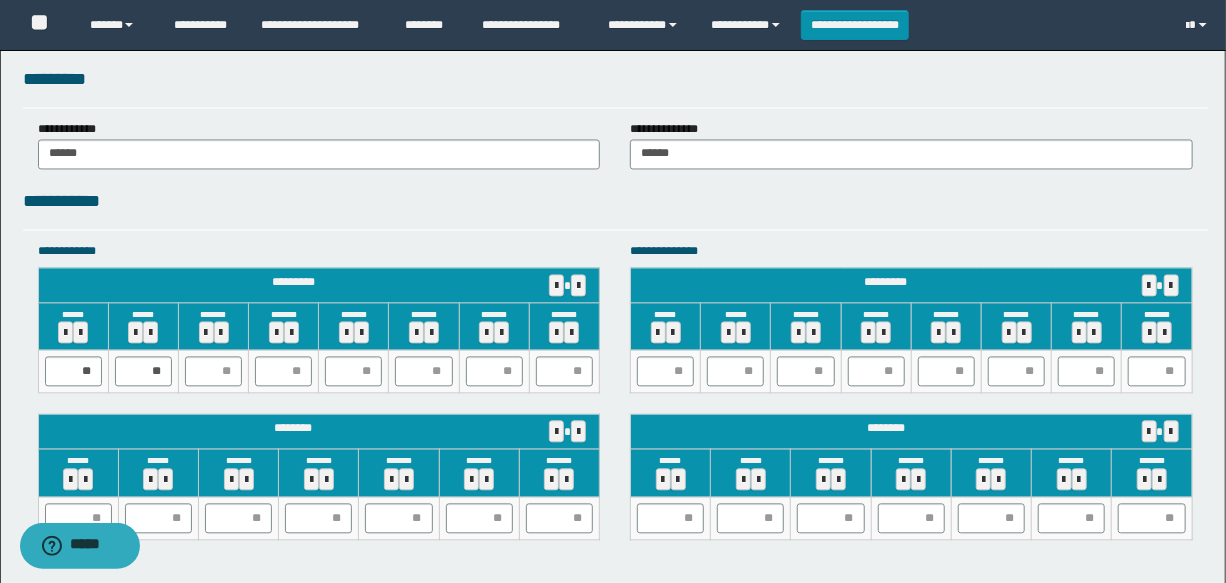 click at bounding box center [213, 371] 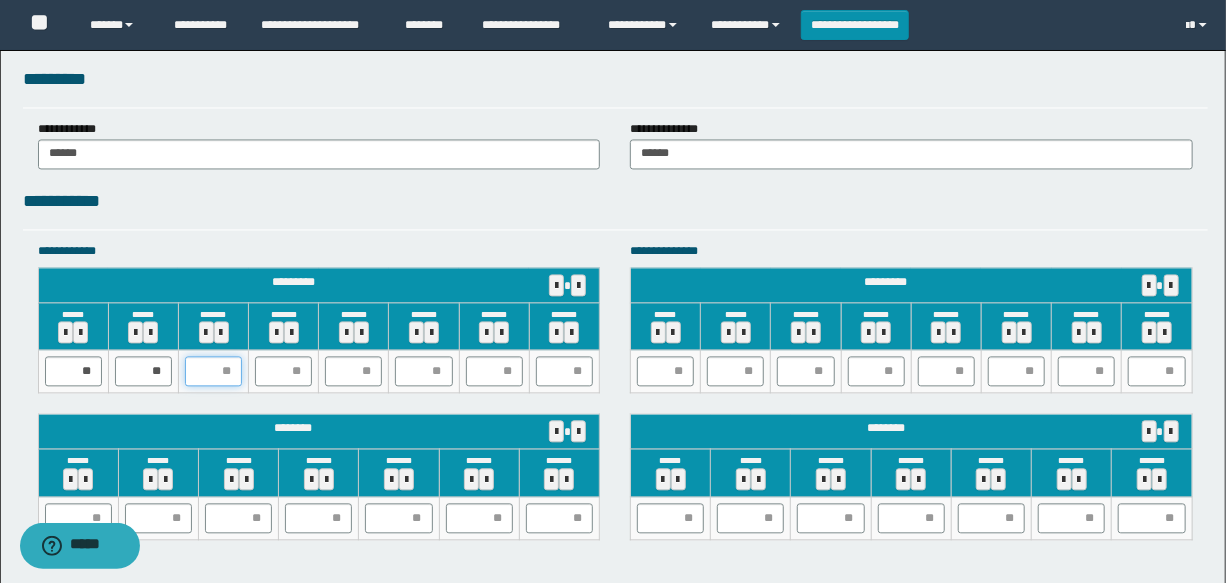 click at bounding box center (213, 371) 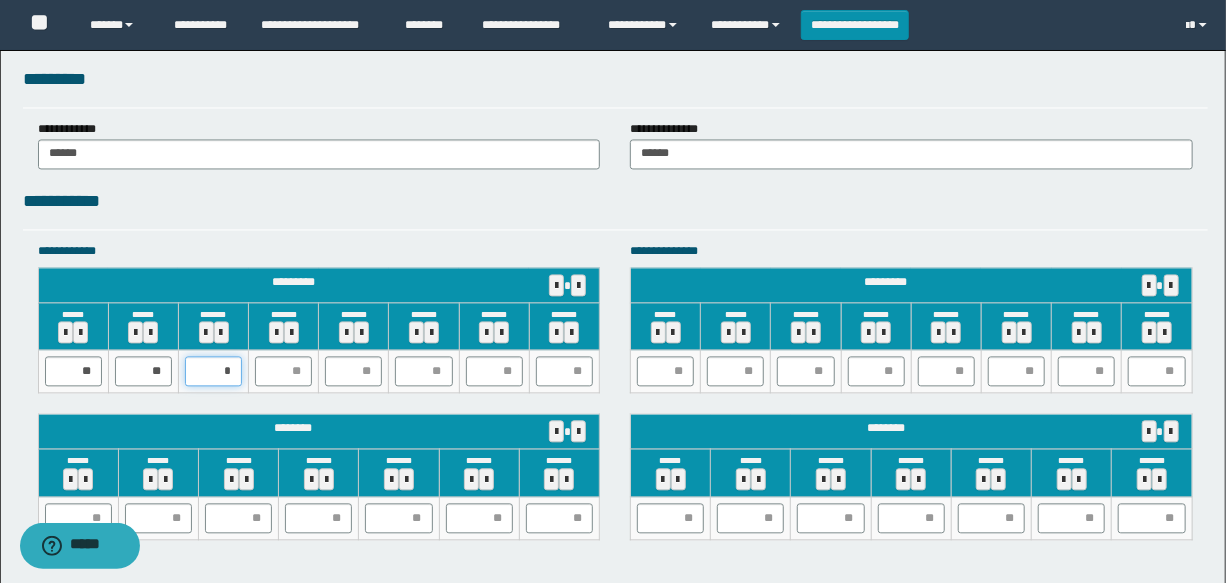 type on "**" 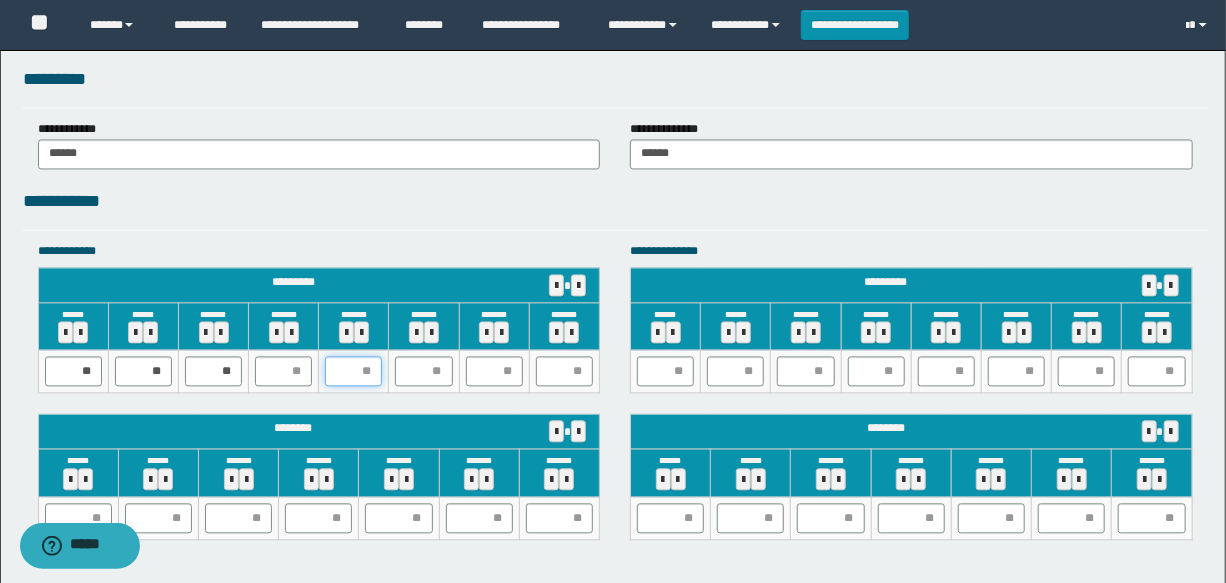 drag, startPoint x: 331, startPoint y: 363, endPoint x: 214, endPoint y: 400, distance: 122.711044 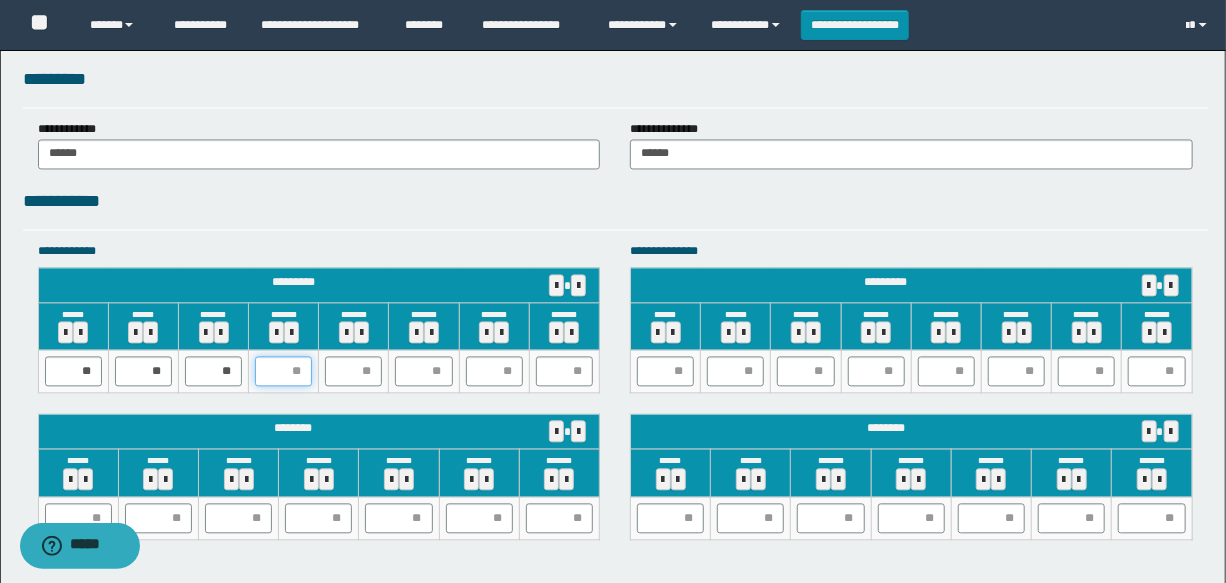 click at bounding box center [283, 371] 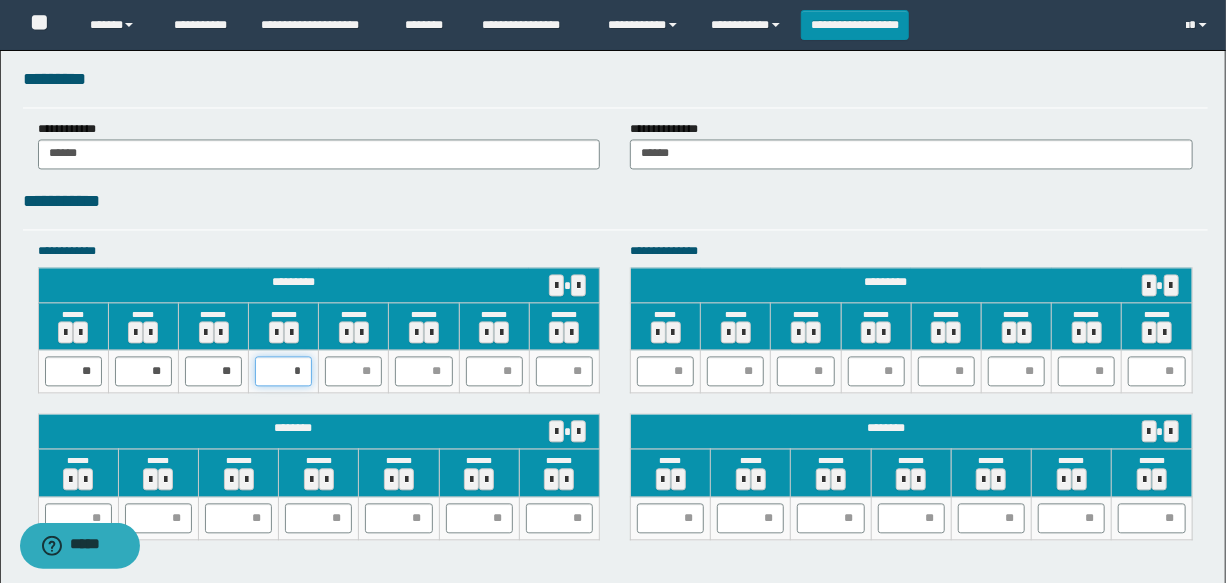 type on "**" 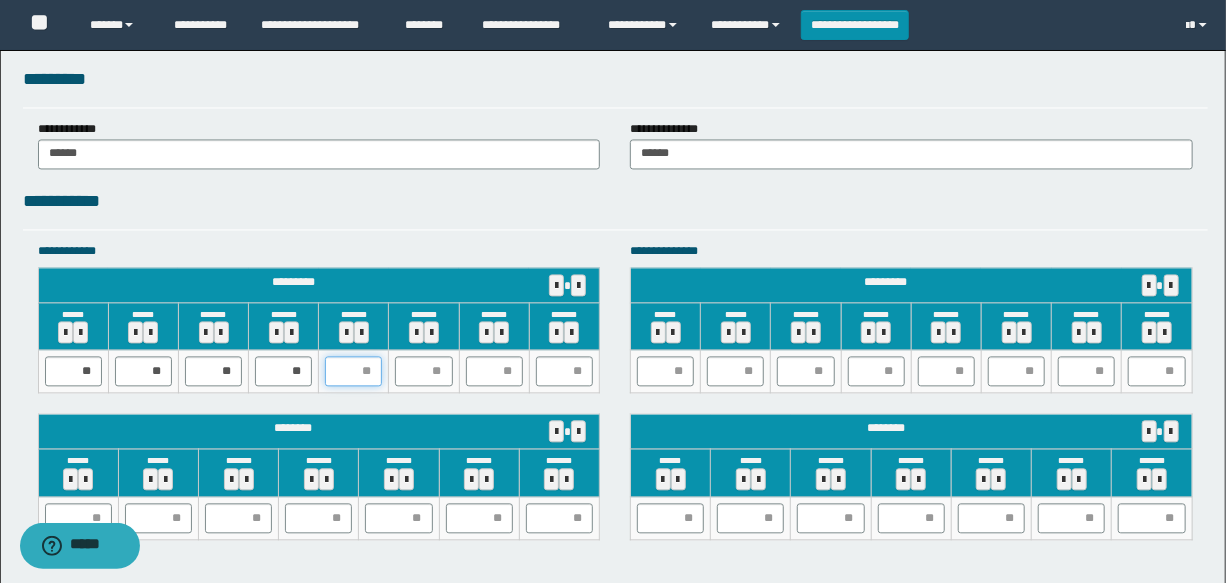 click at bounding box center [353, 371] 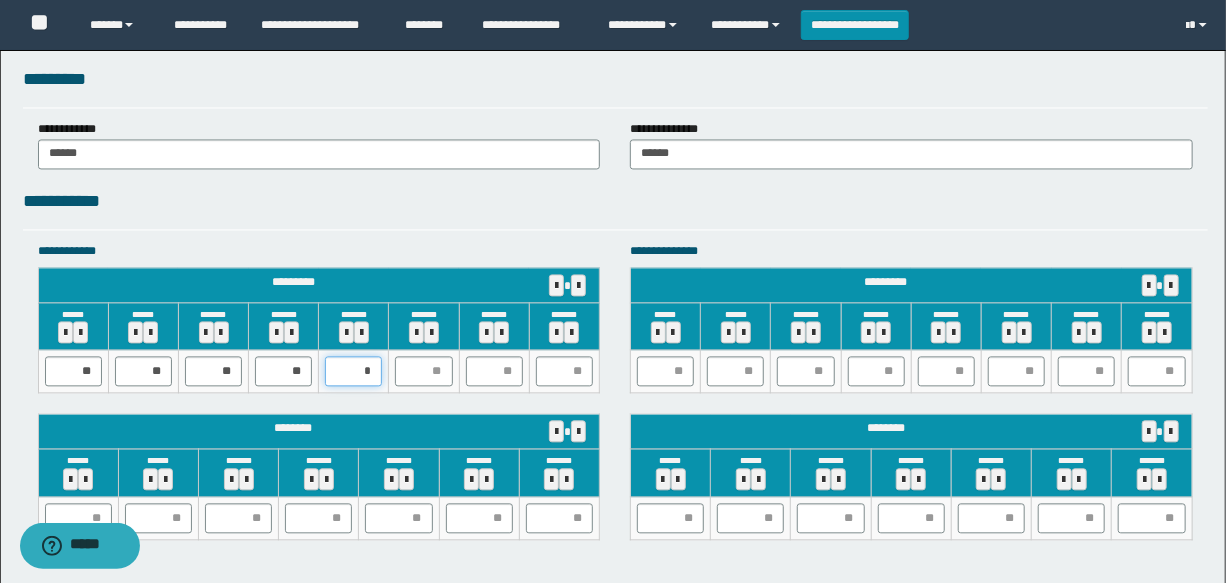 type on "**" 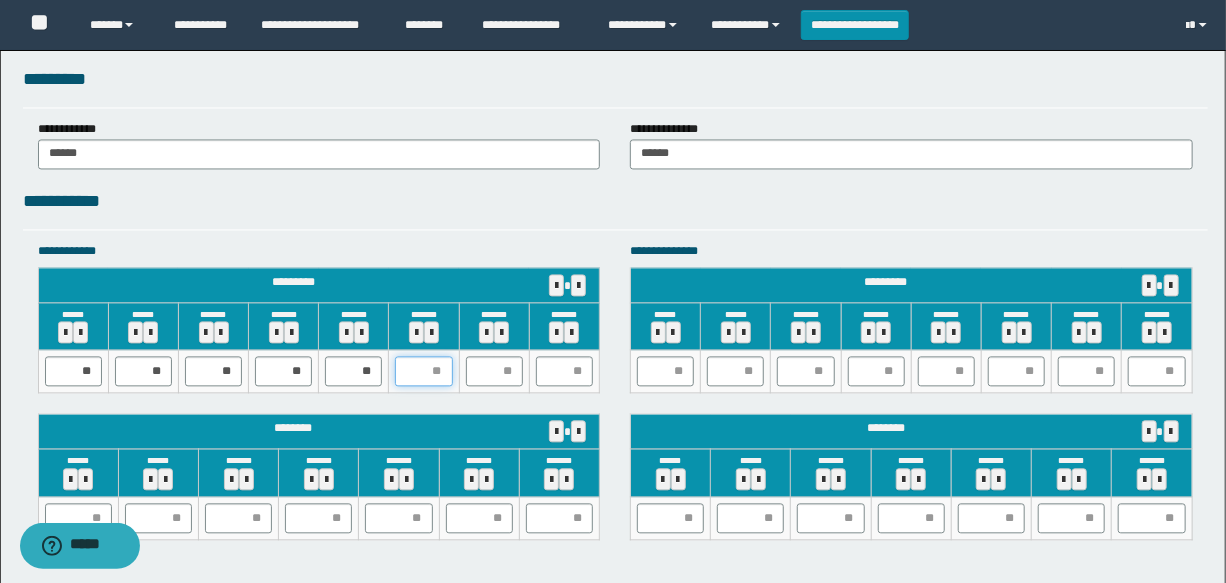 click at bounding box center [423, 371] 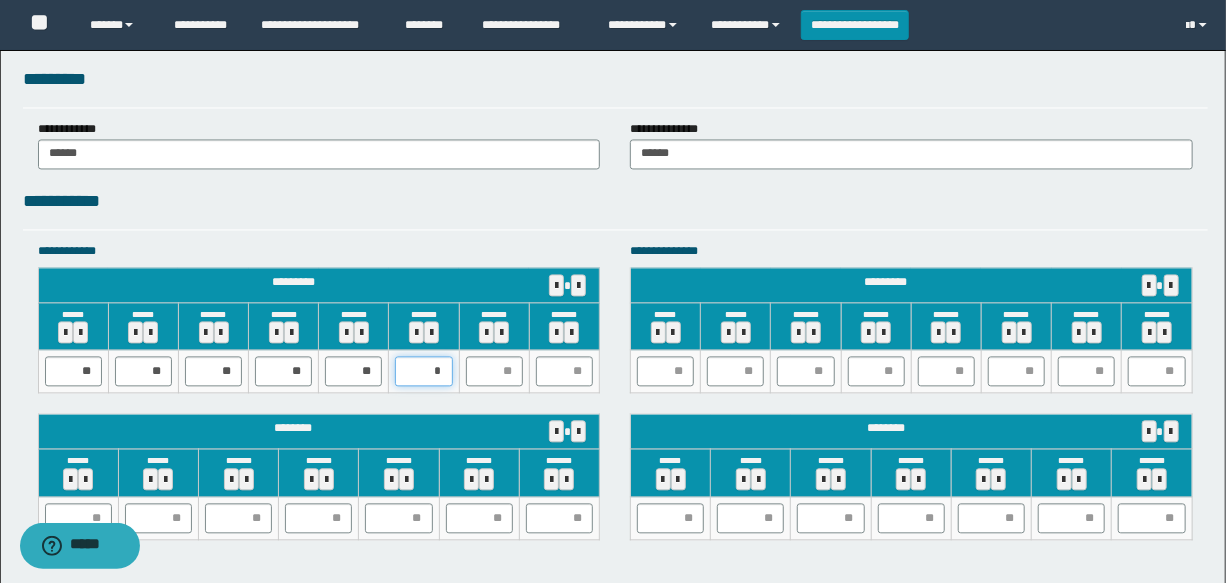 type on "**" 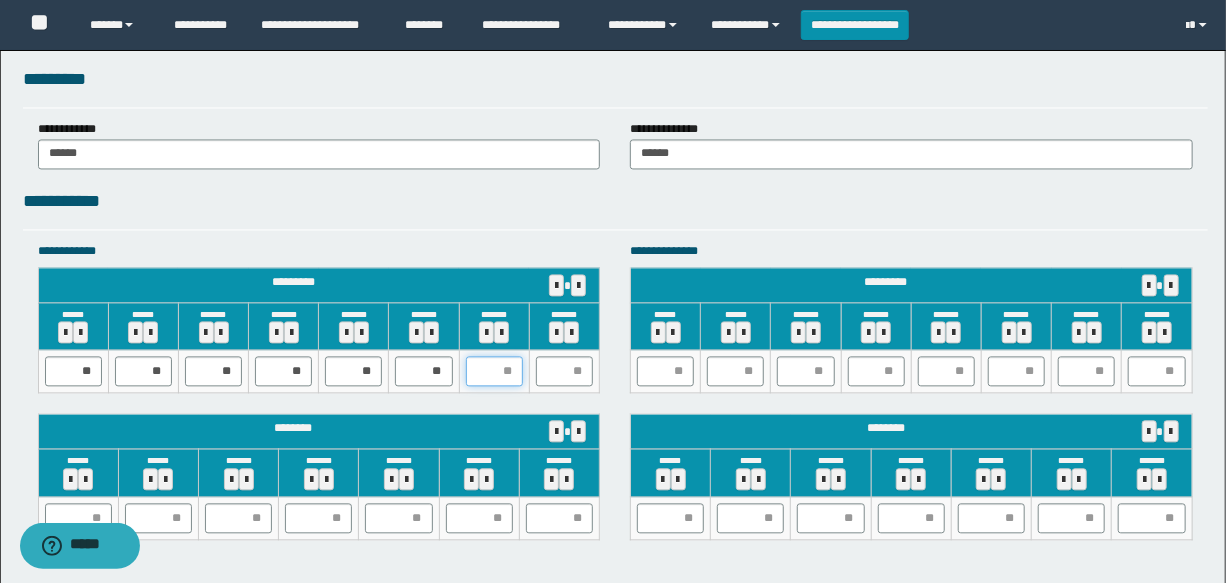 click at bounding box center (494, 371) 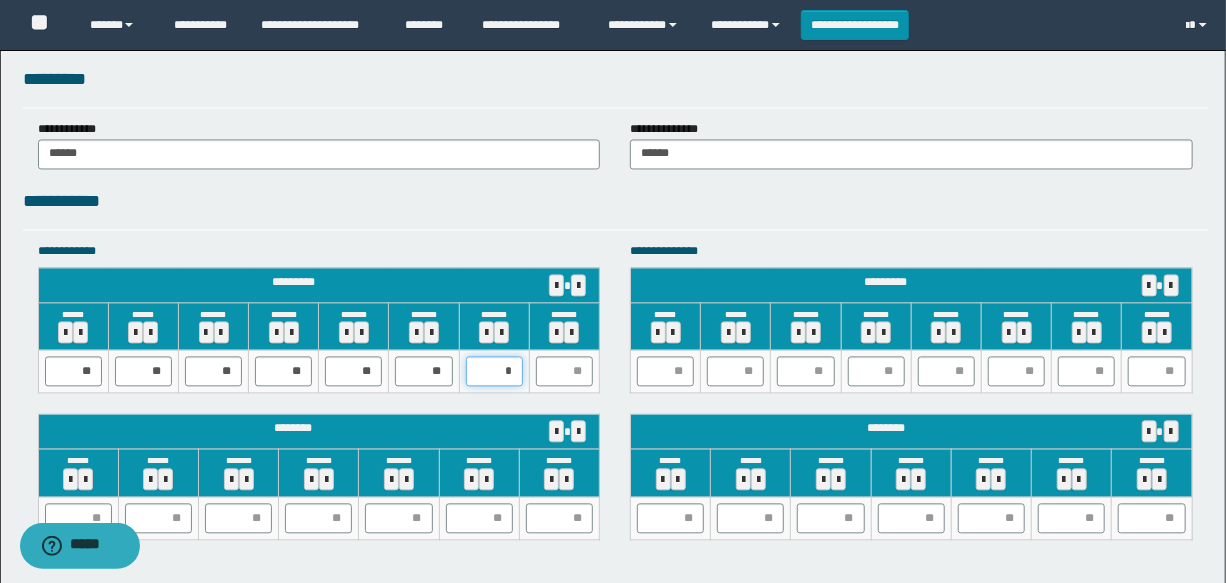 type on "**" 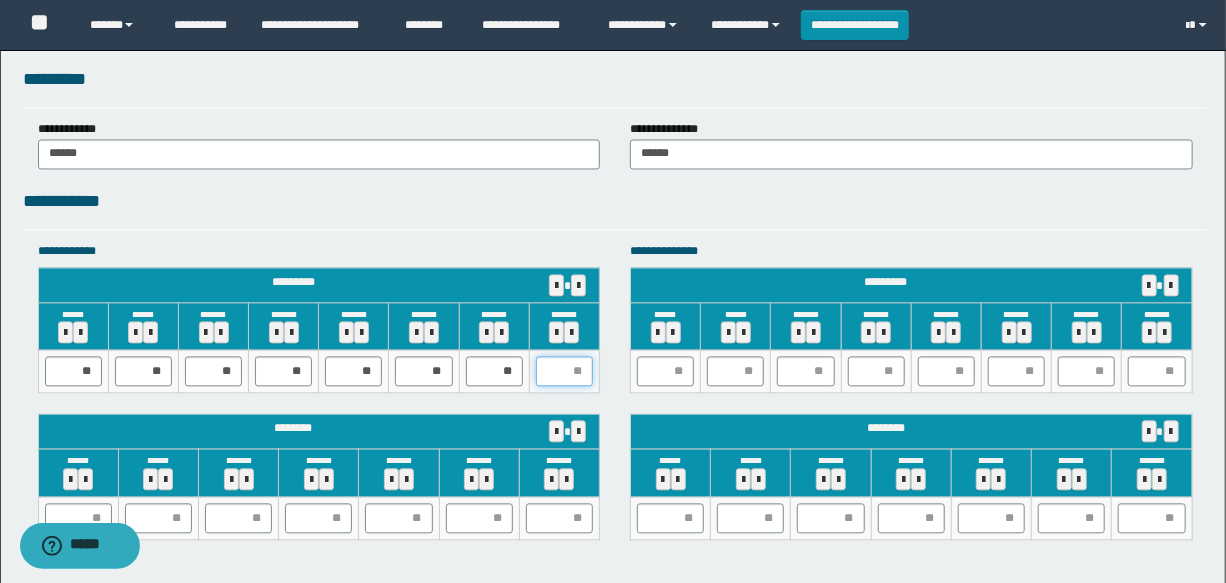 click at bounding box center (564, 371) 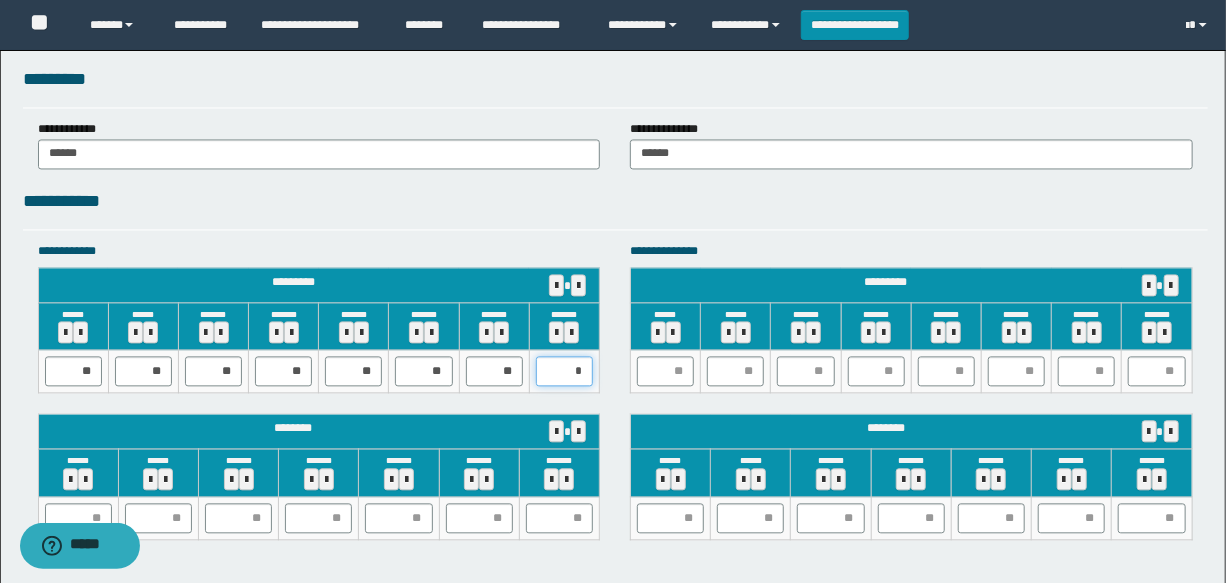 type on "**" 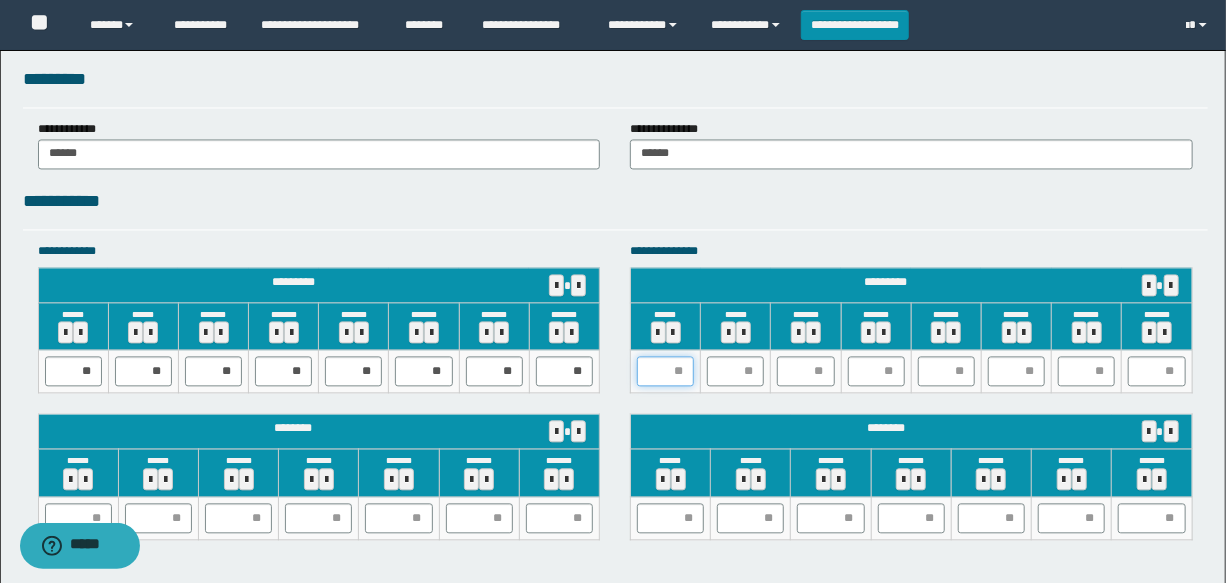 click at bounding box center (665, 371) 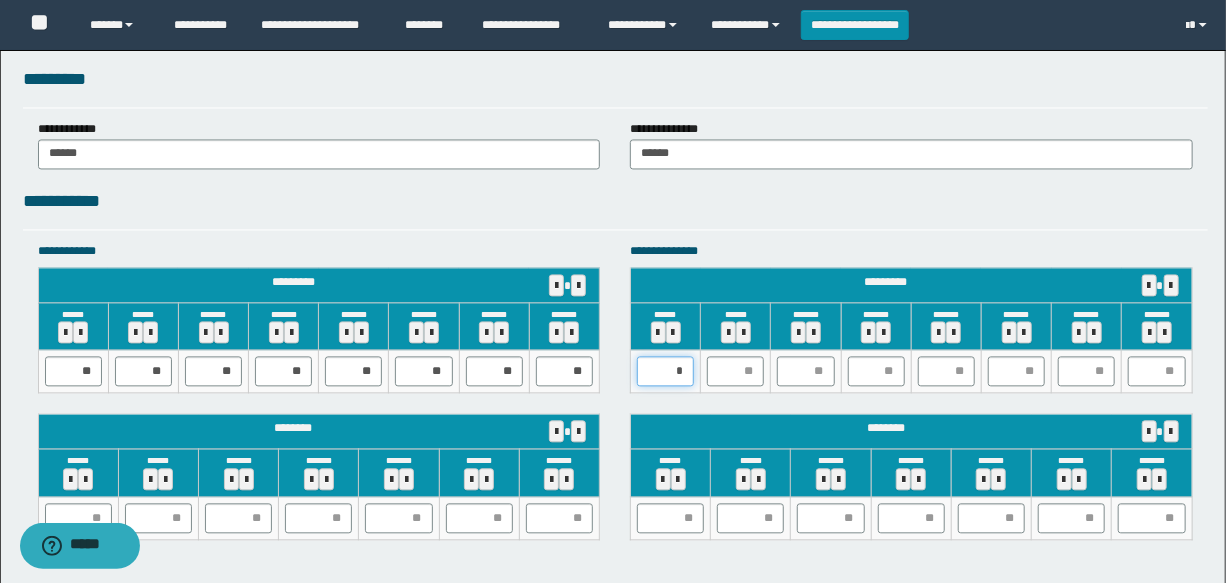 type on "**" 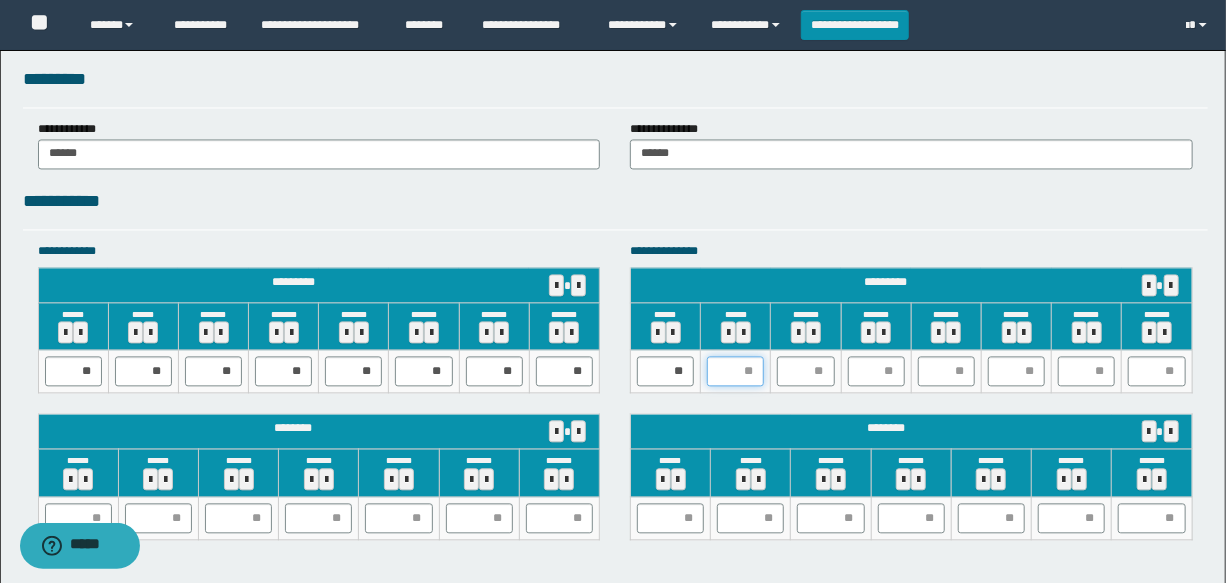 click at bounding box center [735, 371] 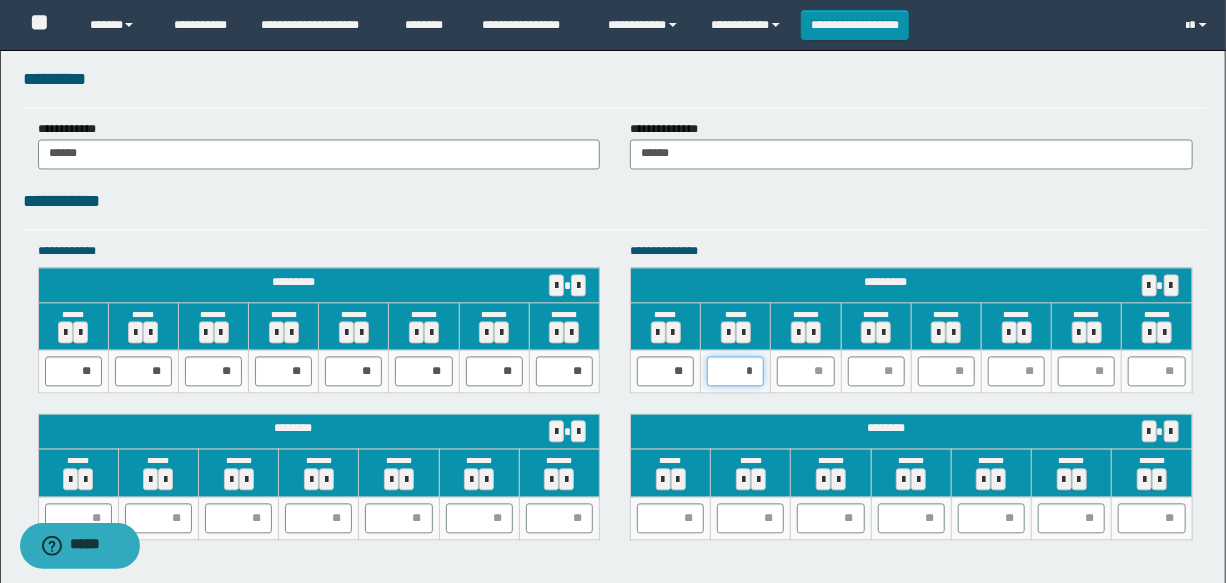 type on "**" 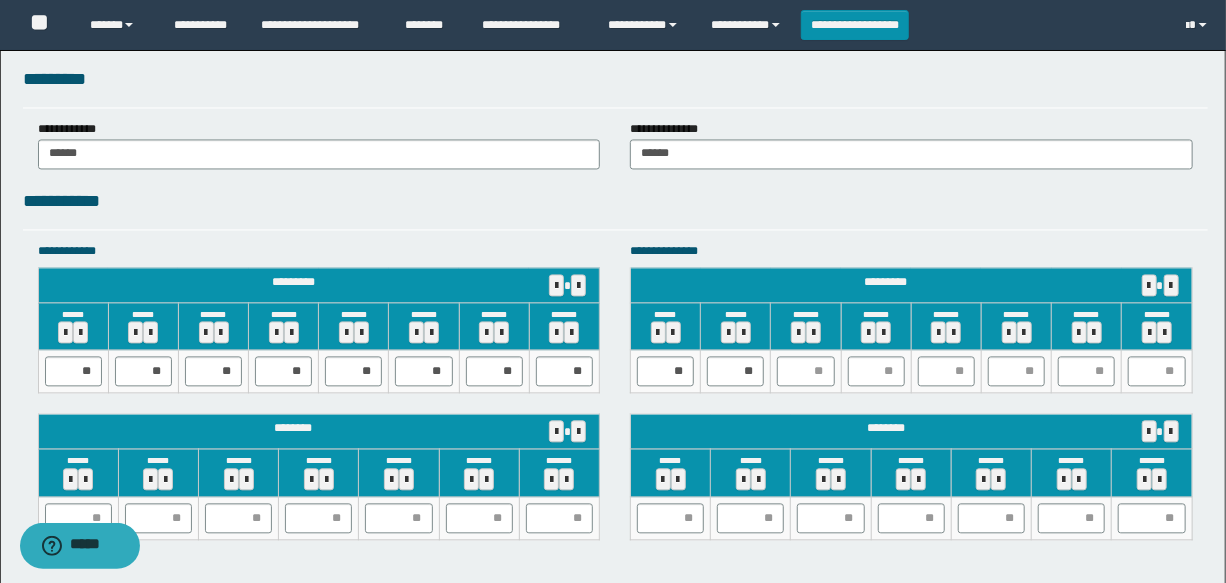 click at bounding box center (806, 371) 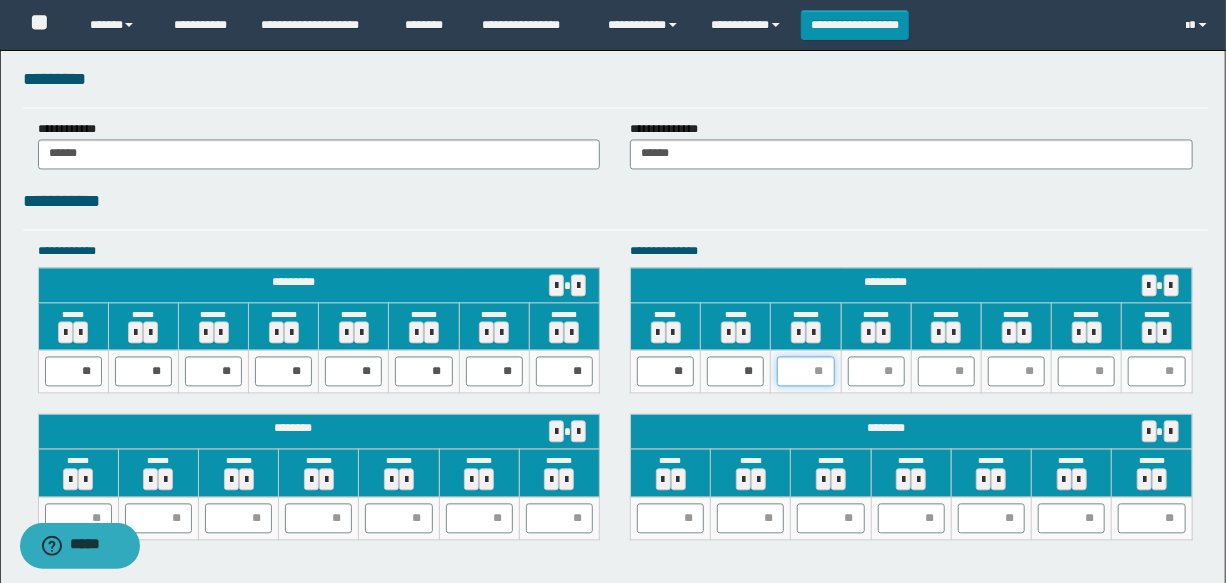 click at bounding box center (805, 371) 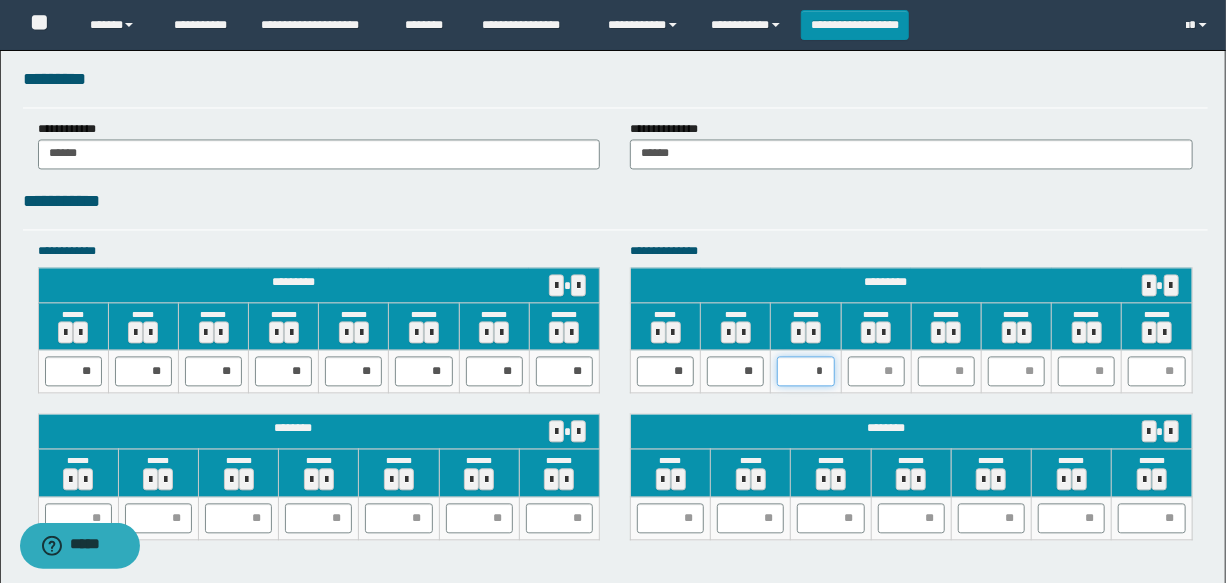 type on "**" 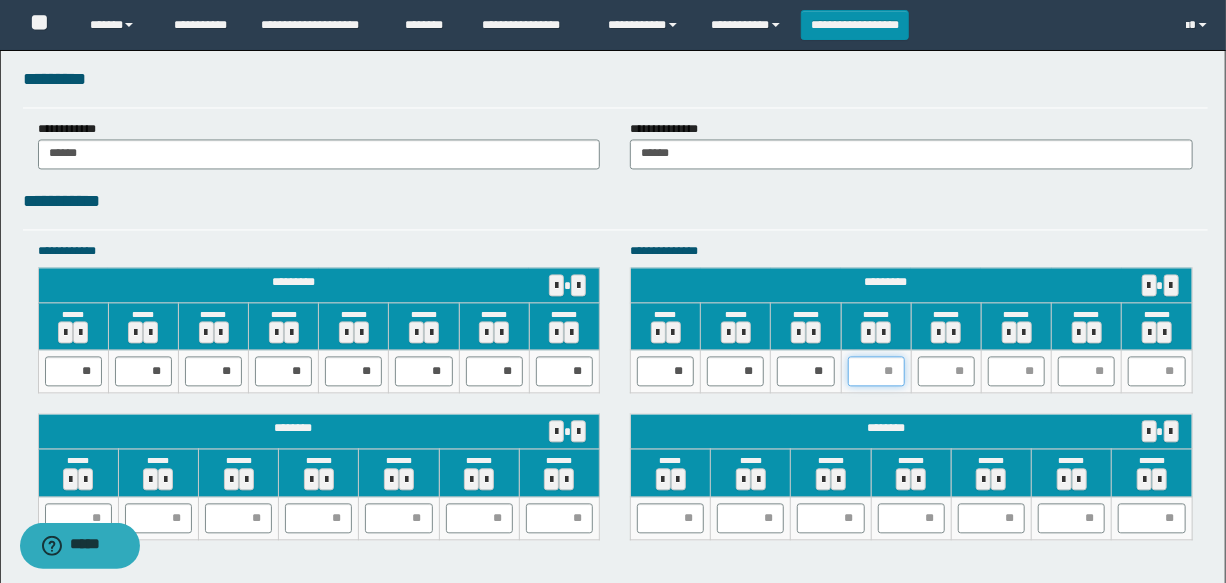 click at bounding box center [876, 371] 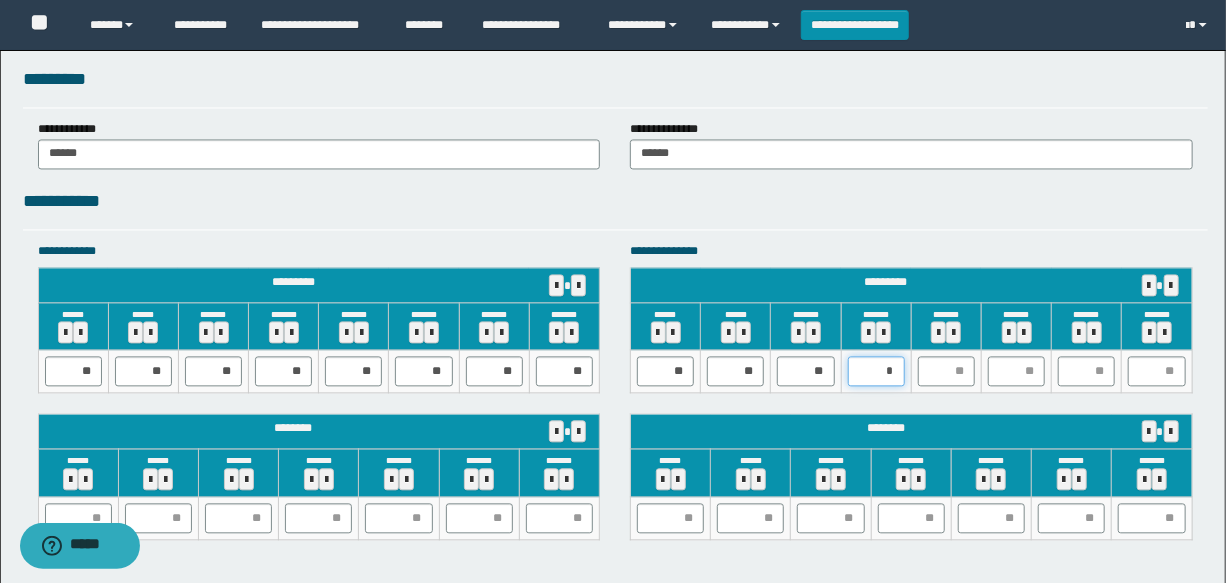 type on "**" 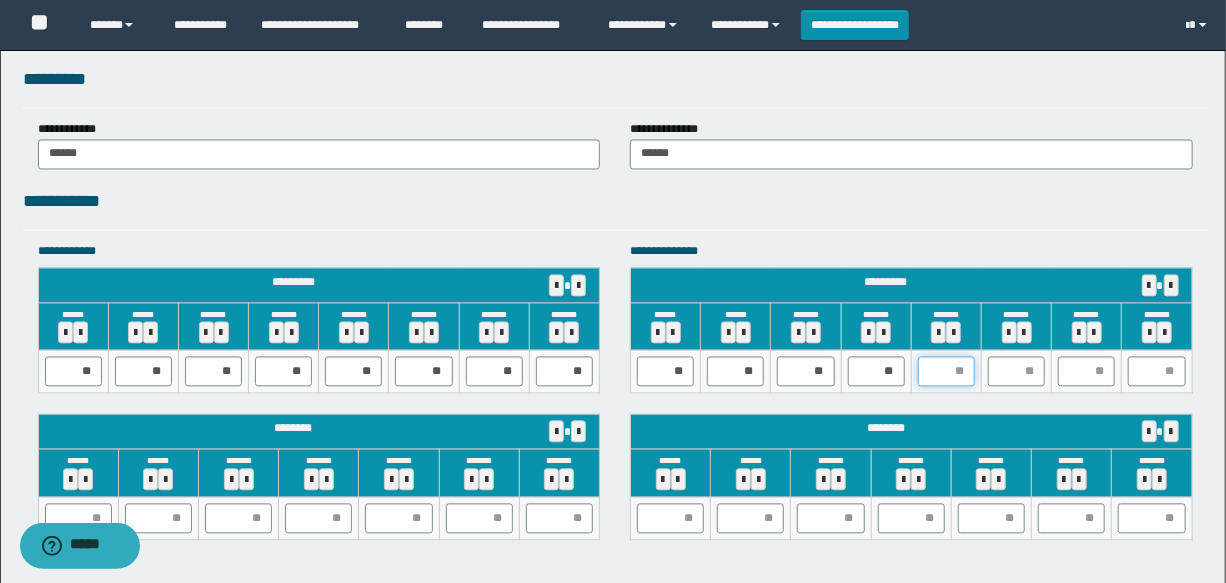 click at bounding box center [946, 371] 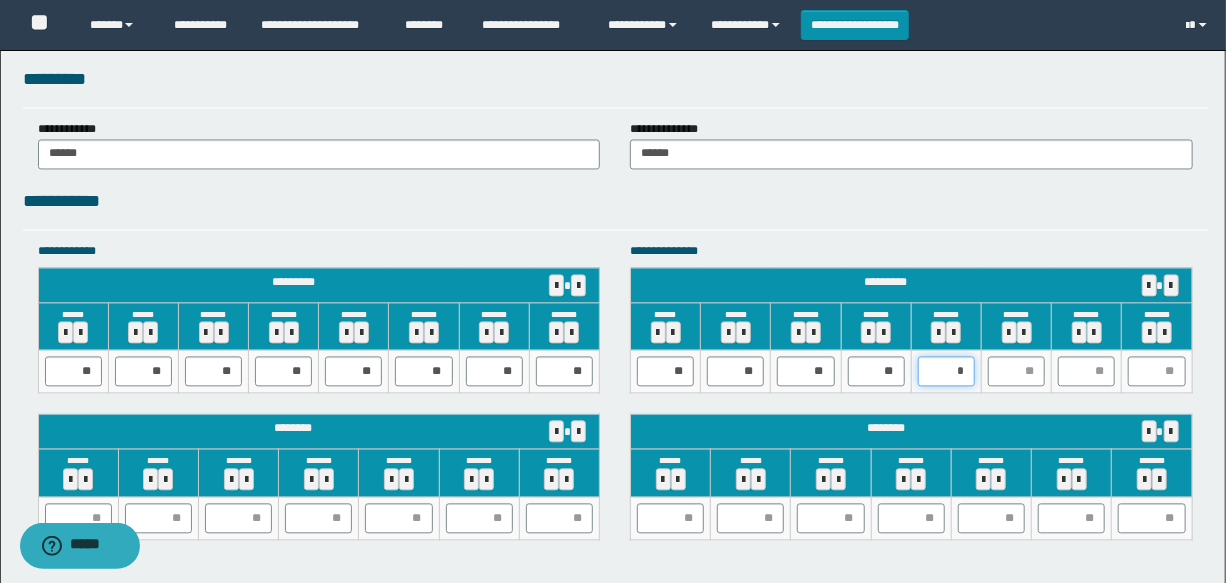 type on "**" 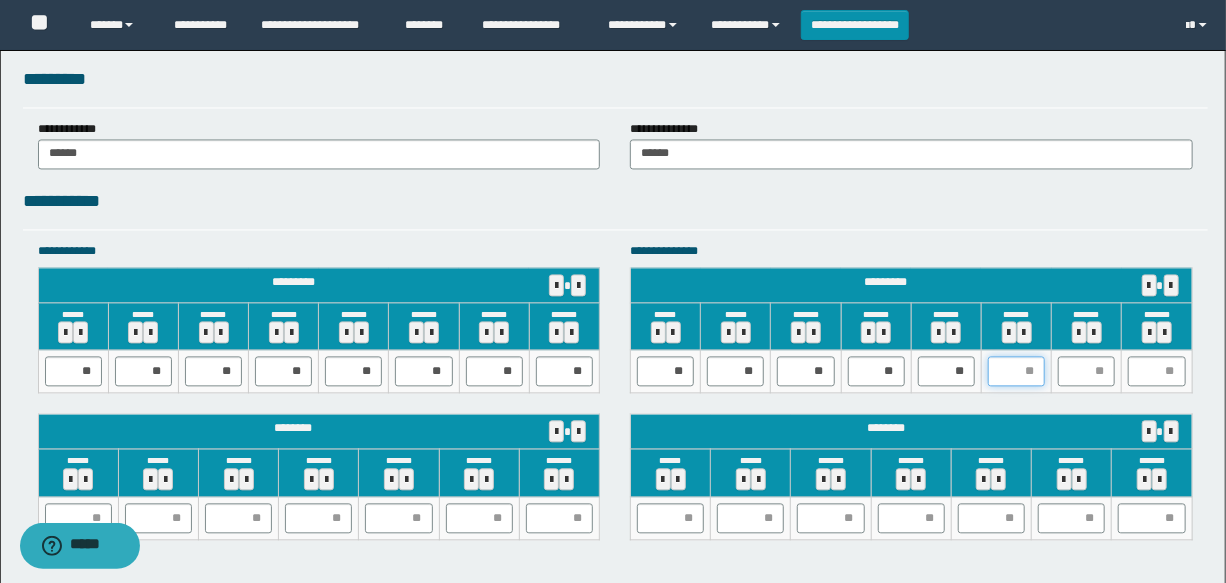 click at bounding box center [1016, 371] 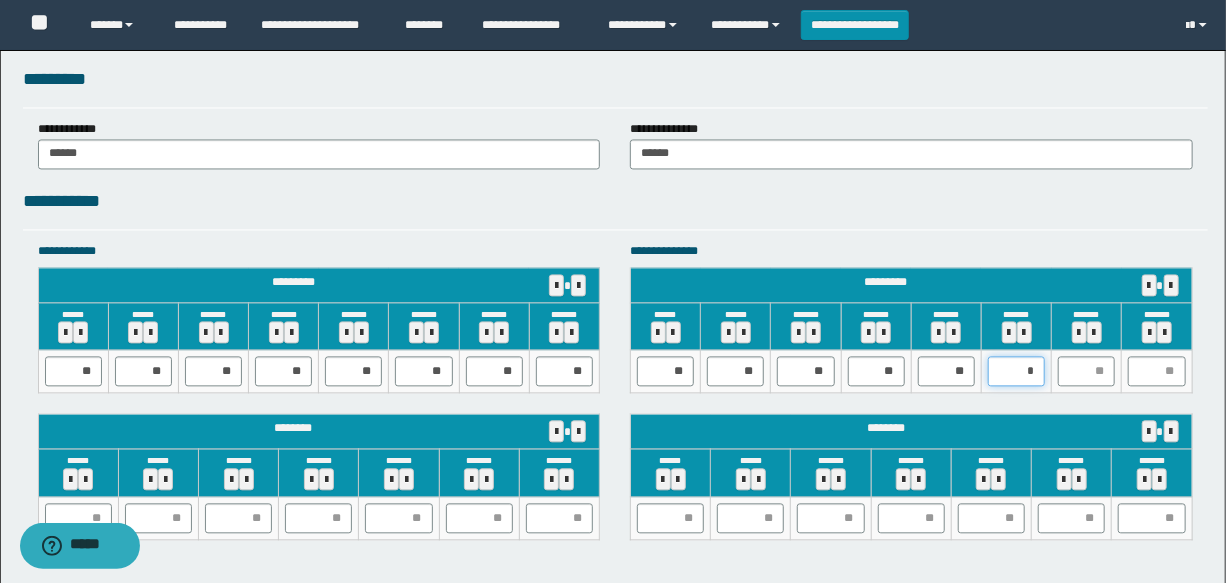 type on "**" 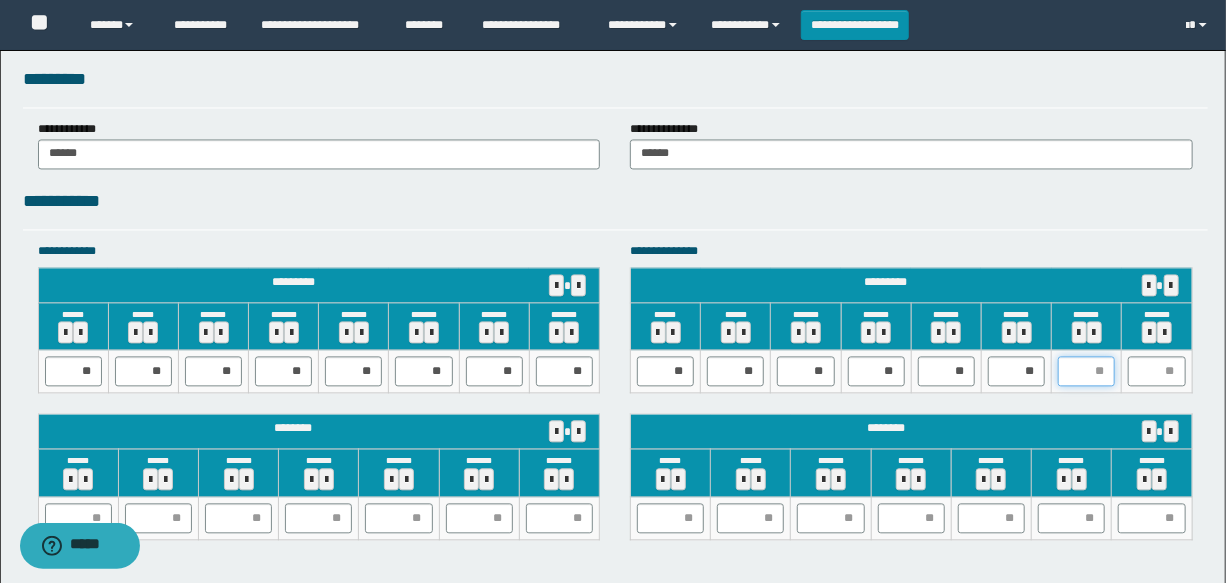 click at bounding box center [1086, 371] 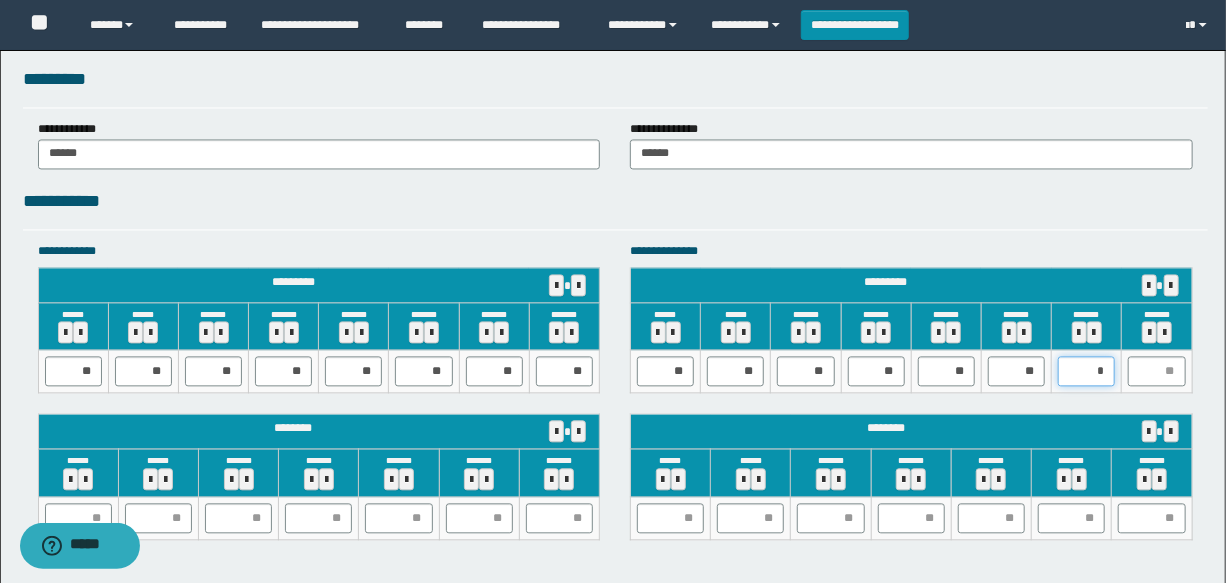 type on "**" 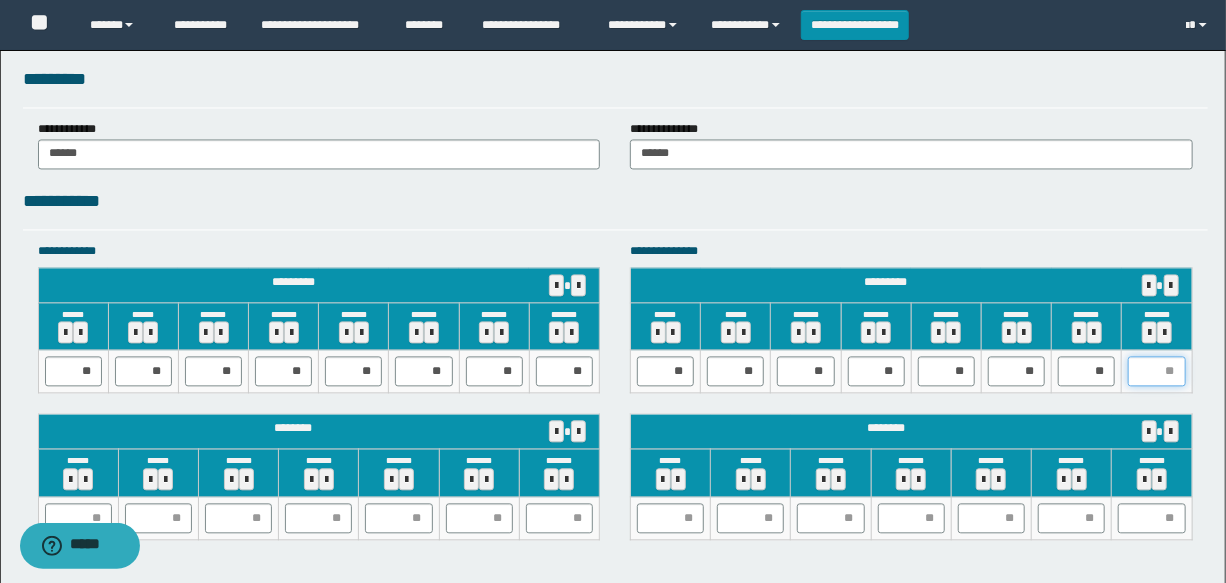 click at bounding box center [1156, 371] 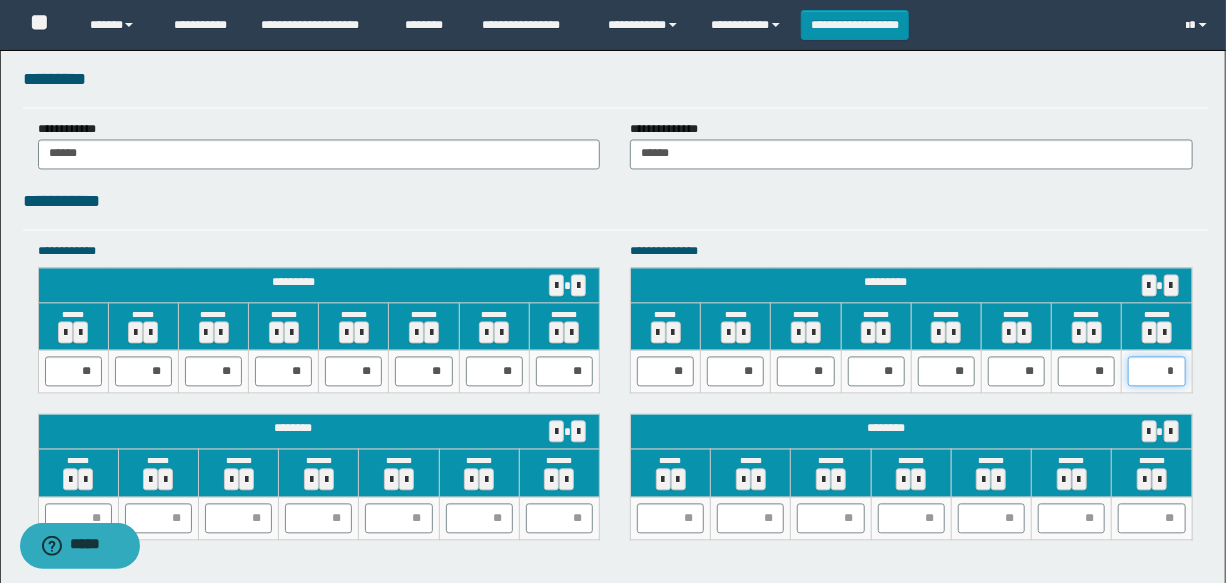 type on "**" 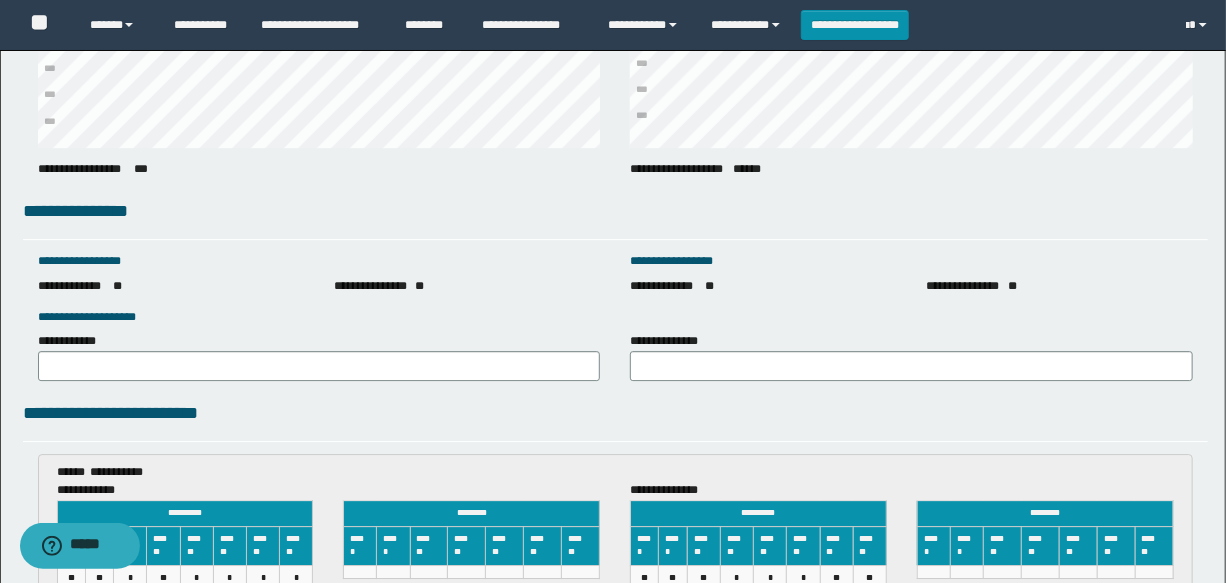 scroll, scrollTop: 2818, scrollLeft: 0, axis: vertical 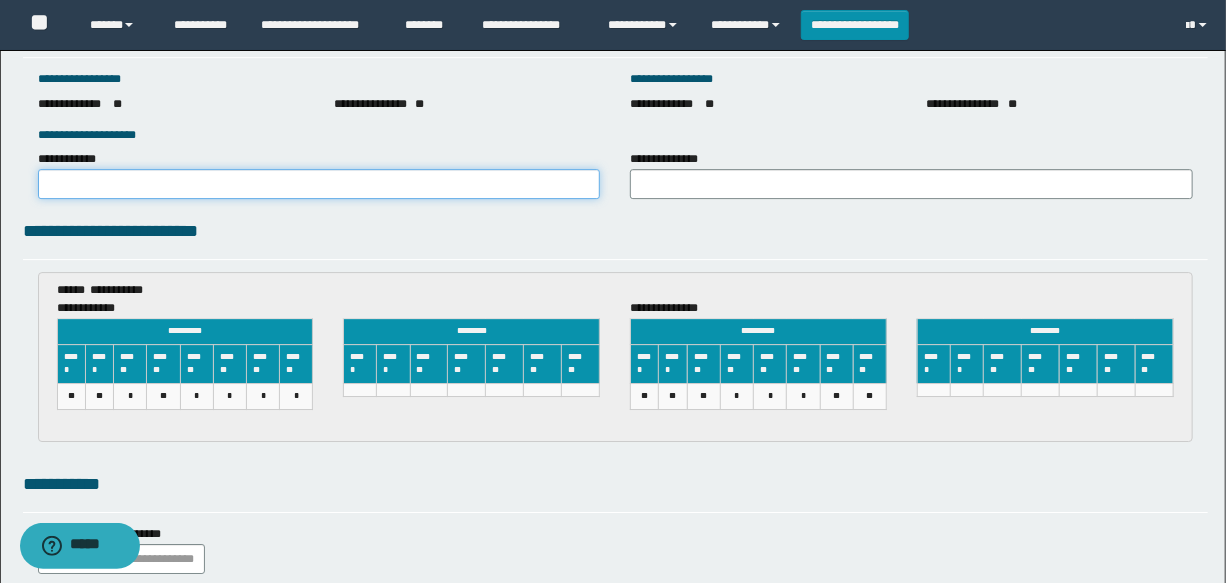 click on "**********" at bounding box center [319, 184] 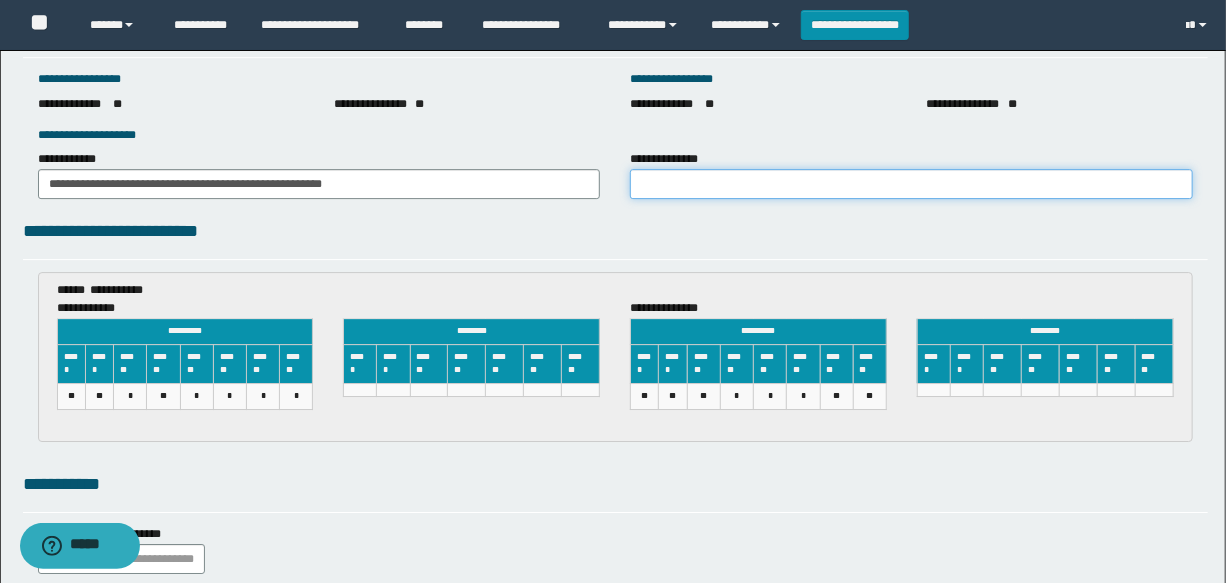 click on "**********" at bounding box center [911, 184] 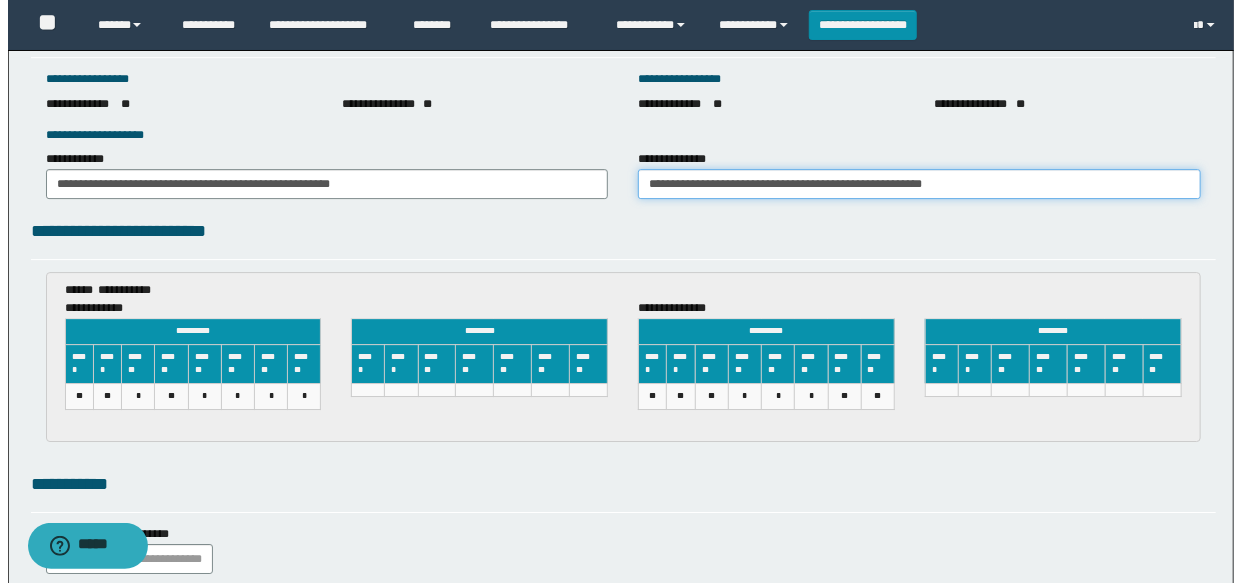 scroll, scrollTop: 3116, scrollLeft: 0, axis: vertical 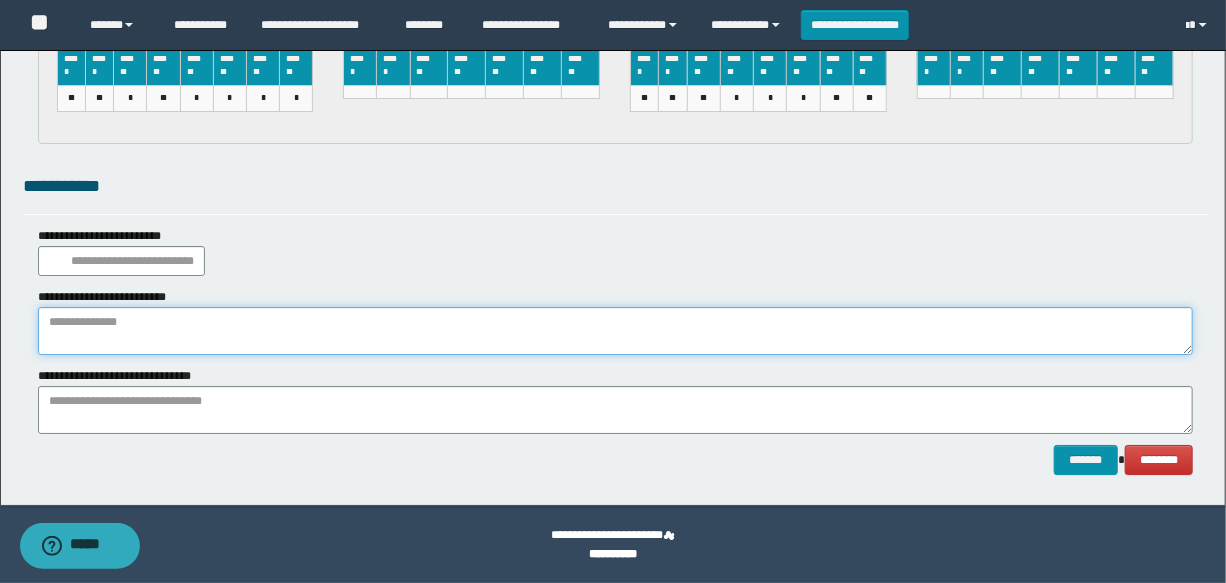 click at bounding box center [615, 331] 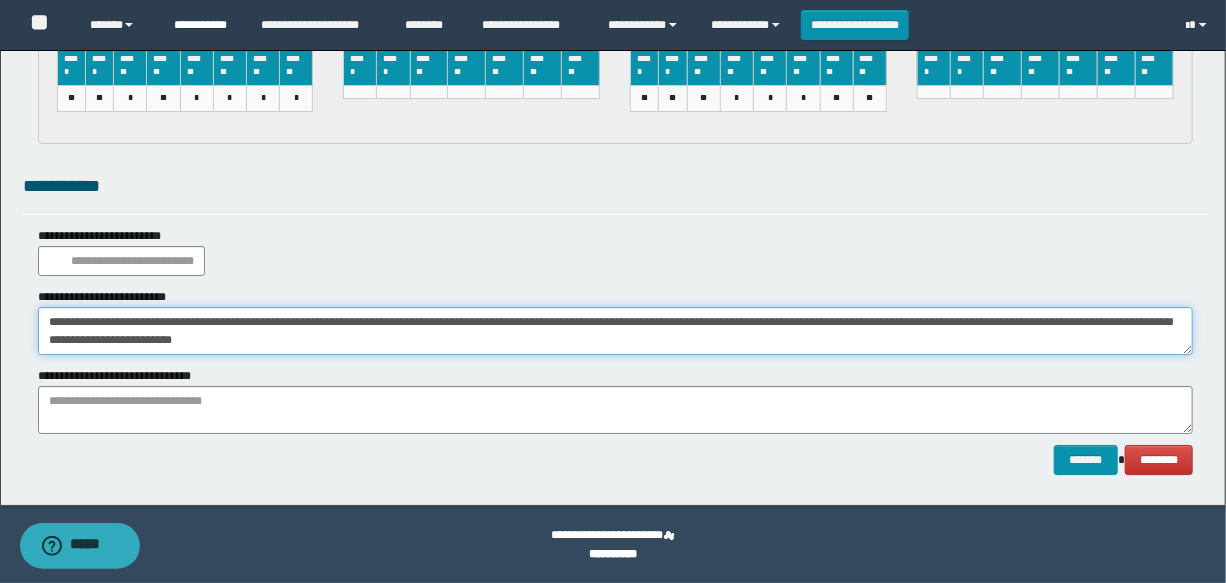 type on "**********" 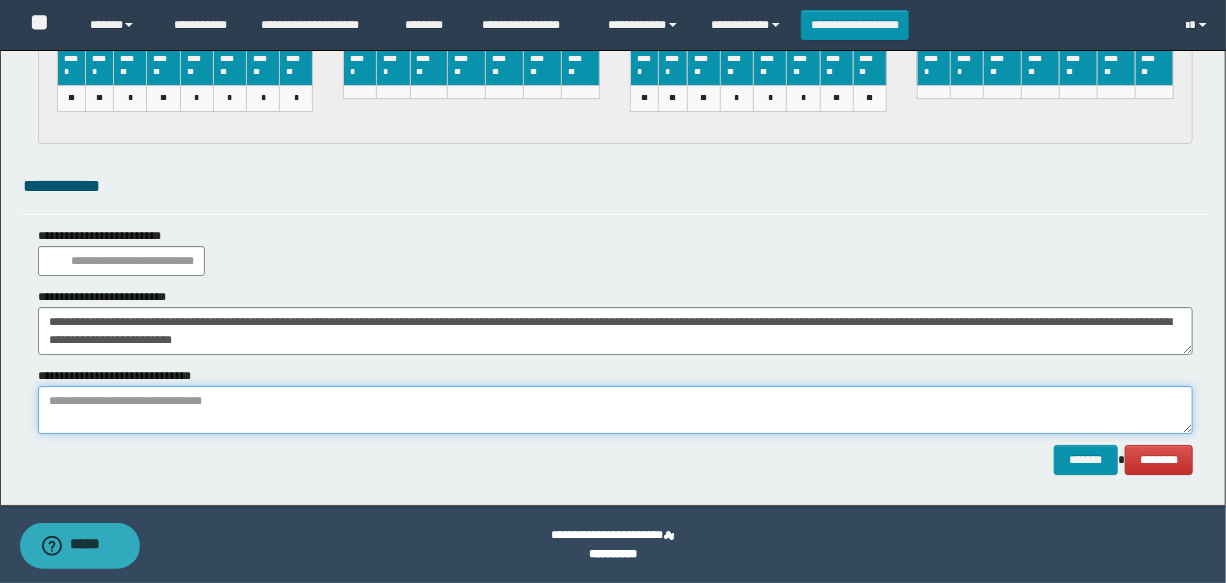click at bounding box center [615, 410] 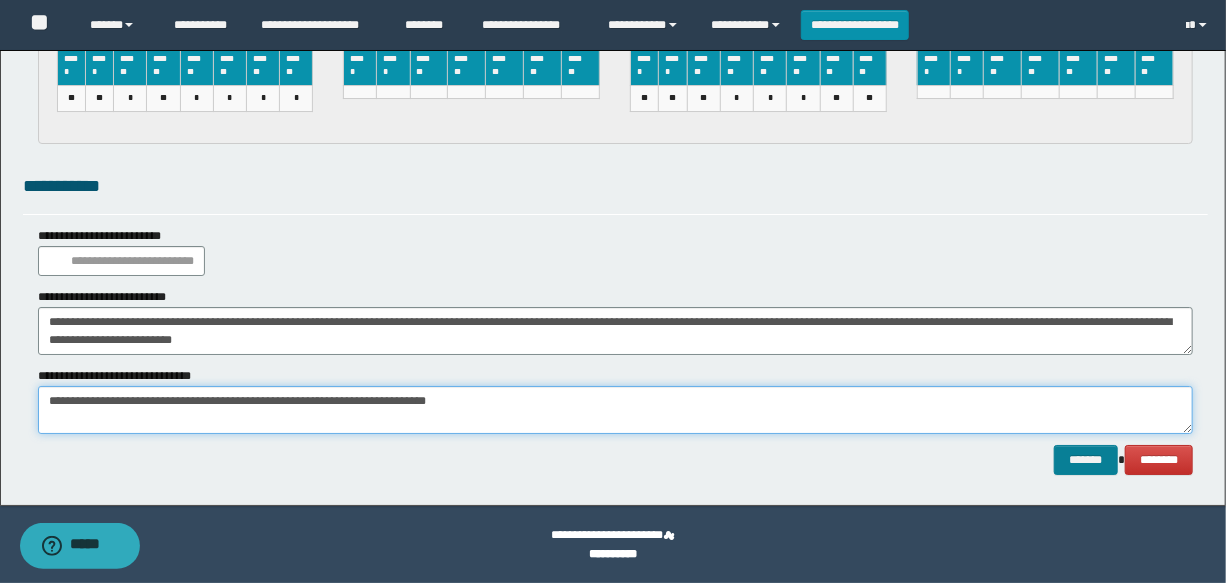 type on "**********" 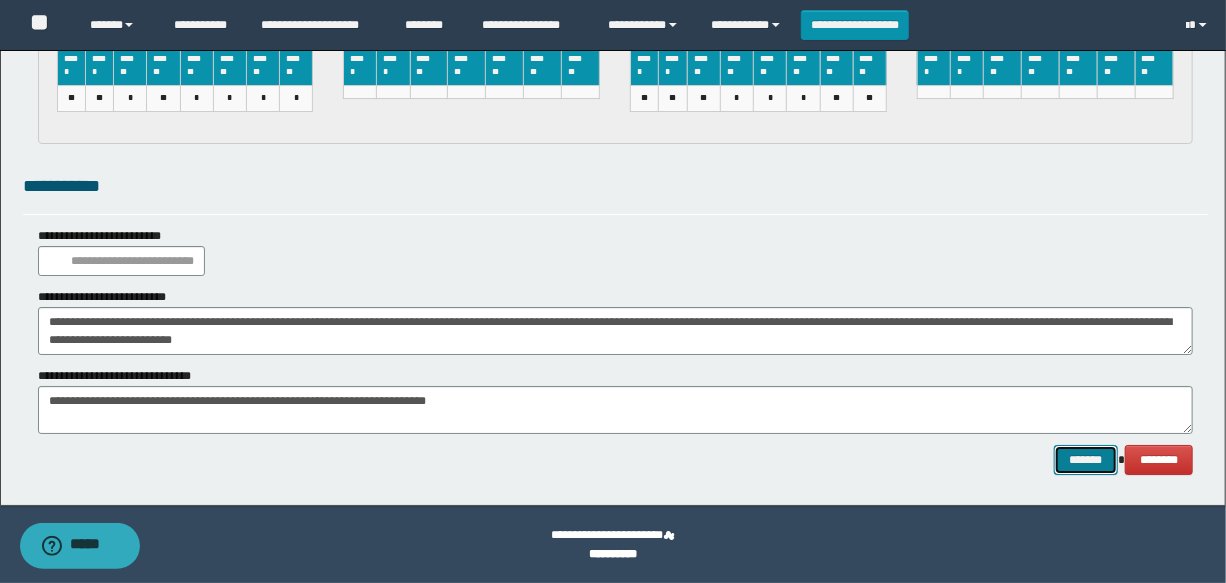 click on "*******" at bounding box center [1086, 460] 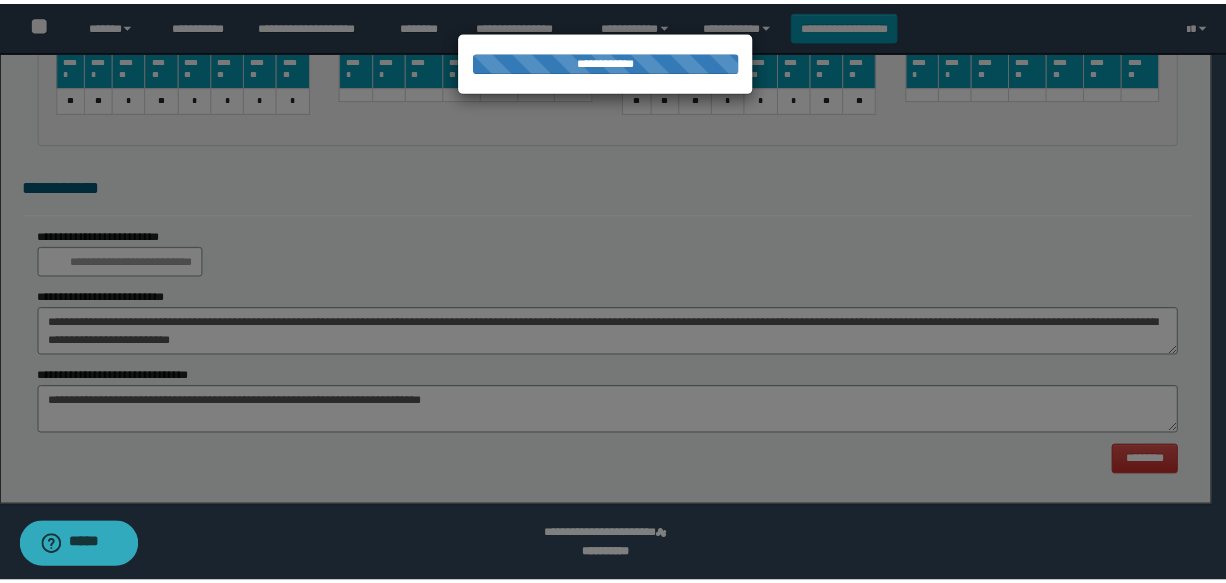 scroll, scrollTop: 0, scrollLeft: 0, axis: both 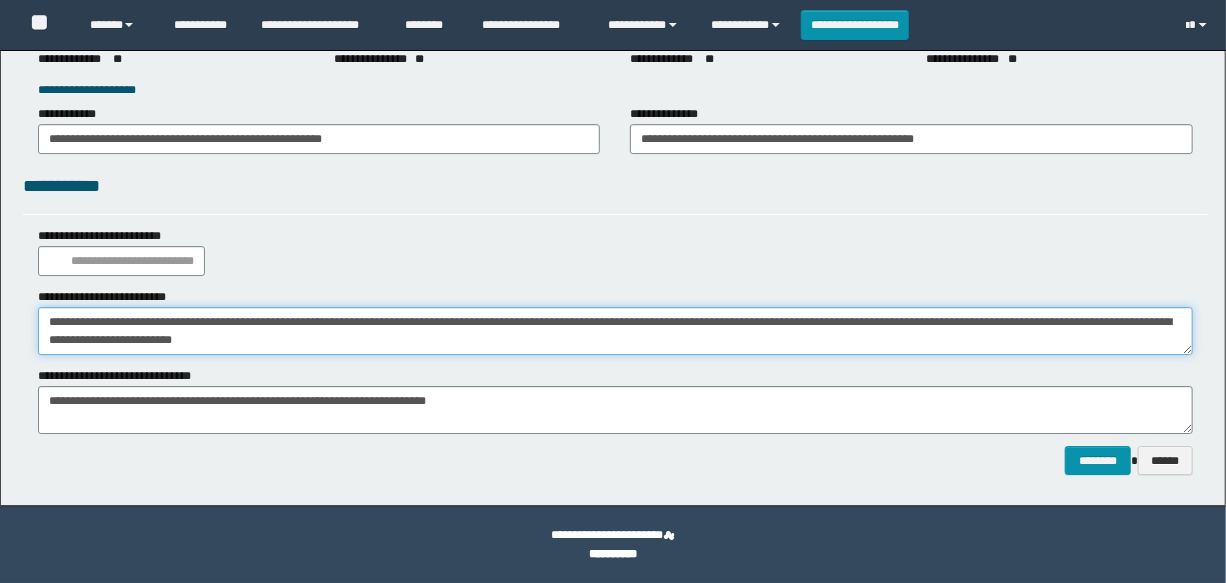 click on "**********" at bounding box center (615, 331) 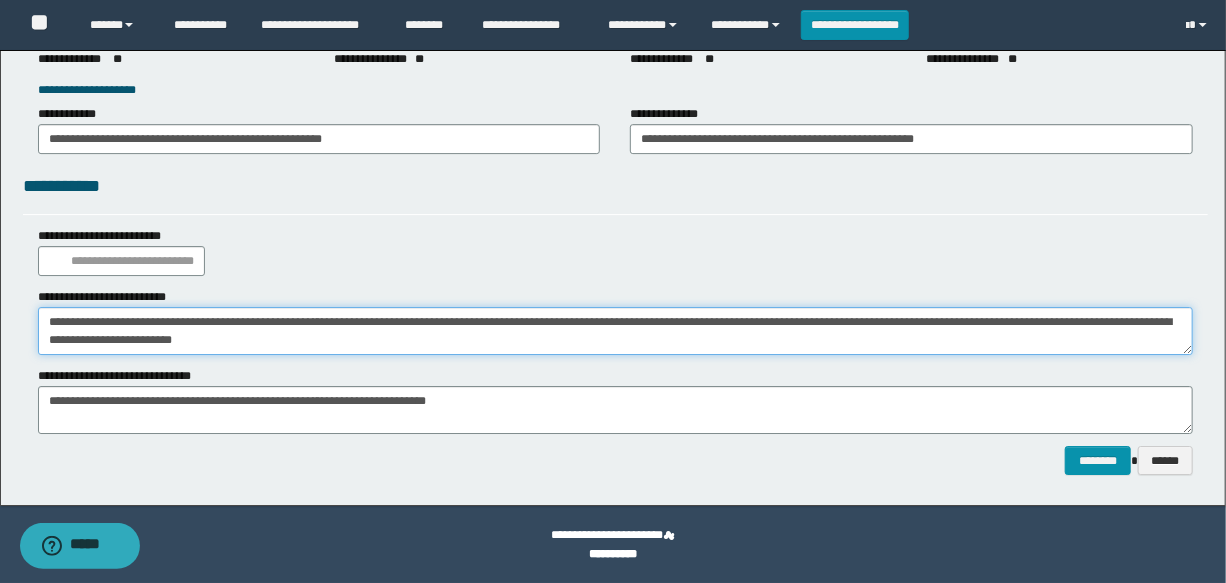 click on "**********" at bounding box center (615, 331) 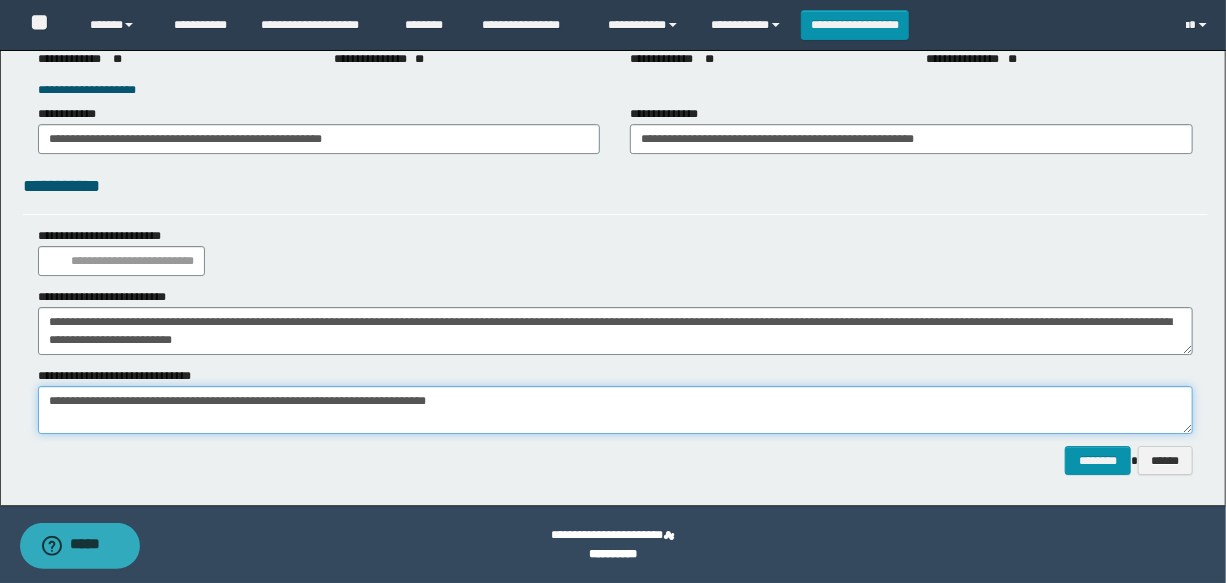 click on "**********" at bounding box center [615, 410] 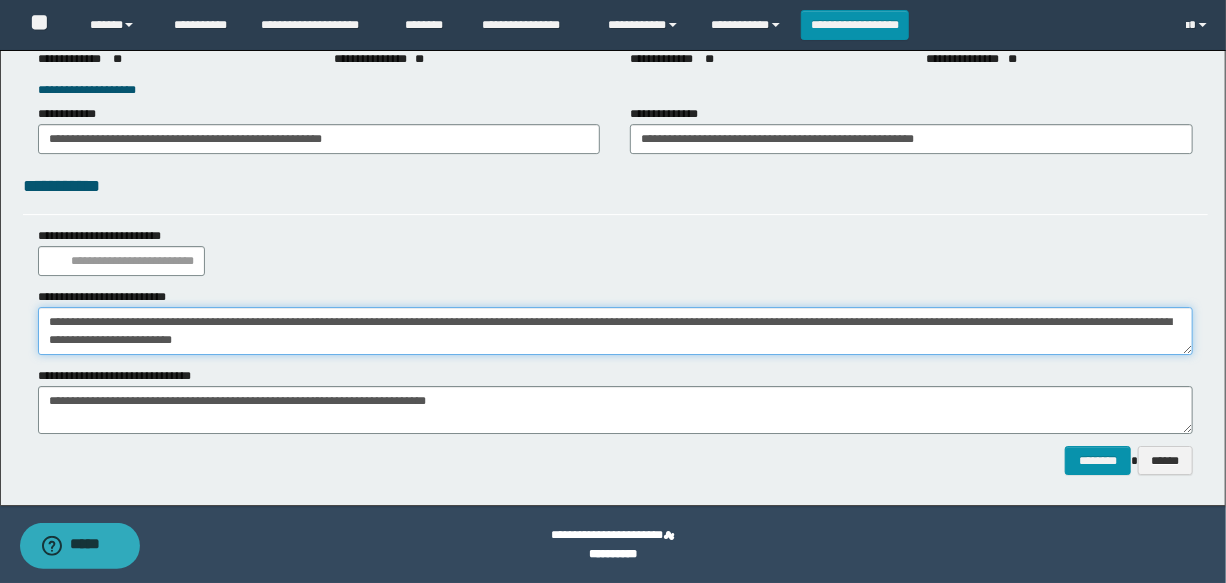 click on "**********" at bounding box center (615, 331) 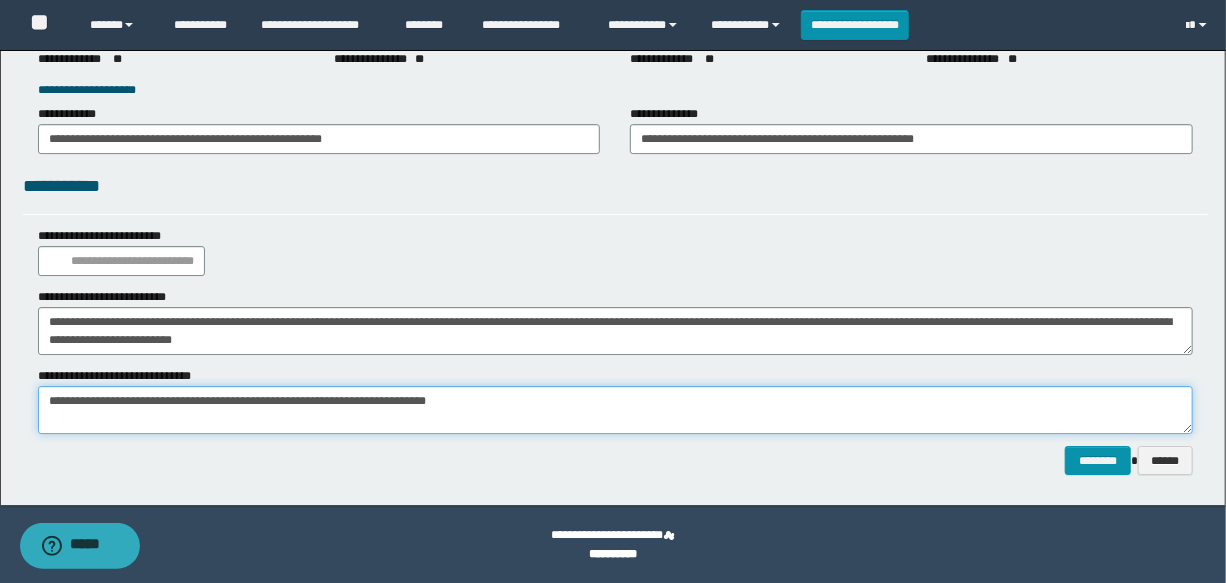 click on "**********" at bounding box center (615, 410) 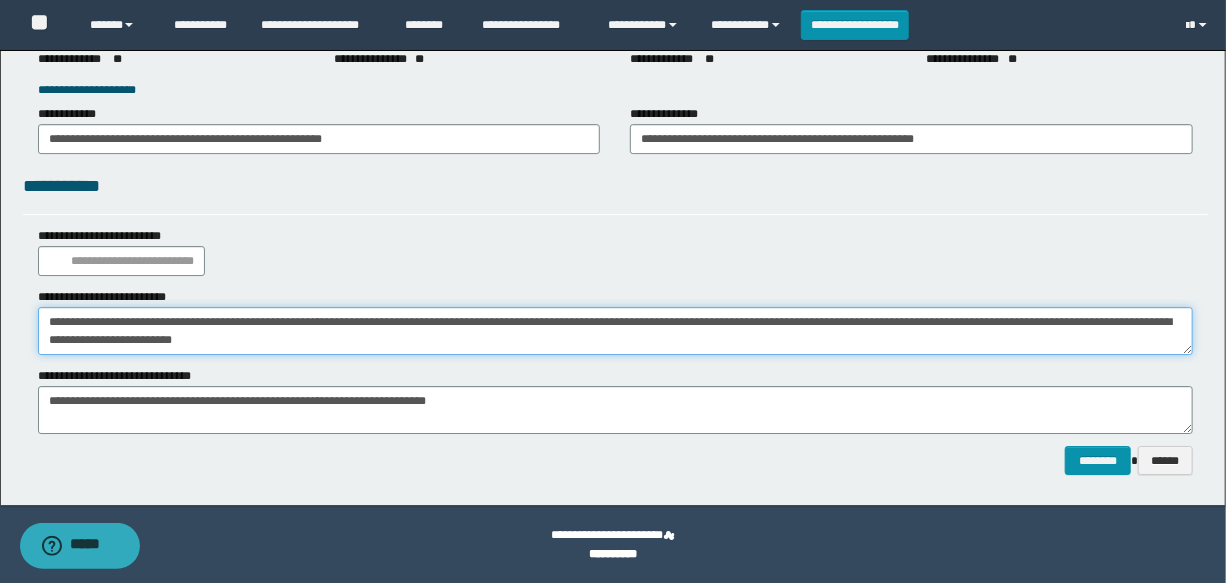 click on "**********" at bounding box center [615, 331] 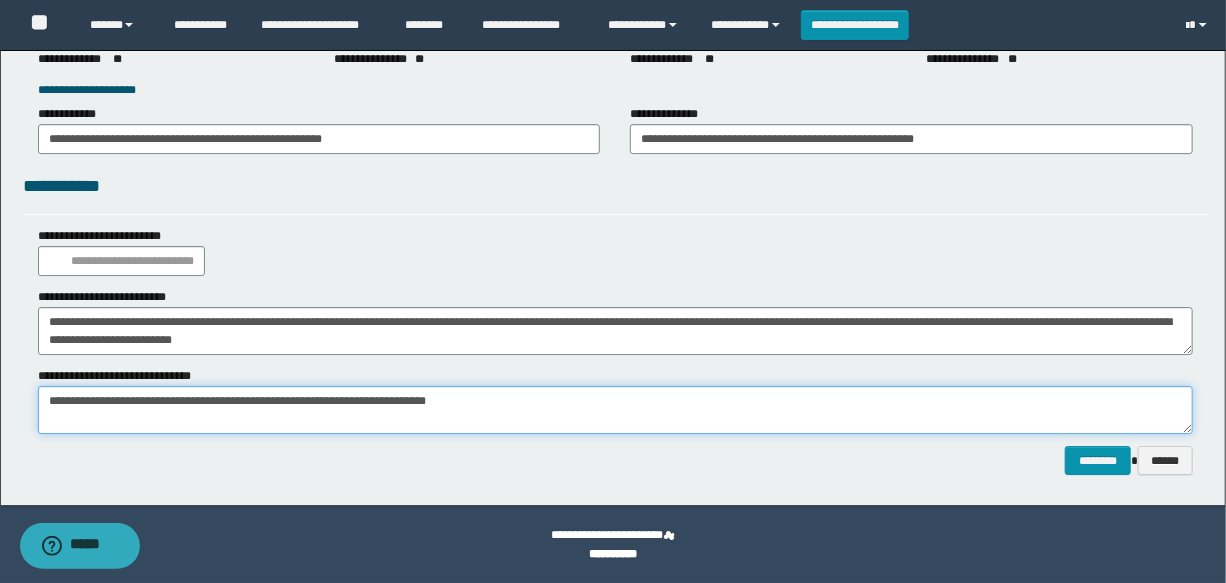 click on "**********" at bounding box center (615, 410) 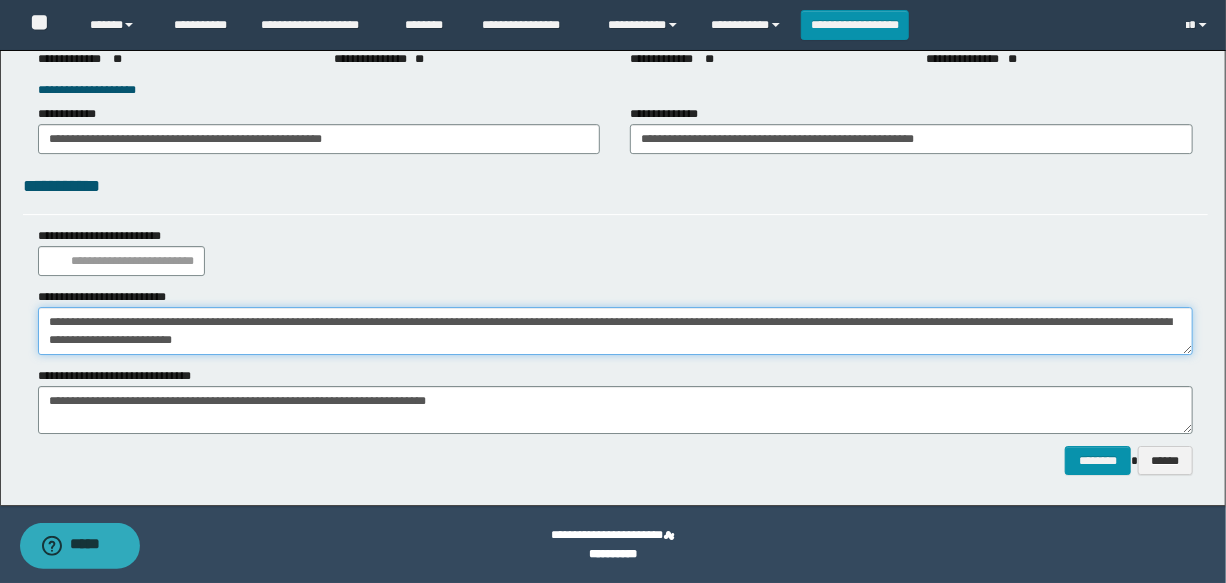 click on "**********" at bounding box center (615, 331) 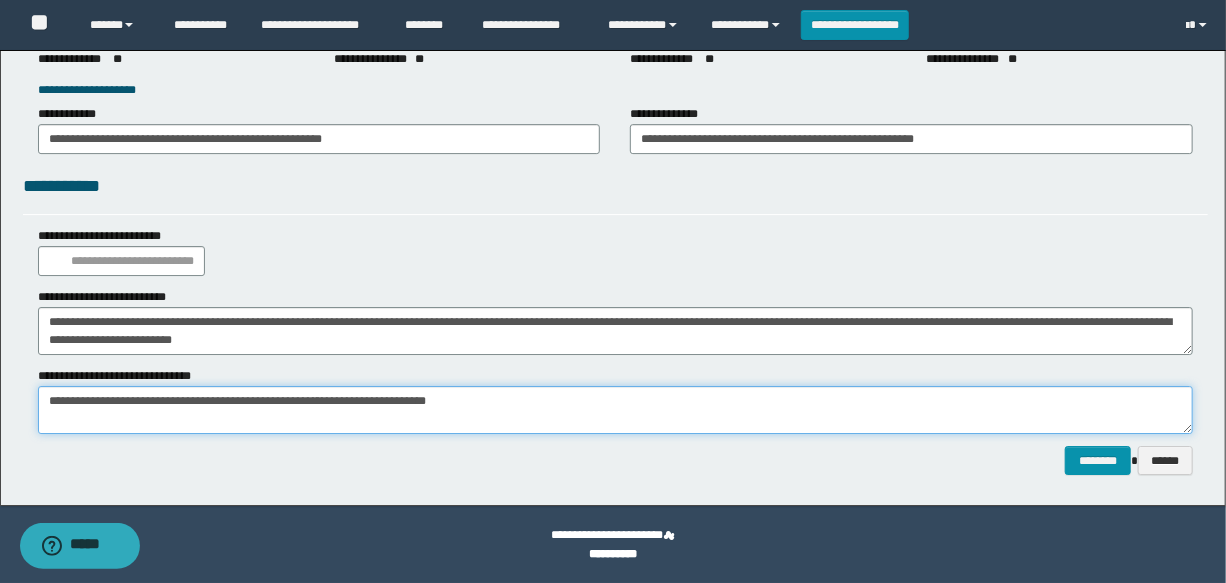 click on "**********" at bounding box center (615, 410) 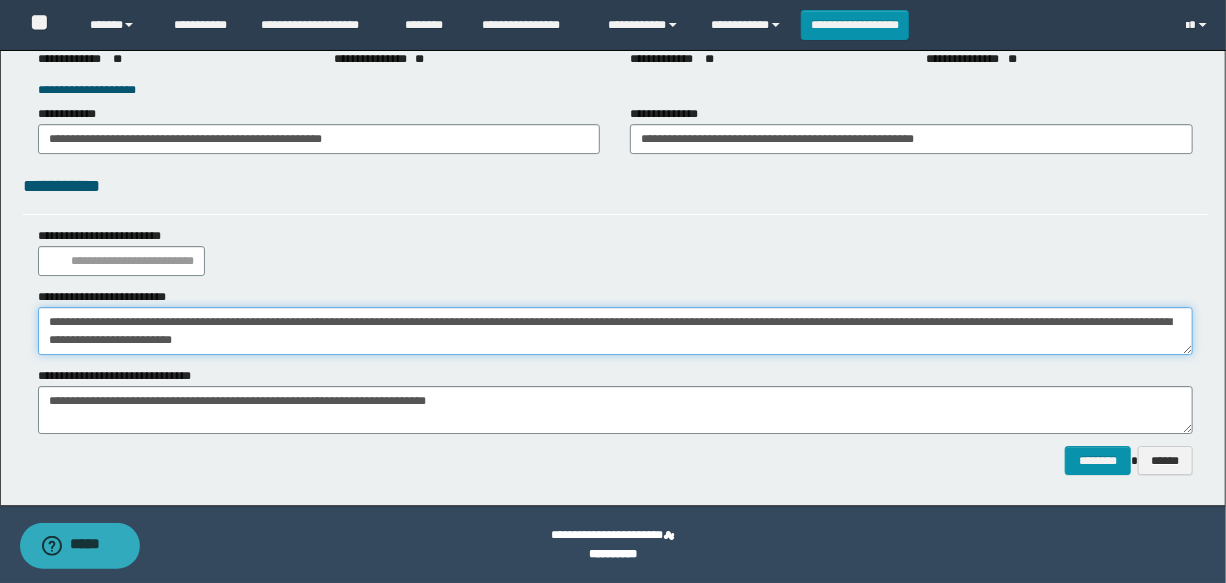 click on "**********" at bounding box center (615, 331) 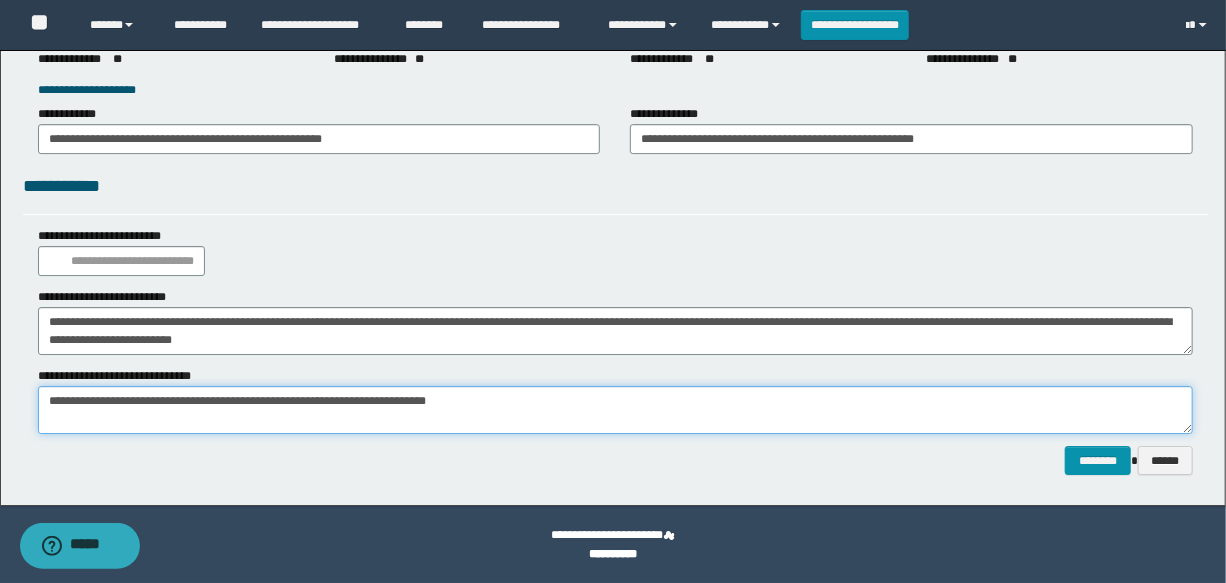 click on "**********" at bounding box center (615, 410) 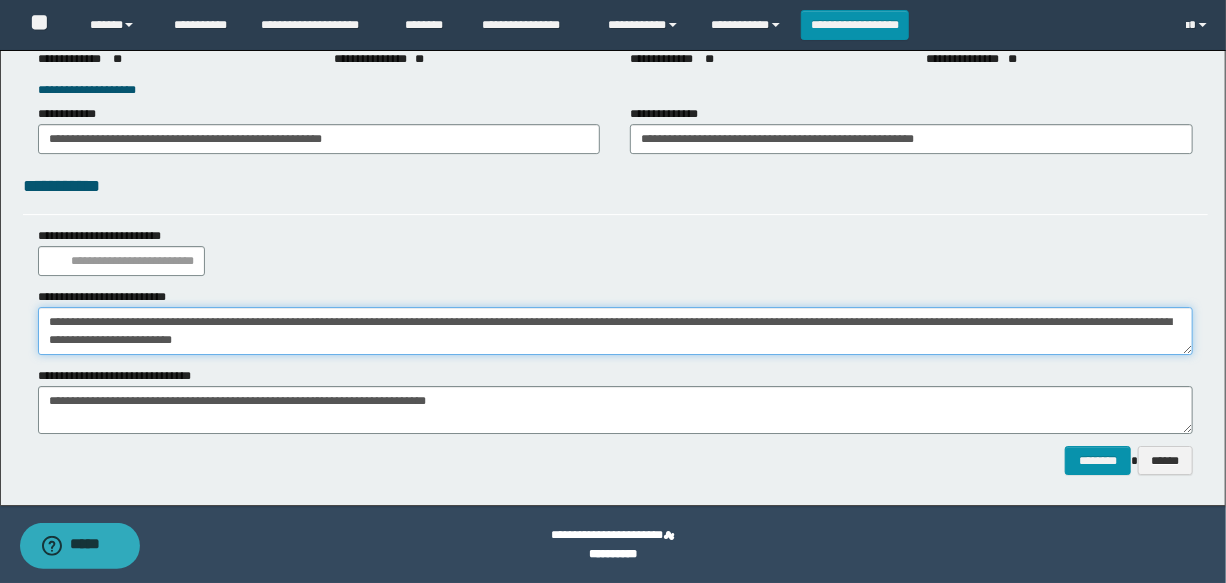 click on "**********" at bounding box center (615, 331) 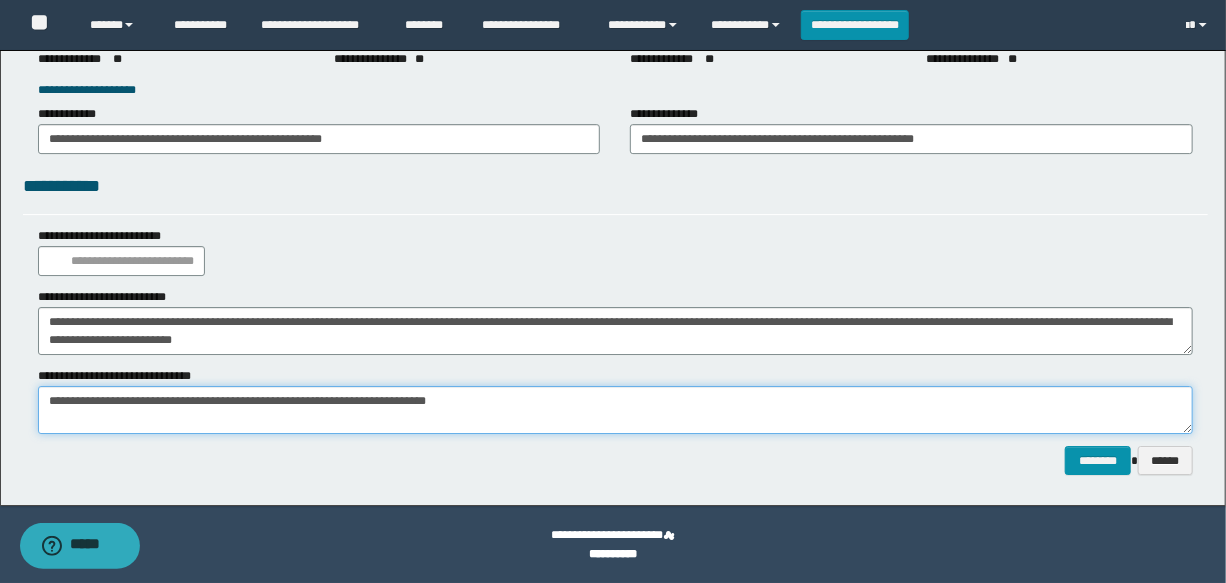 click on "**********" at bounding box center (615, 410) 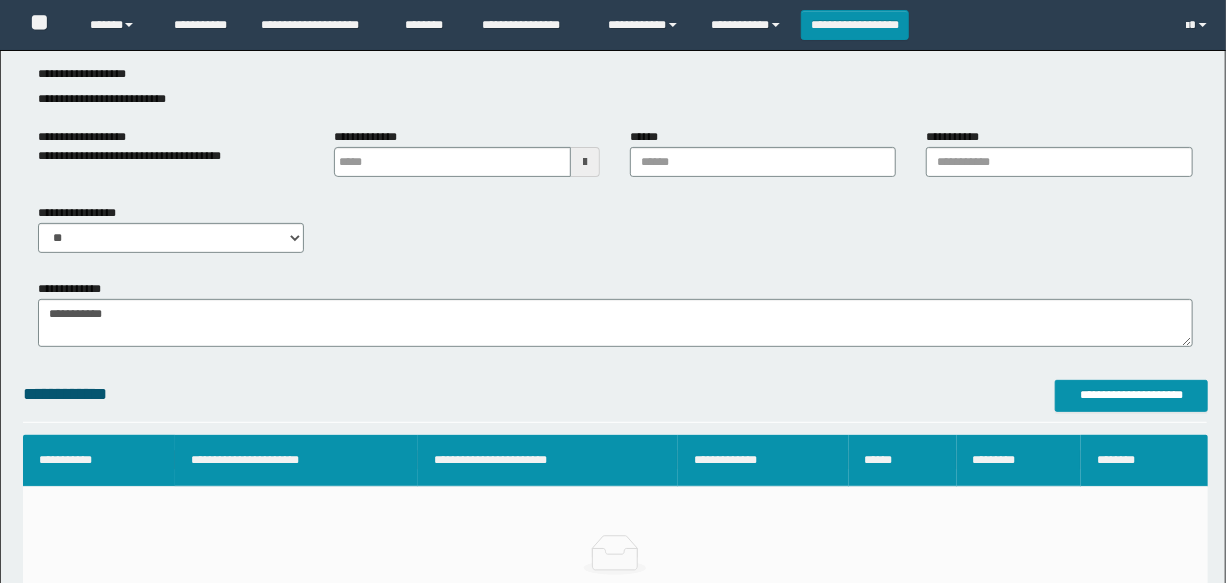 scroll, scrollTop: 181, scrollLeft: 0, axis: vertical 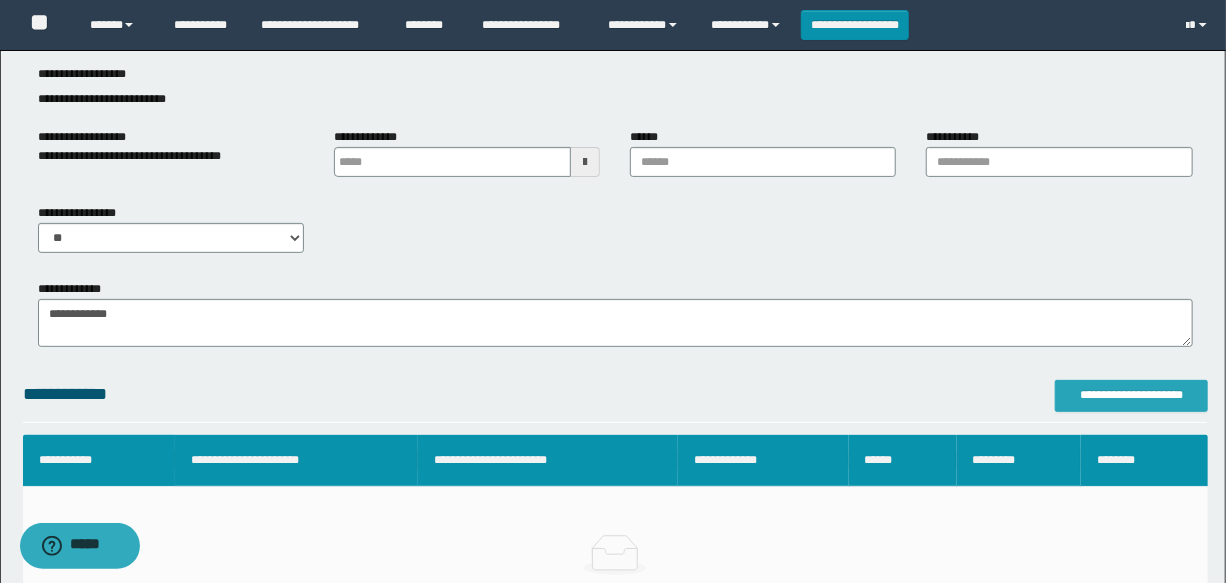 type on "**********" 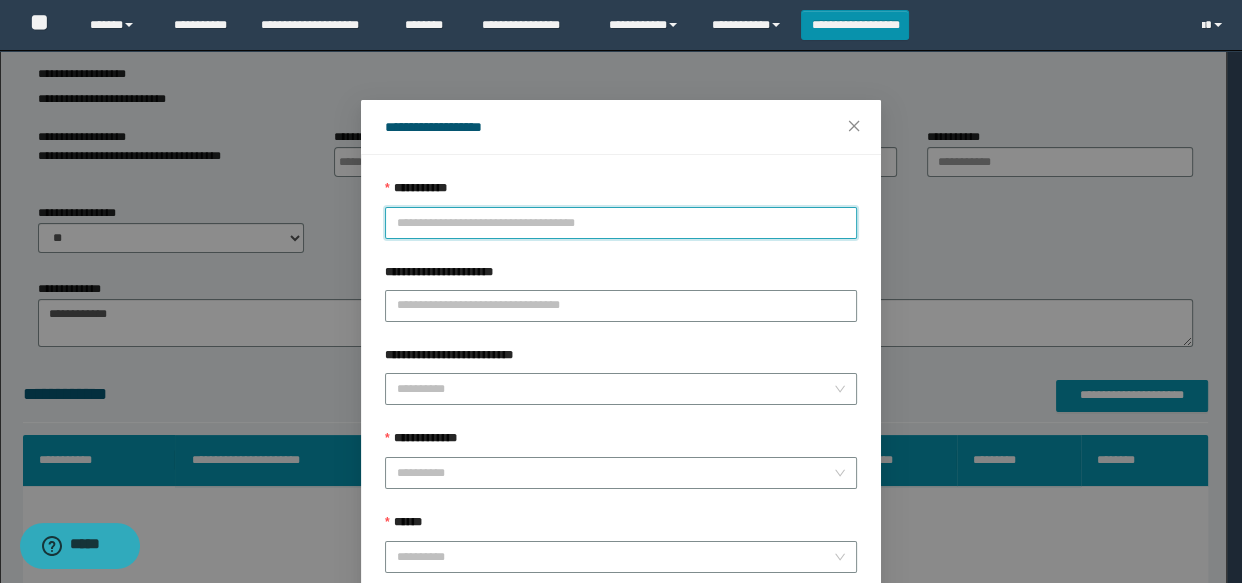 click on "**********" at bounding box center (621, 223) 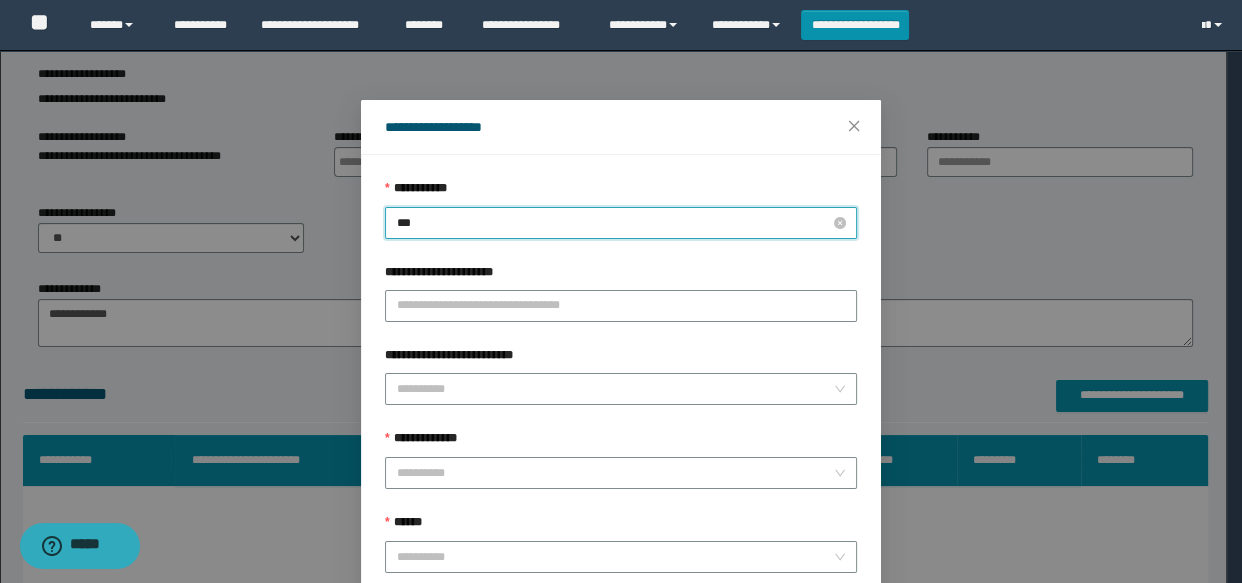 type on "****" 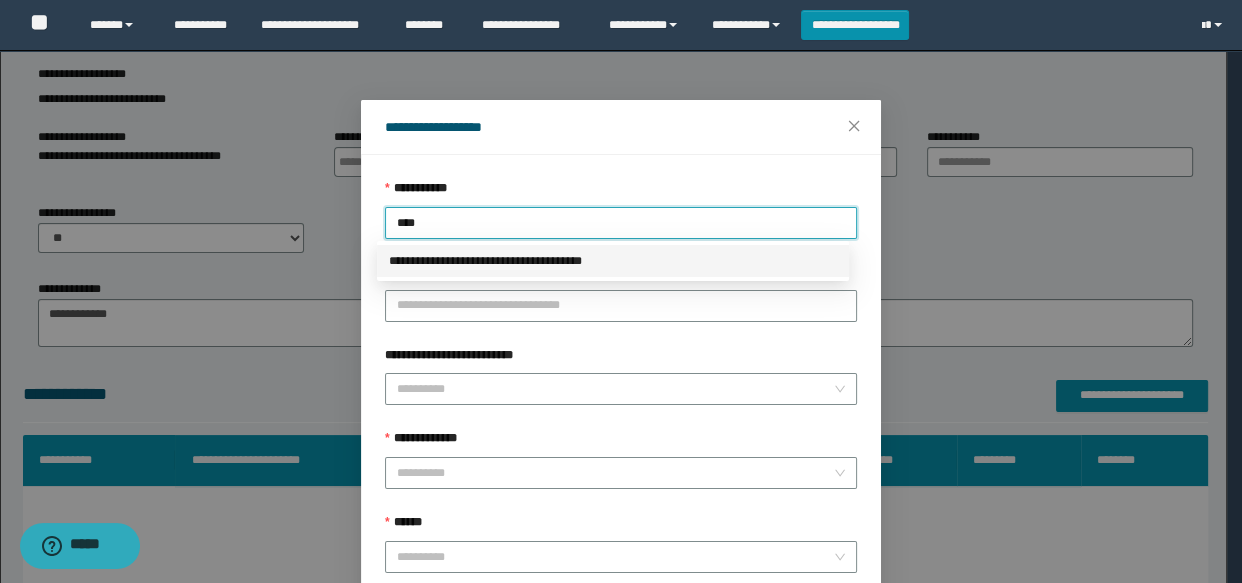 click on "**********" at bounding box center (613, 261) 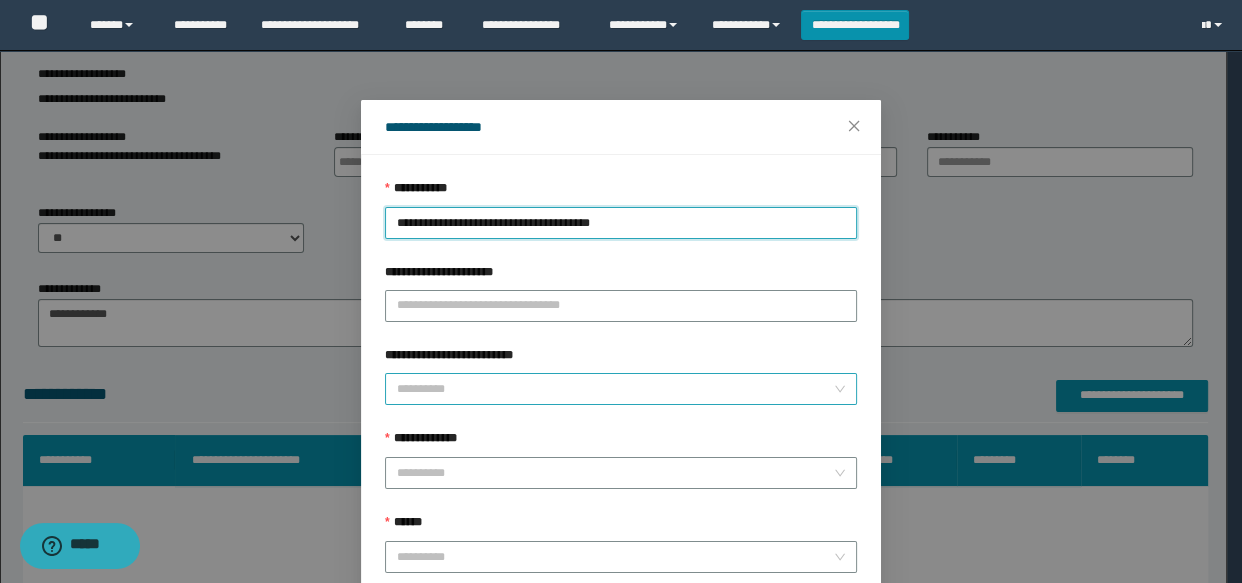 click on "**********" at bounding box center (615, 389) 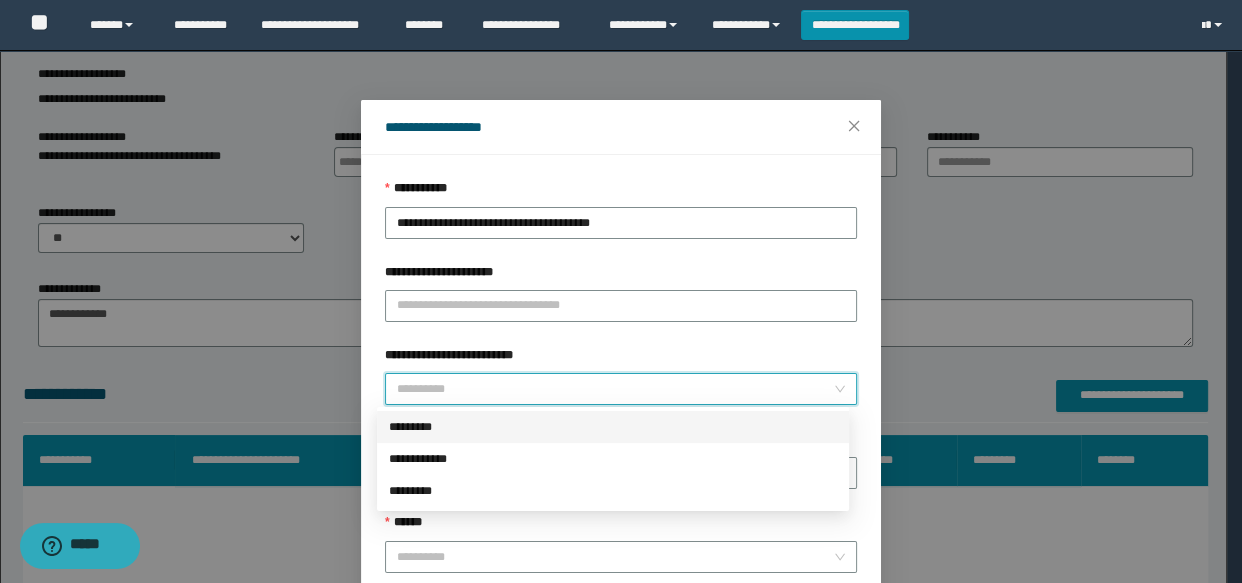 click on "*********" at bounding box center [613, 427] 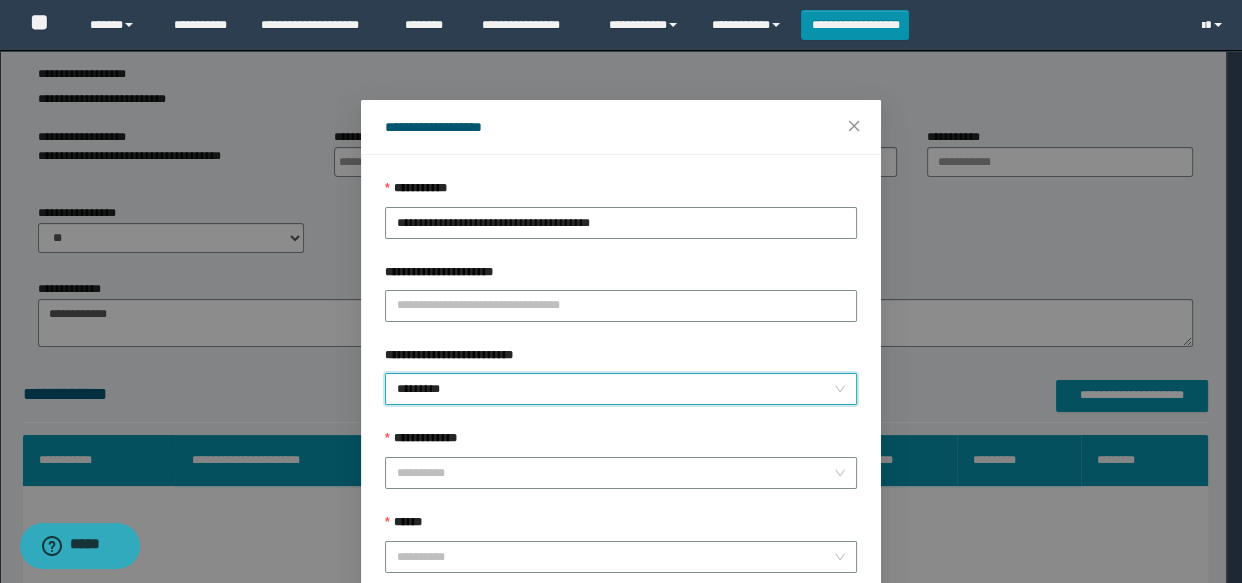 scroll, scrollTop: 90, scrollLeft: 0, axis: vertical 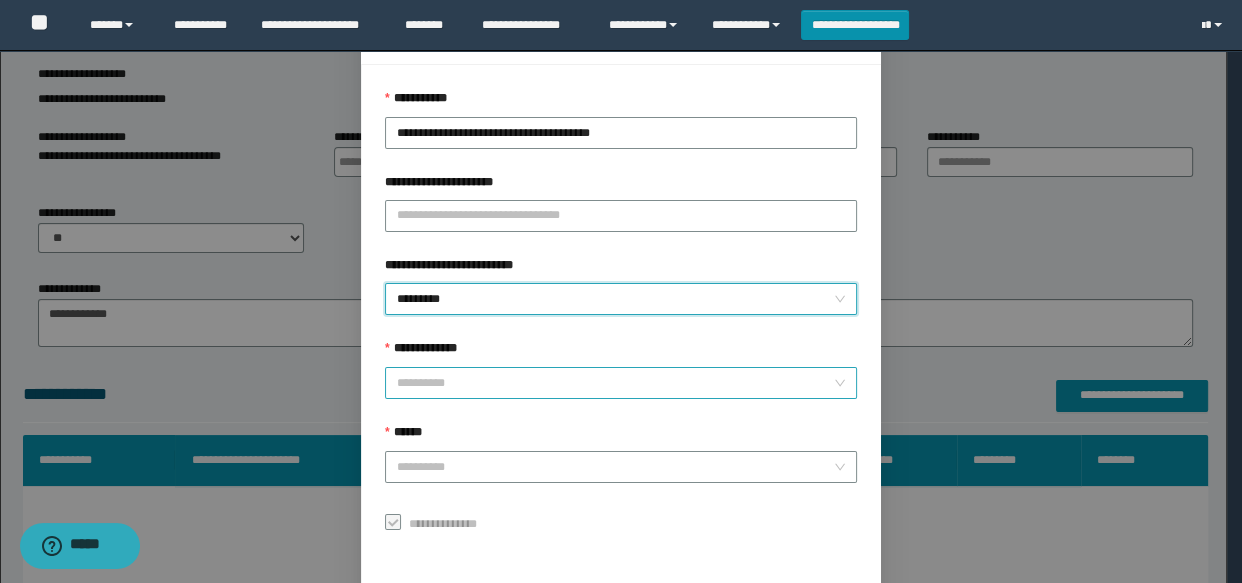 click on "**********" at bounding box center (615, 383) 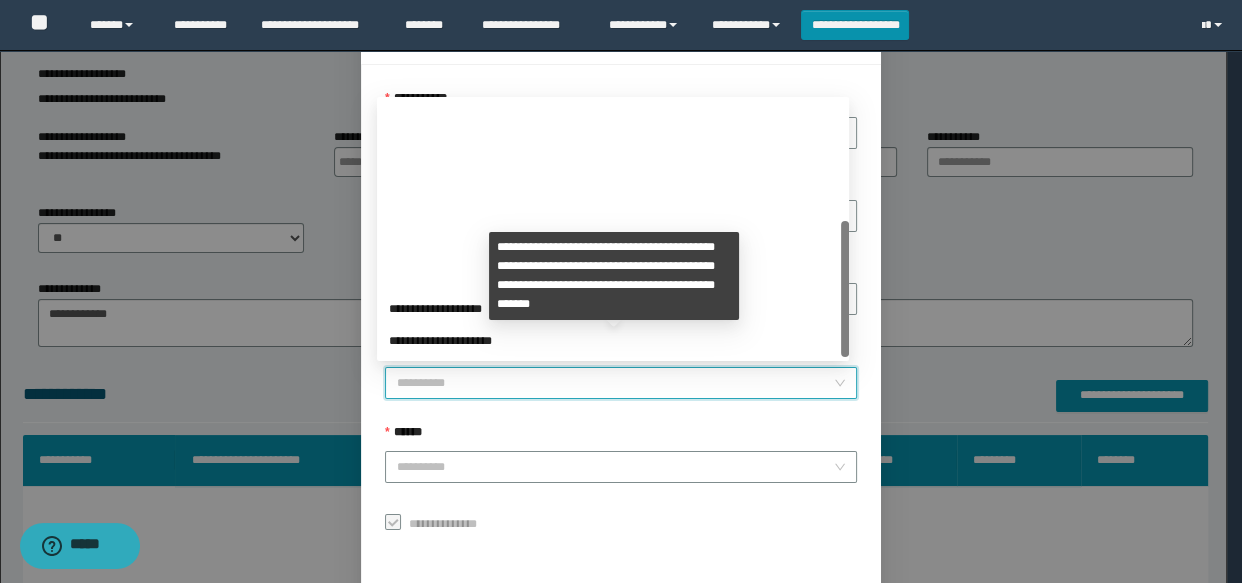 scroll, scrollTop: 223, scrollLeft: 0, axis: vertical 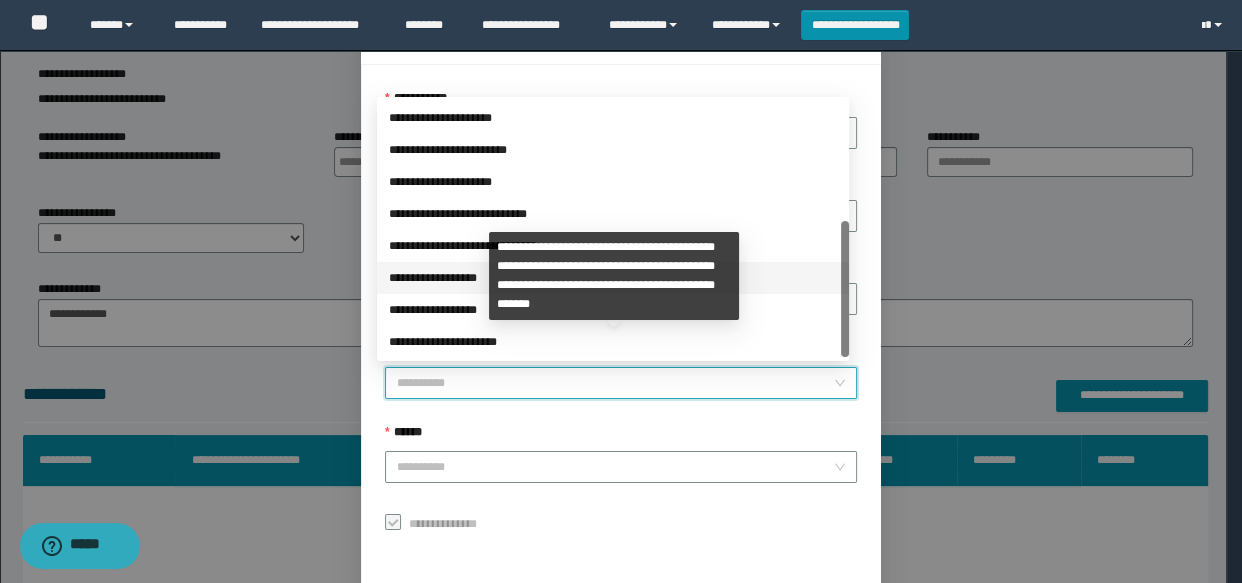 click on "**********" at bounding box center (613, 278) 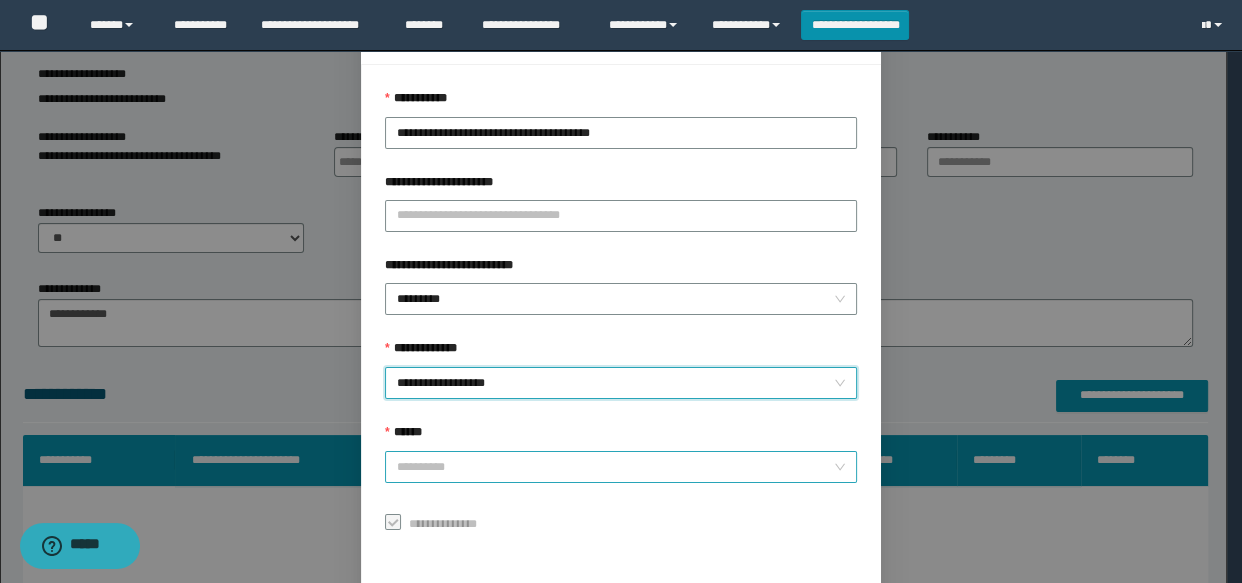 click on "******" at bounding box center [615, 467] 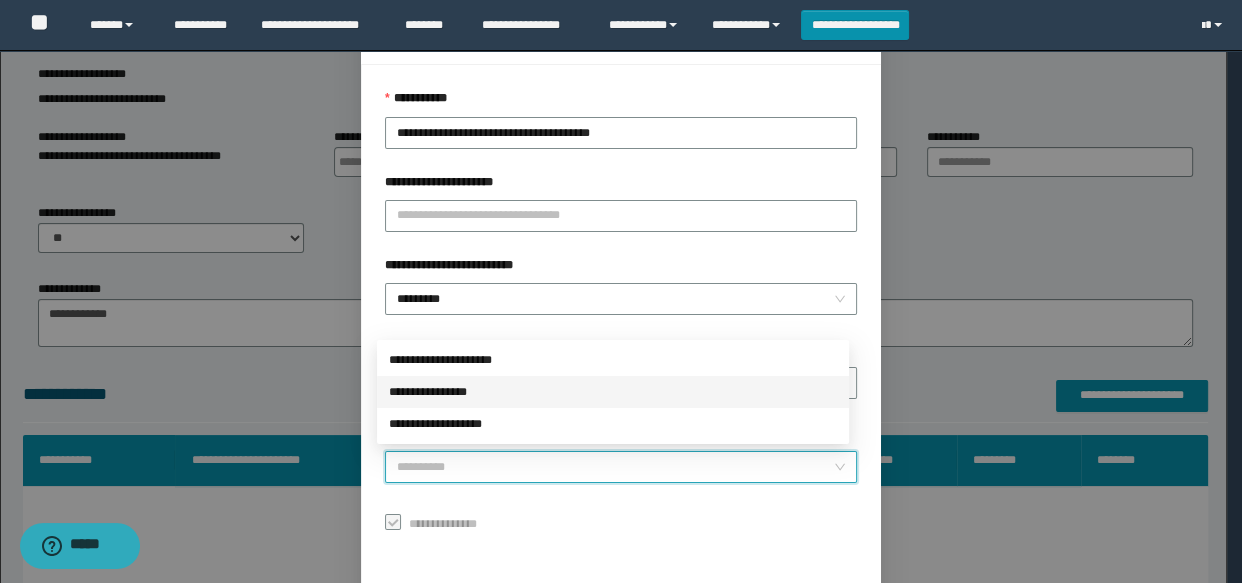 click on "**********" at bounding box center (613, 392) 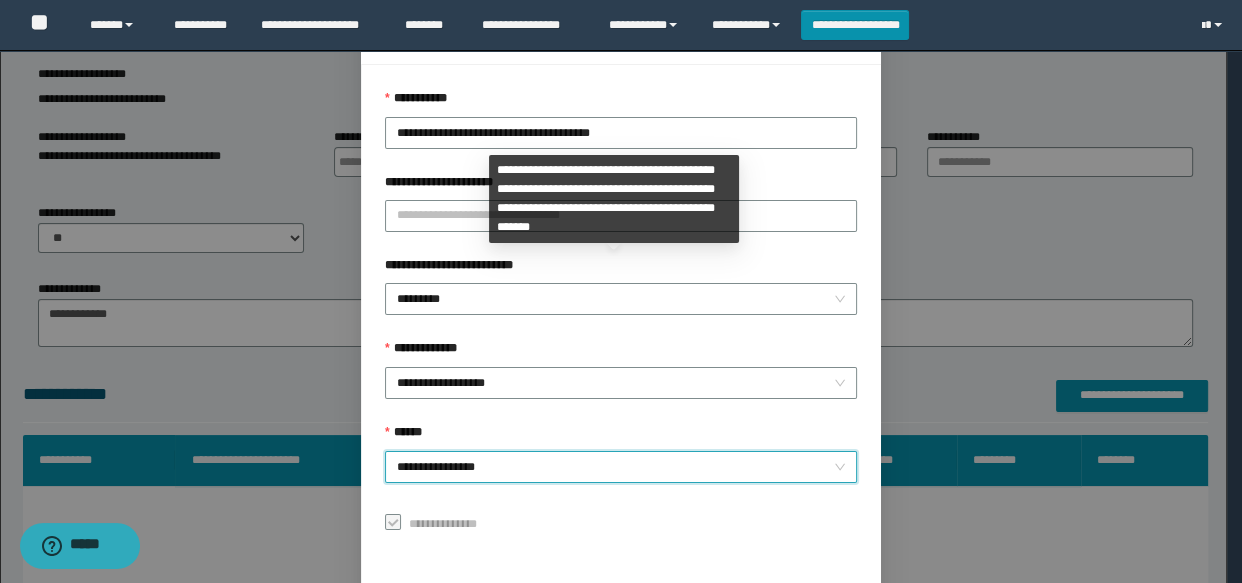 scroll, scrollTop: 168, scrollLeft: 0, axis: vertical 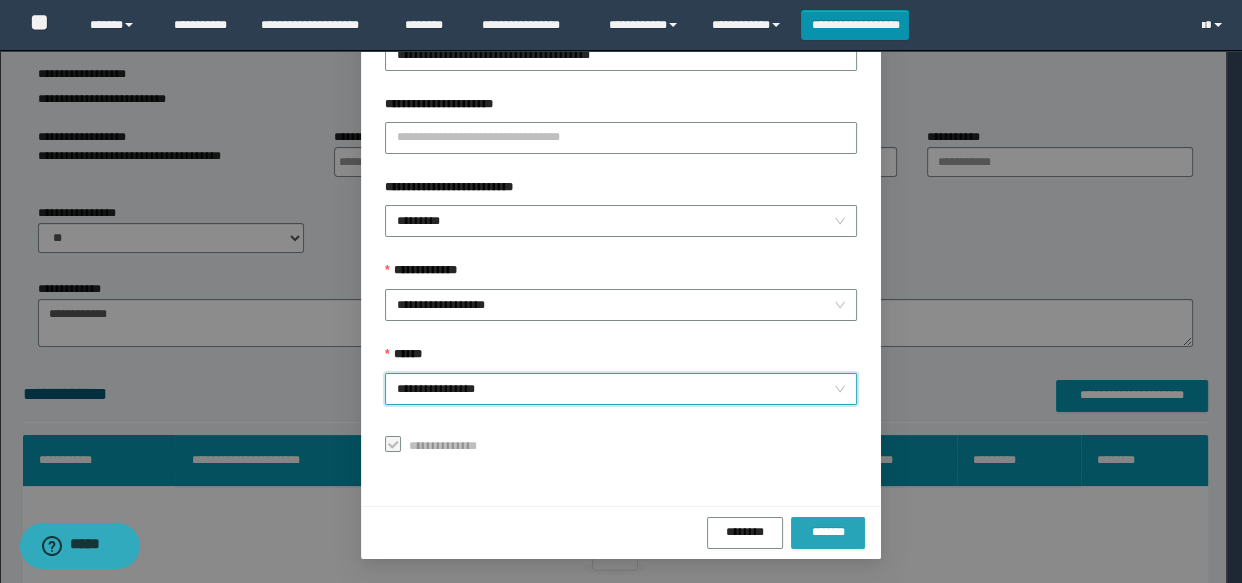click on "*******" at bounding box center [828, 532] 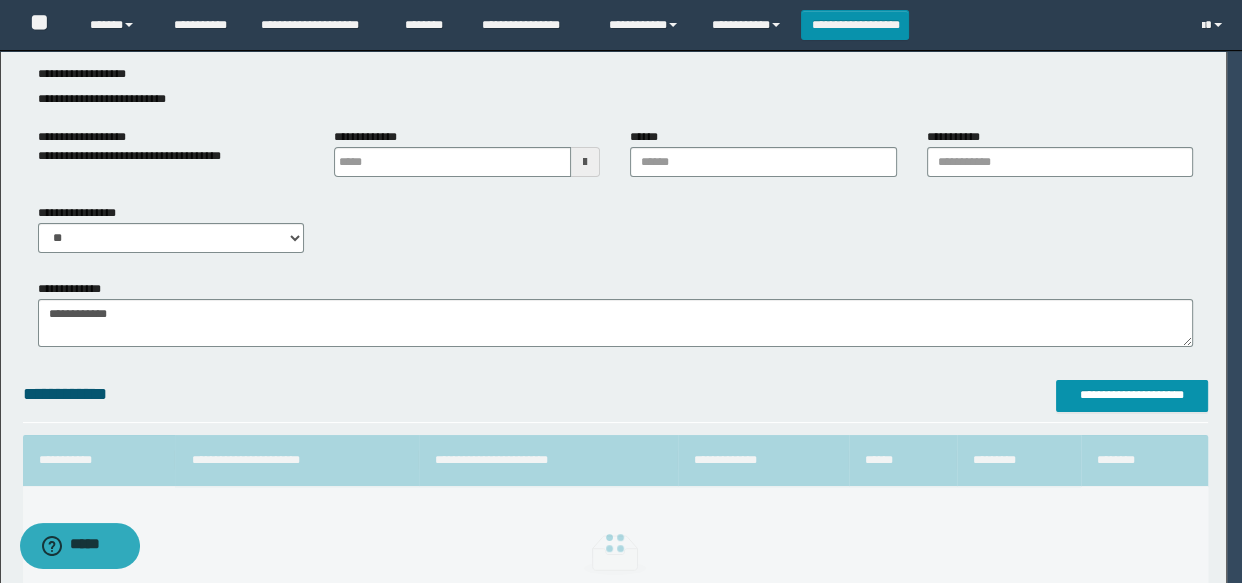 scroll, scrollTop: 120, scrollLeft: 0, axis: vertical 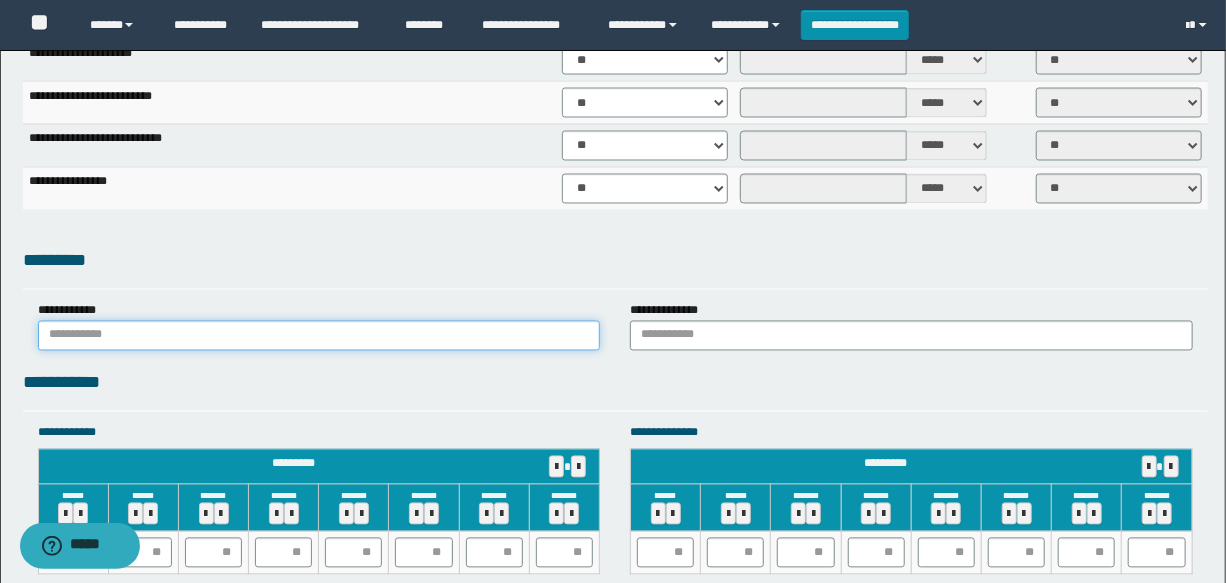 click at bounding box center (319, 336) 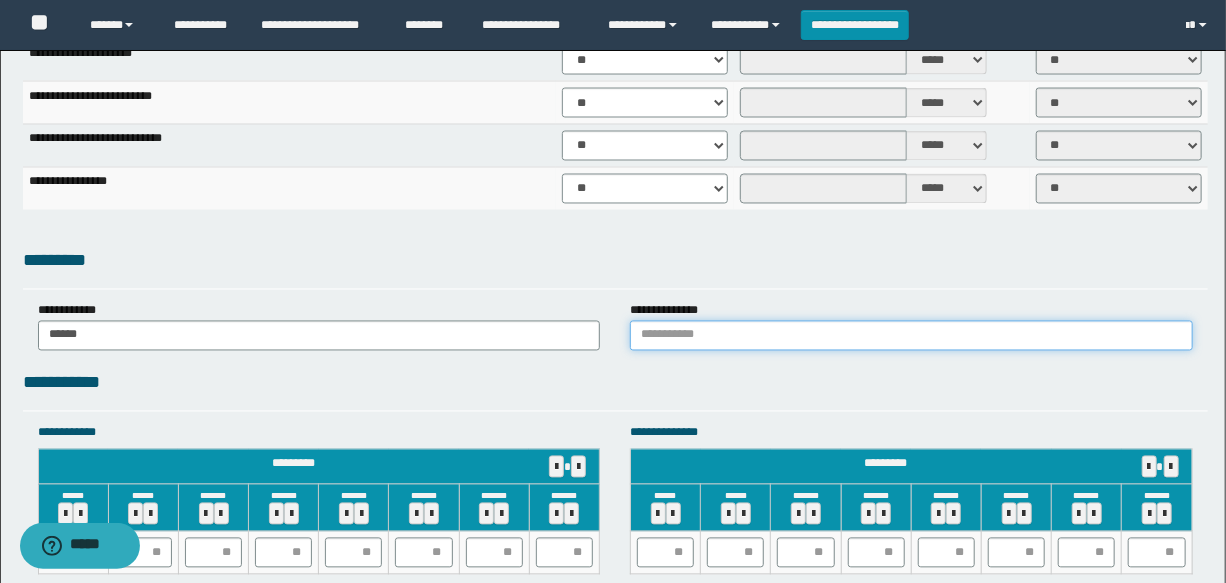 click at bounding box center (911, 336) 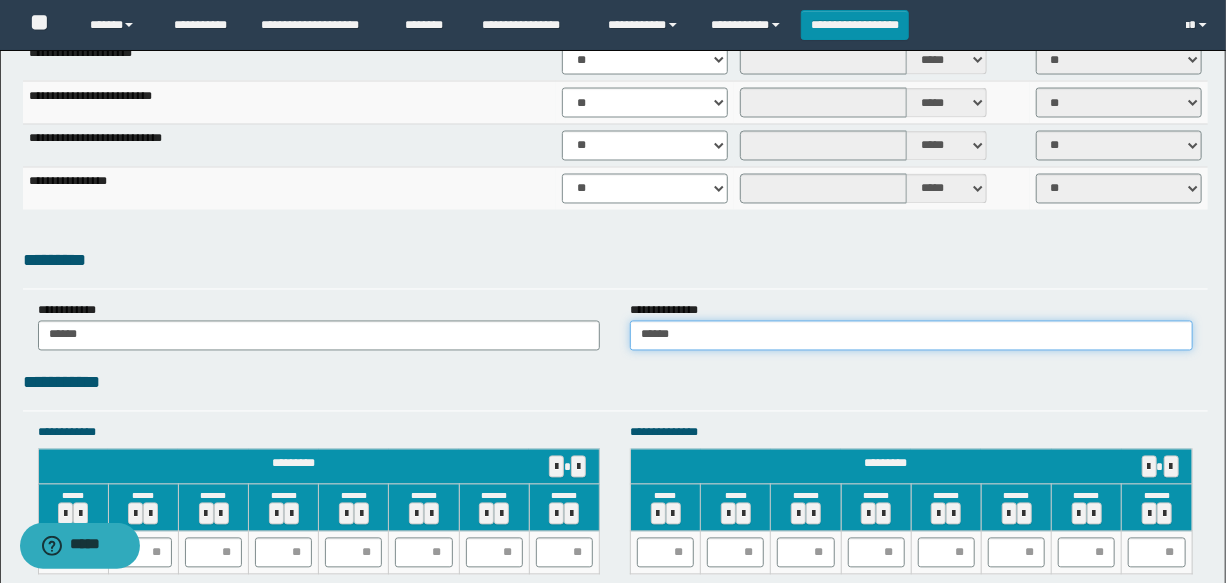 scroll, scrollTop: 1727, scrollLeft: 0, axis: vertical 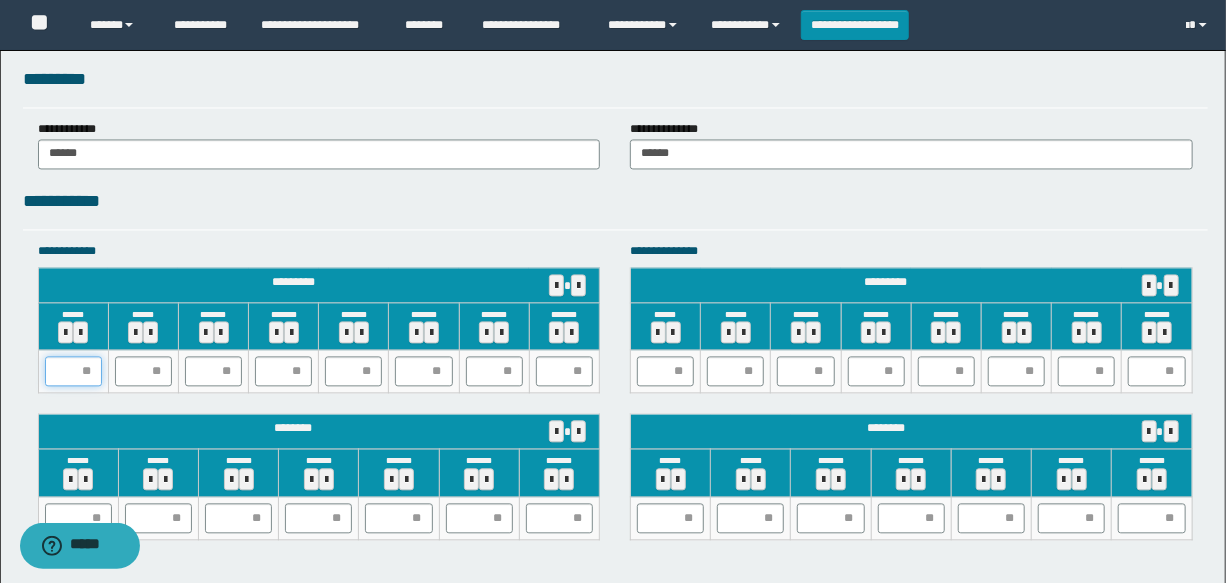 click at bounding box center (73, 371) 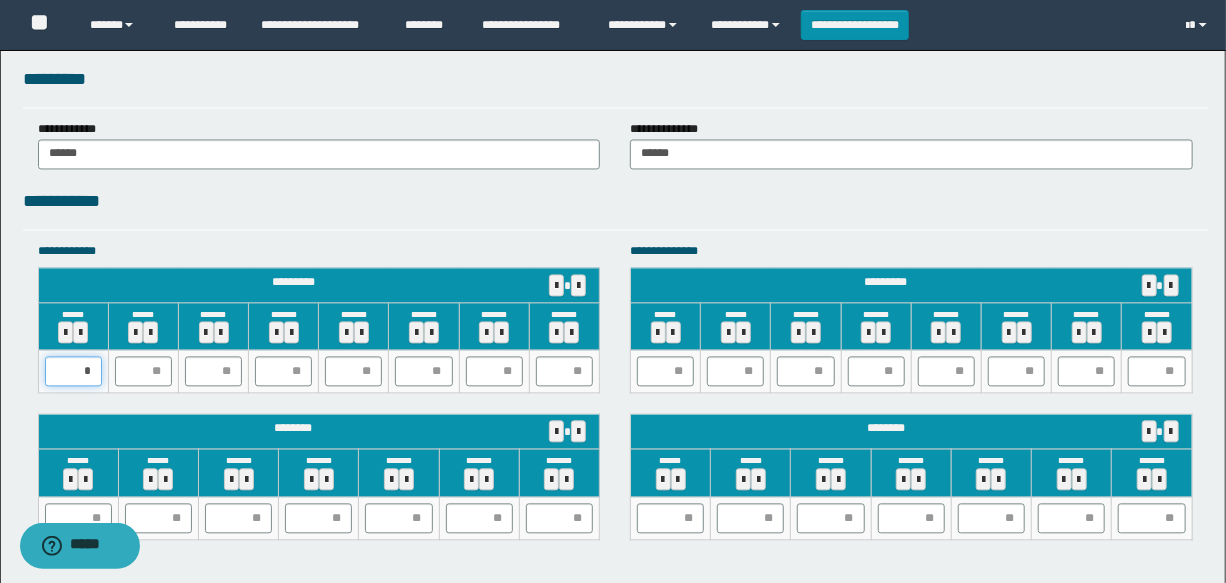 type on "**" 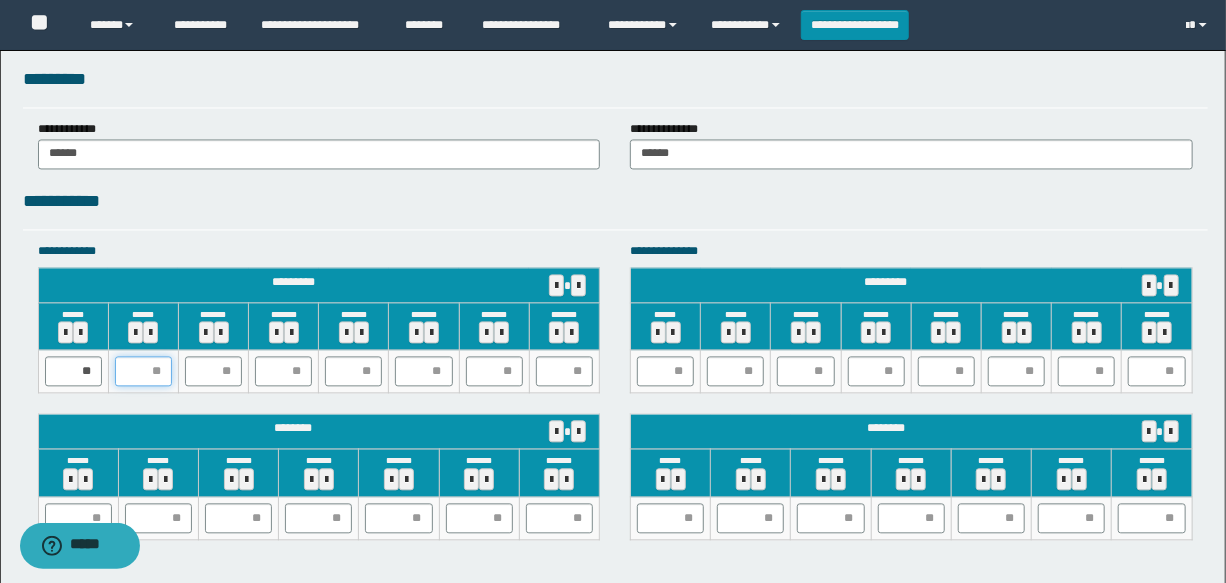 click at bounding box center (143, 371) 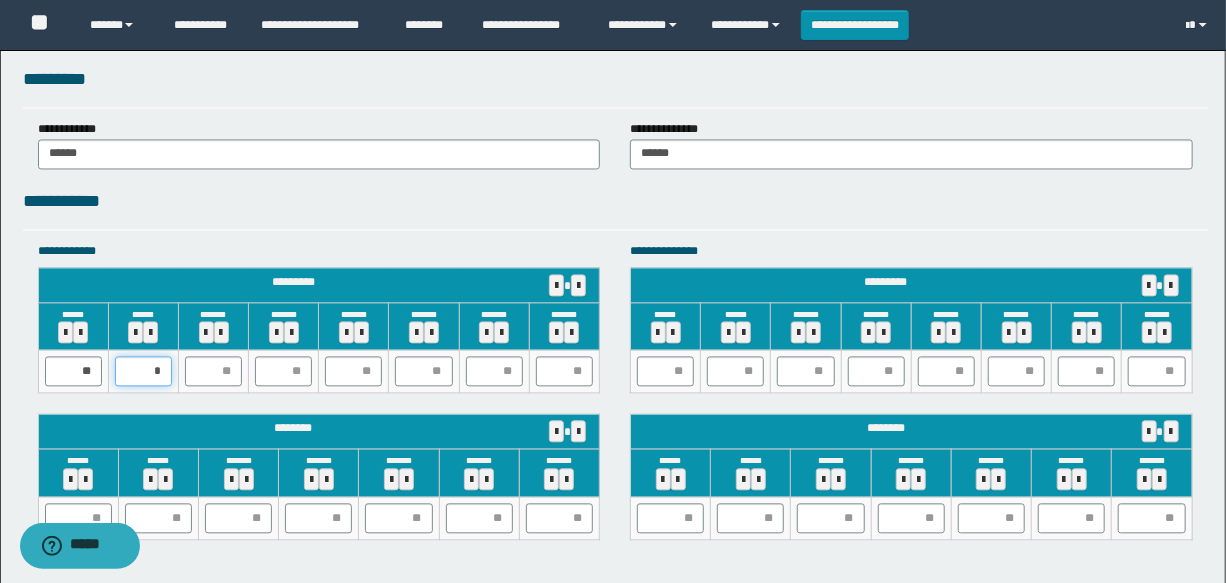 type on "**" 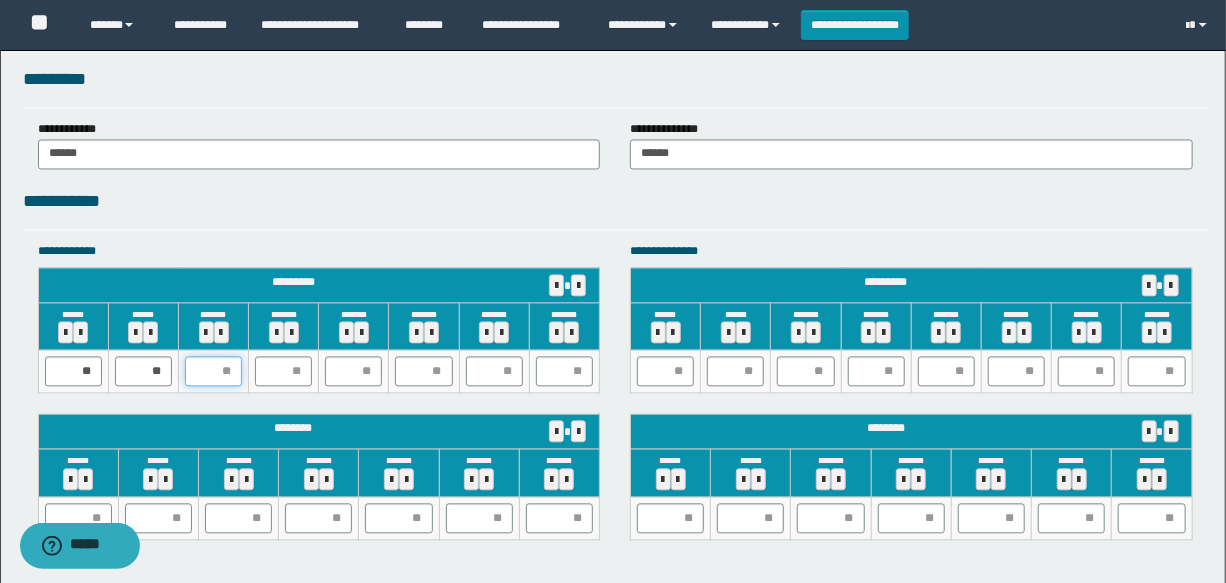 click at bounding box center (213, 371) 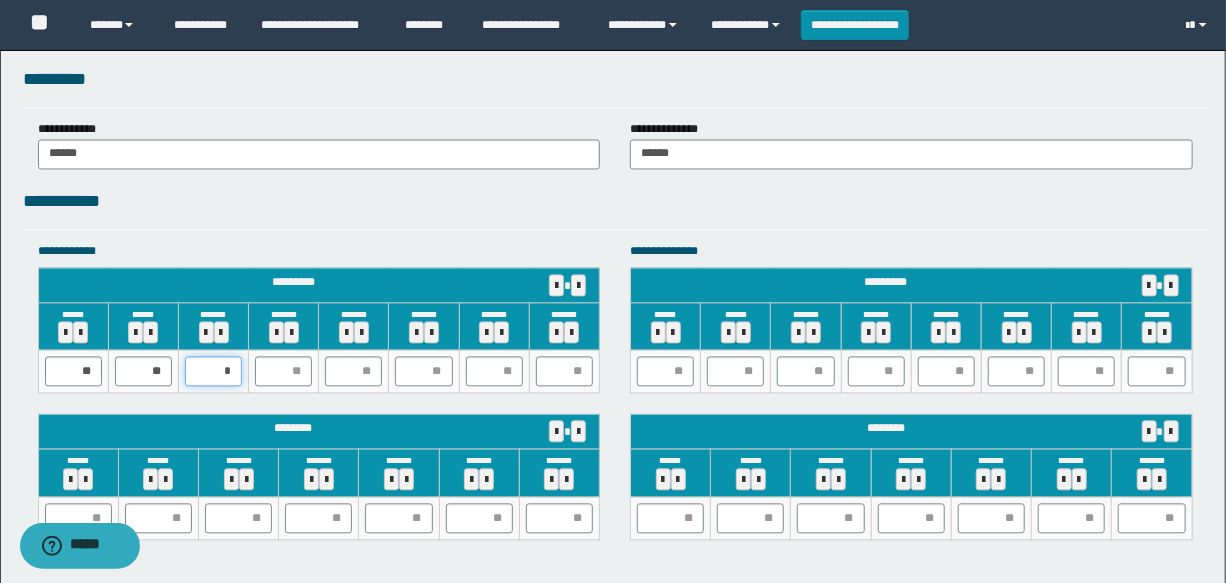 type on "**" 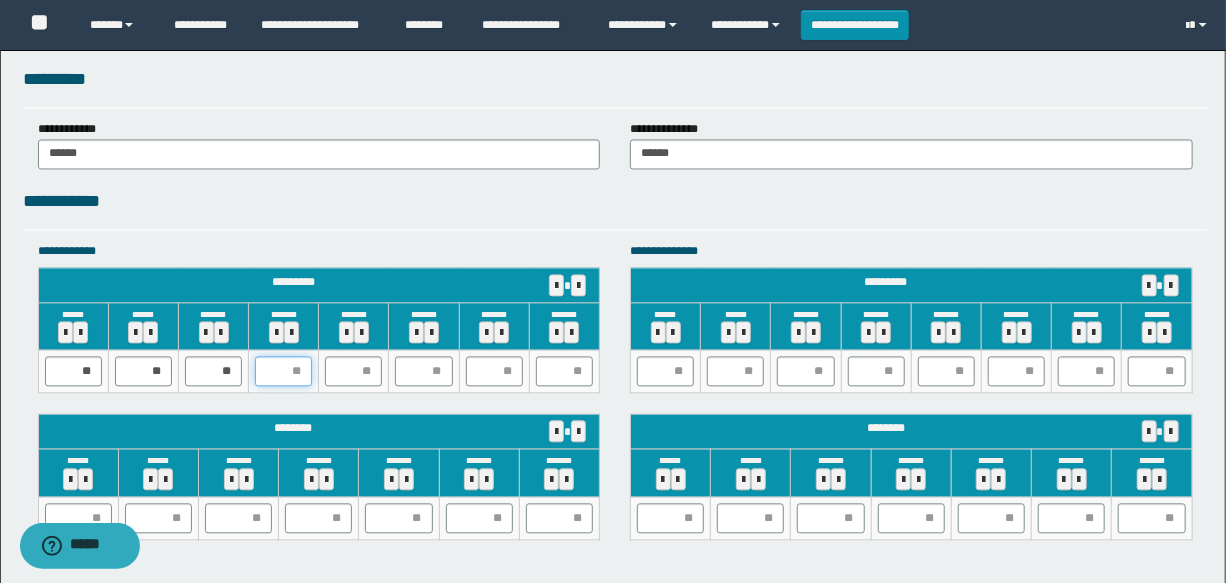 click at bounding box center (283, 371) 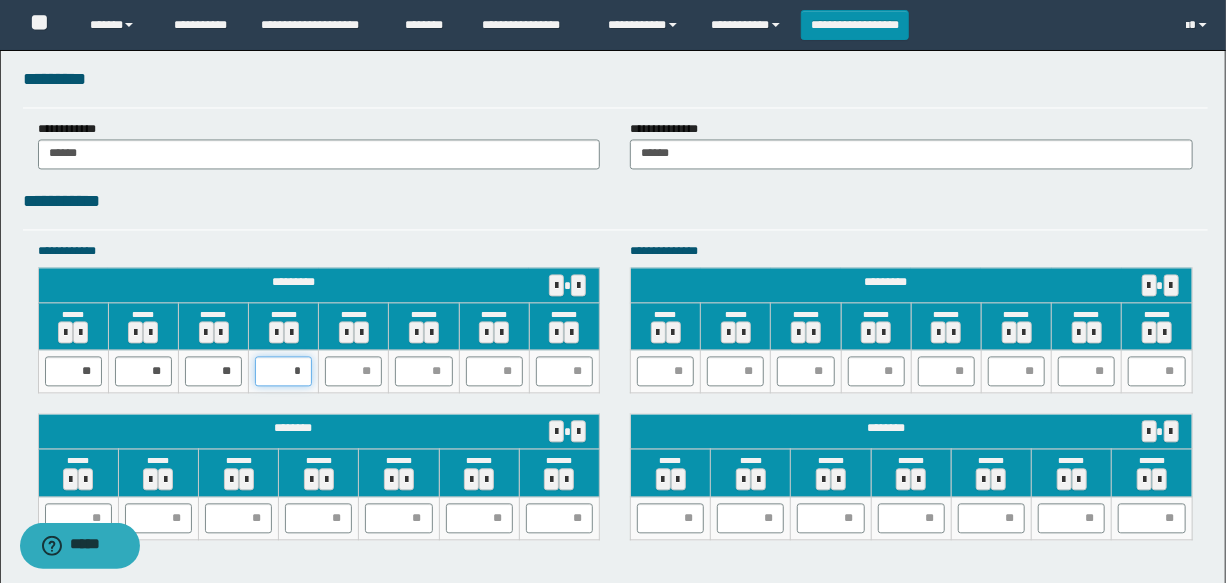 type on "**" 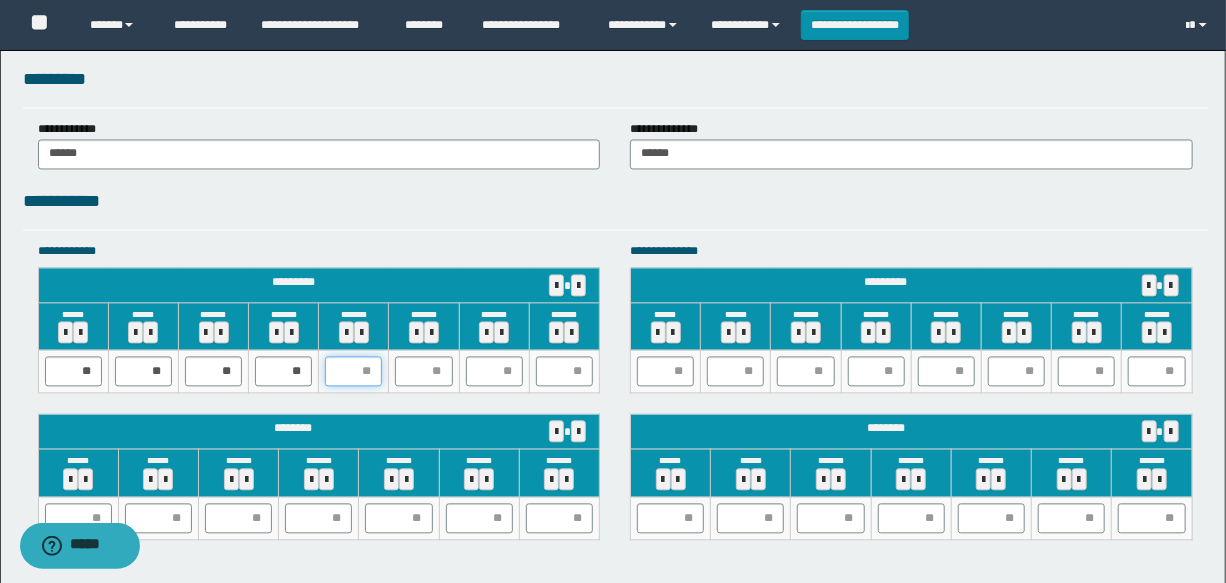 click at bounding box center [353, 371] 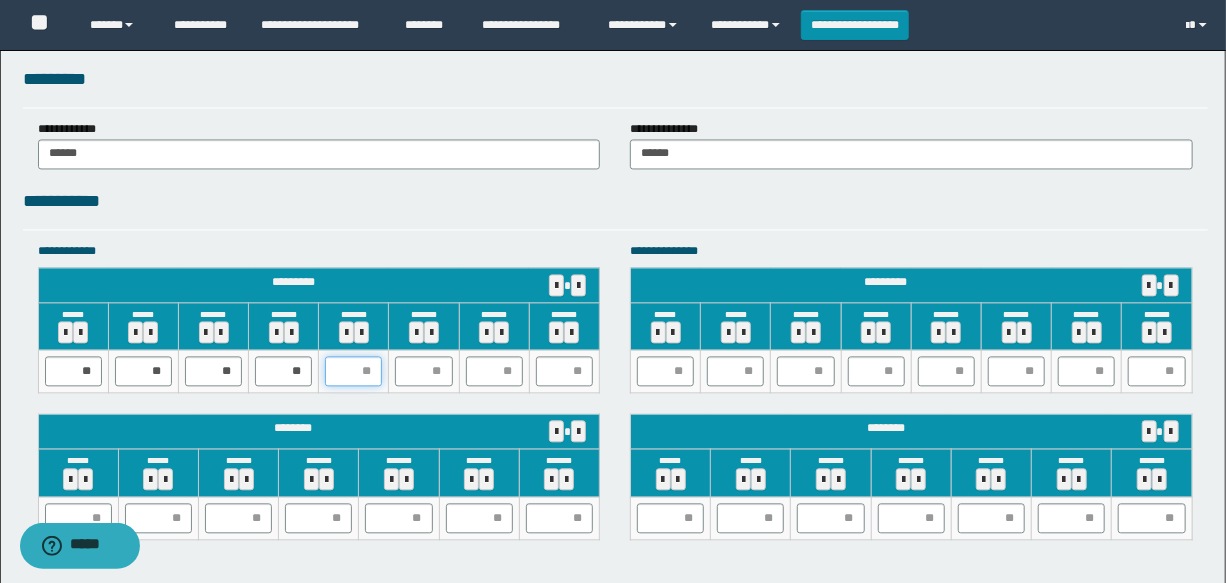 click at bounding box center (353, 371) 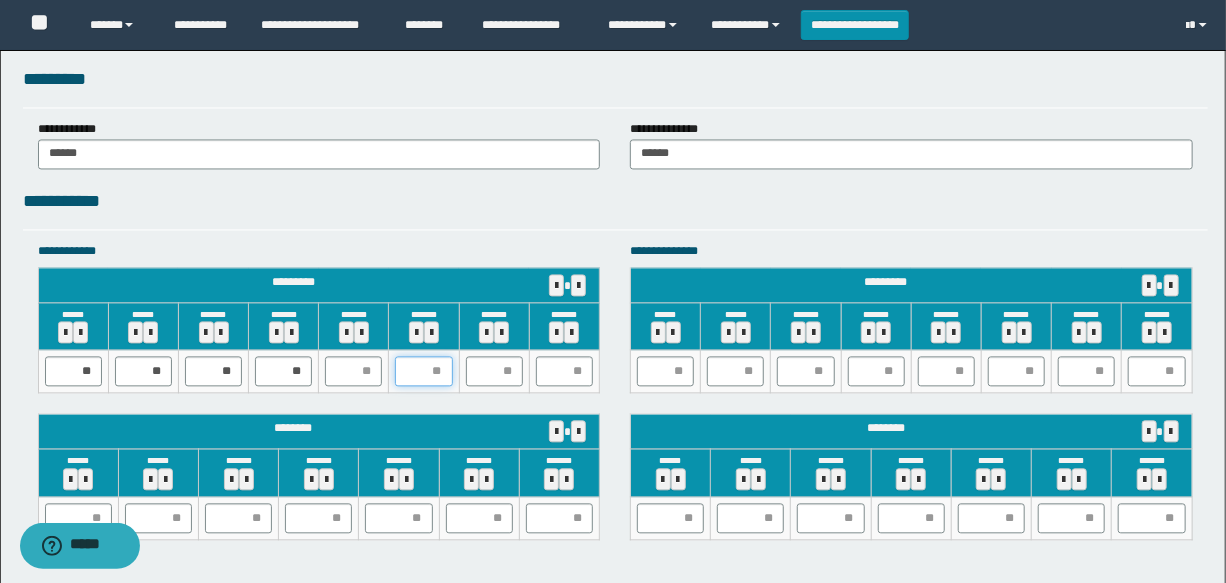 click at bounding box center [423, 371] 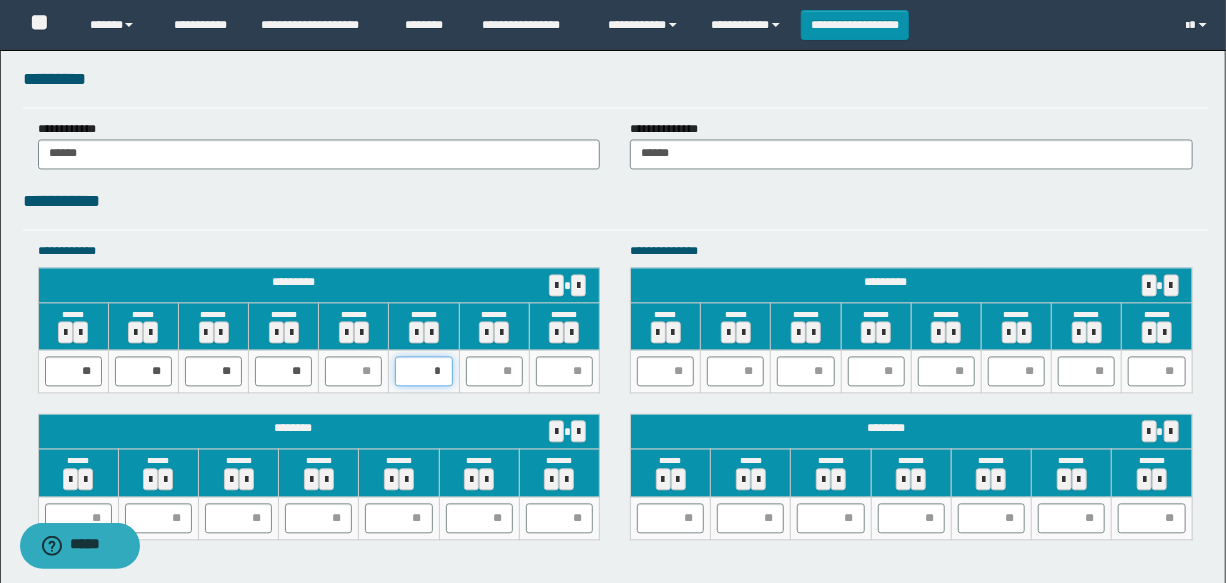 type on "**" 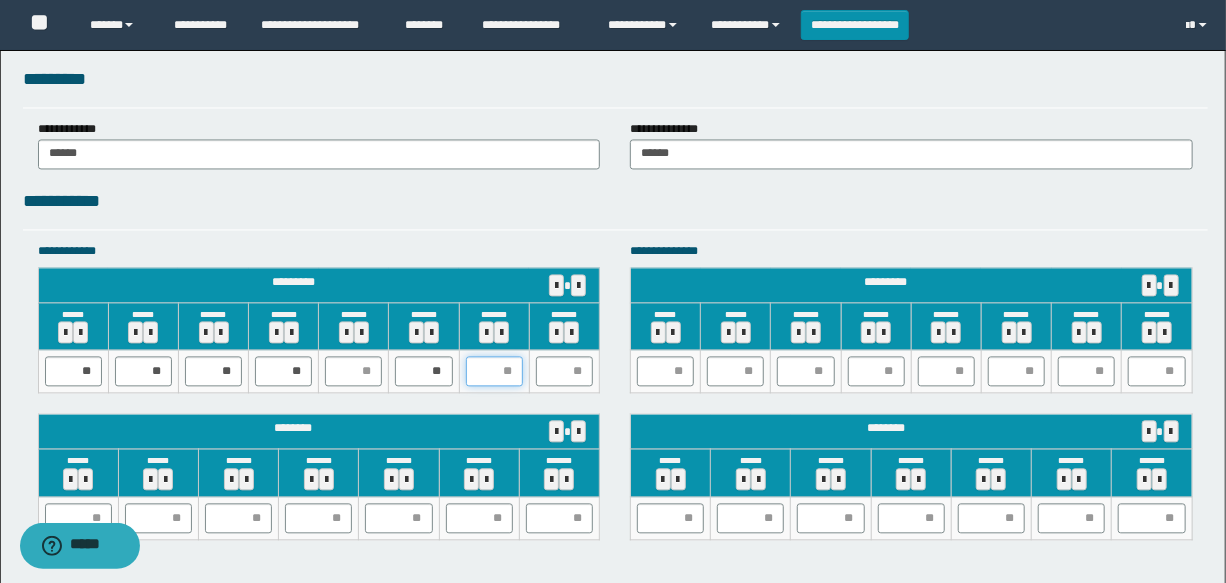 click at bounding box center (494, 371) 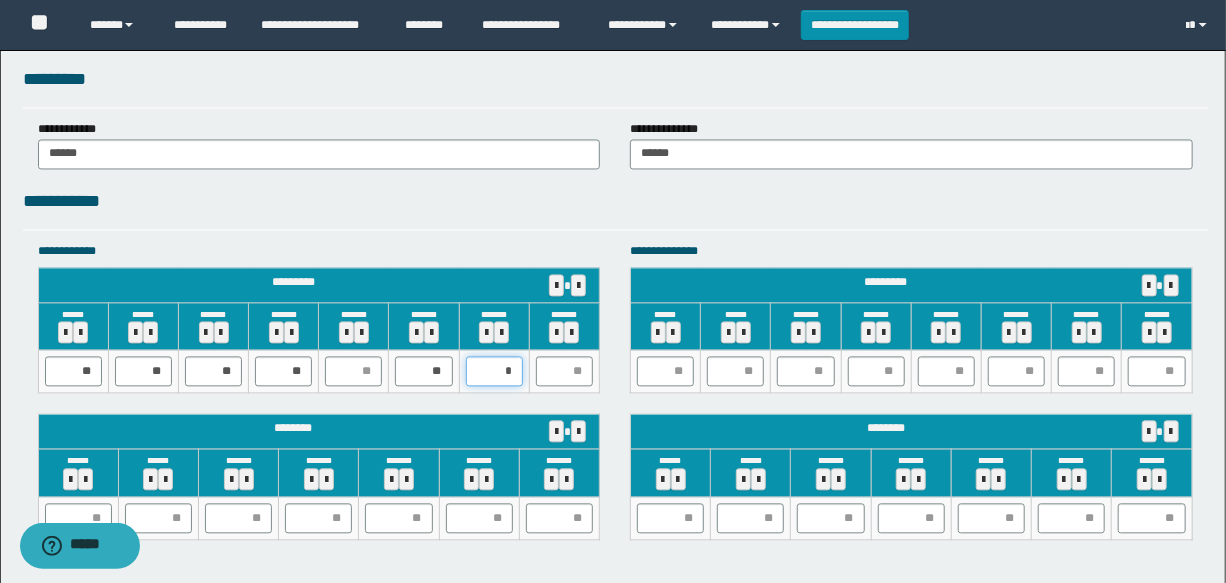 type on "**" 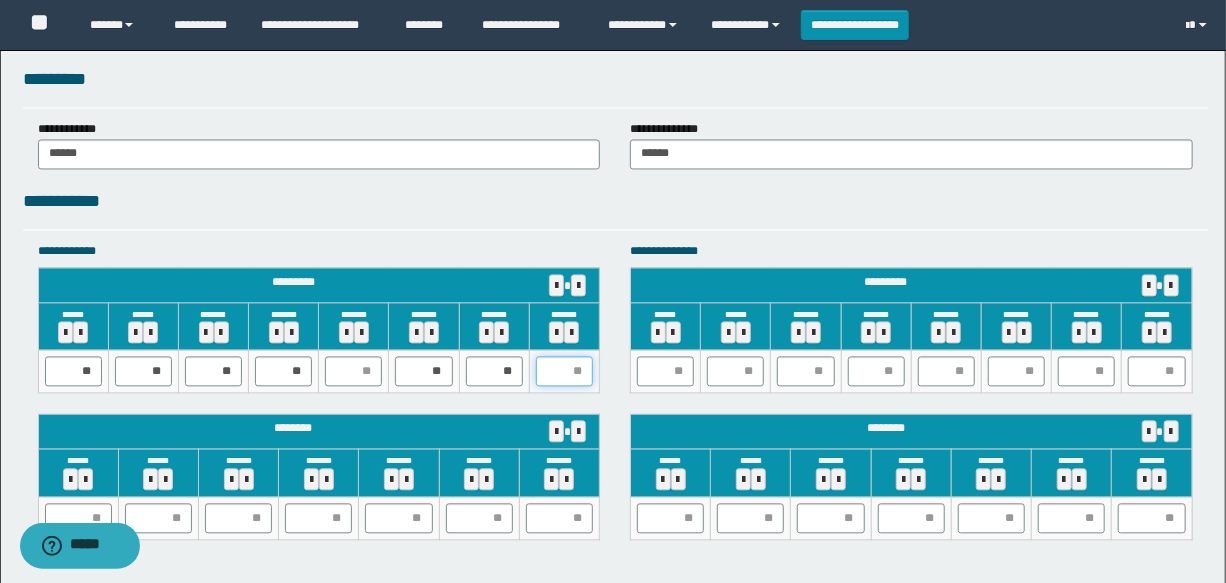 click at bounding box center [564, 371] 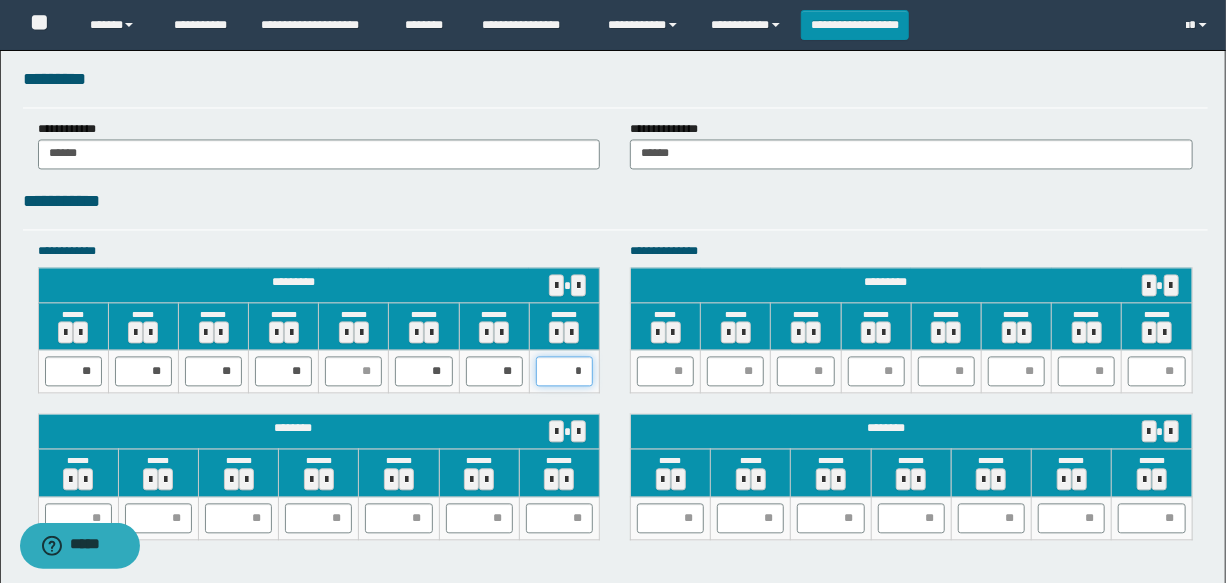 type on "**" 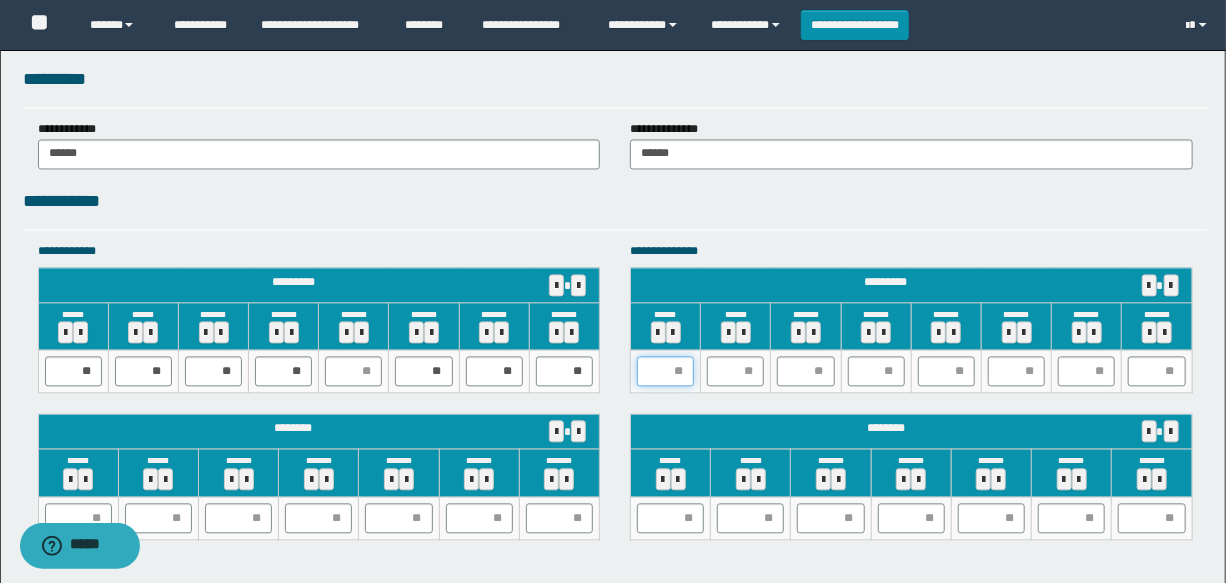 click at bounding box center (665, 371) 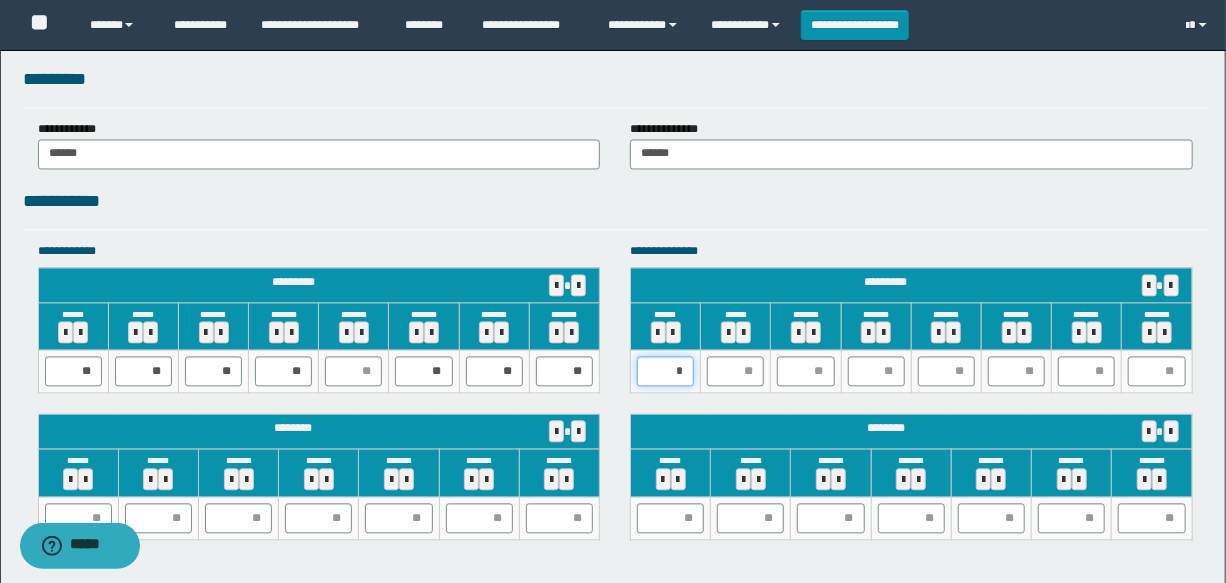 type on "**" 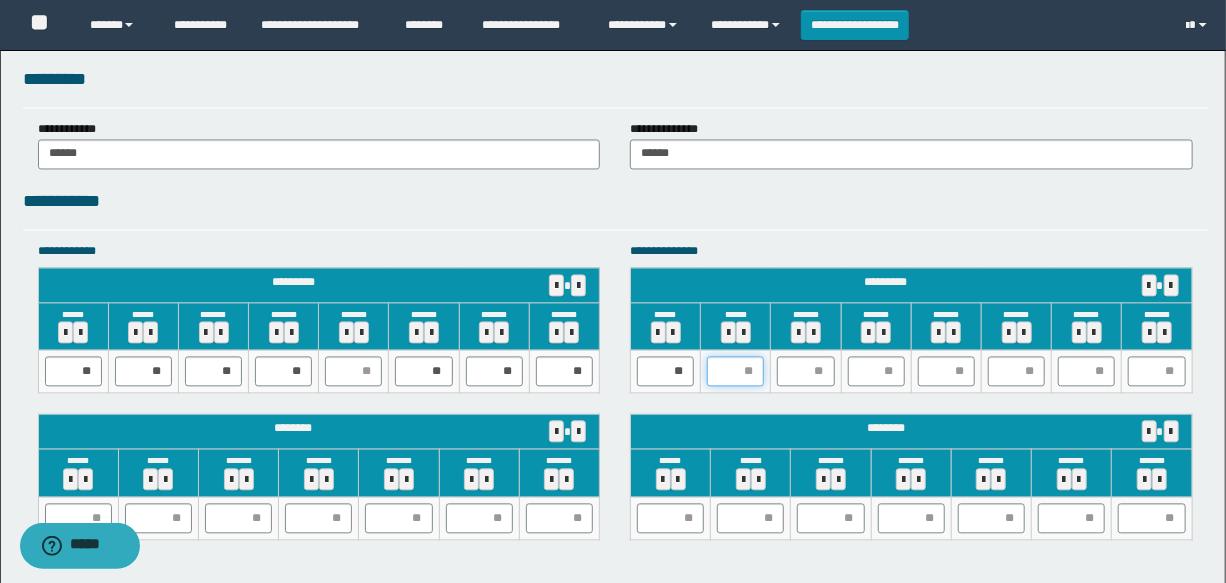 click at bounding box center [735, 371] 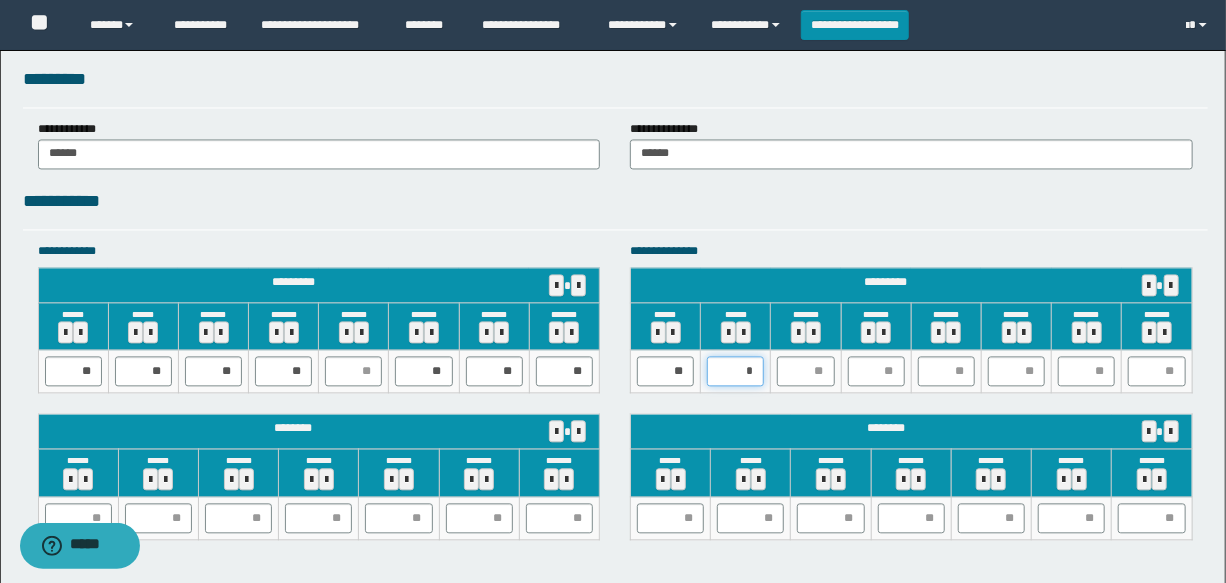 type on "**" 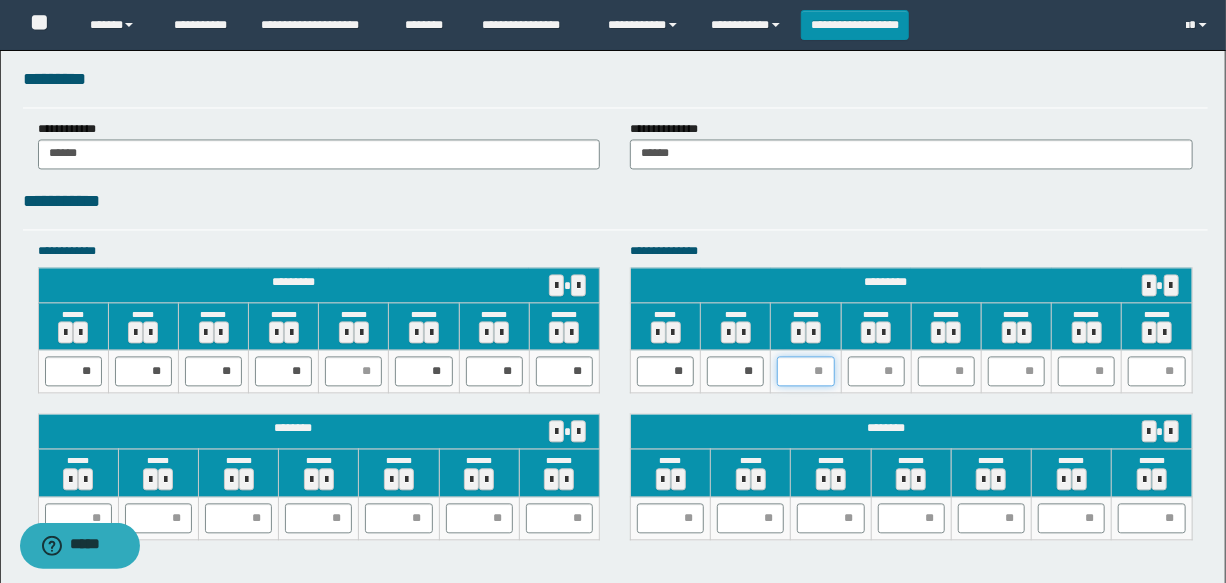 click at bounding box center (805, 371) 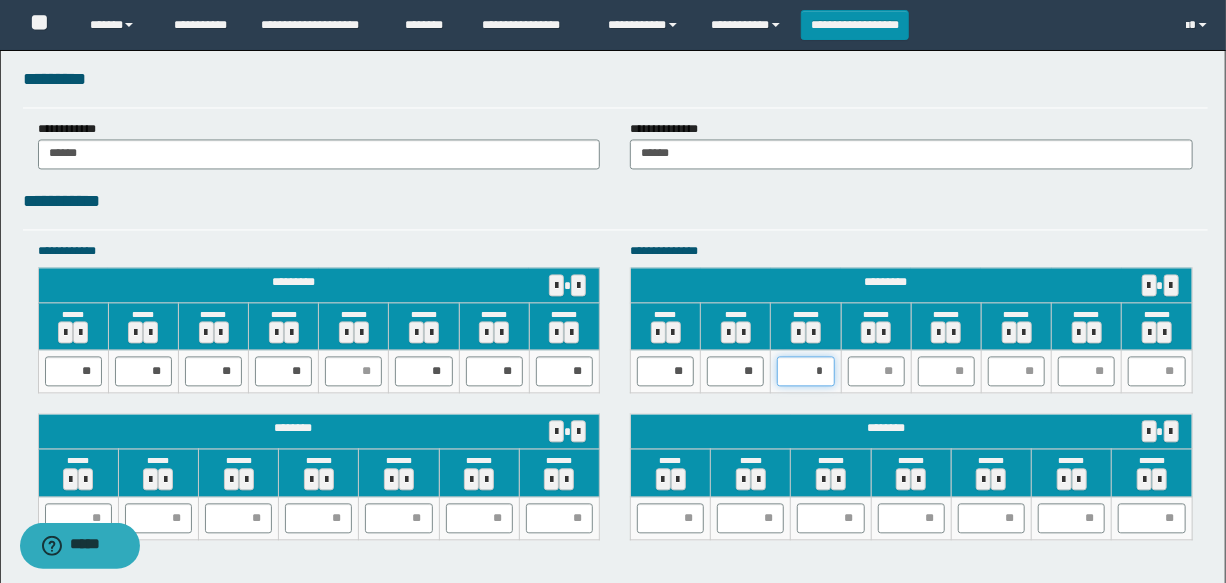 type on "**" 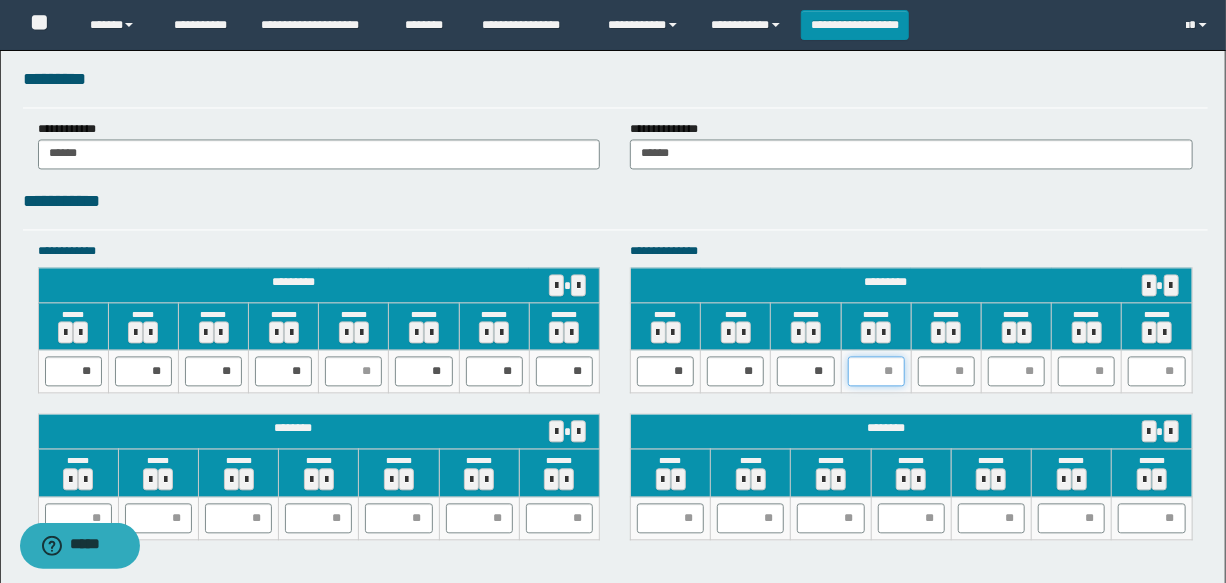 click at bounding box center (876, 371) 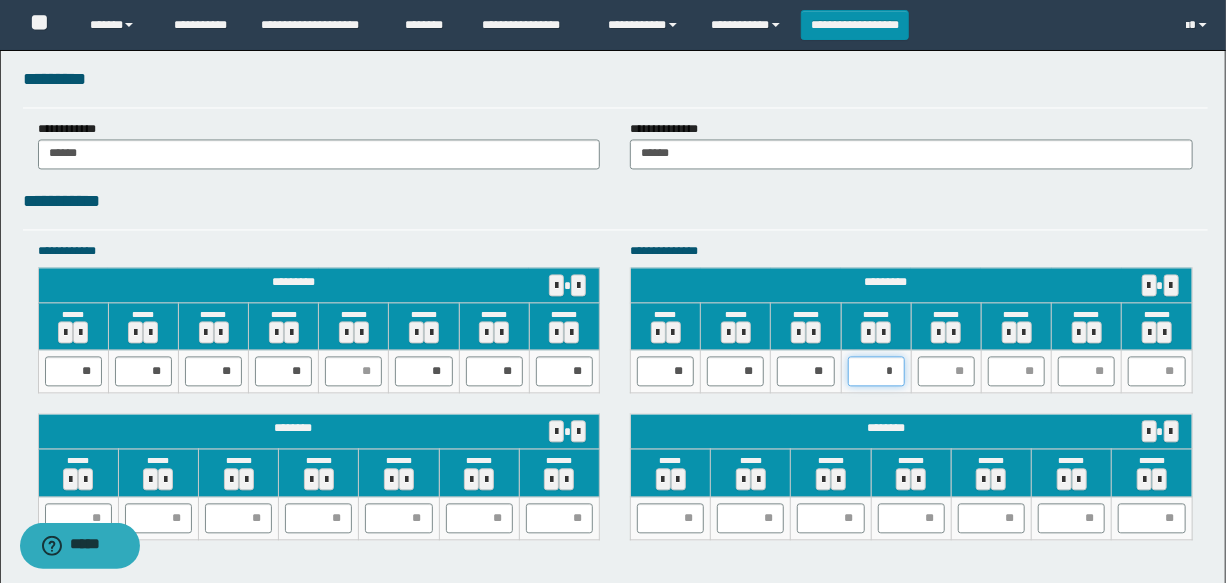 type on "**" 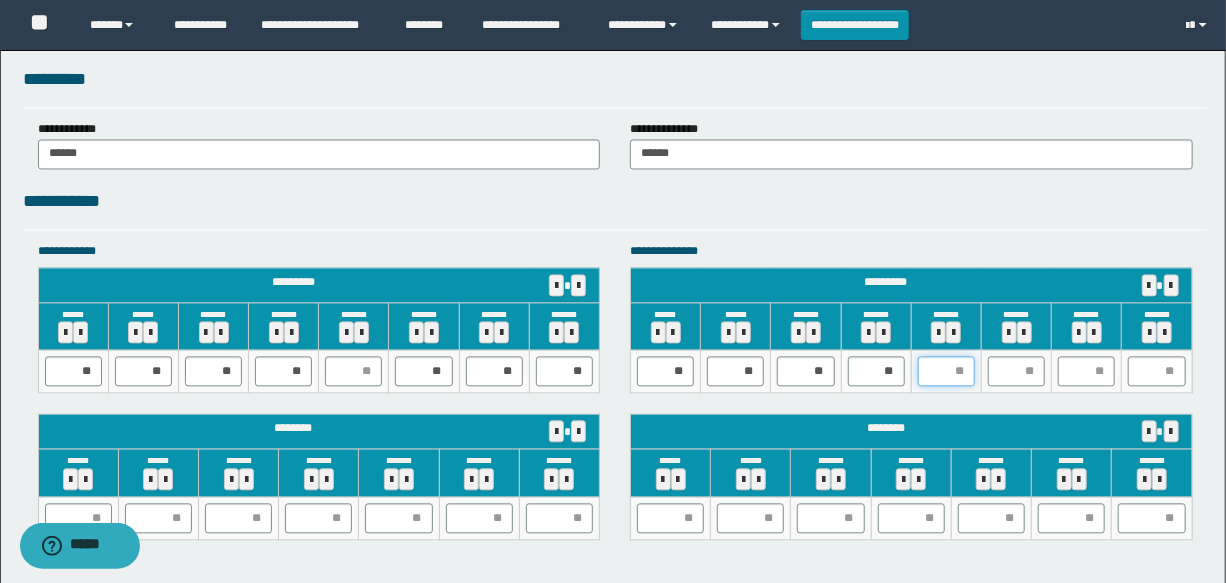 click at bounding box center (946, 371) 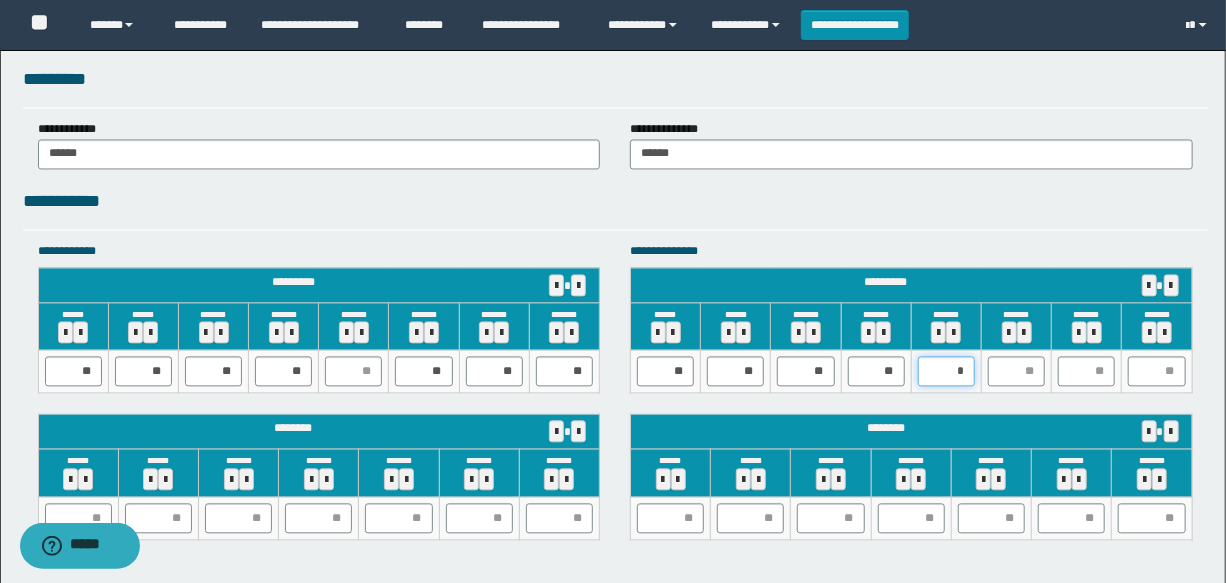 type on "**" 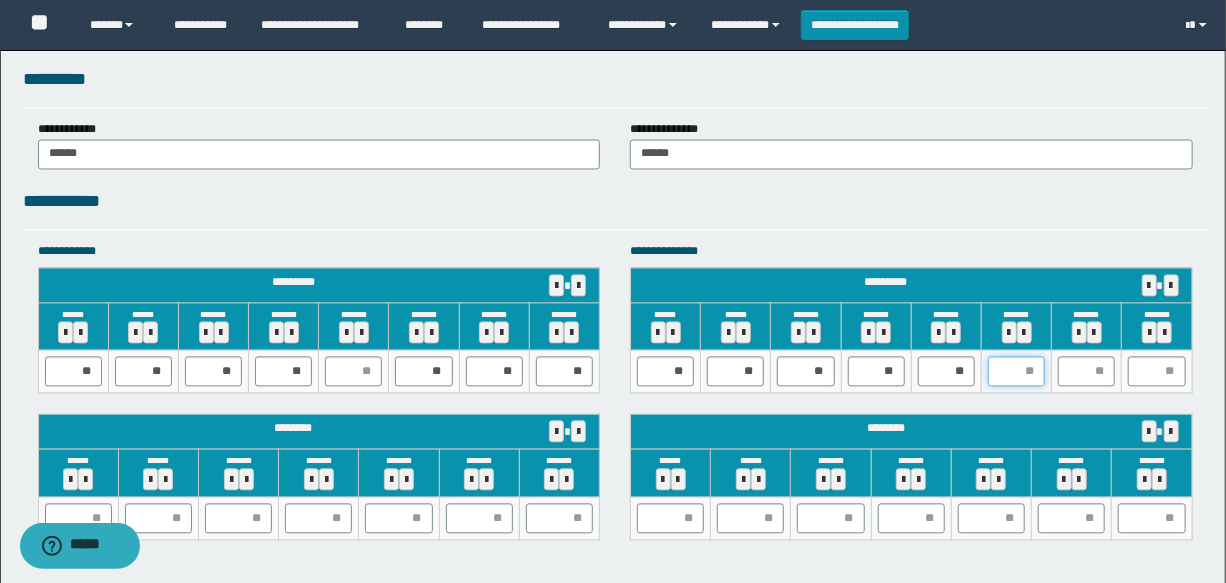 click at bounding box center [1016, 371] 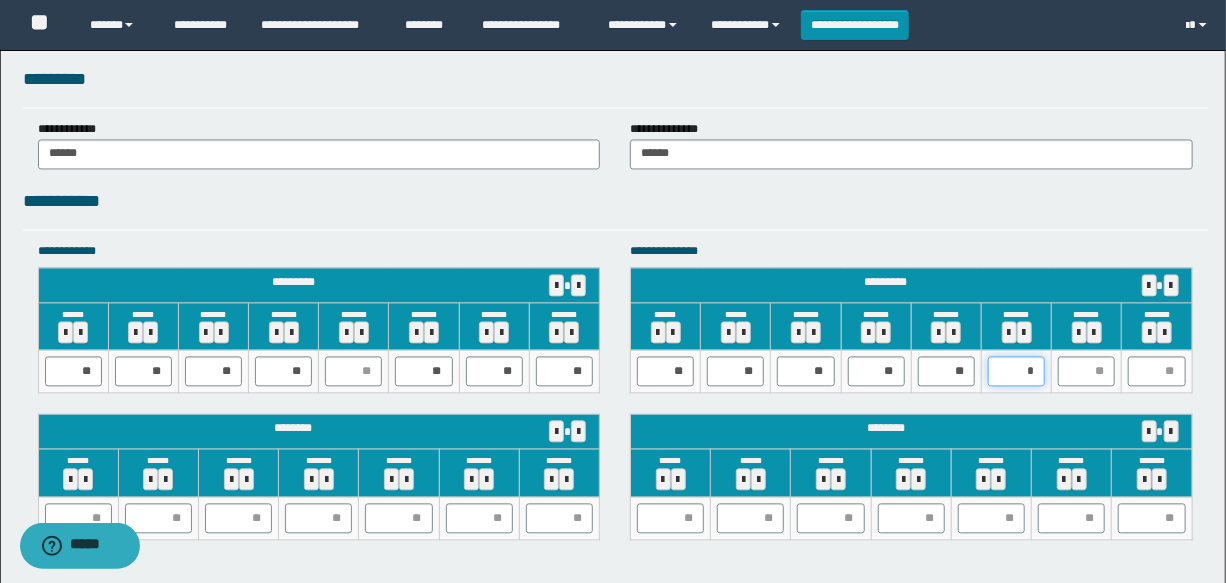 type on "**" 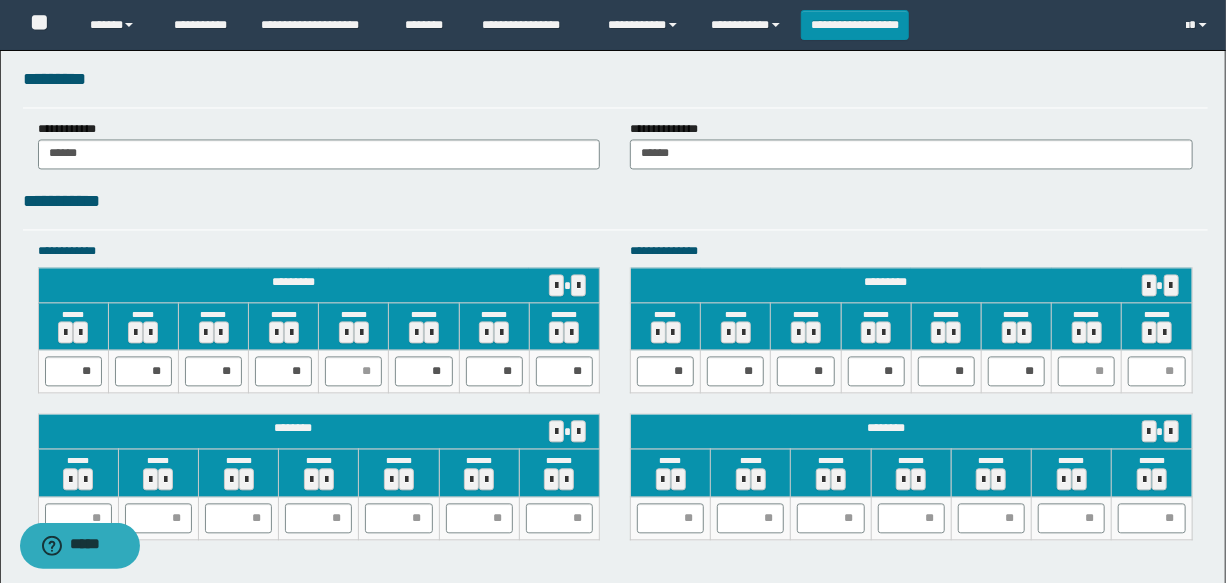 click at bounding box center (1087, 371) 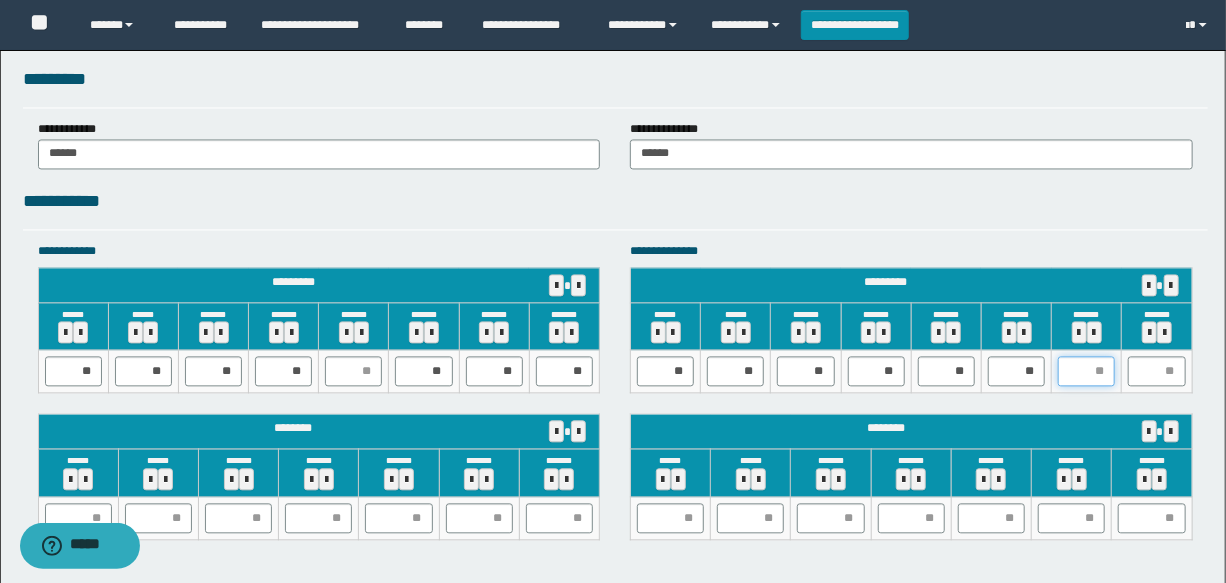 click at bounding box center [1086, 371] 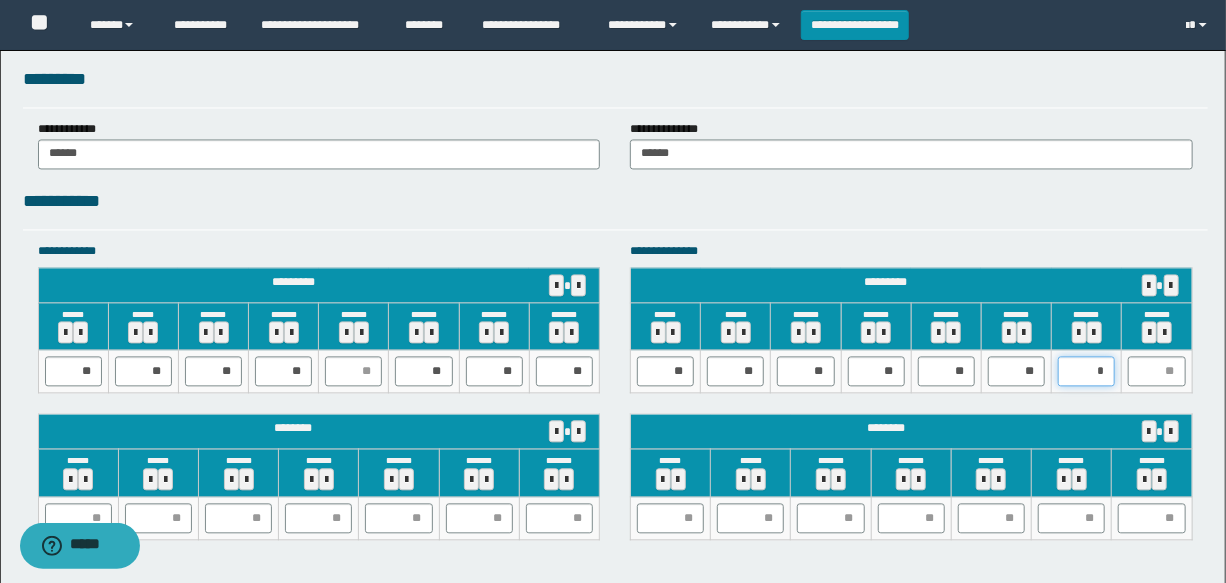 type on "**" 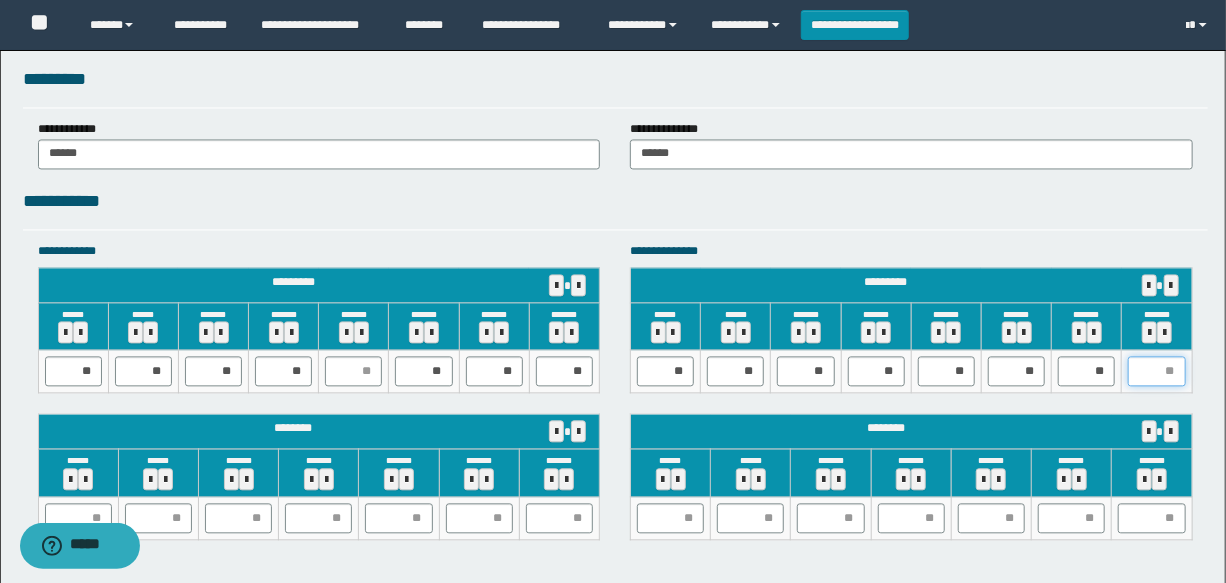 click at bounding box center (1156, 371) 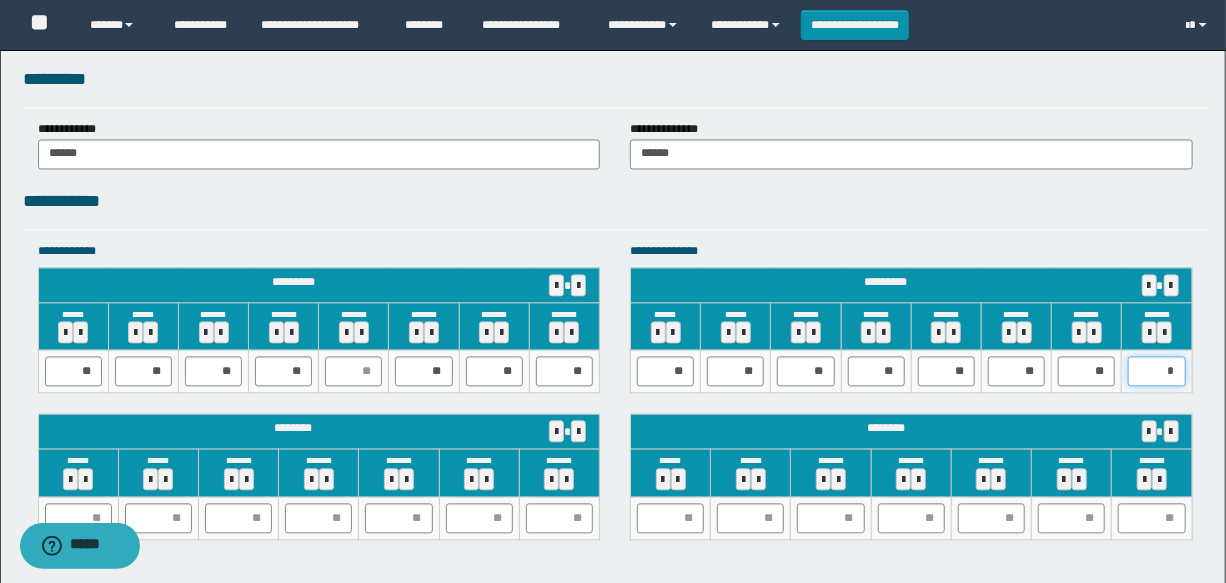type on "**" 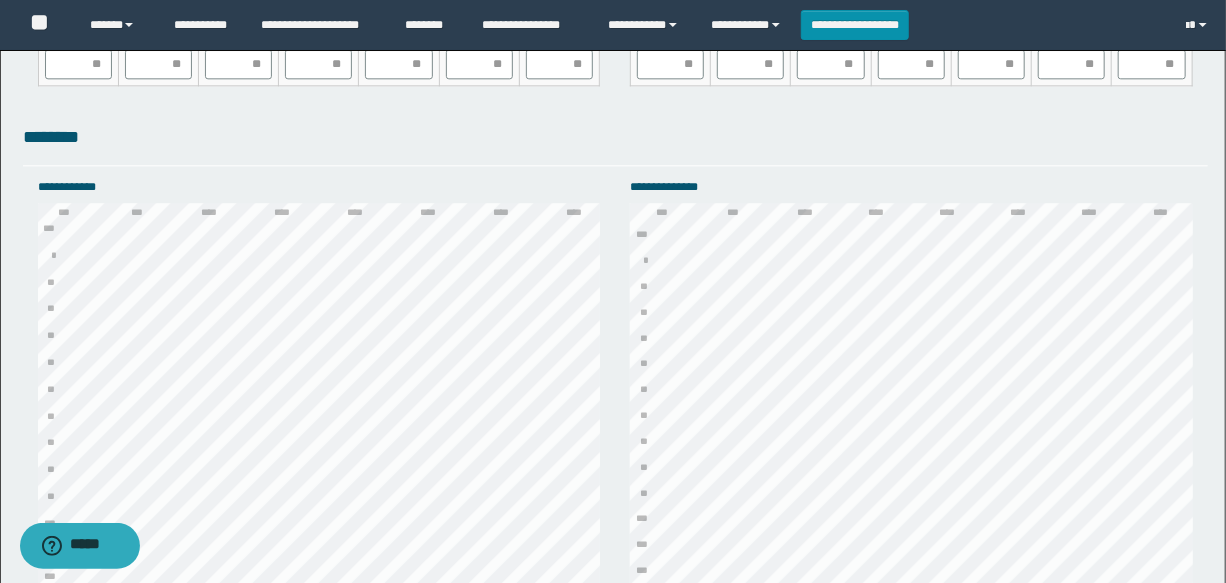 scroll, scrollTop: 2636, scrollLeft: 0, axis: vertical 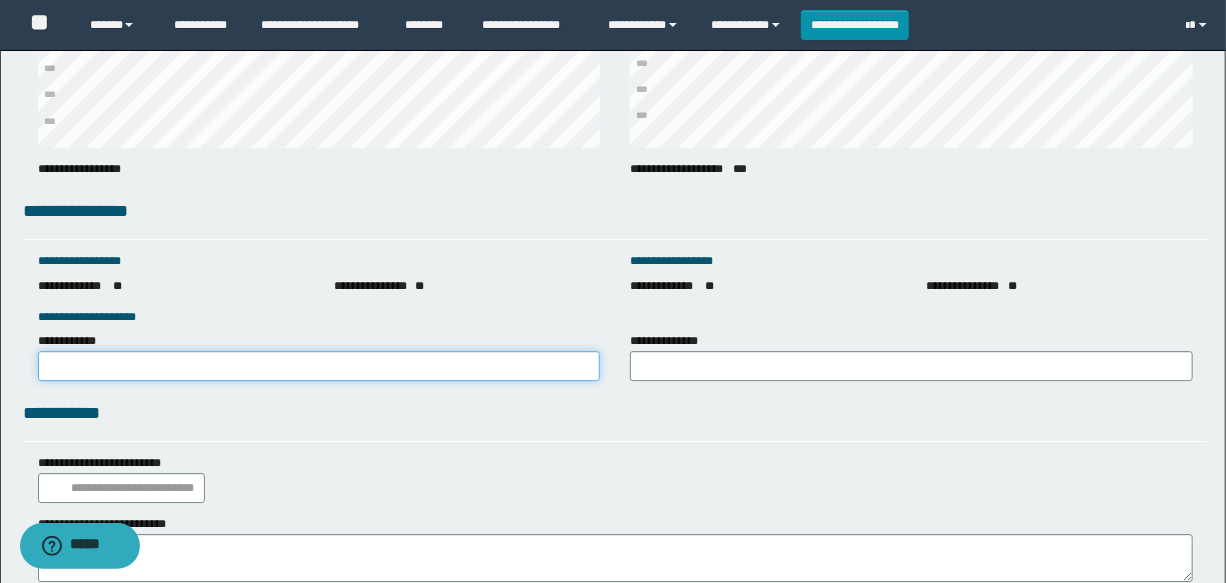 click on "**********" at bounding box center (319, 366) 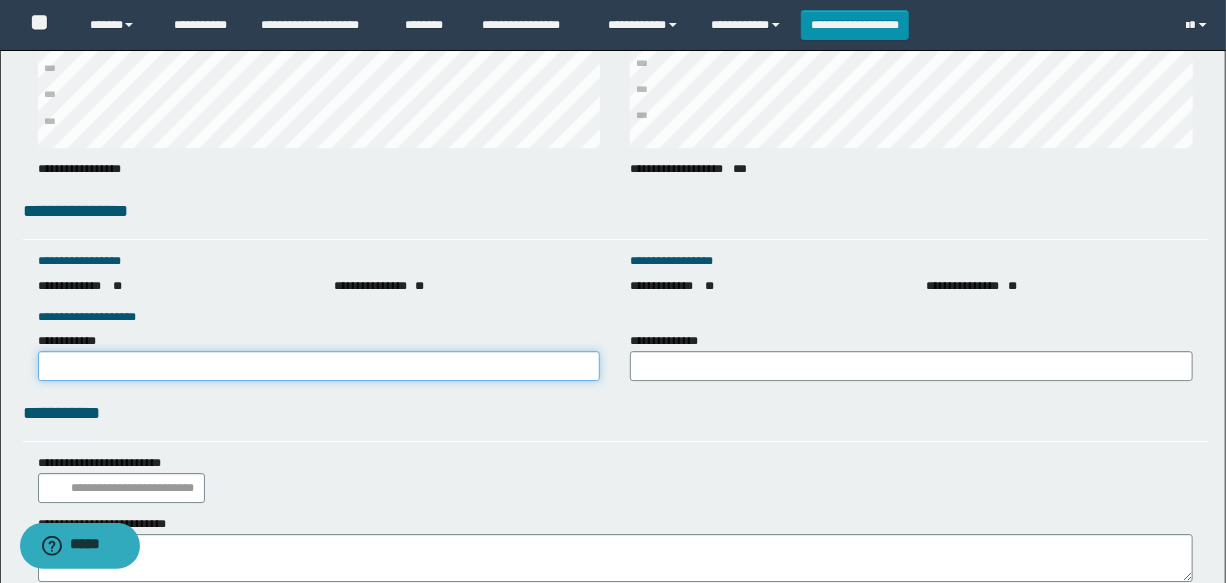 type on "**********" 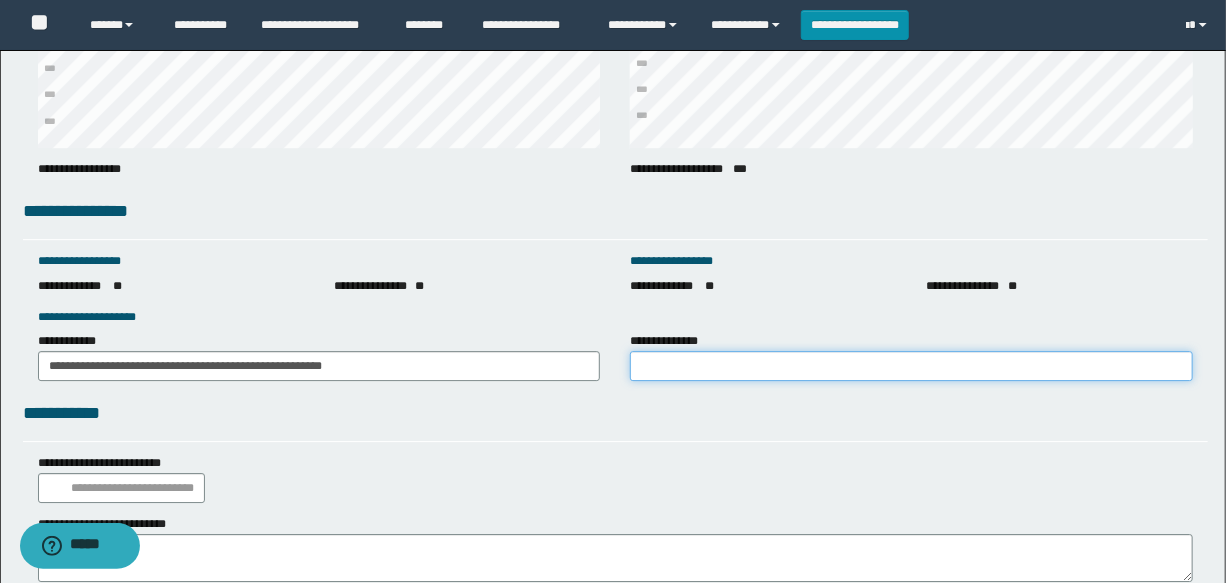 click on "**********" at bounding box center [911, 366] 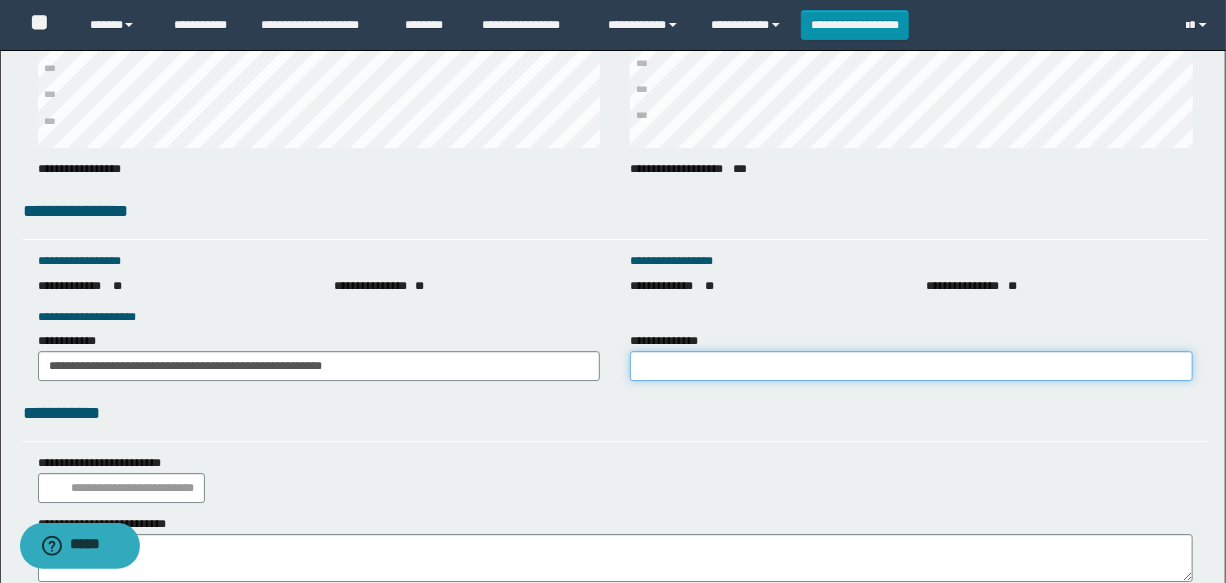 type on "**********" 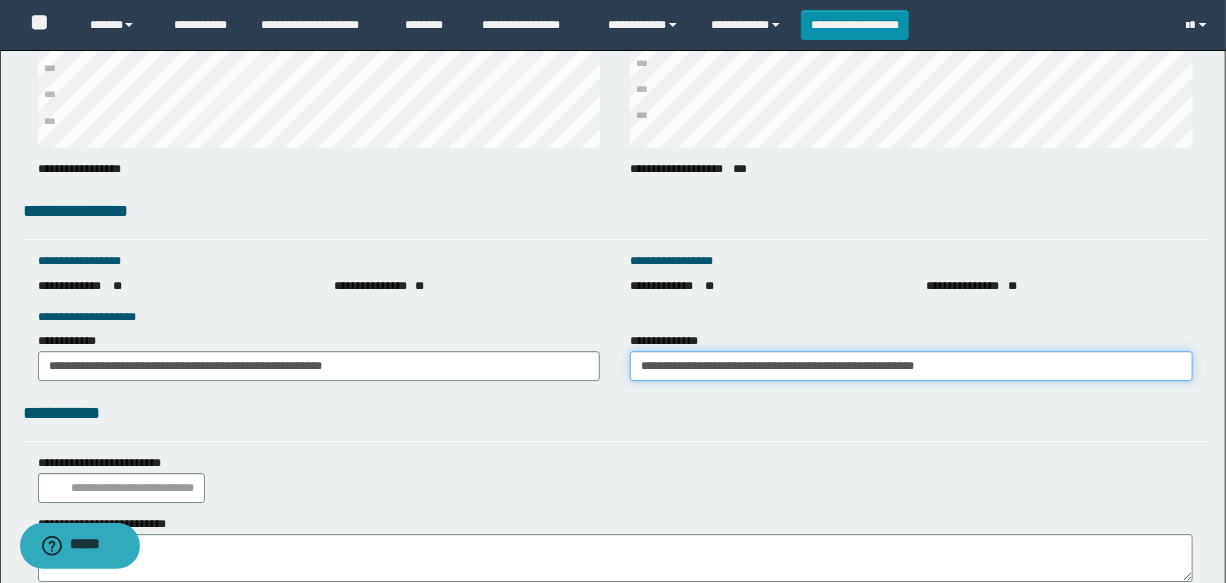 scroll, scrollTop: 2863, scrollLeft: 0, axis: vertical 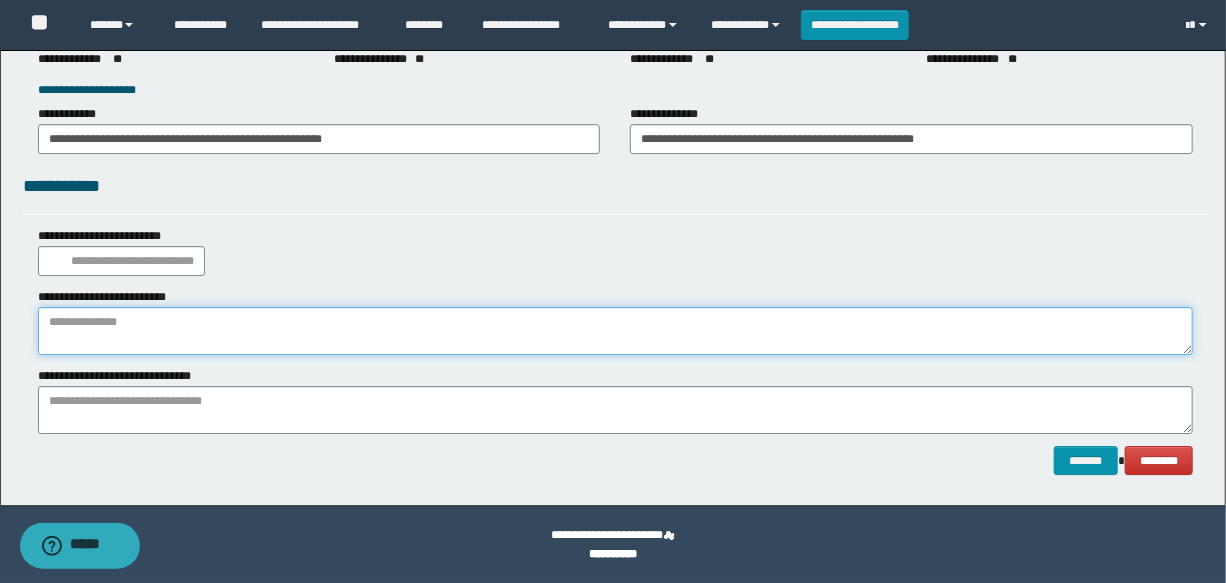 click at bounding box center (615, 331) 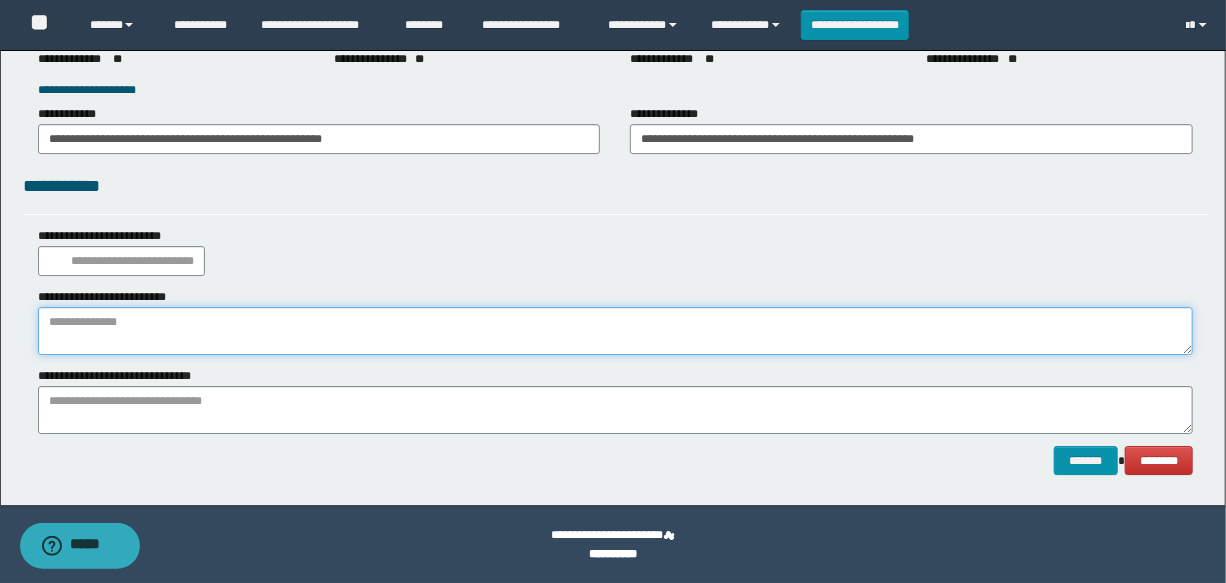 paste on "**********" 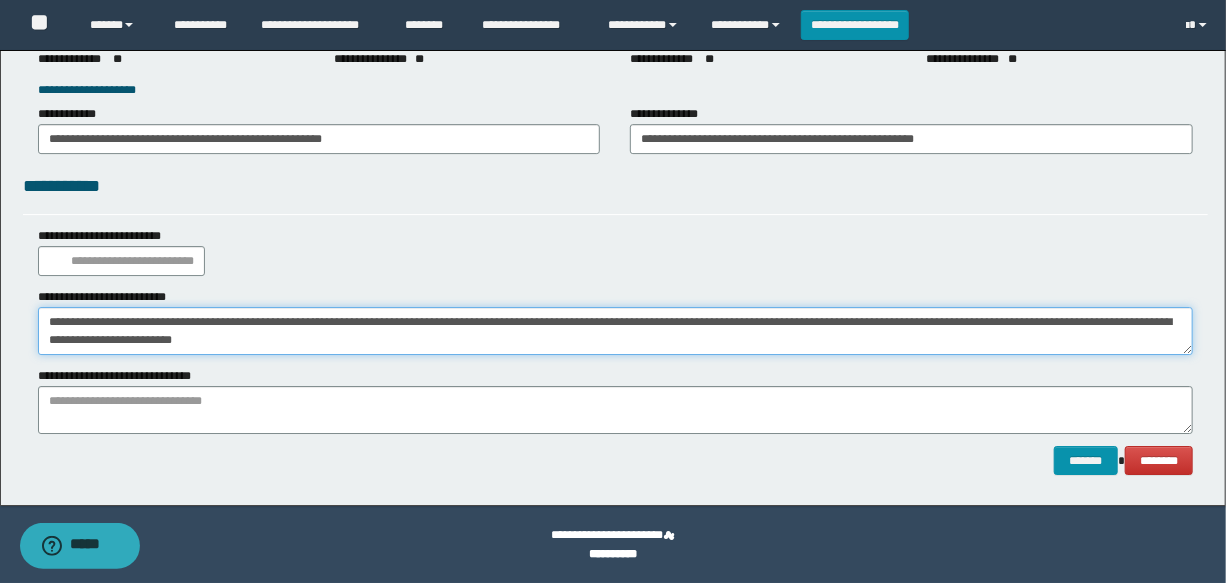 click on "**********" at bounding box center [615, 331] 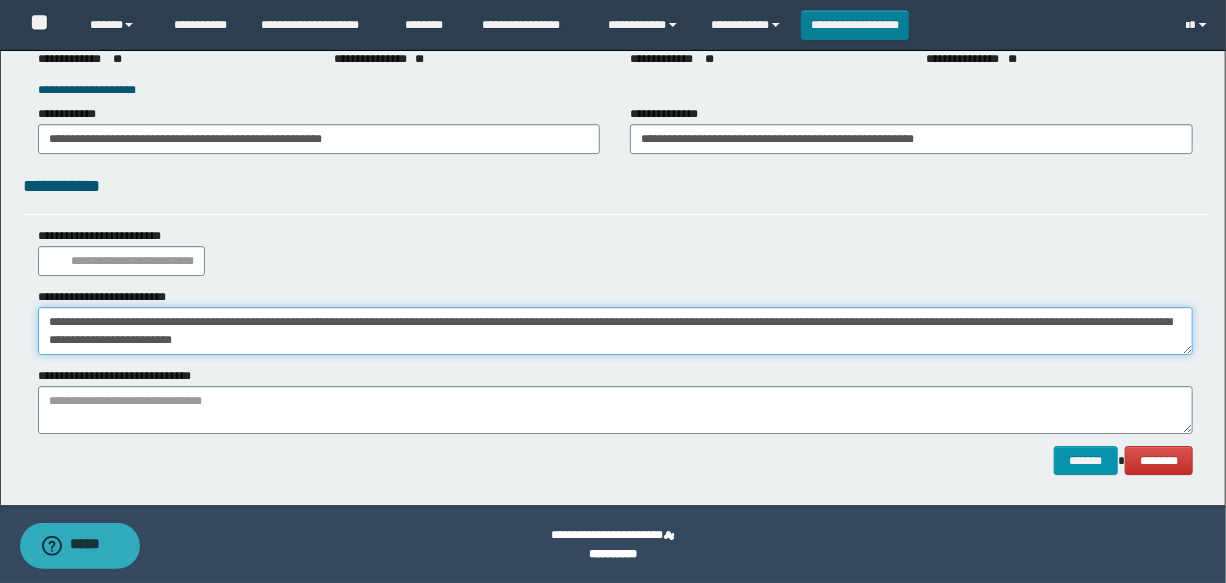 type on "**********" 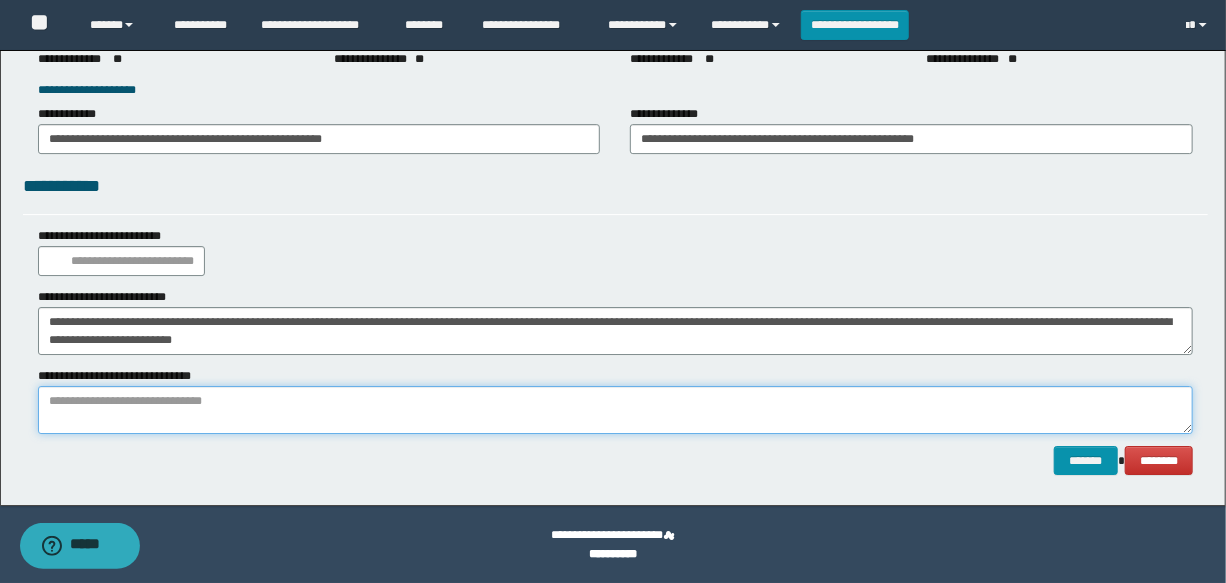click at bounding box center (615, 410) 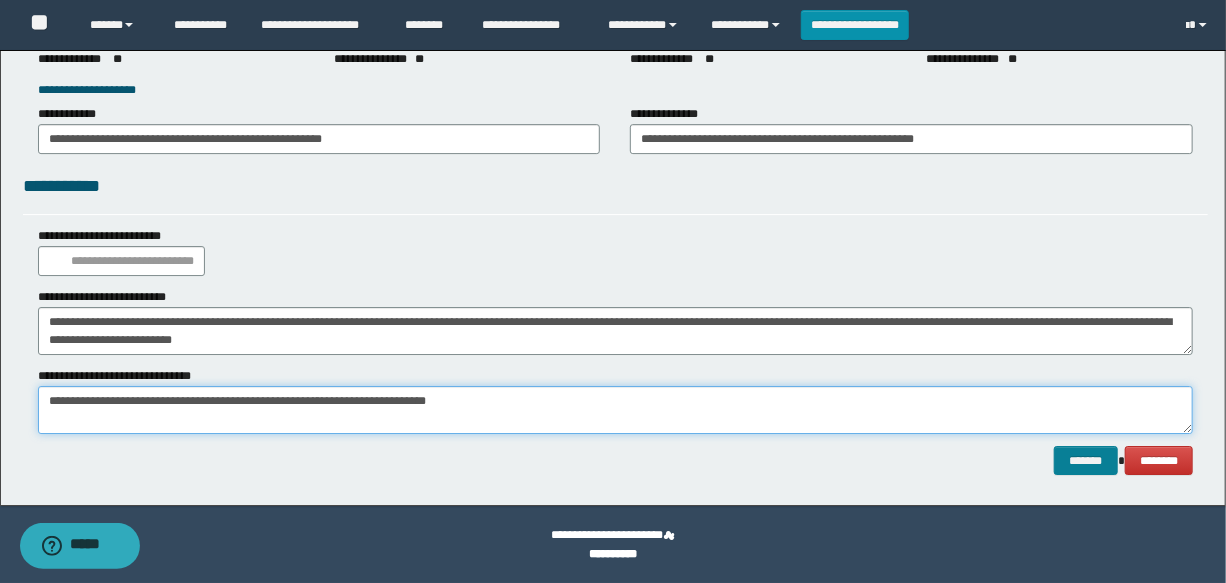 type on "**********" 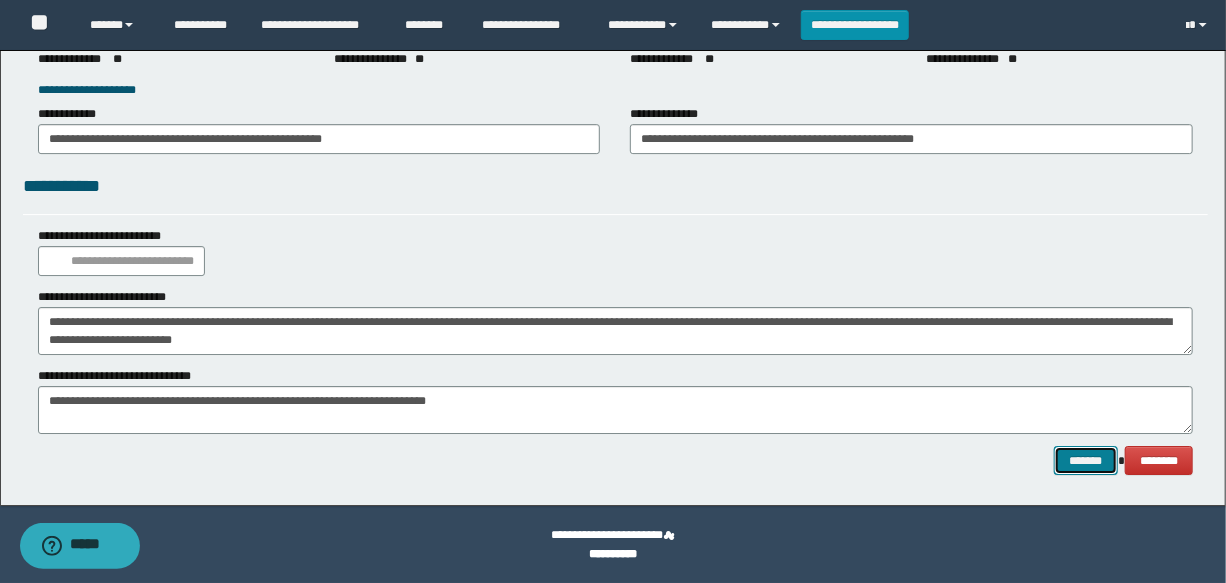 click on "*******" at bounding box center [1086, 461] 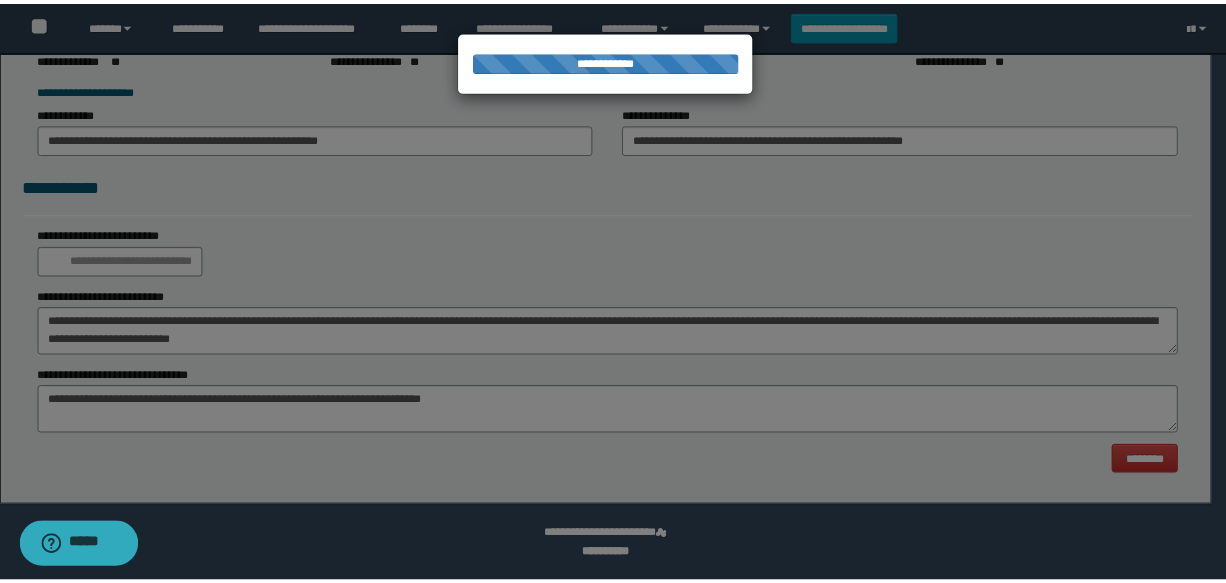 scroll, scrollTop: 0, scrollLeft: 0, axis: both 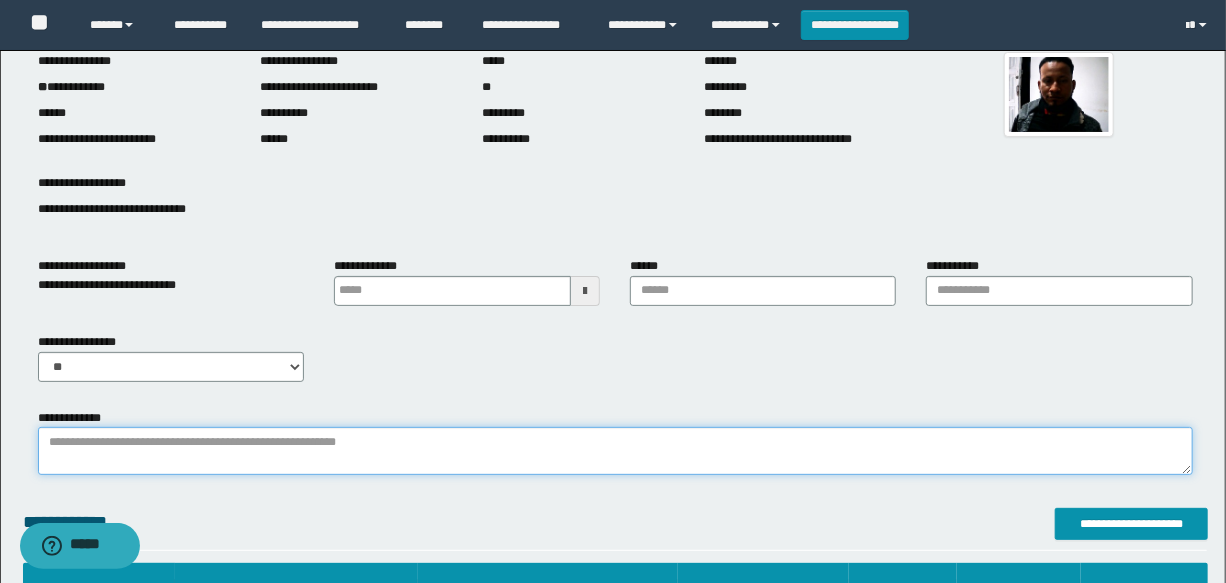 click on "**********" at bounding box center [615, 451] 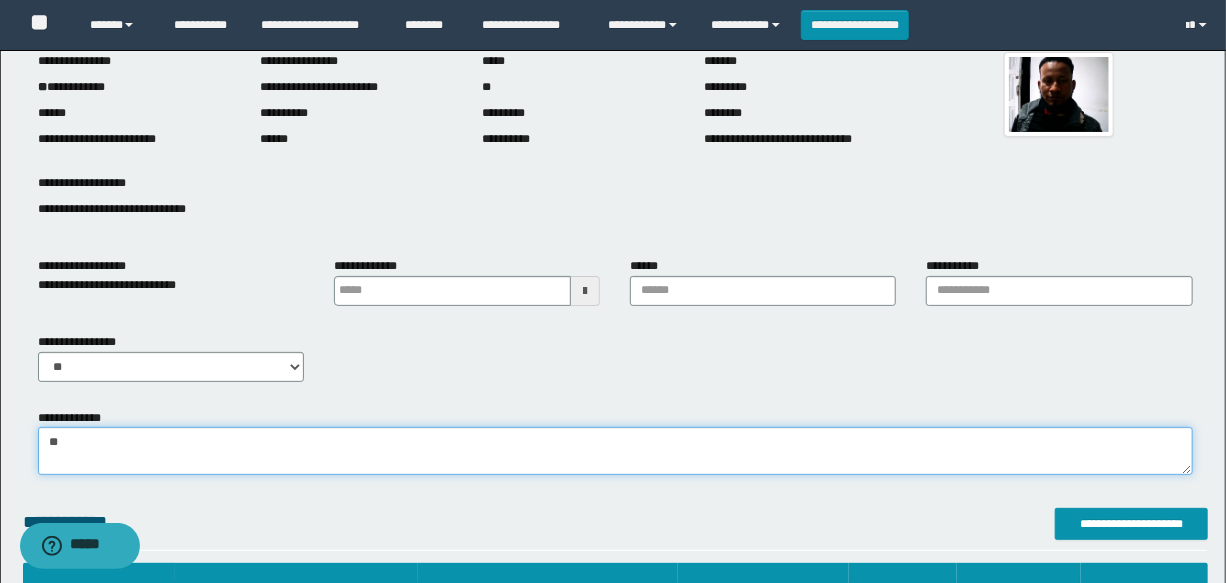 type on "*" 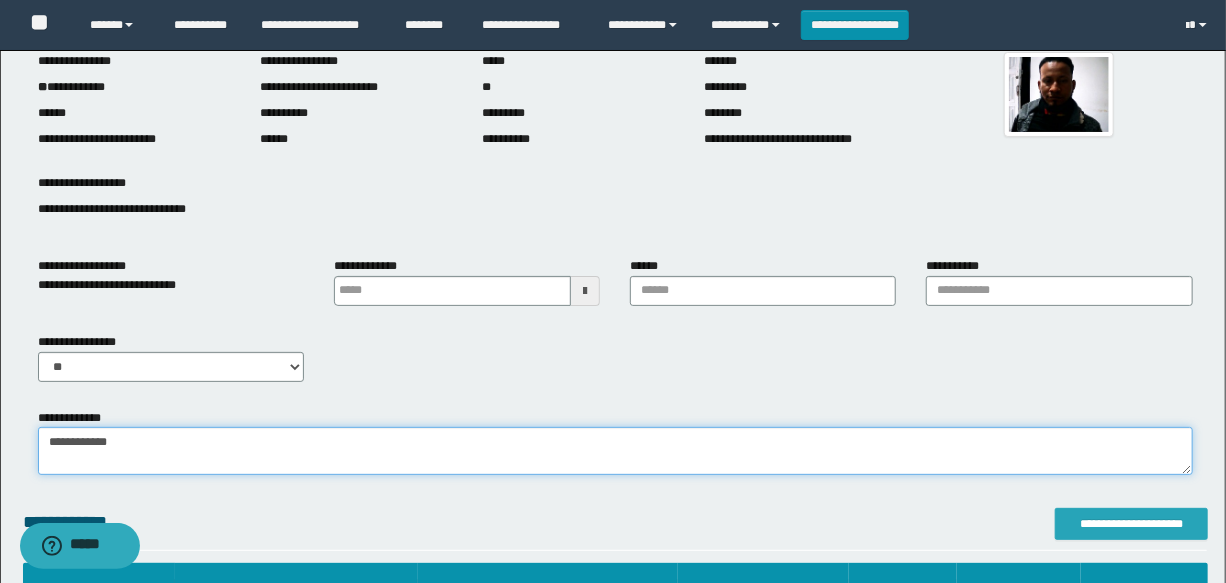 type on "**********" 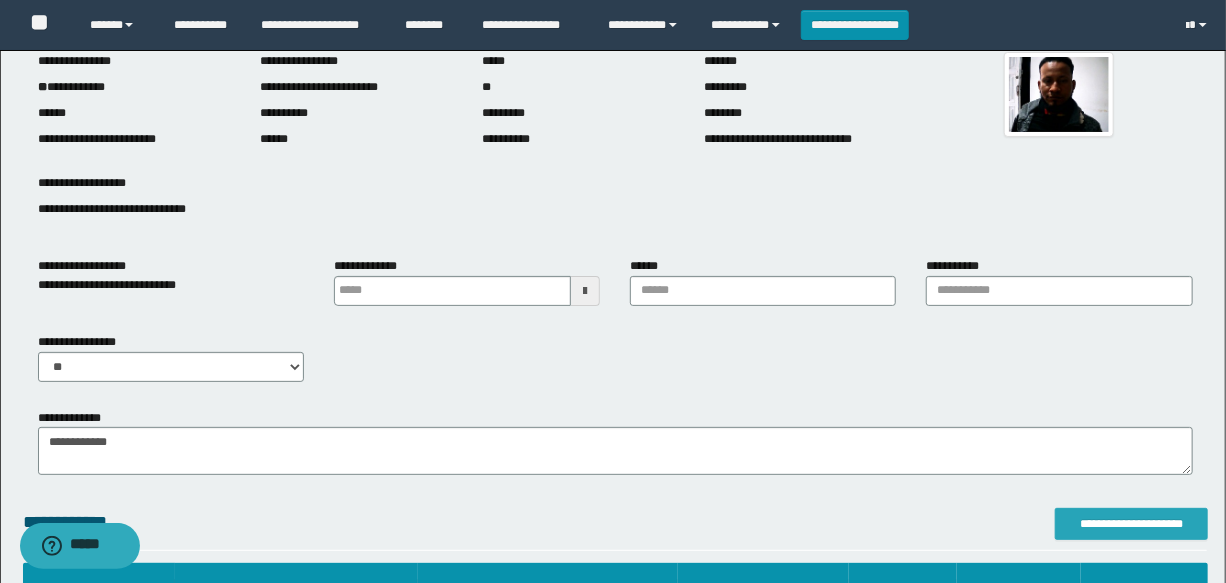 click on "**********" at bounding box center (1131, 524) 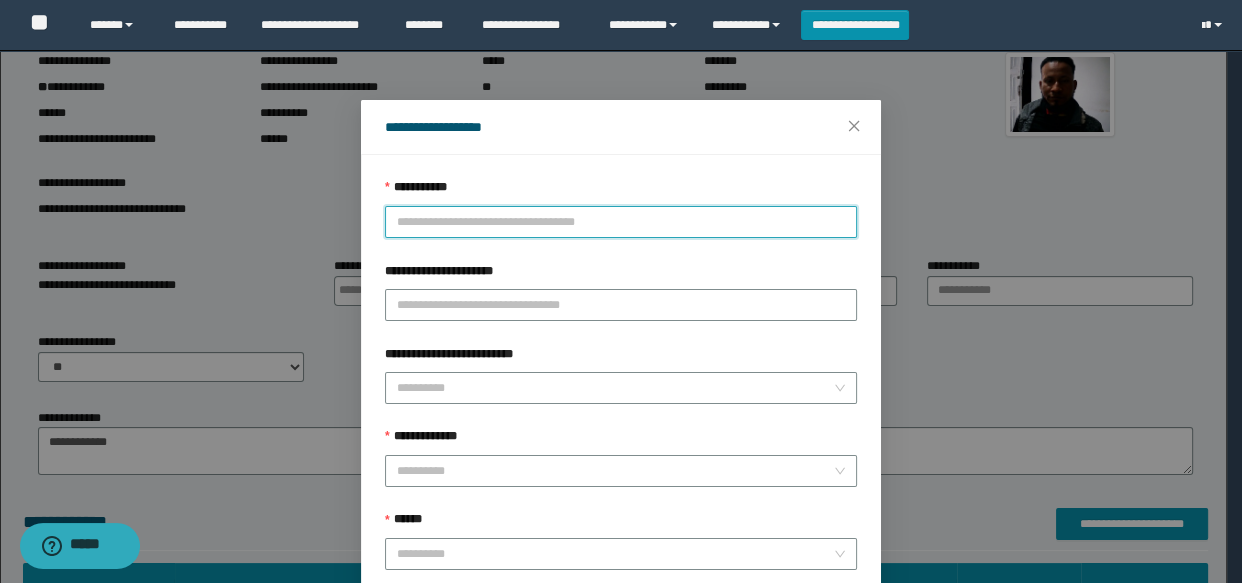 click on "**********" at bounding box center [621, 222] 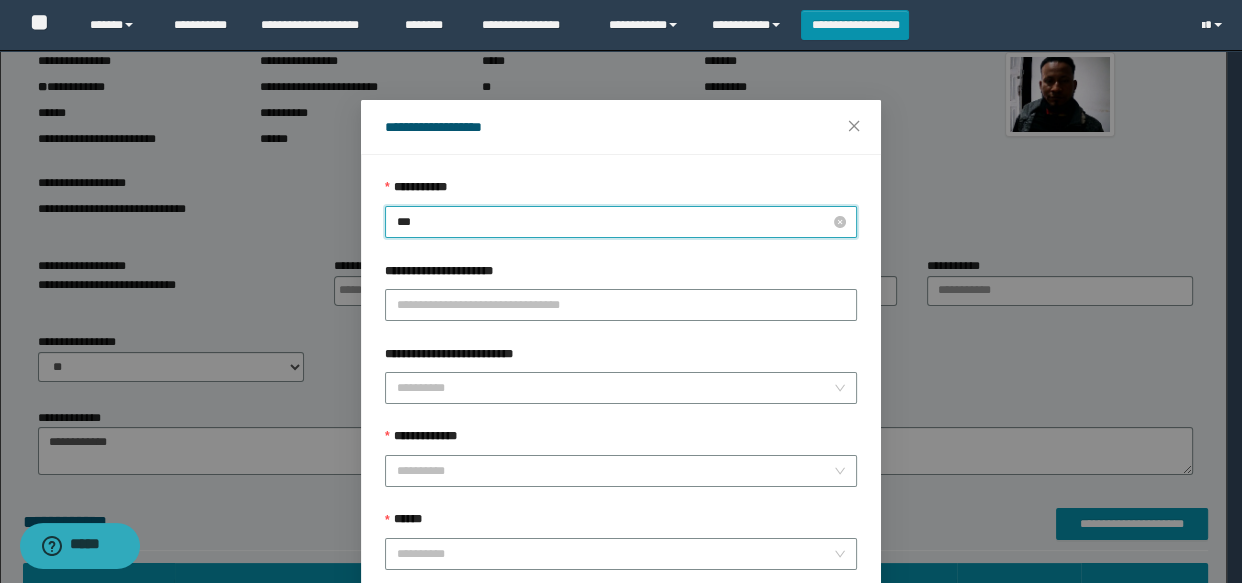 type on "****" 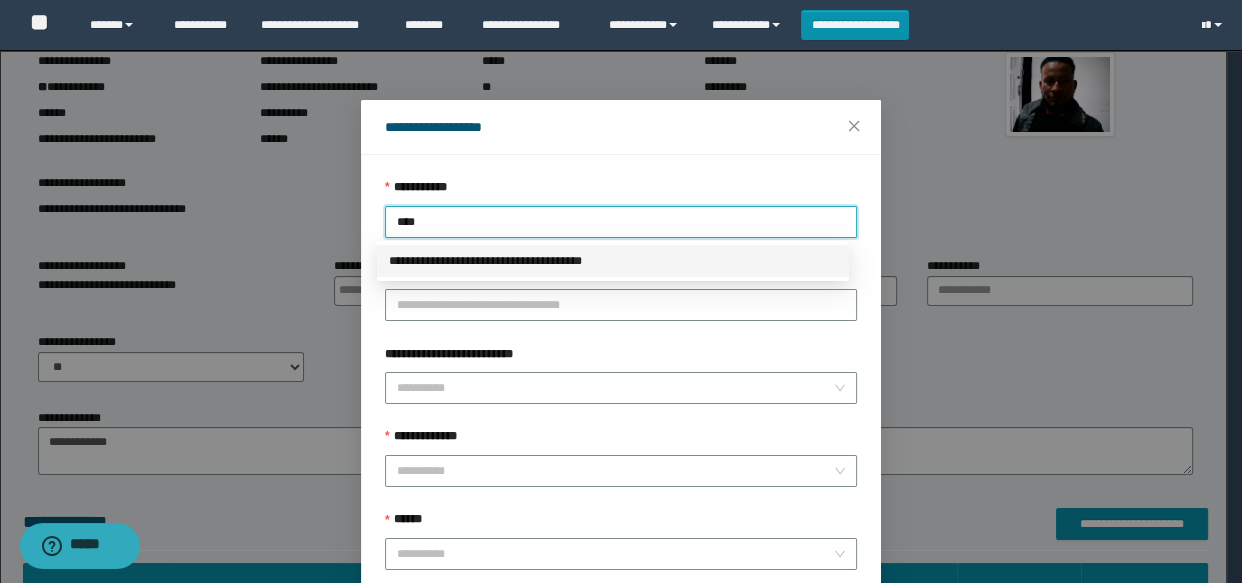 click on "**********" at bounding box center [613, 261] 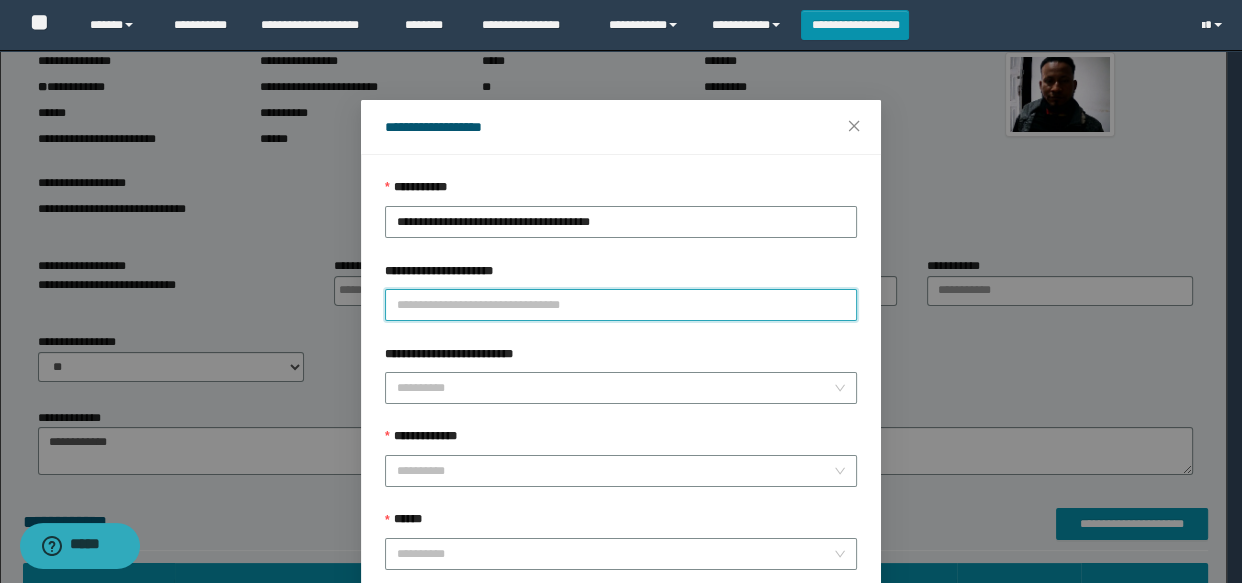 click on "**********" at bounding box center [621, 305] 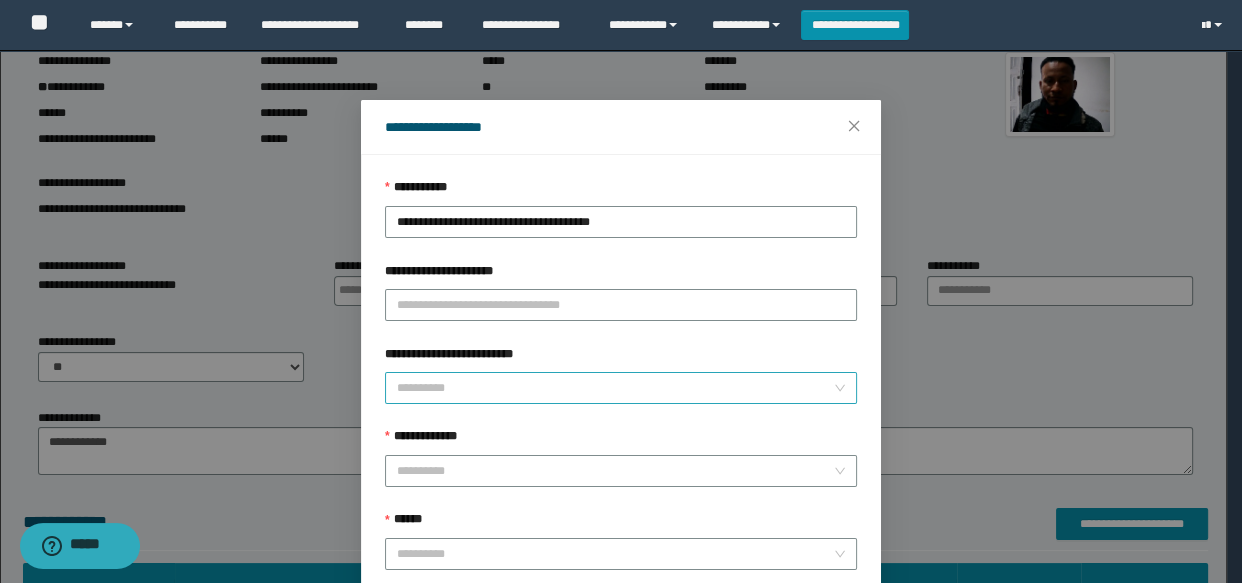 click on "**********" at bounding box center [615, 388] 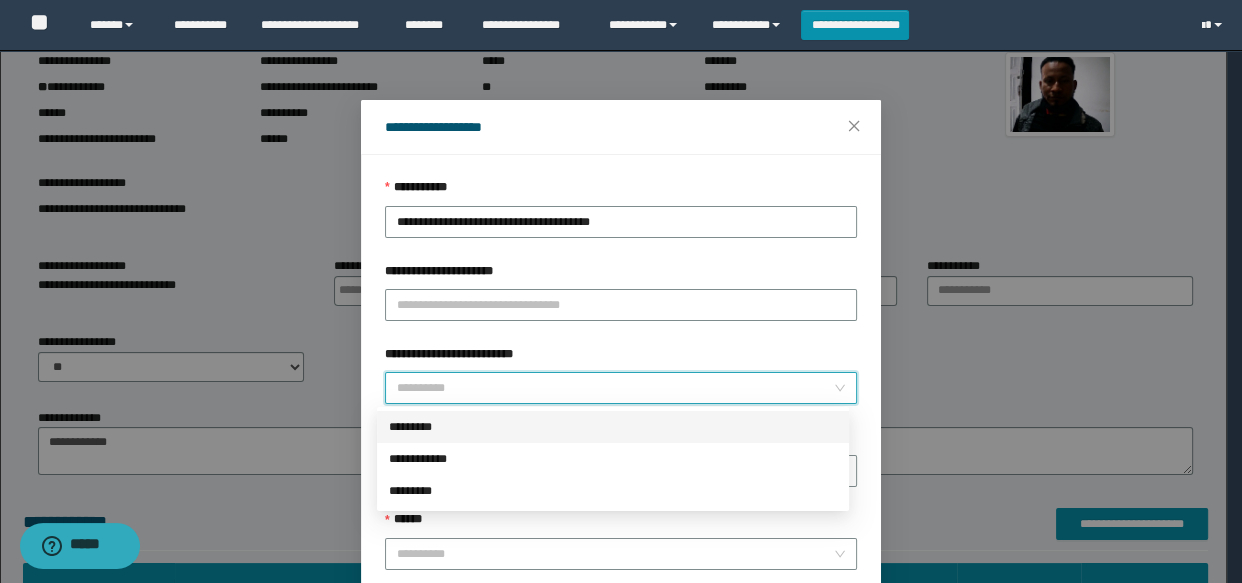 scroll, scrollTop: 90, scrollLeft: 0, axis: vertical 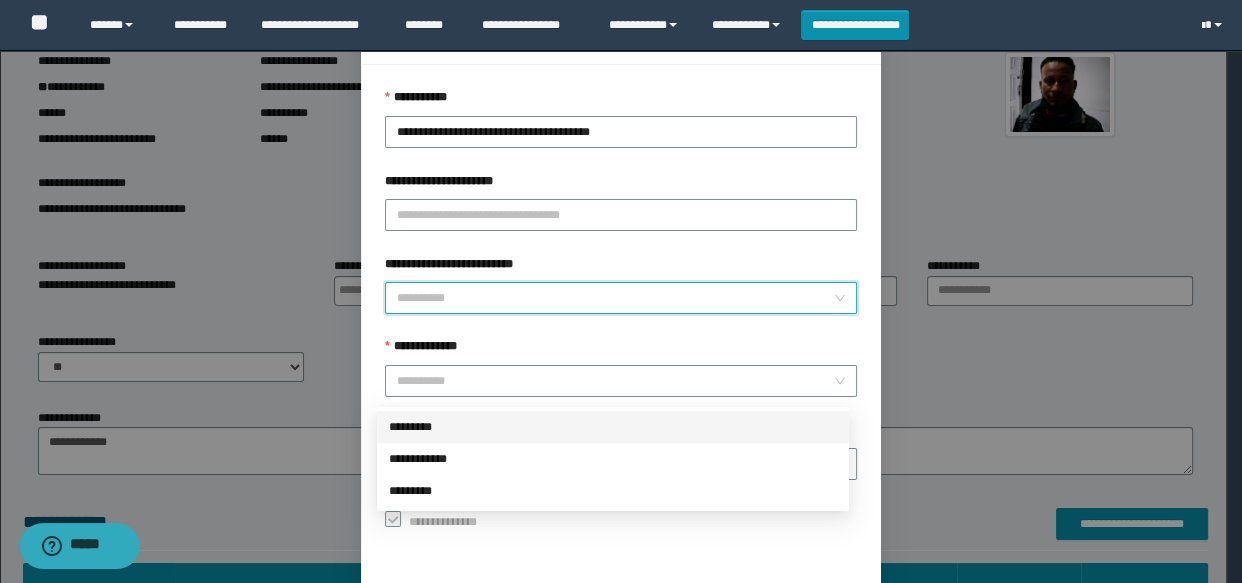 click on "*********" at bounding box center [613, 427] 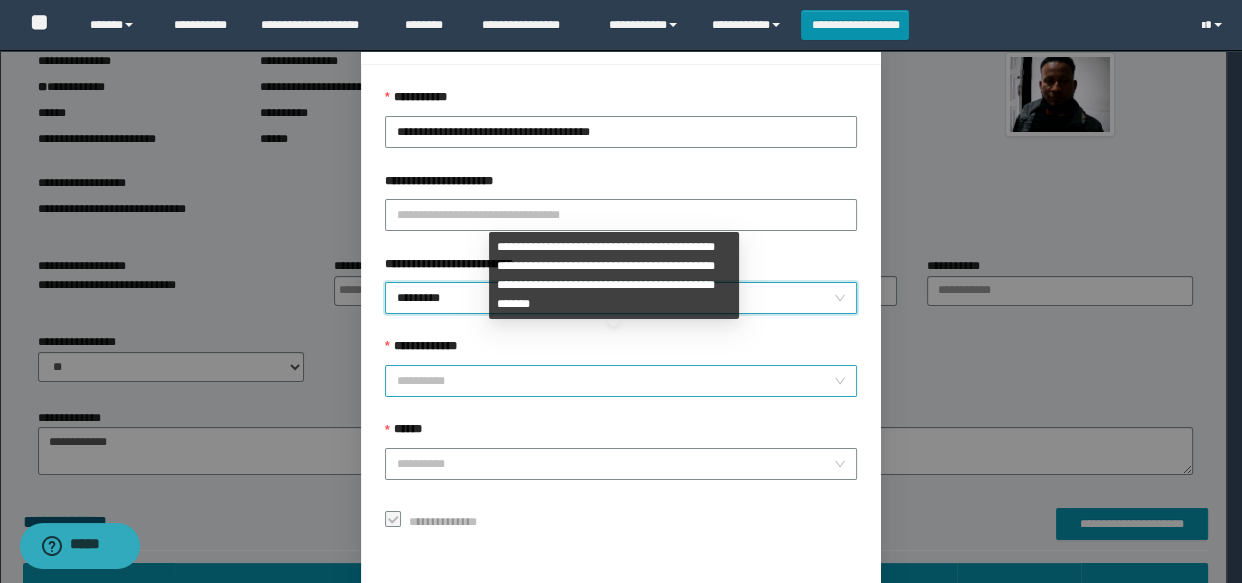 click on "**********" at bounding box center [615, 381] 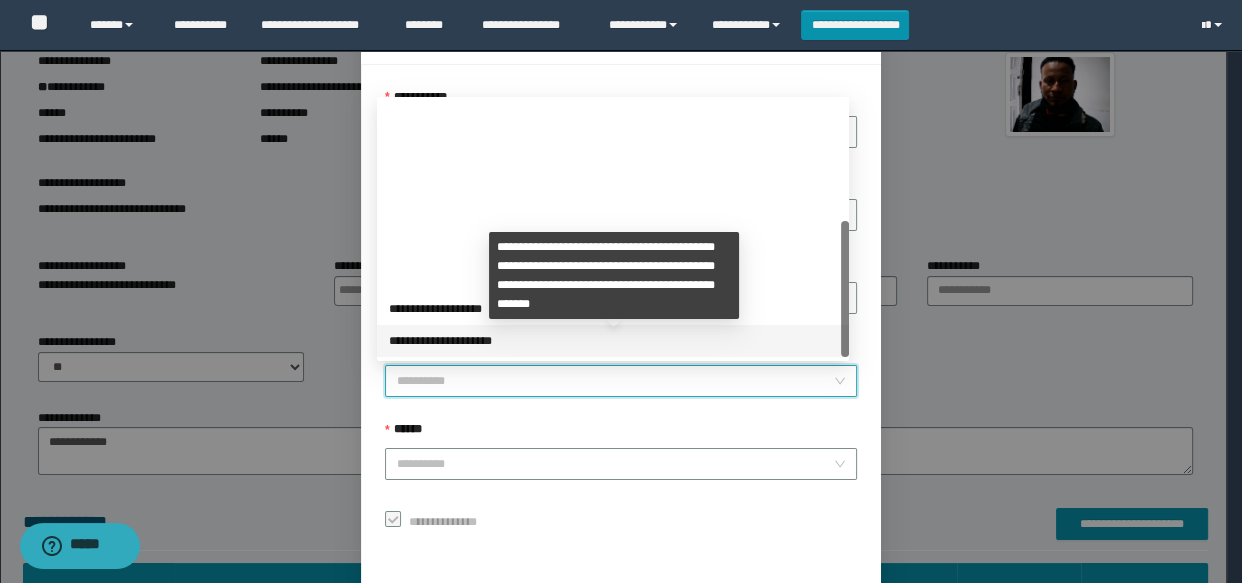 scroll, scrollTop: 223, scrollLeft: 0, axis: vertical 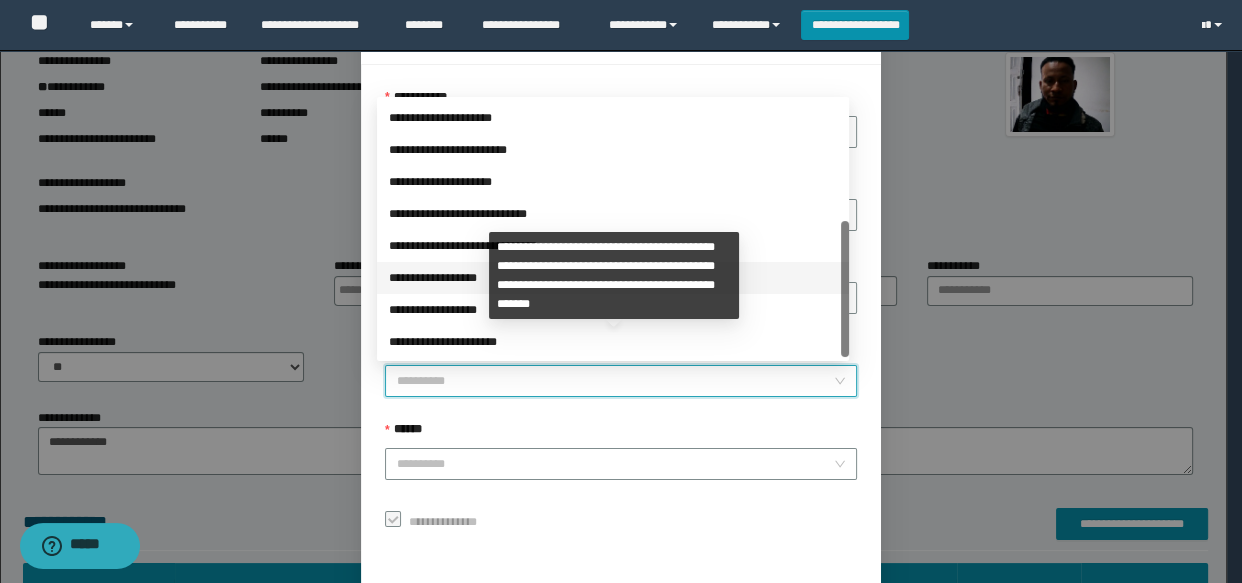 click on "**********" at bounding box center [613, 278] 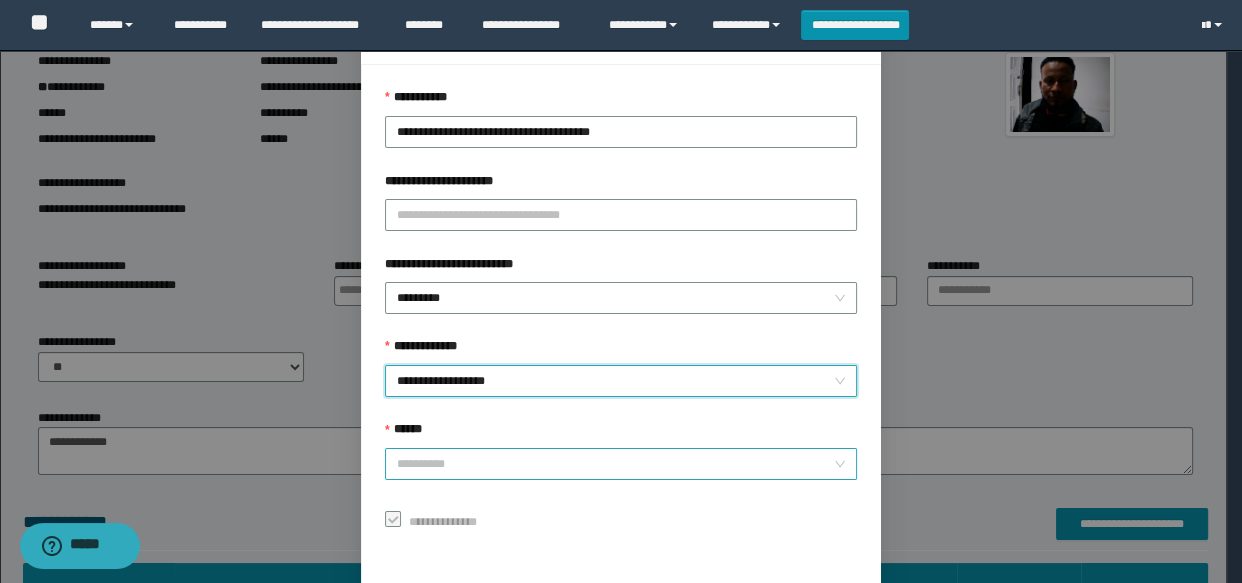 click on "******" at bounding box center [615, 464] 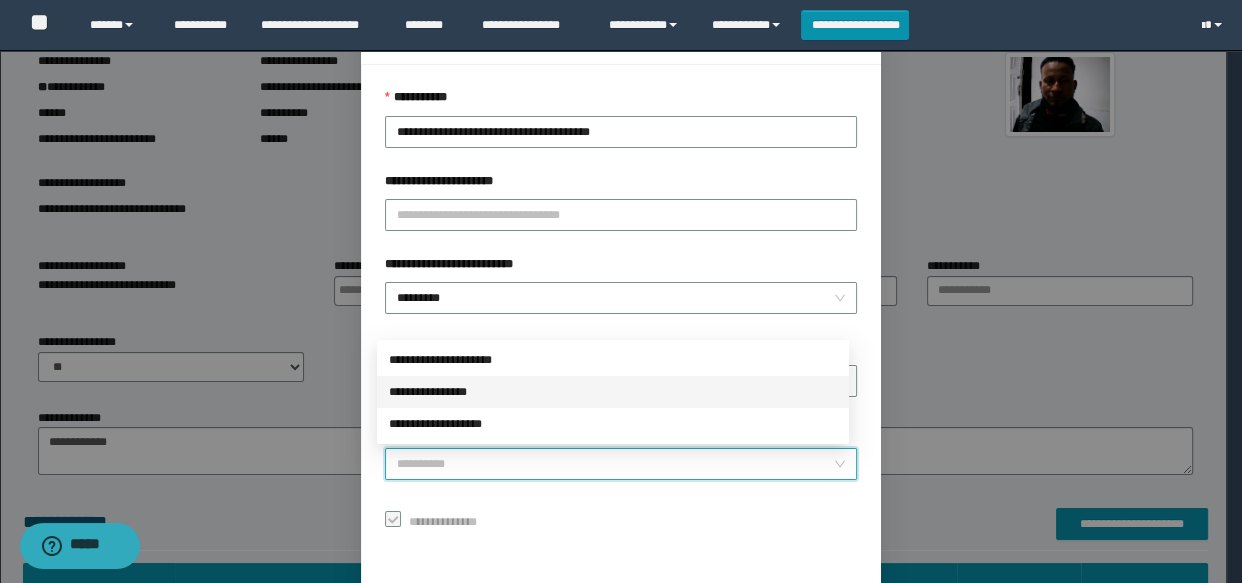 click on "**********" at bounding box center (613, 392) 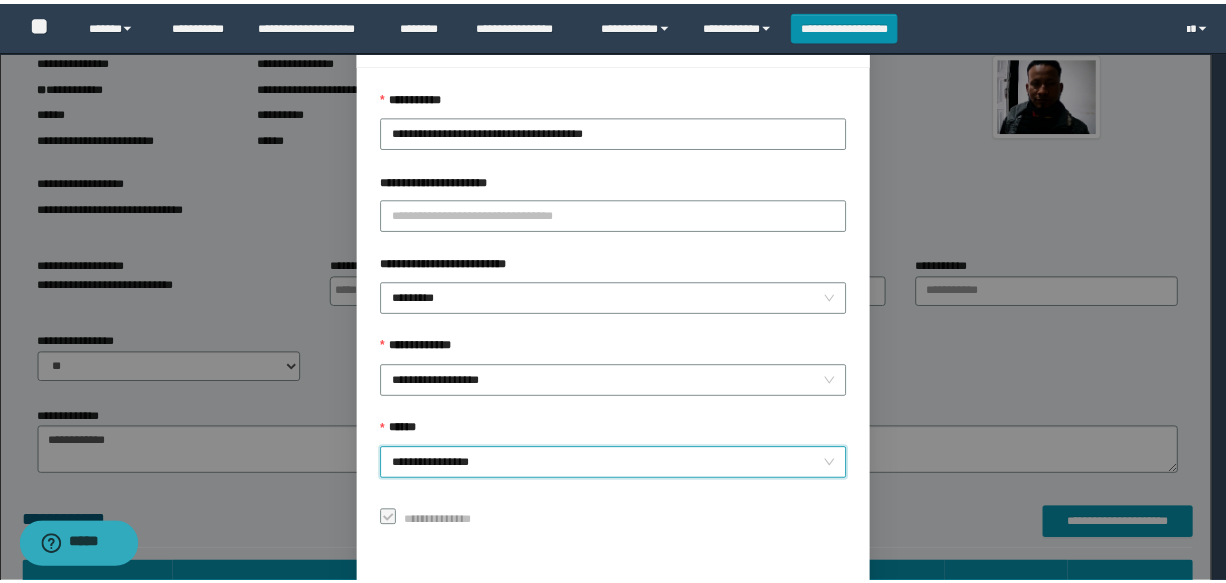 scroll, scrollTop: 168, scrollLeft: 0, axis: vertical 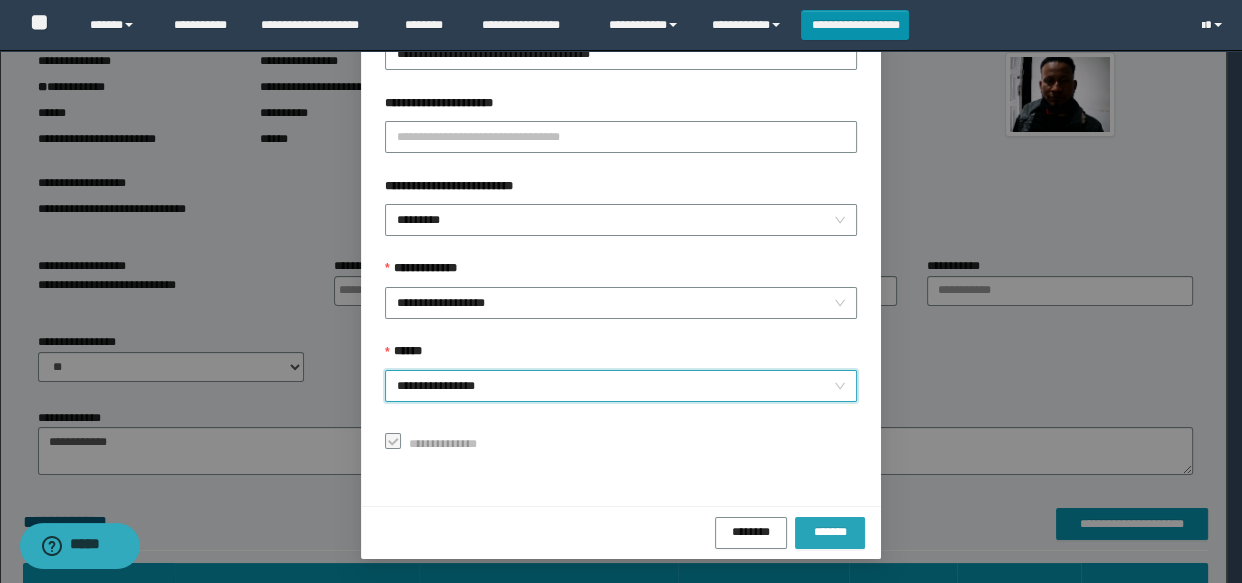 click on "*******" at bounding box center (830, 531) 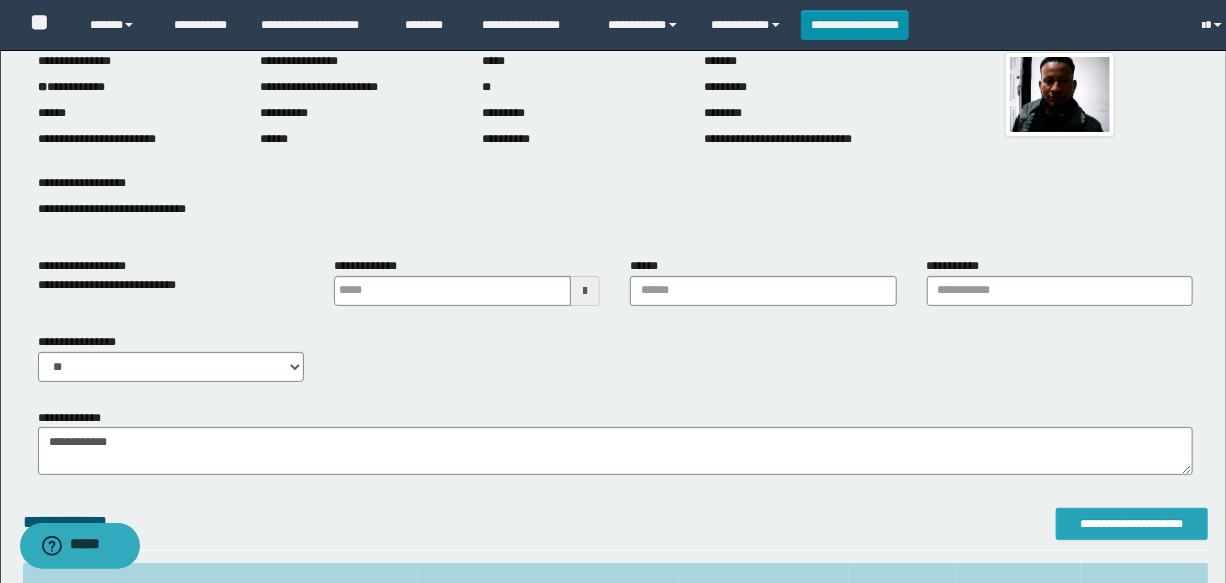 scroll, scrollTop: 0, scrollLeft: 0, axis: both 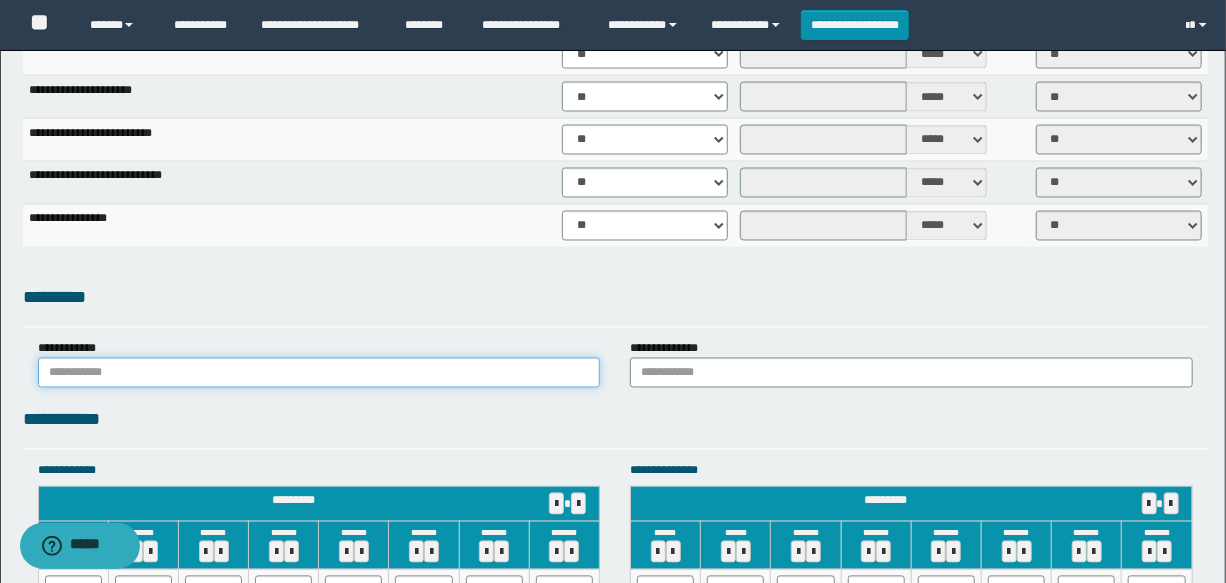 click at bounding box center [319, 373] 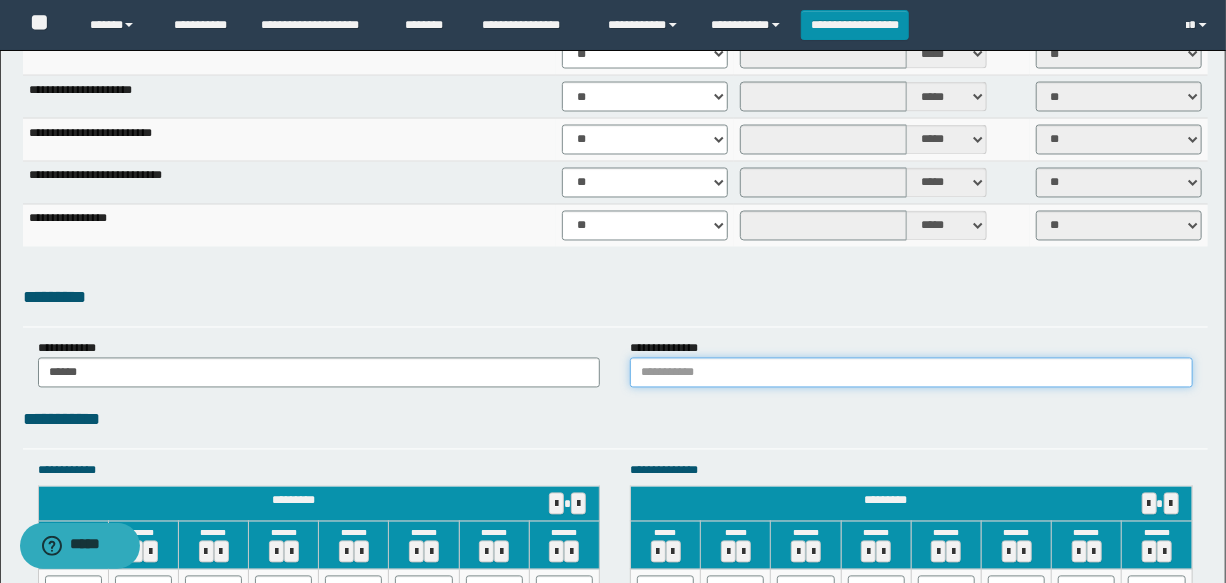 drag, startPoint x: 711, startPoint y: 363, endPoint x: 726, endPoint y: 386, distance: 27.45906 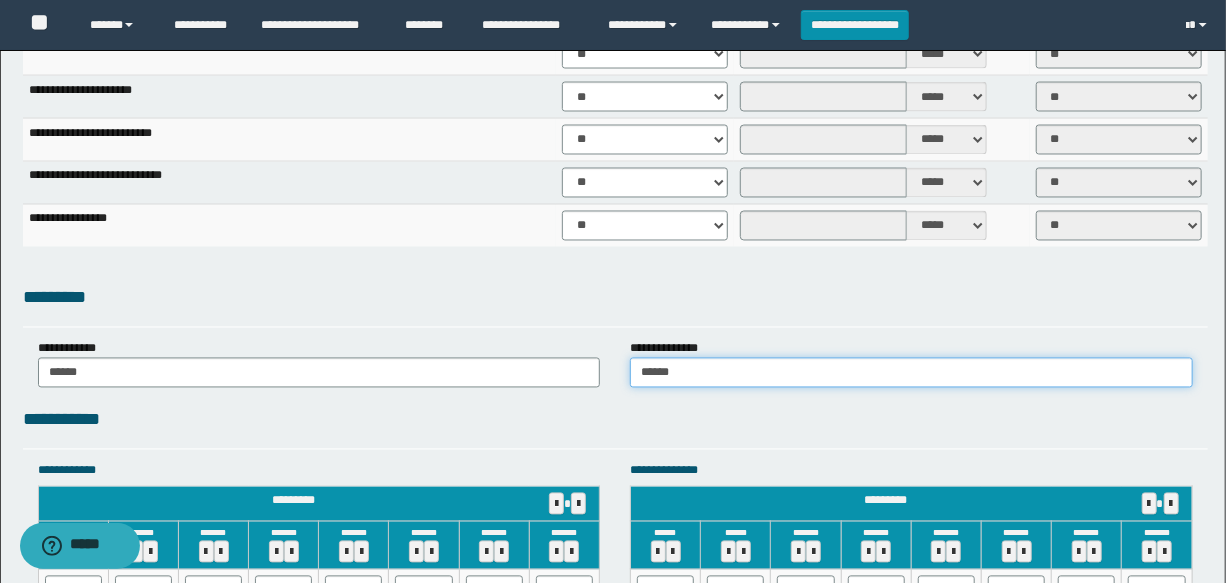 scroll, scrollTop: 1818, scrollLeft: 0, axis: vertical 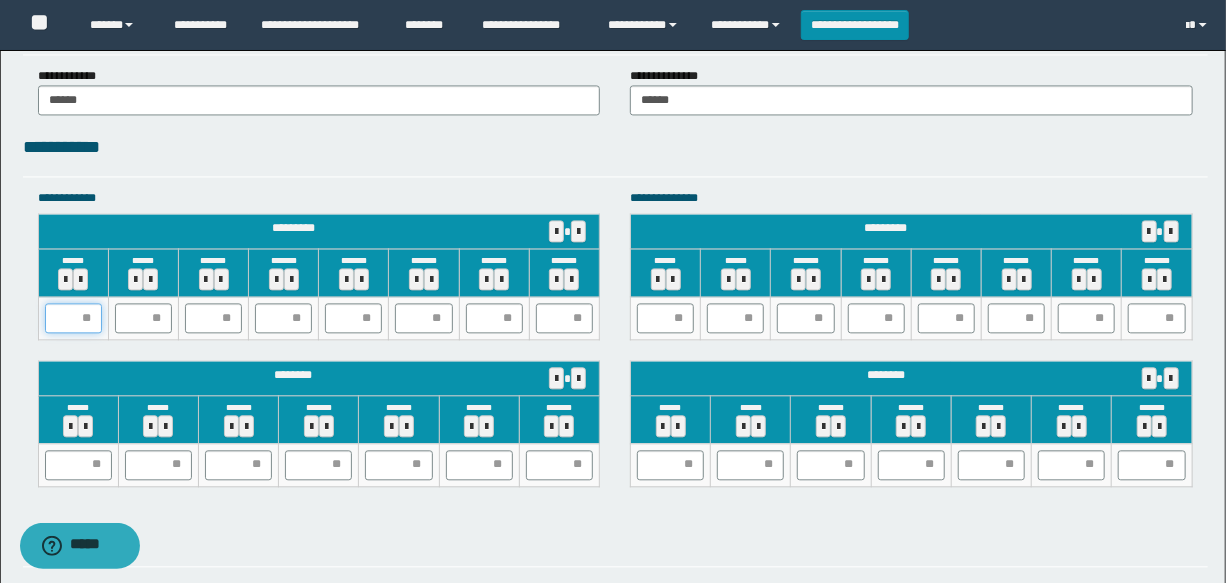 click at bounding box center (73, 318) 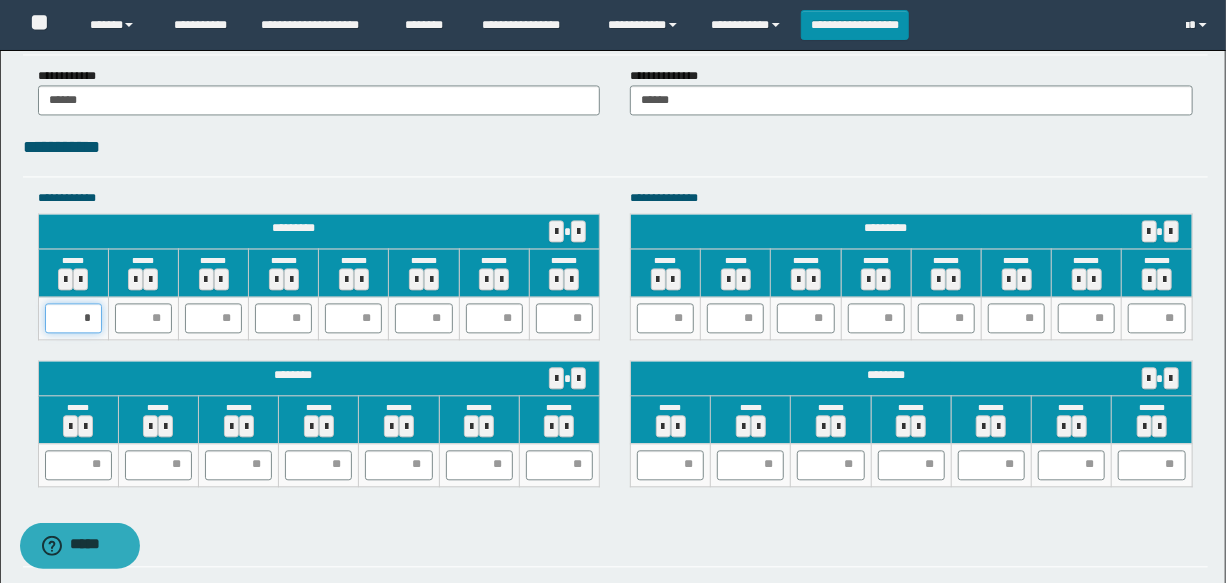type on "**" 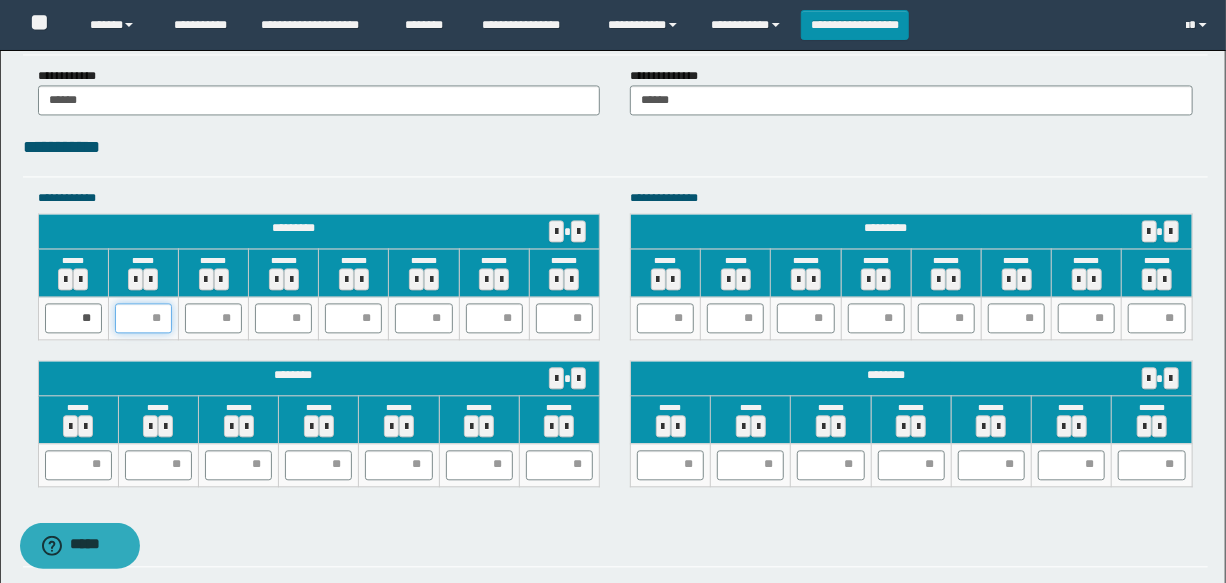 click at bounding box center (143, 318) 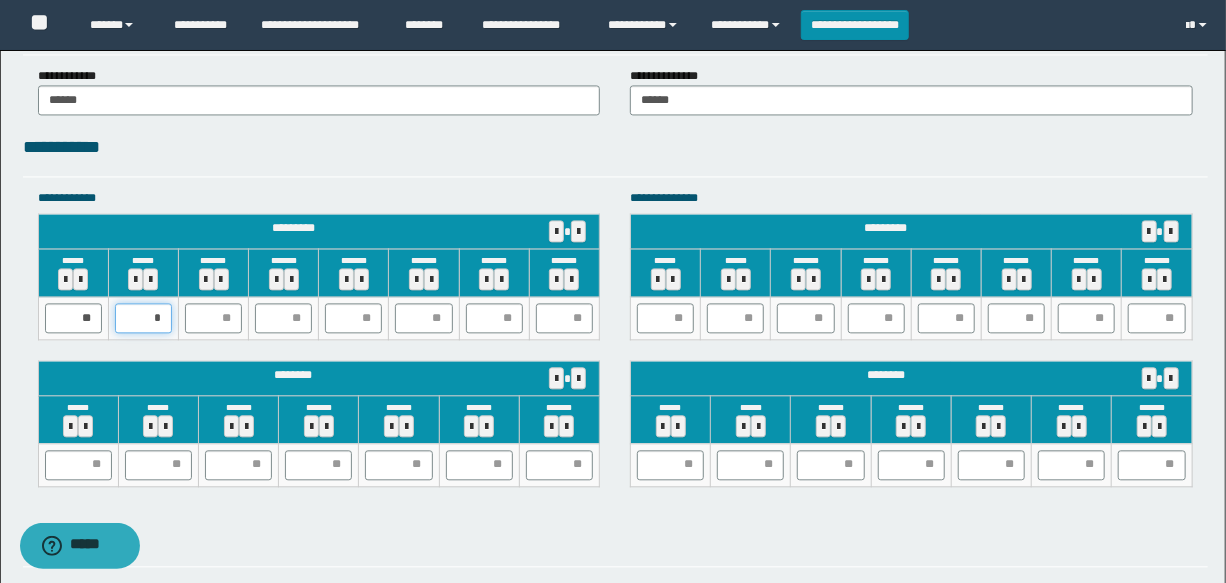 type on "**" 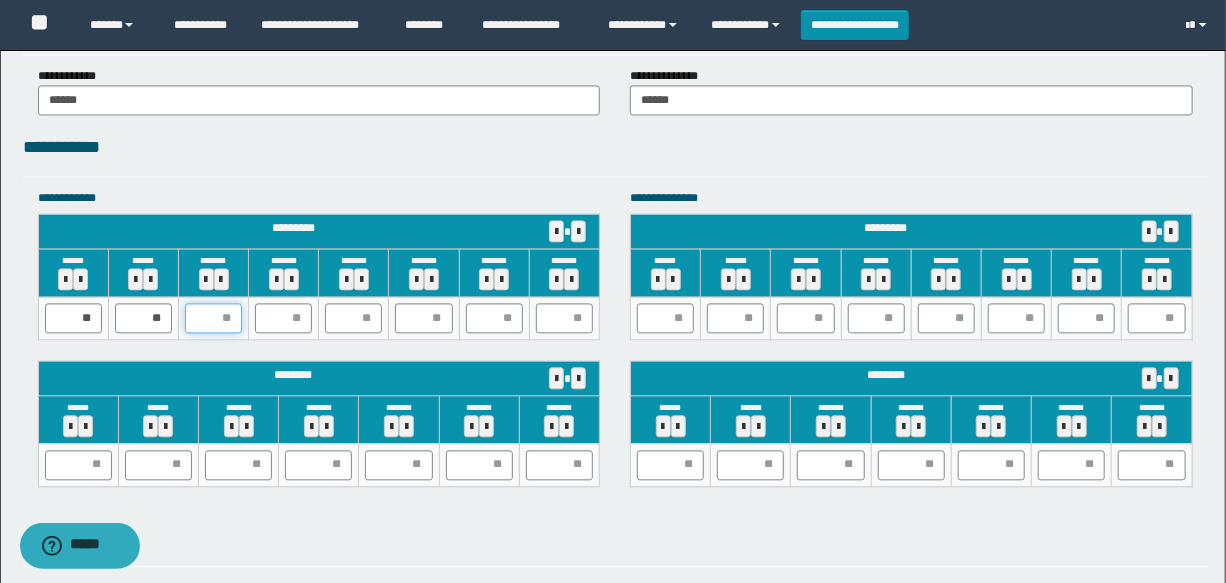 click at bounding box center [213, 318] 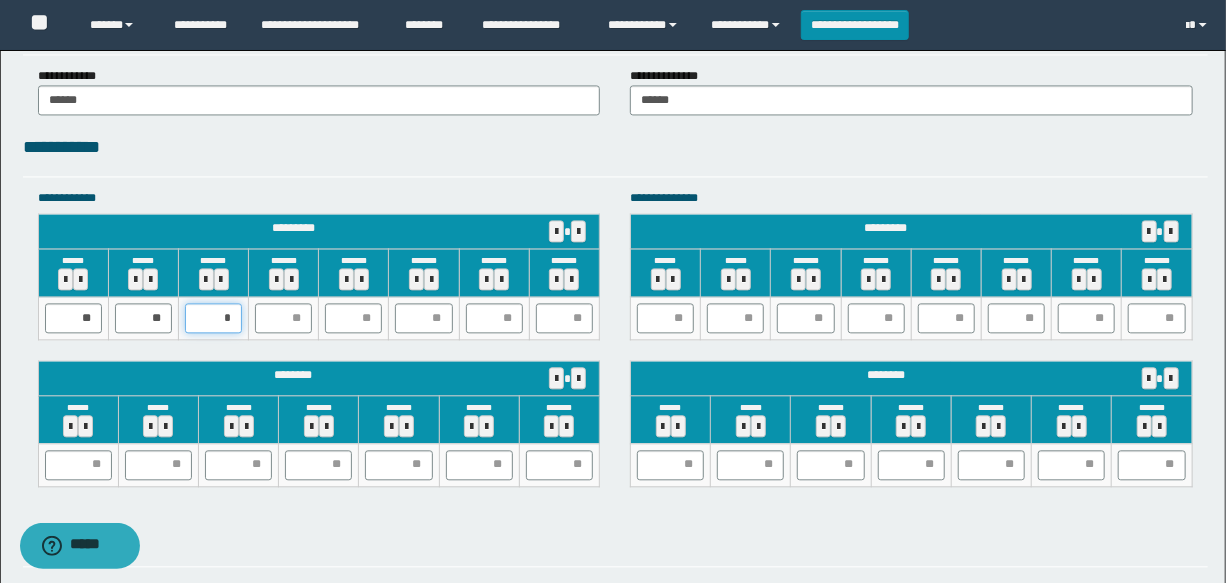 type on "**" 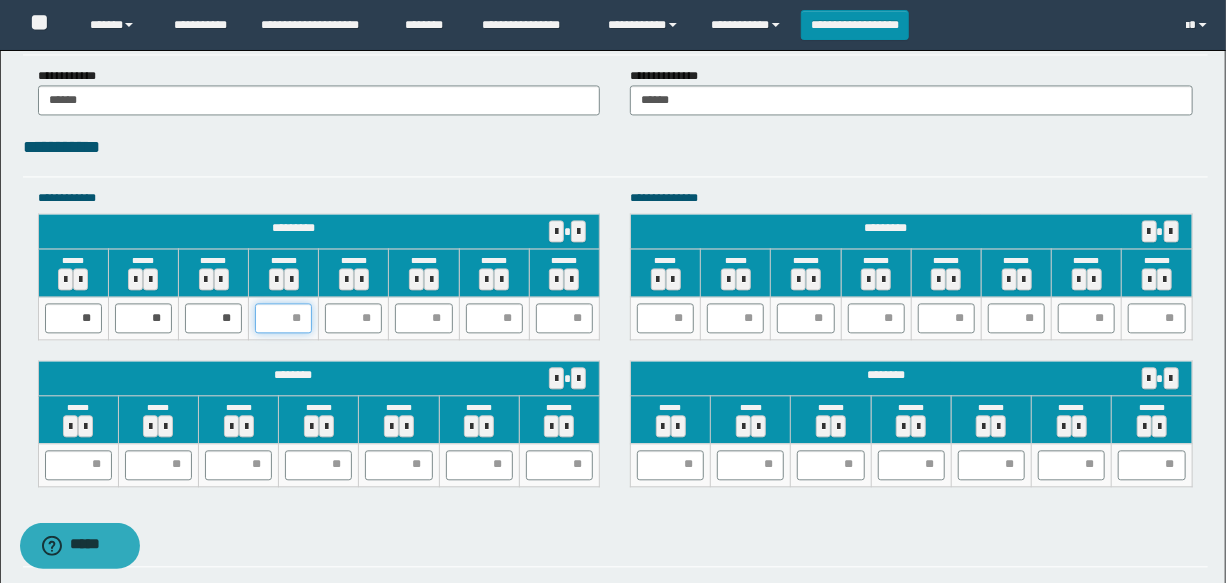 click at bounding box center (283, 318) 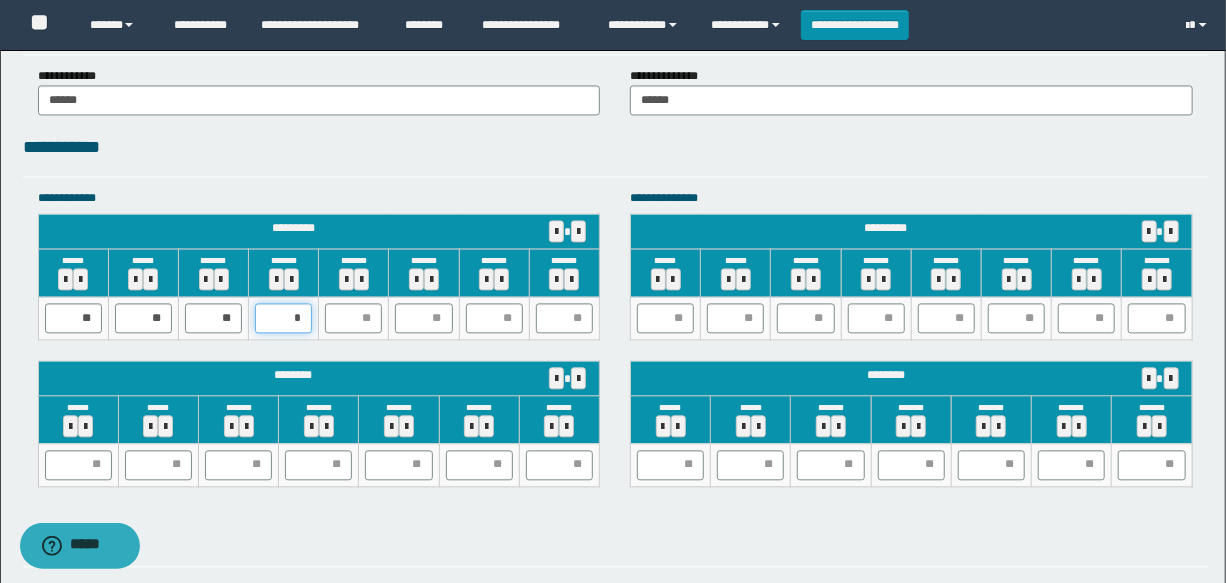 type on "**" 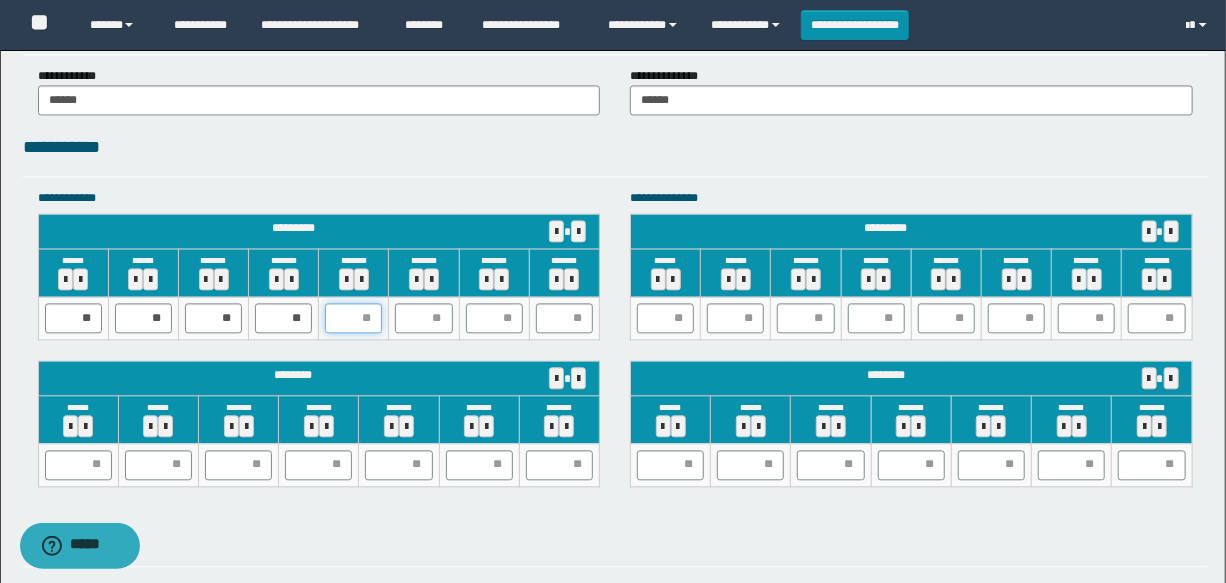 drag, startPoint x: 378, startPoint y: 310, endPoint x: 358, endPoint y: 311, distance: 20.024984 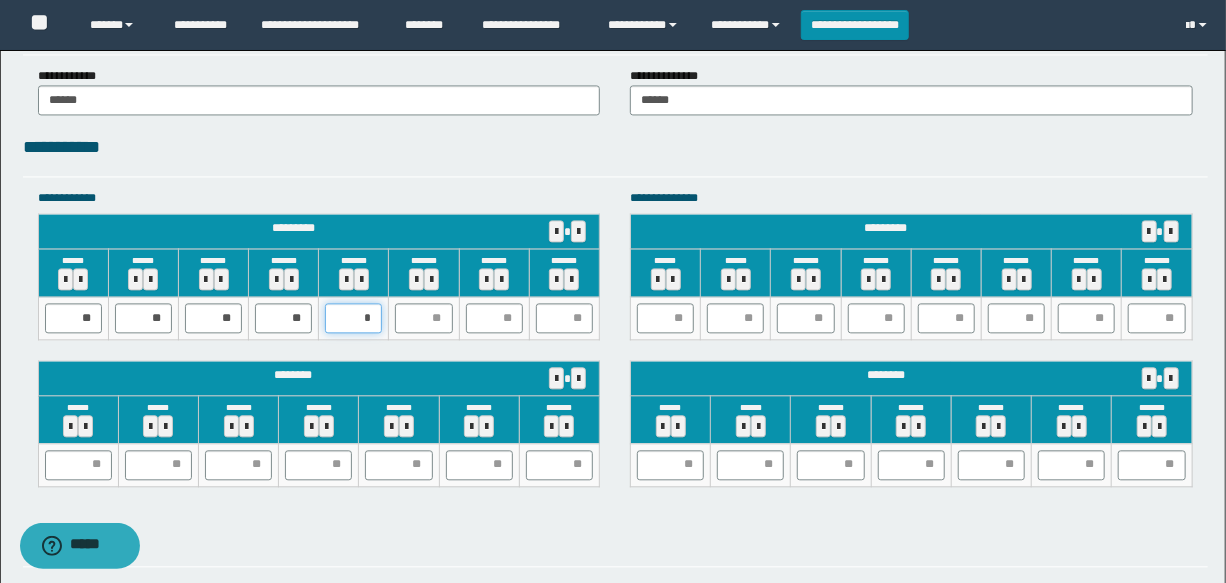 type on "**" 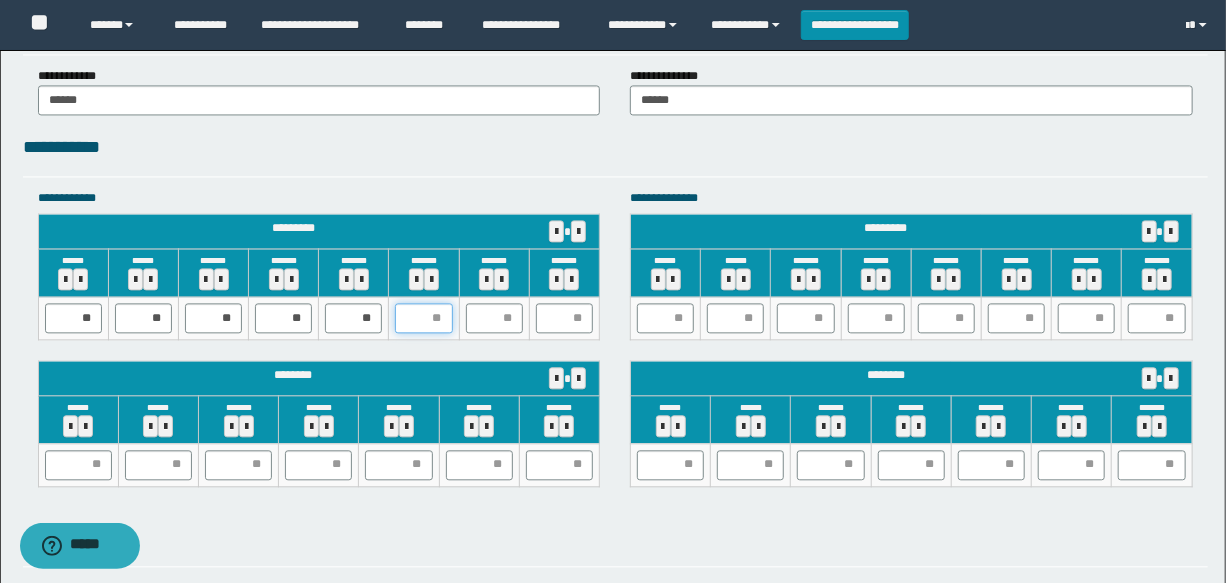 click at bounding box center [423, 318] 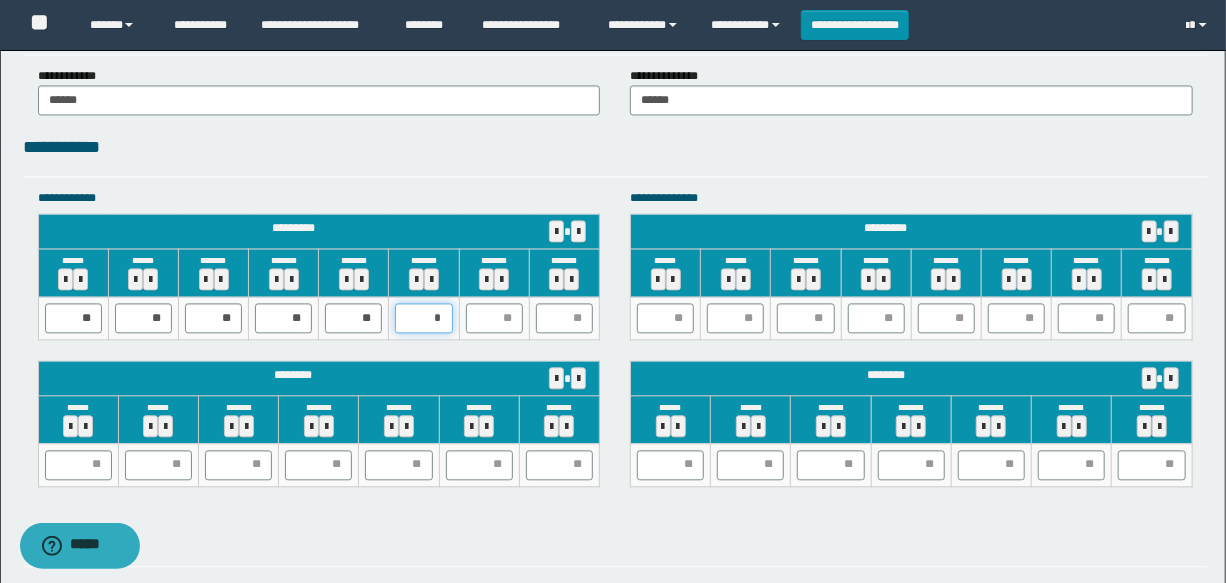 type on "**" 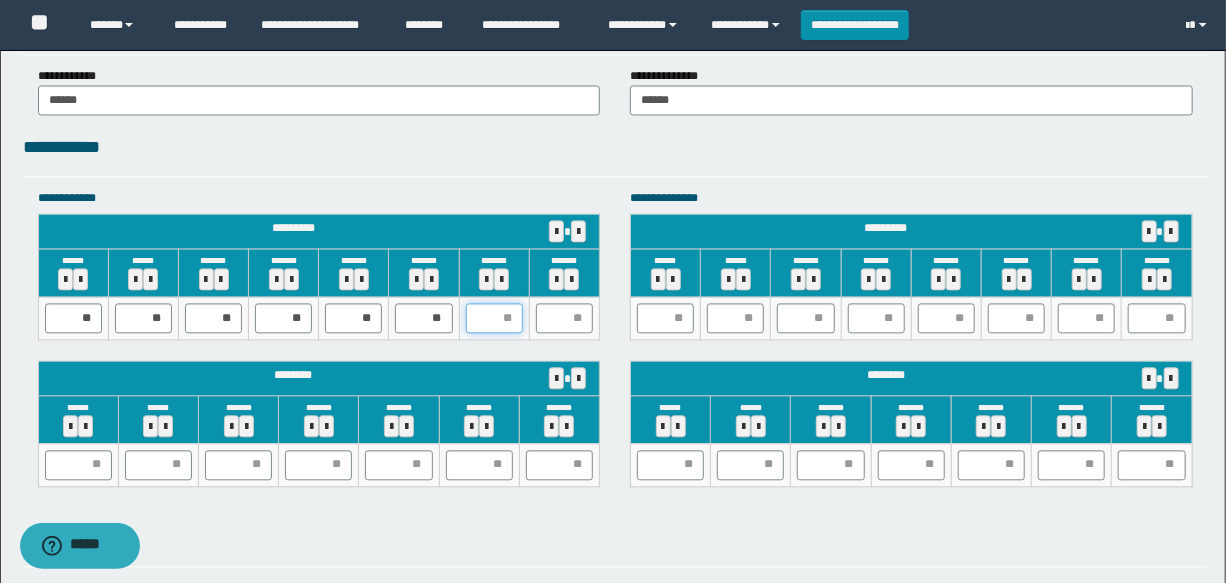 click at bounding box center [494, 318] 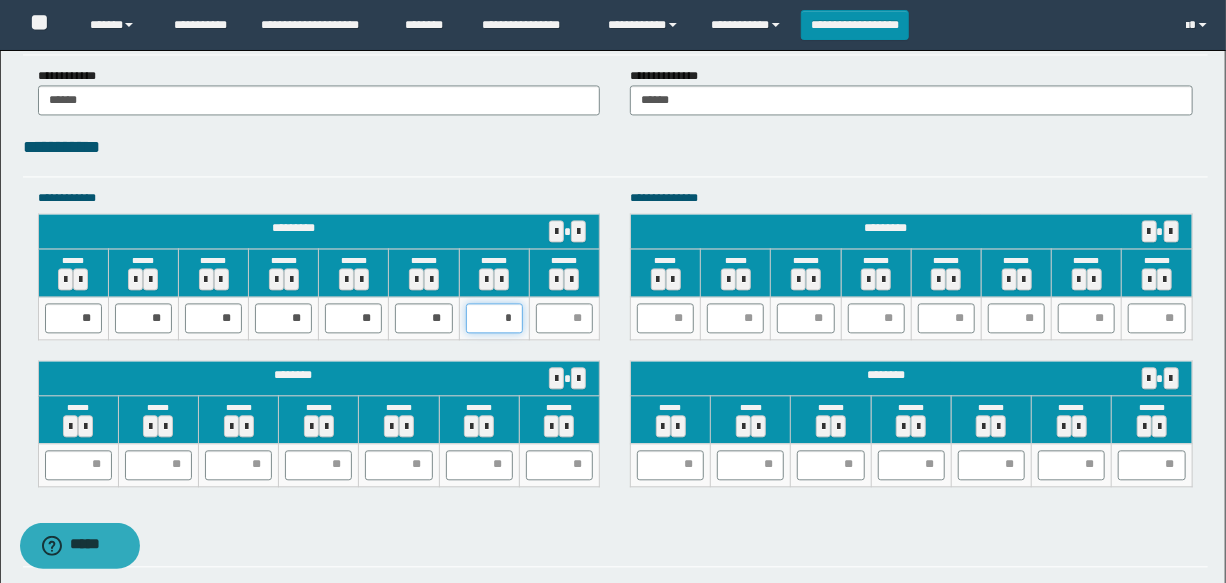 type on "**" 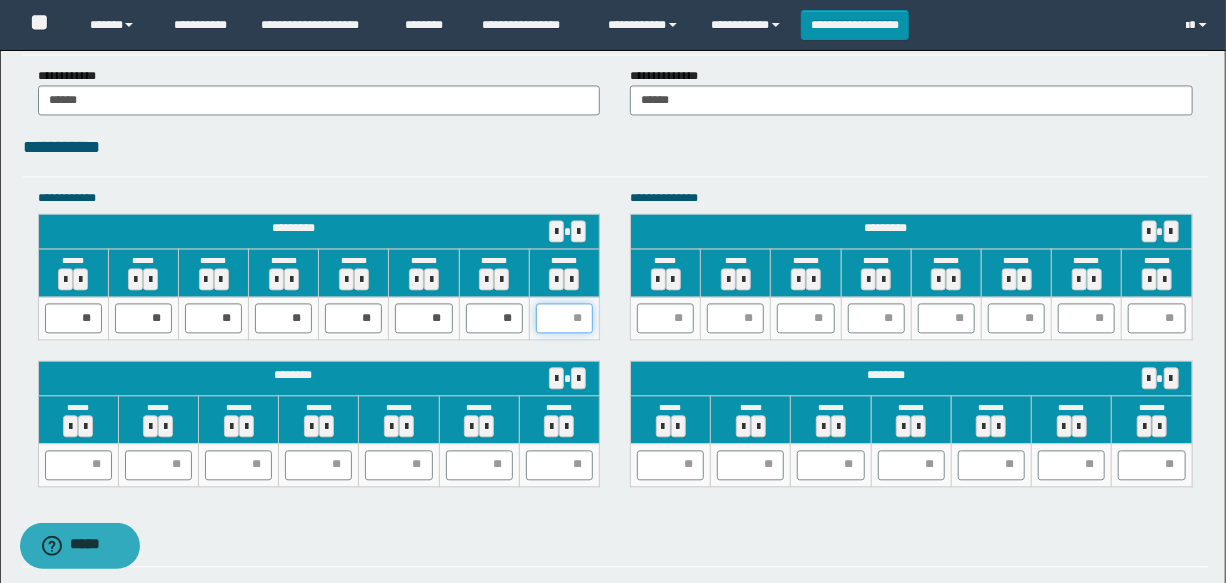 click at bounding box center [564, 318] 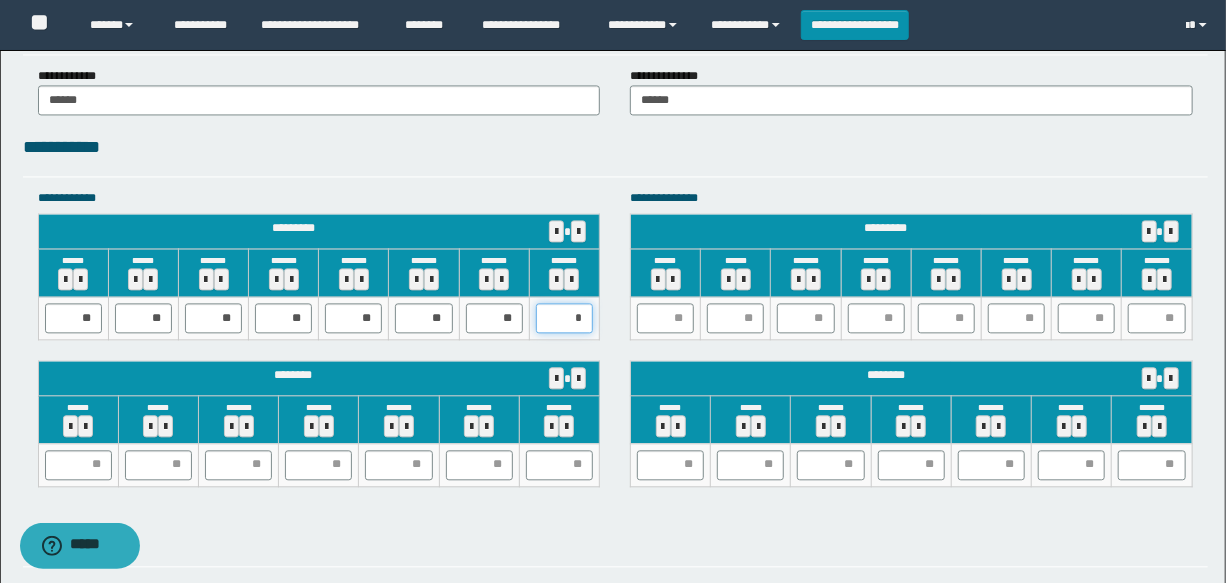 type on "**" 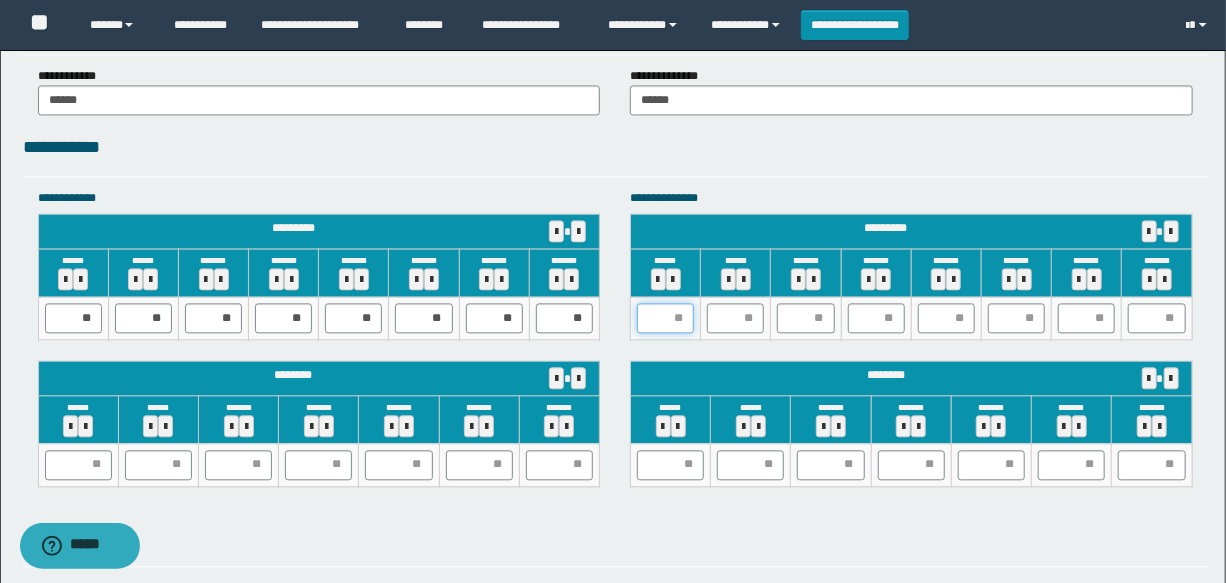 click at bounding box center (665, 318) 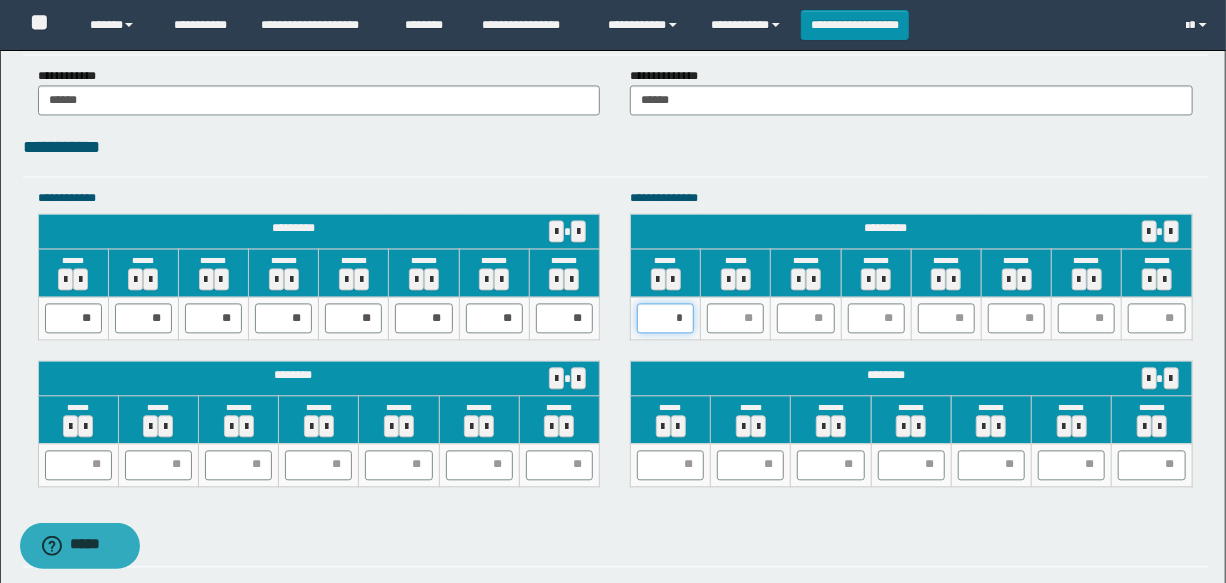 type on "**" 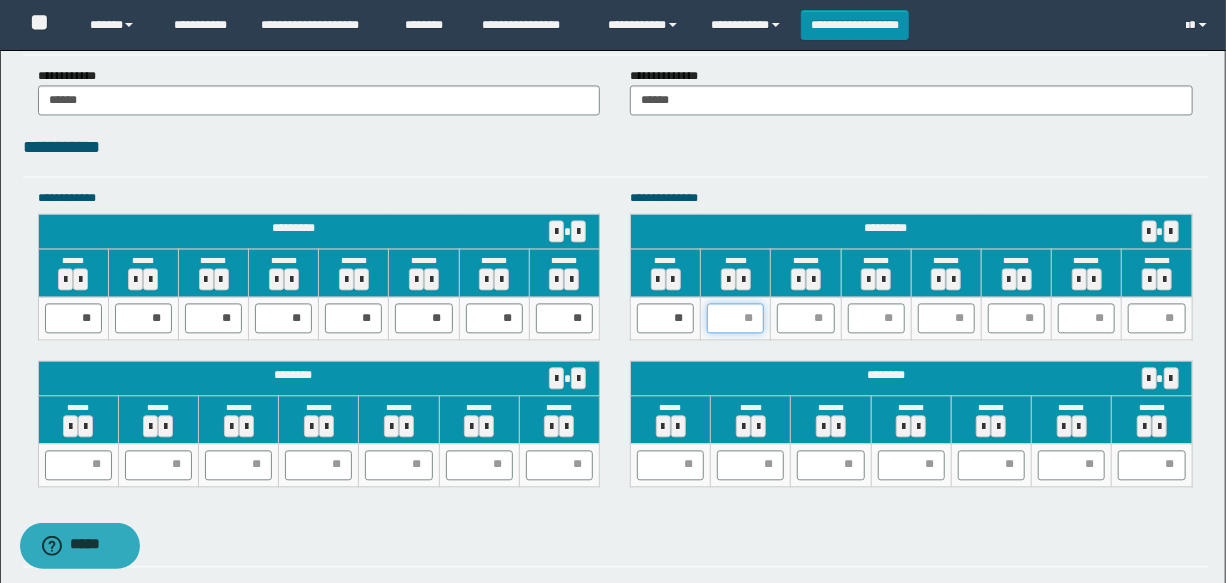 click at bounding box center [735, 318] 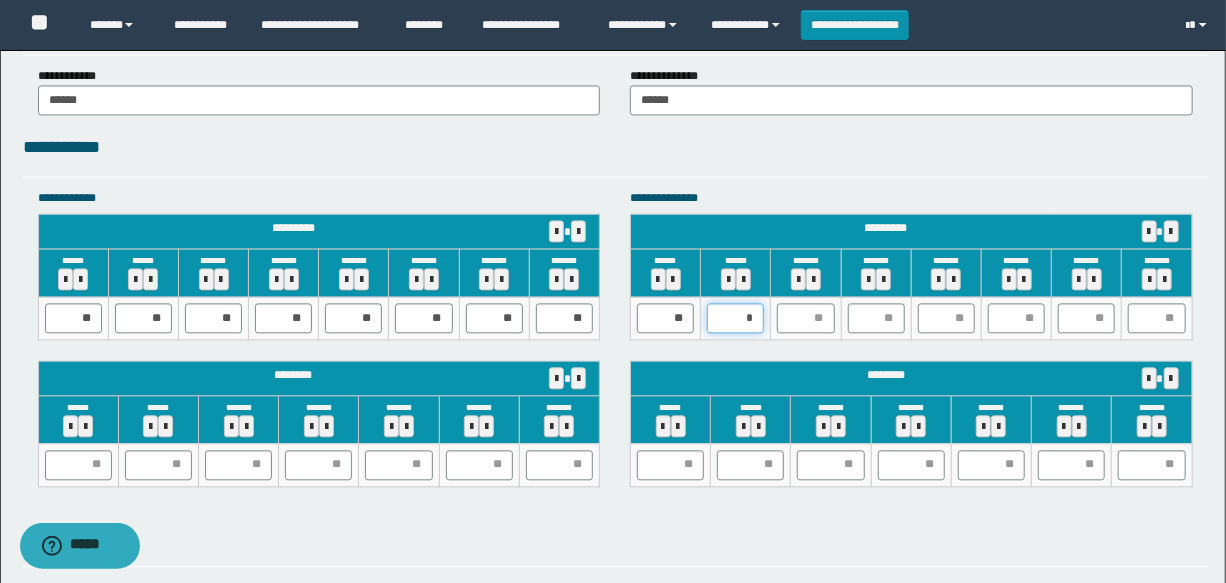 type on "**" 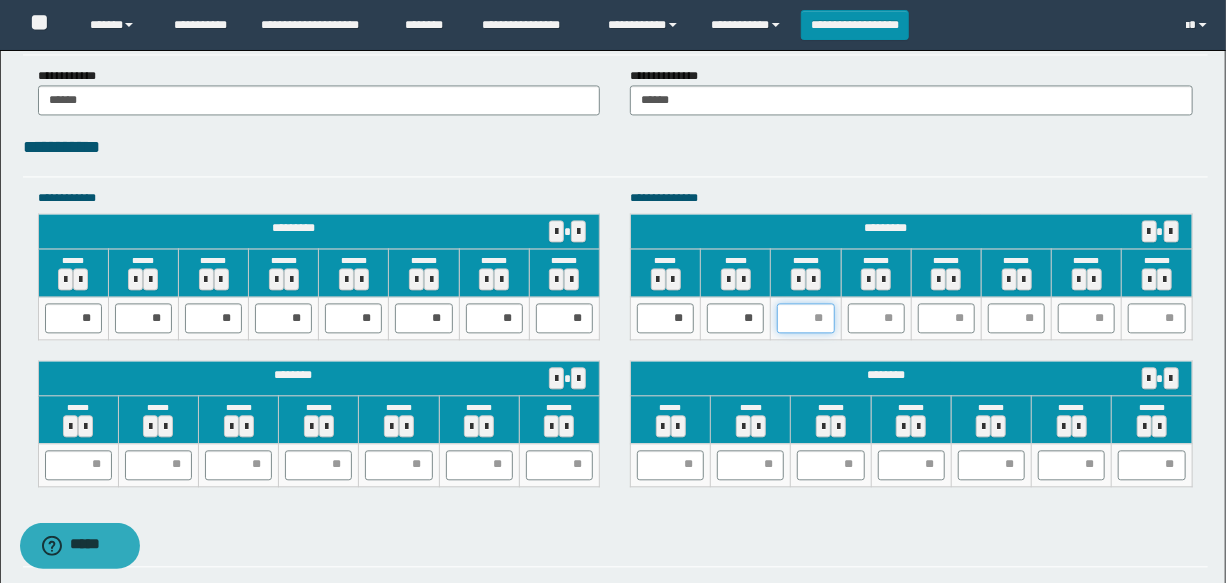 click at bounding box center [805, 318] 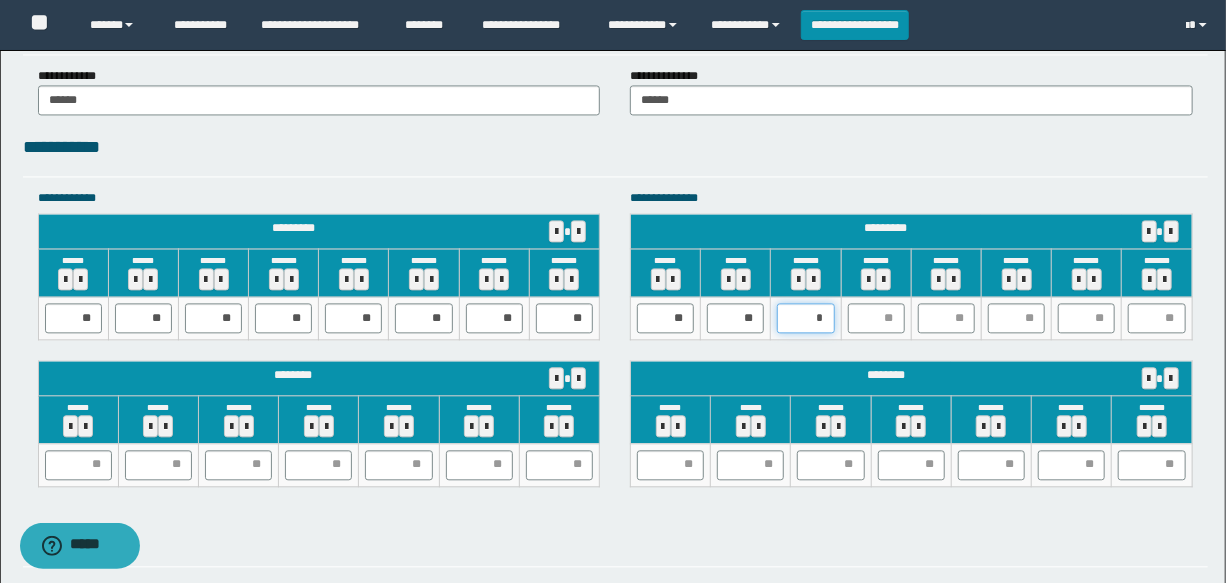 type on "**" 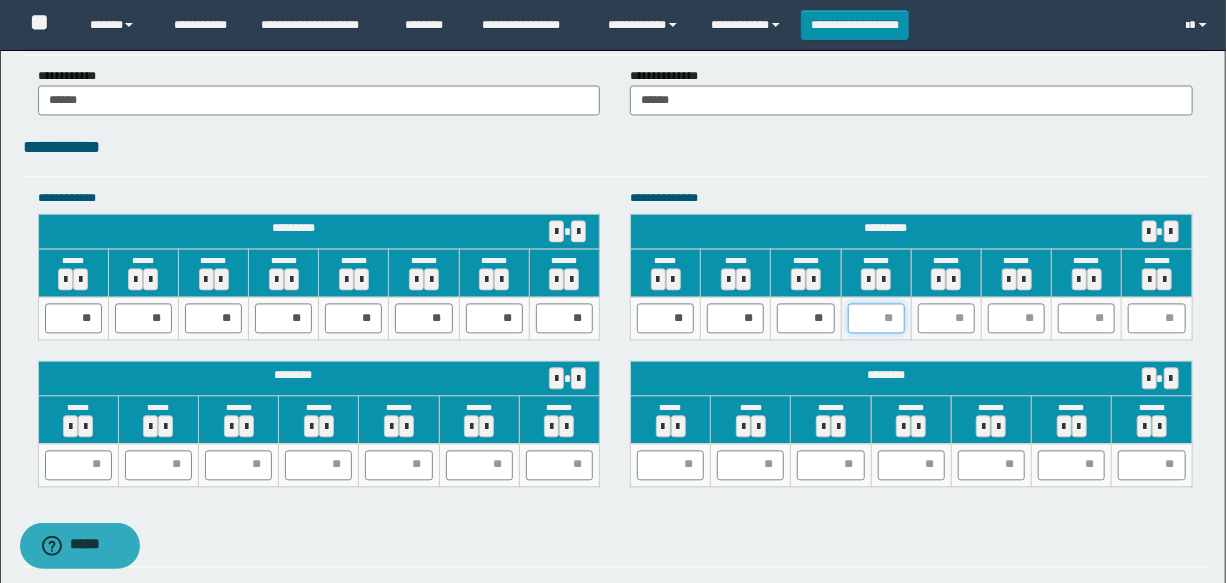 click at bounding box center [876, 318] 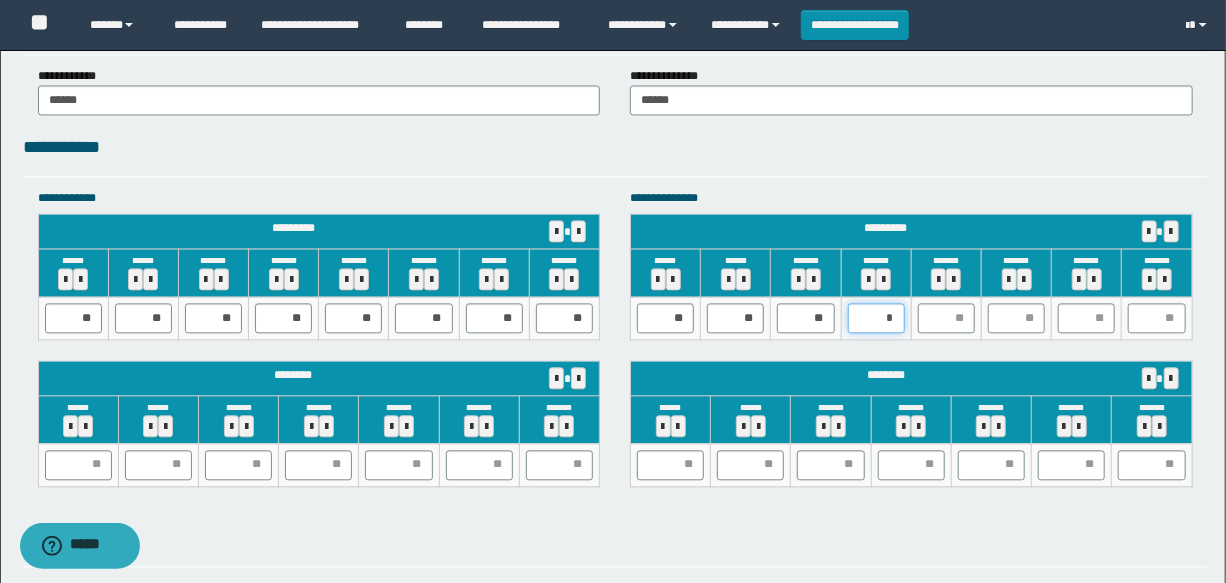 type on "**" 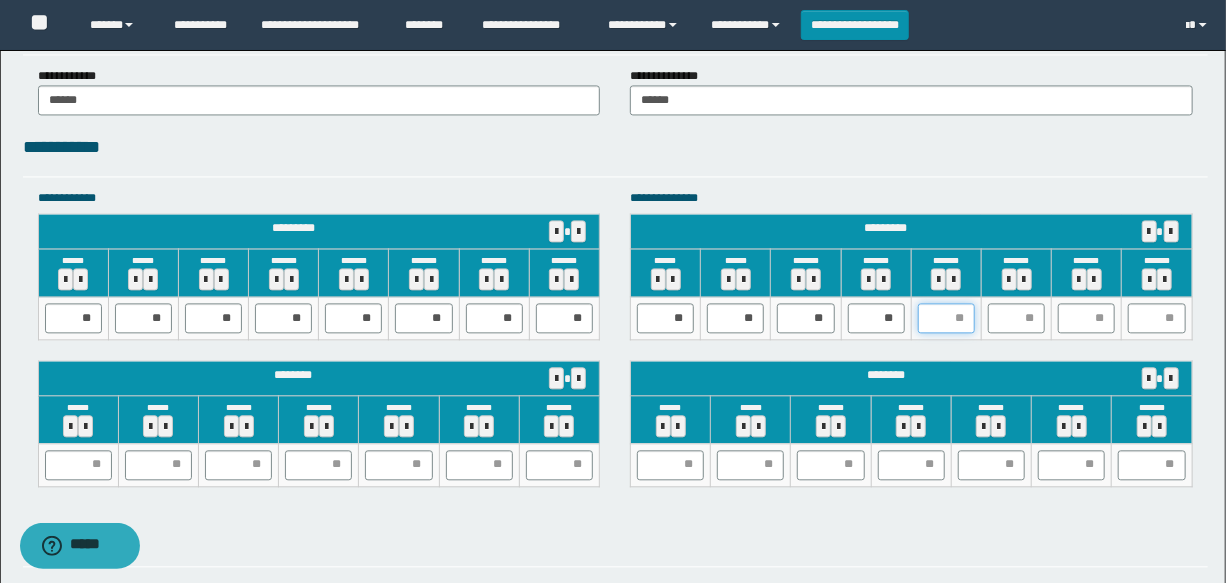 click at bounding box center [946, 318] 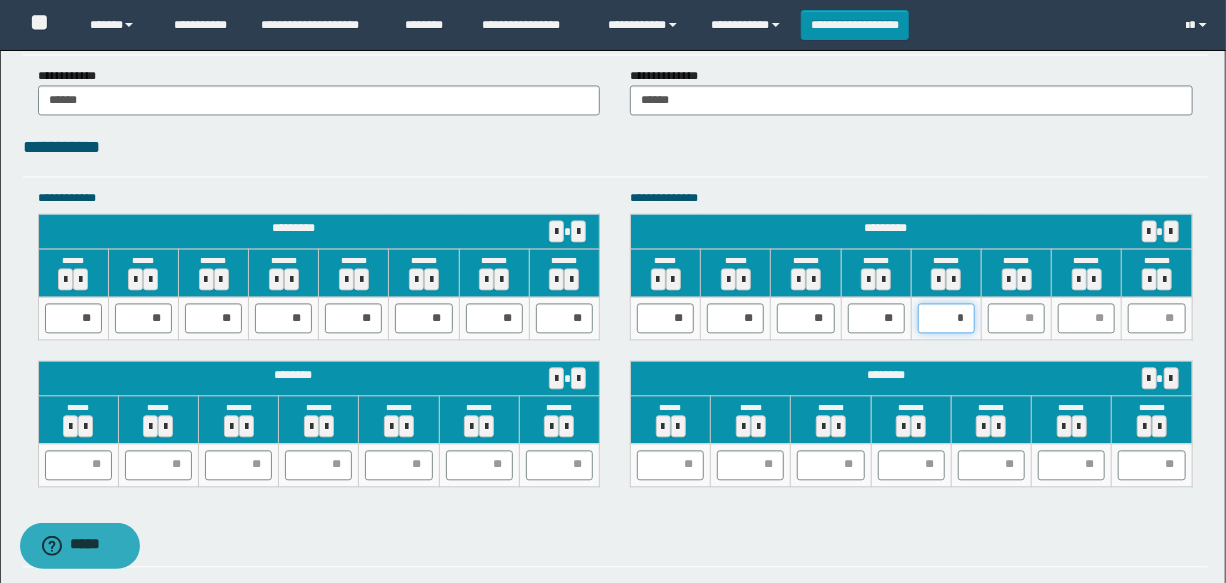 type on "**" 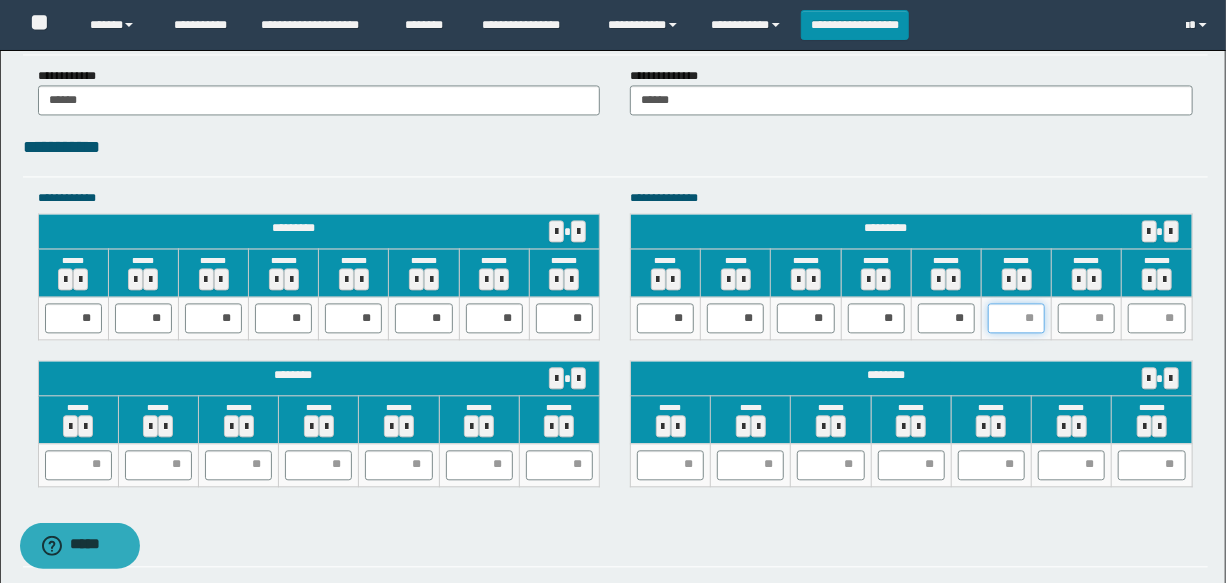 click at bounding box center [1016, 318] 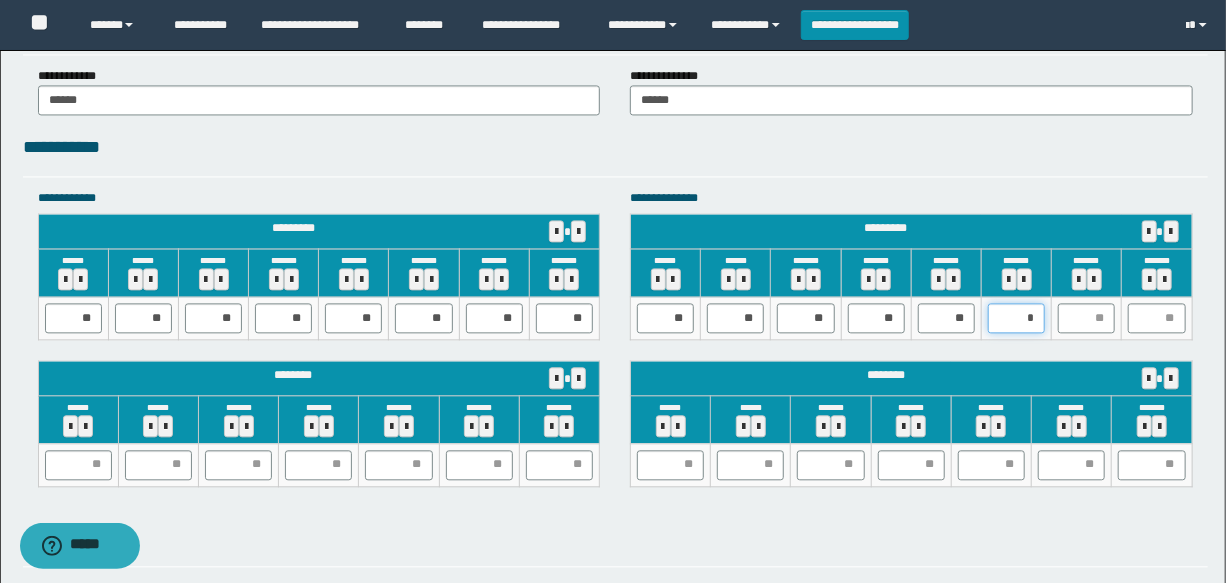 type on "**" 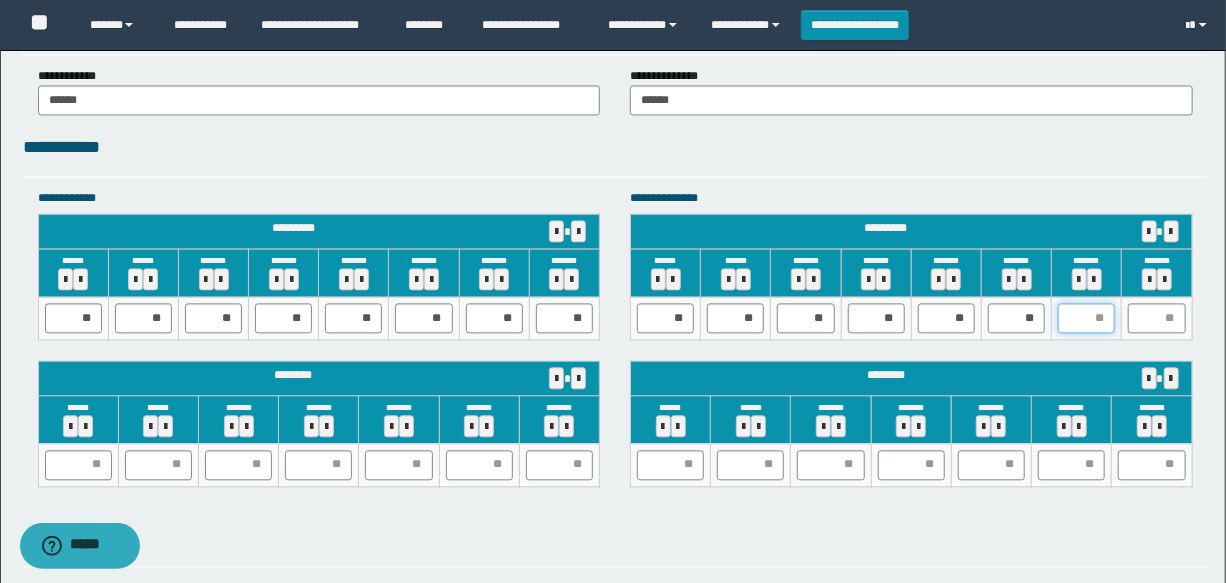 click at bounding box center (1086, 318) 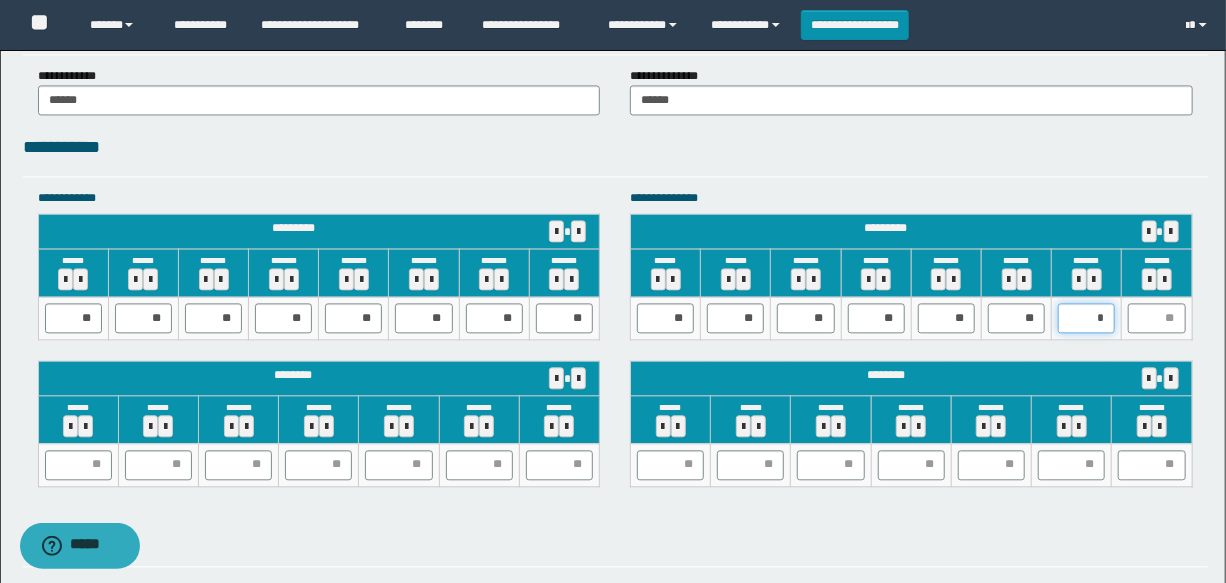 type on "**" 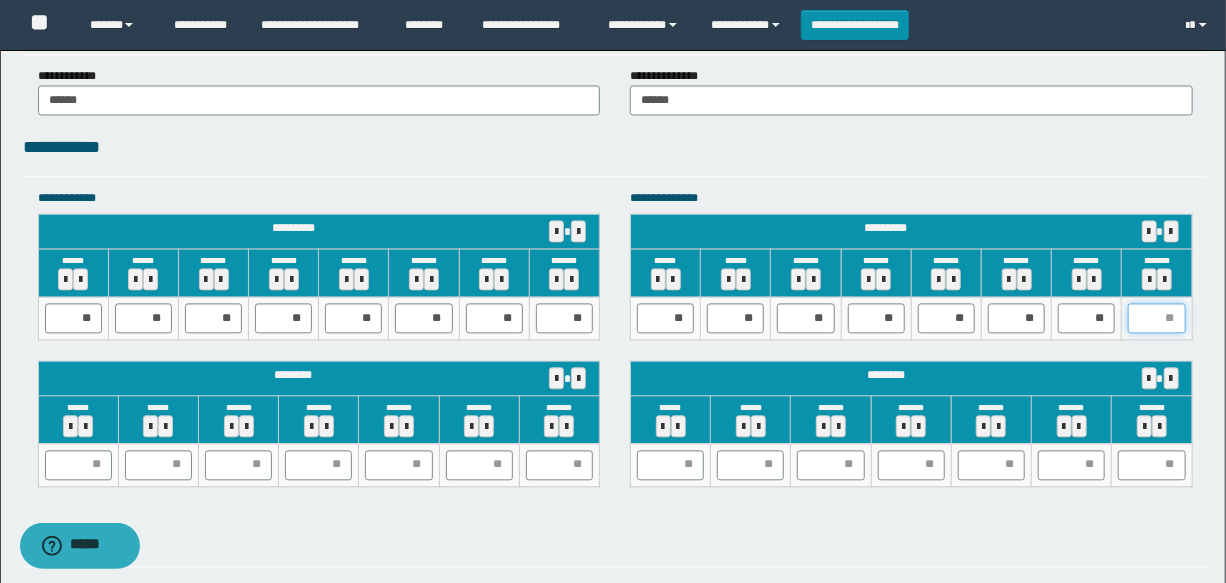 click at bounding box center [1156, 318] 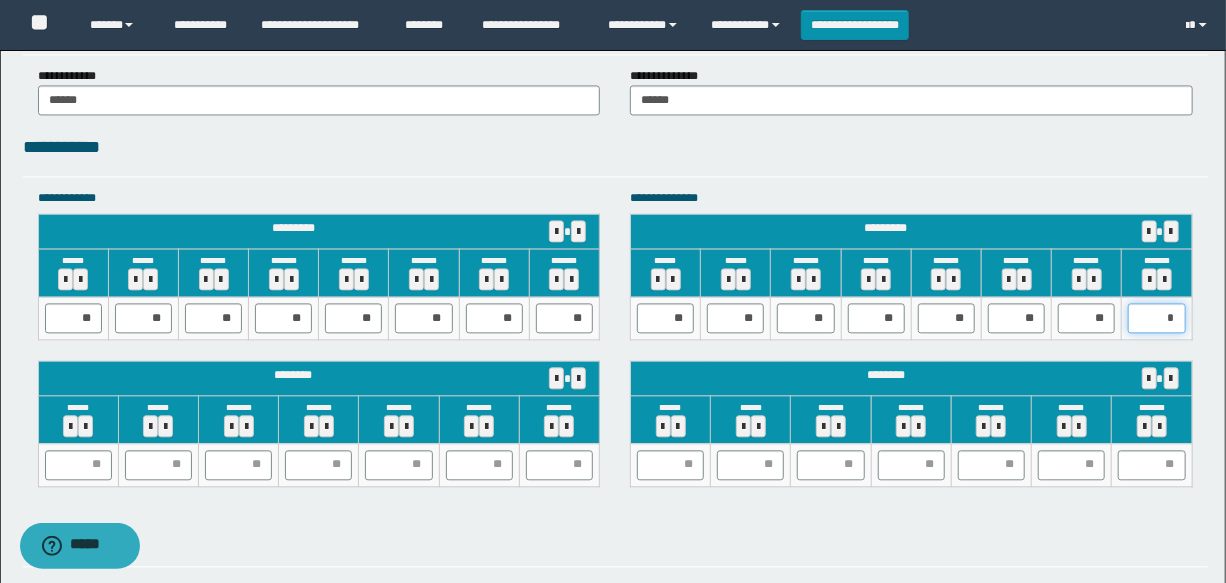 type on "**" 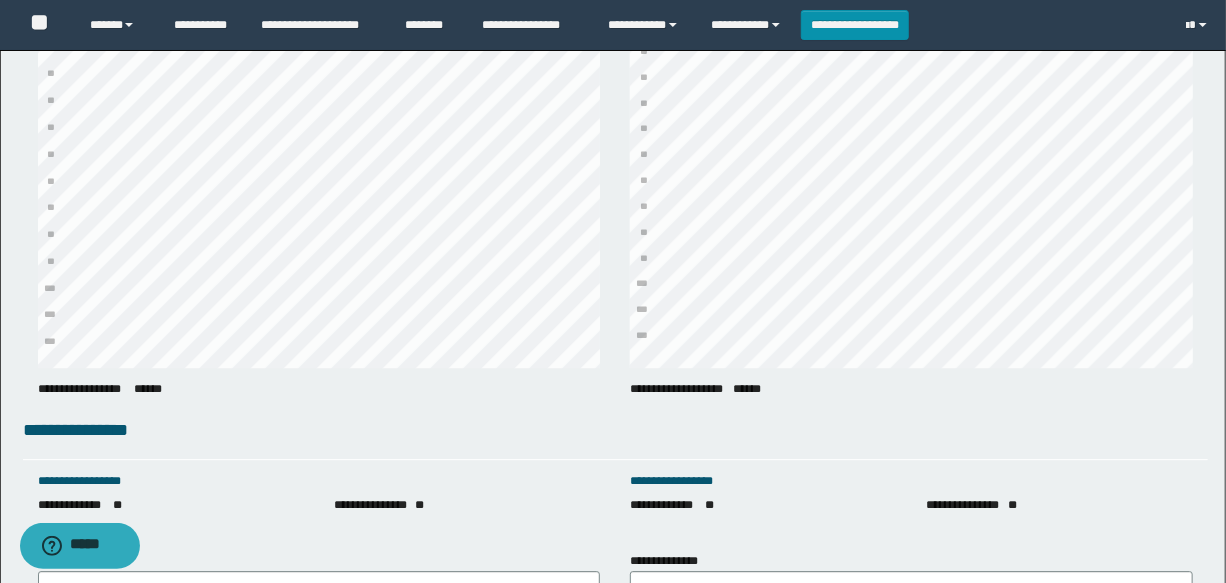 scroll, scrollTop: 2727, scrollLeft: 0, axis: vertical 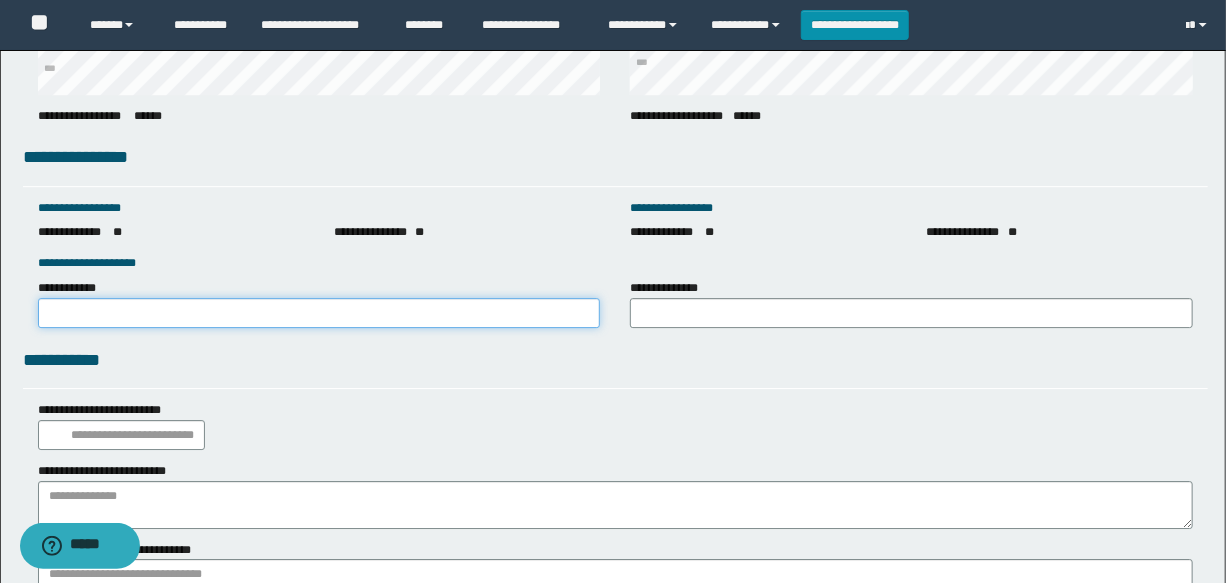 click on "**********" at bounding box center (319, 313) 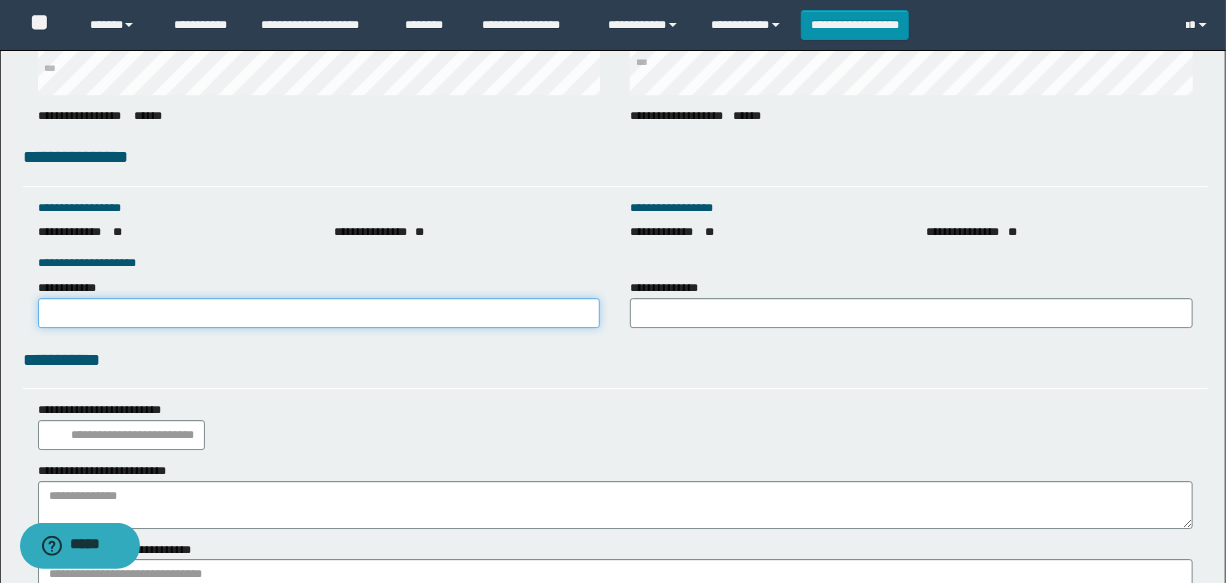 type on "**********" 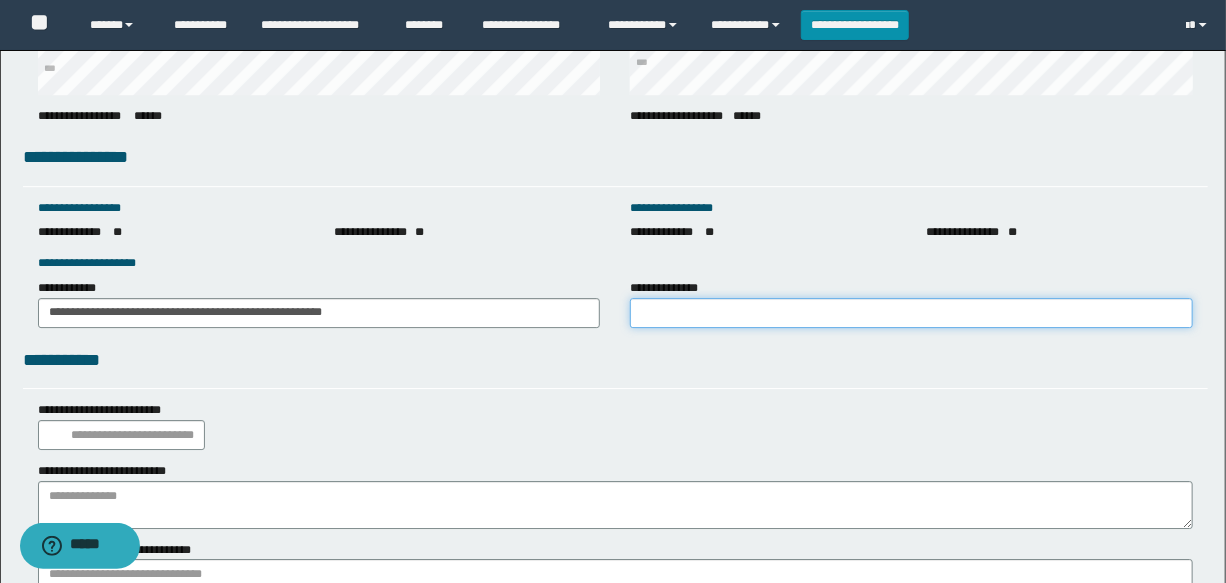 click on "**********" at bounding box center [911, 313] 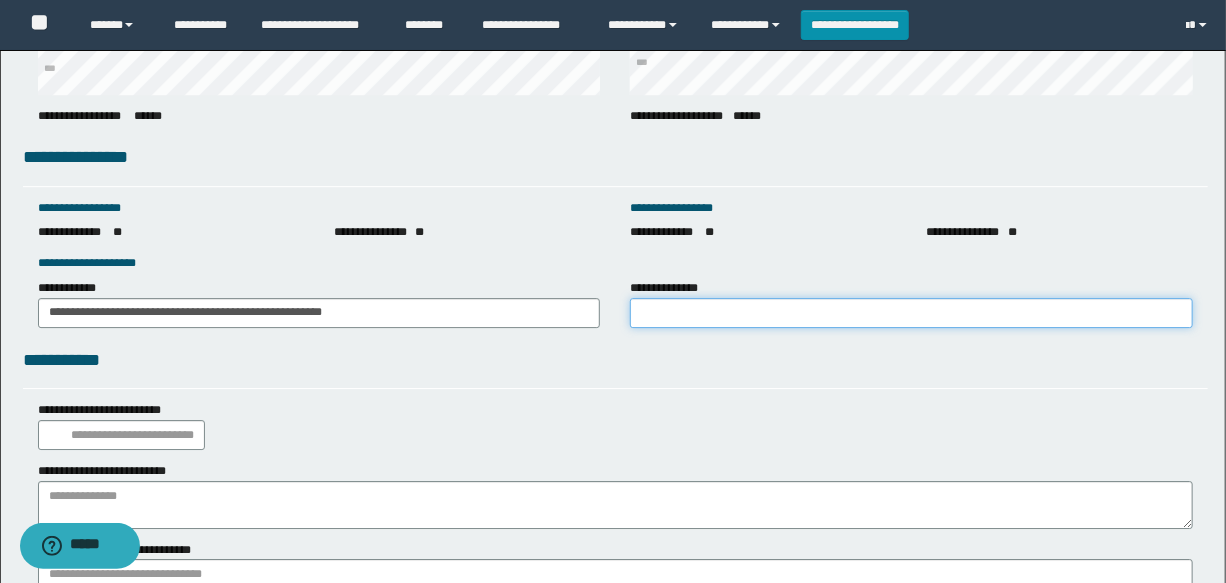 type on "**********" 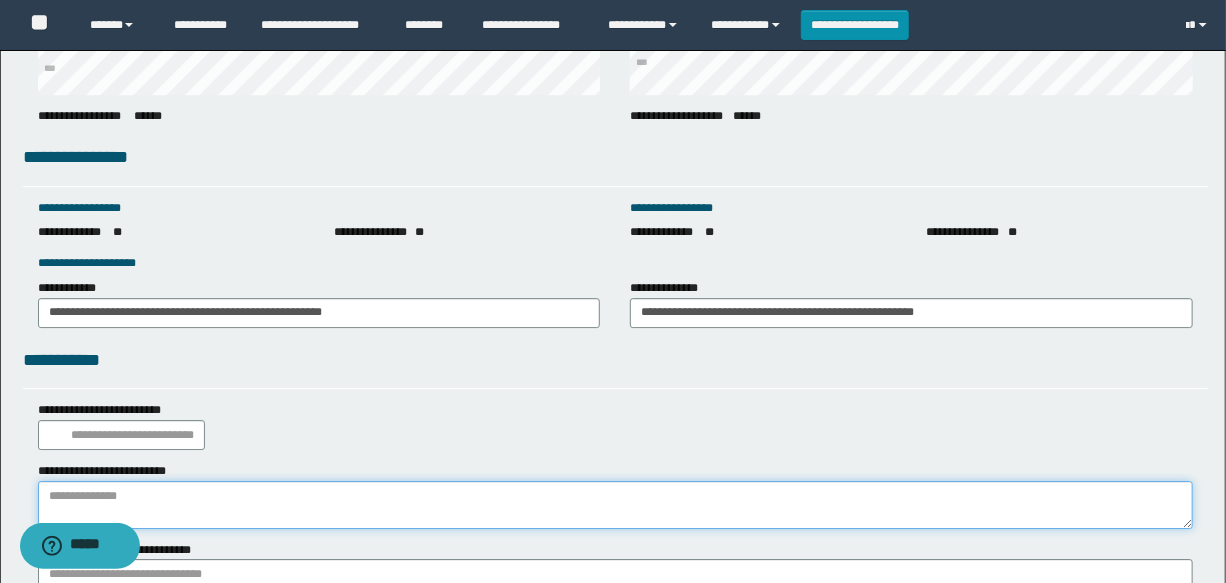 click at bounding box center (615, 505) 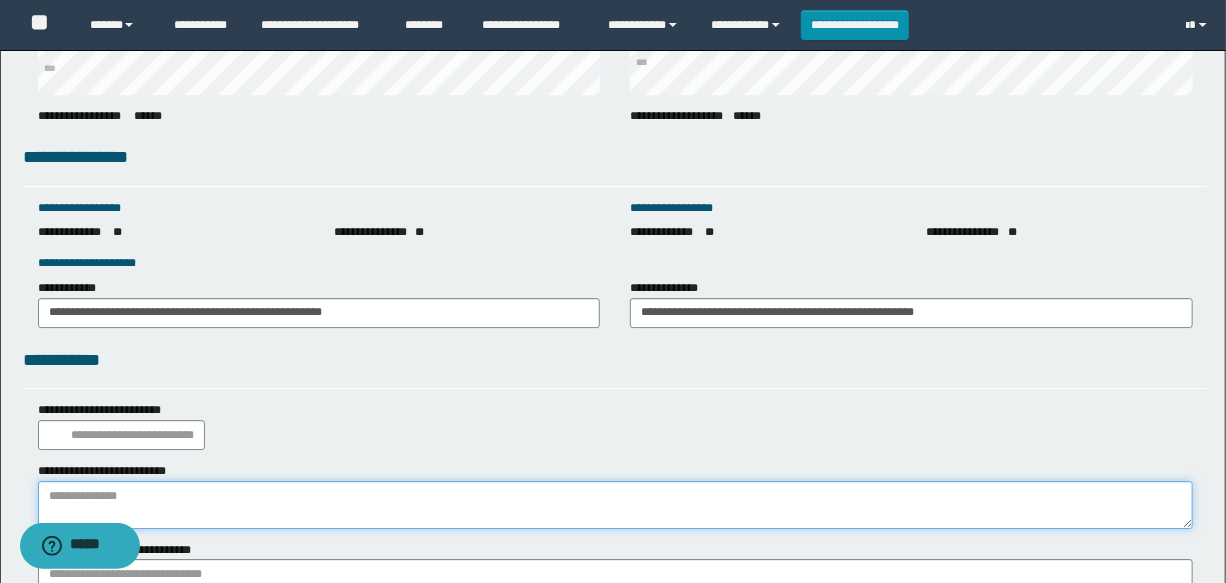 paste on "**********" 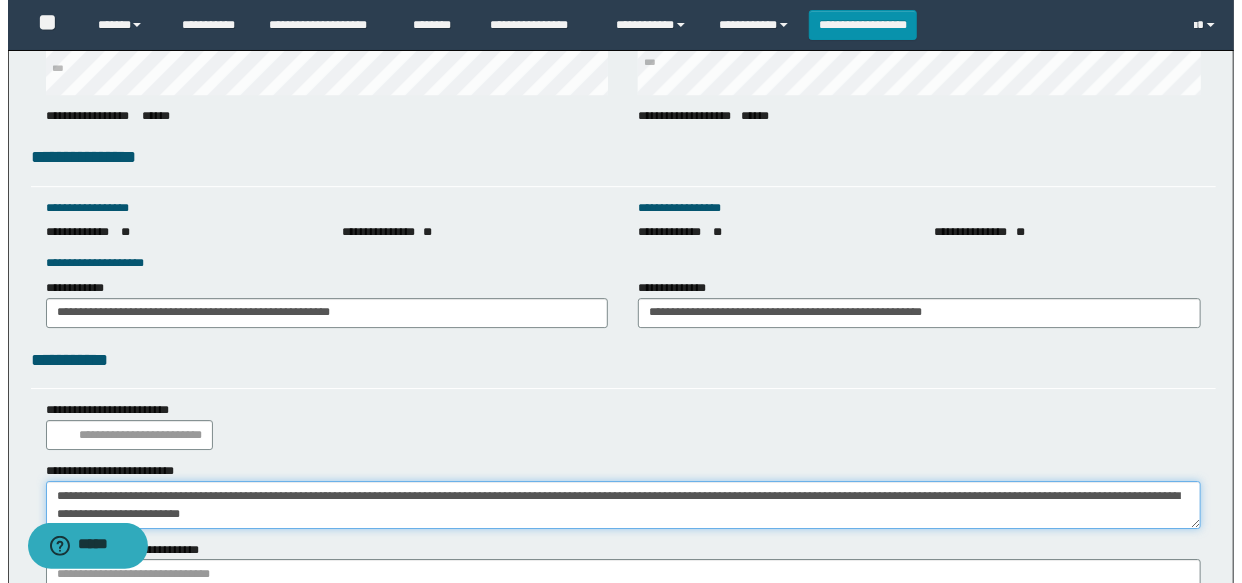scroll, scrollTop: 2901, scrollLeft: 0, axis: vertical 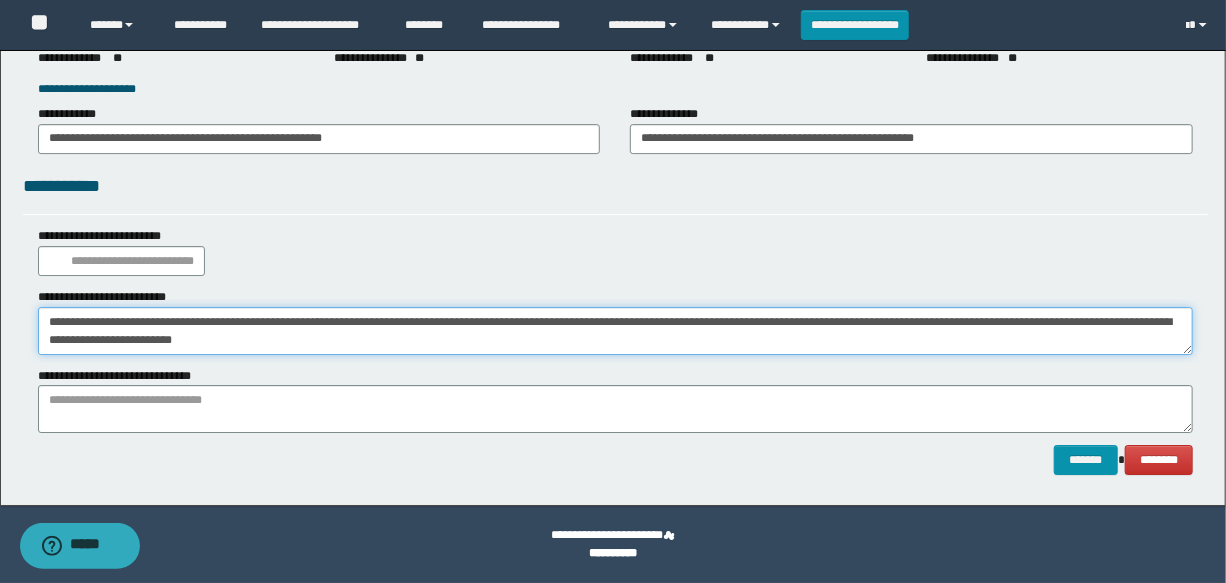 click on "**********" at bounding box center (615, 331) 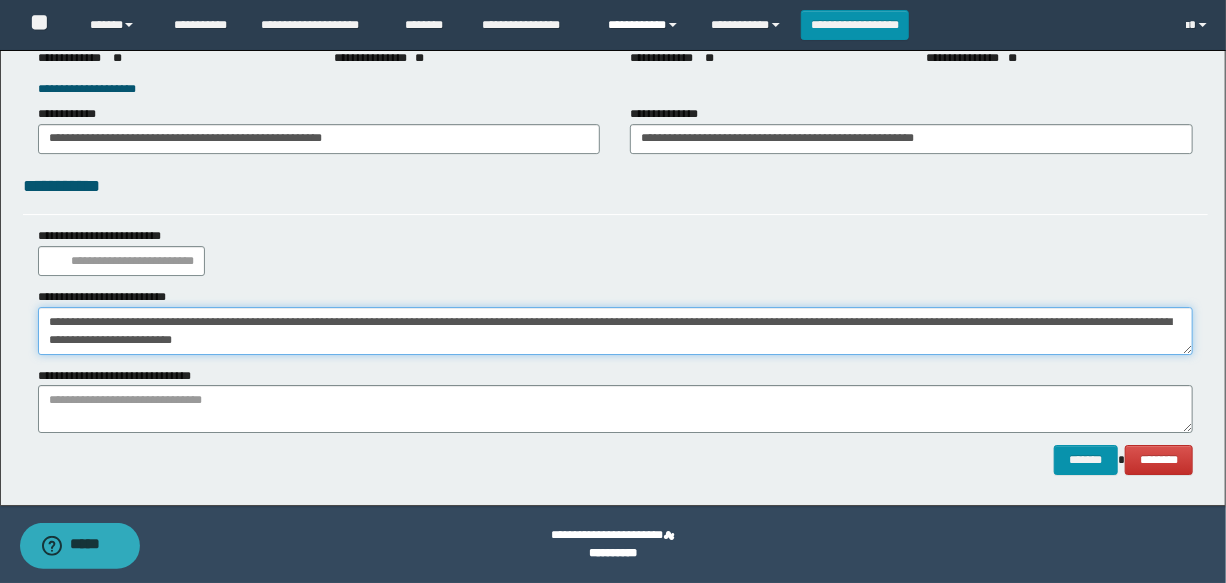 type on "**********" 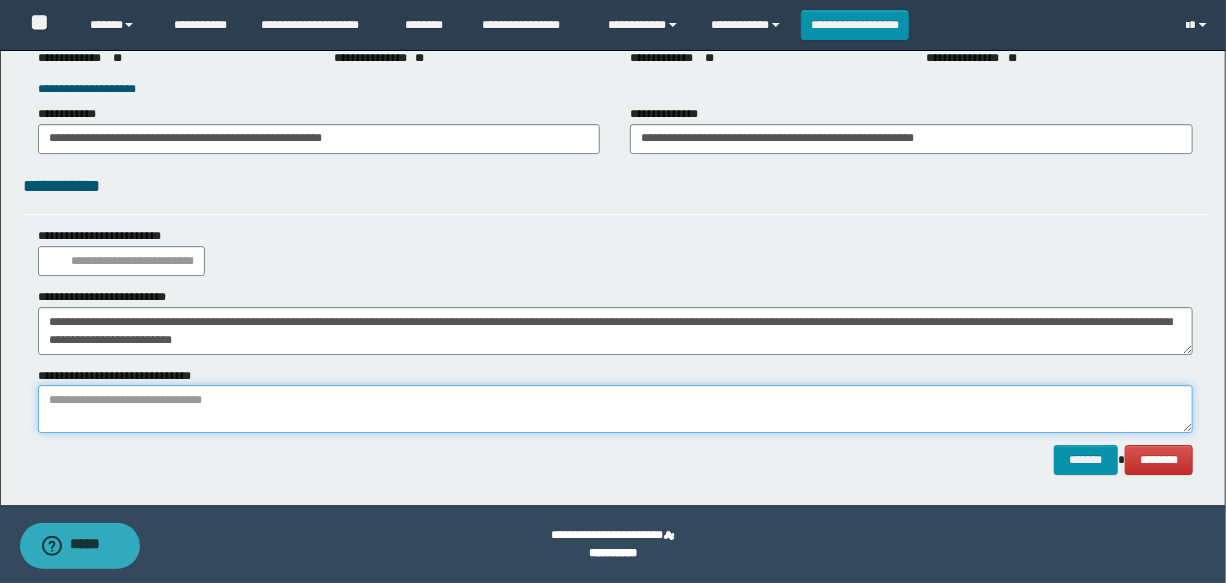 click at bounding box center [615, 409] 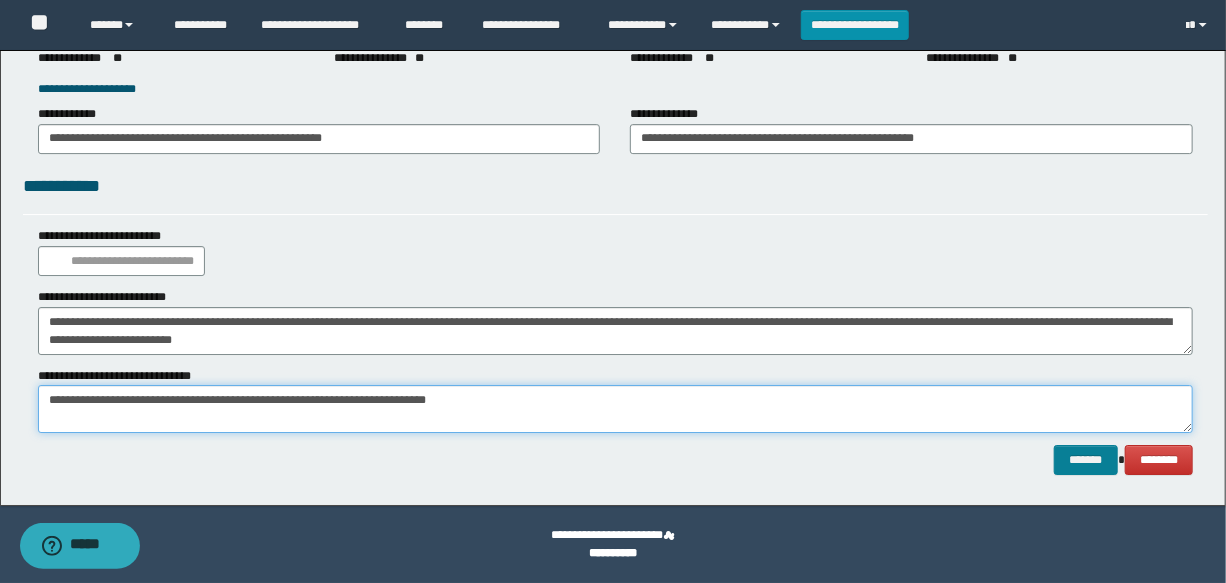 type on "**********" 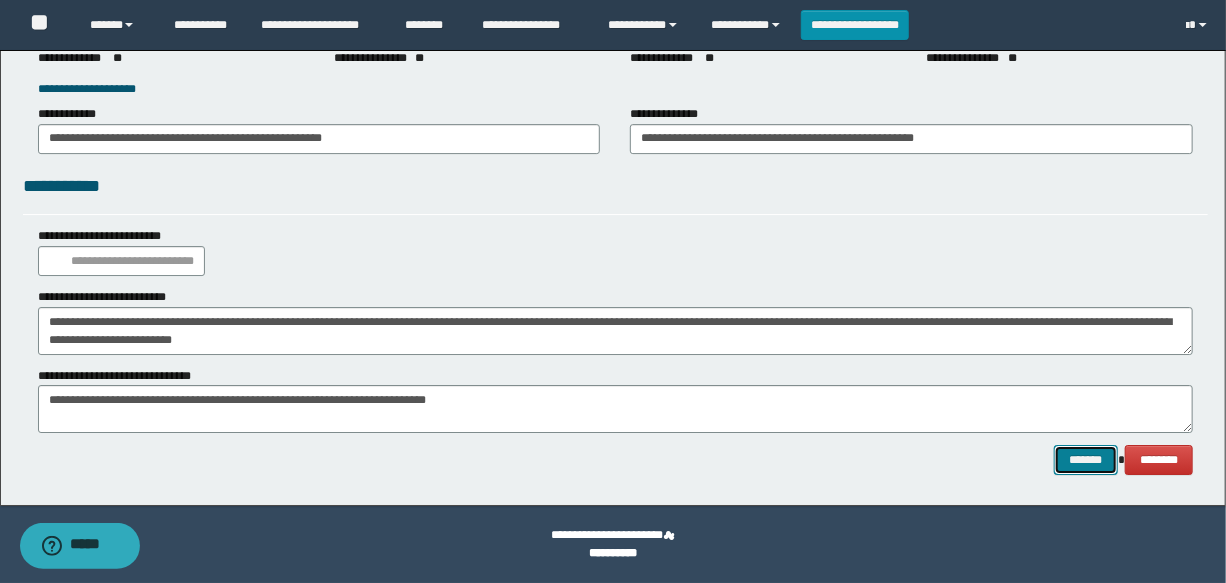 click on "*******" at bounding box center (1086, 460) 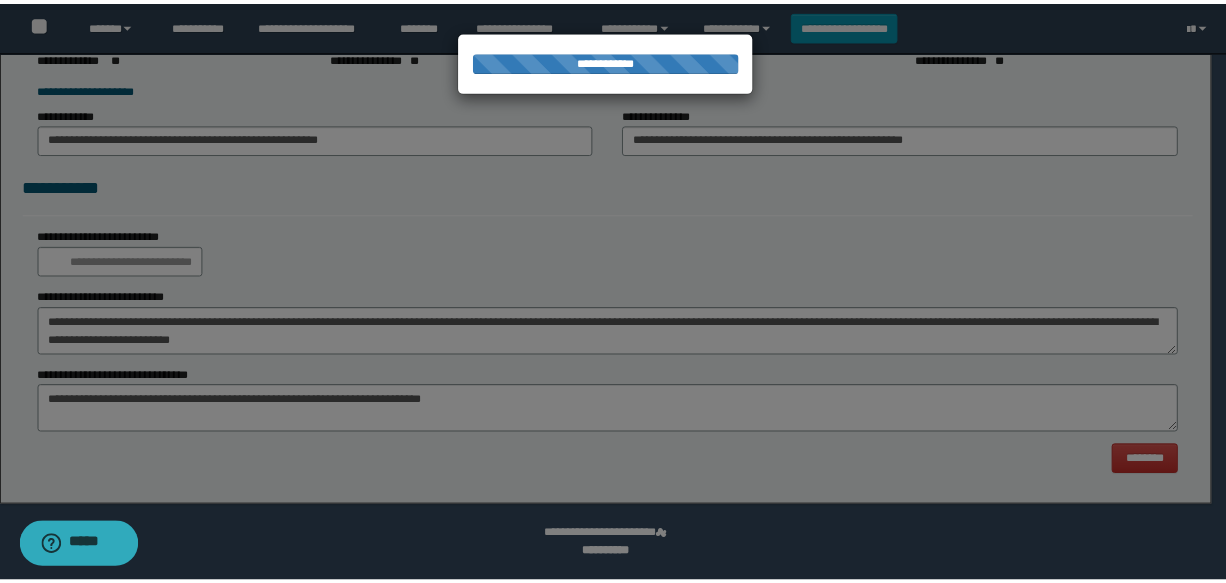 scroll, scrollTop: 0, scrollLeft: 0, axis: both 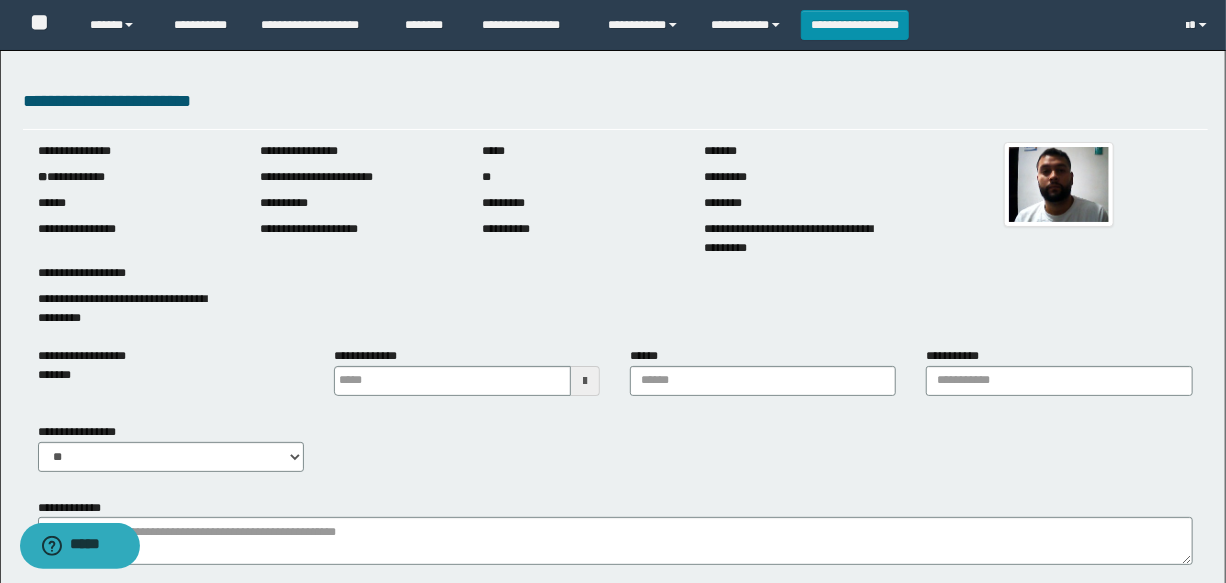 type 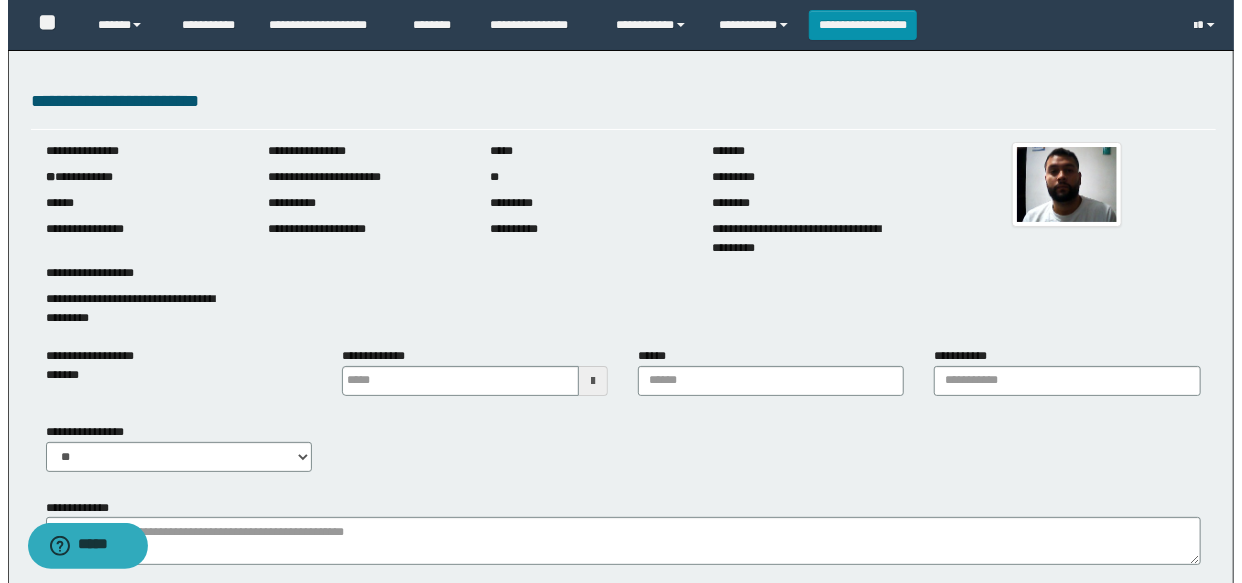 scroll, scrollTop: 181, scrollLeft: 0, axis: vertical 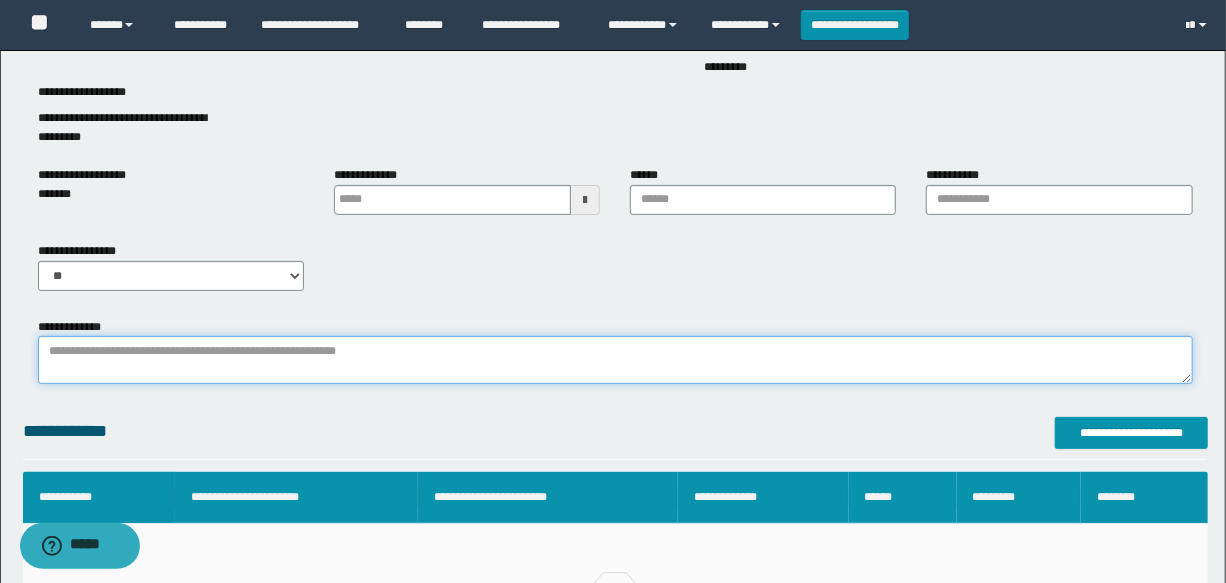 click on "**********" at bounding box center [615, 360] 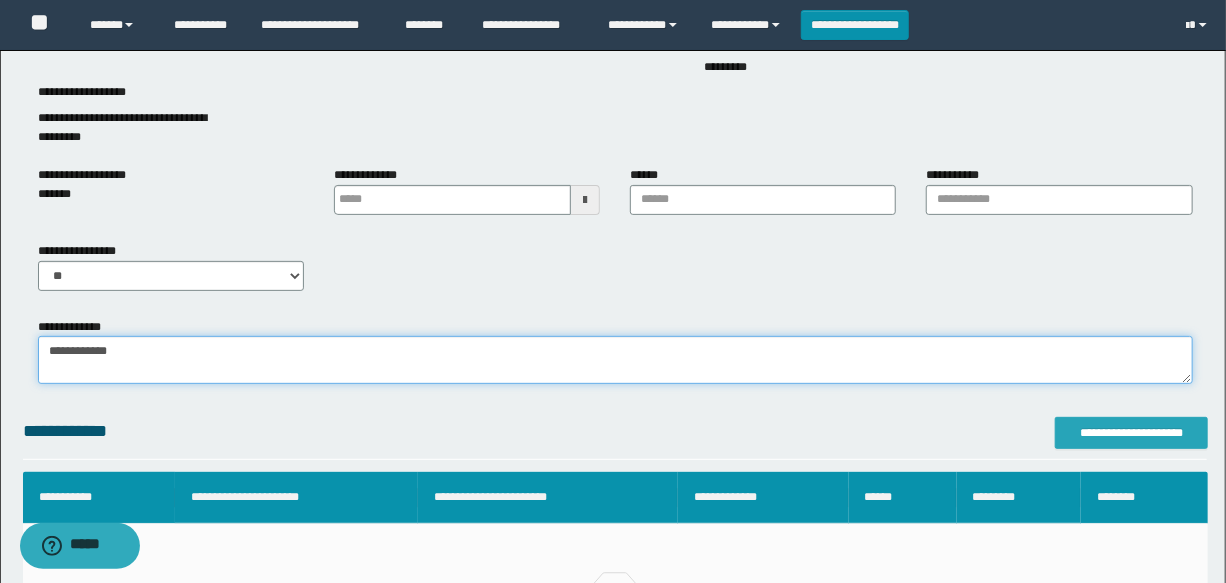 type on "**********" 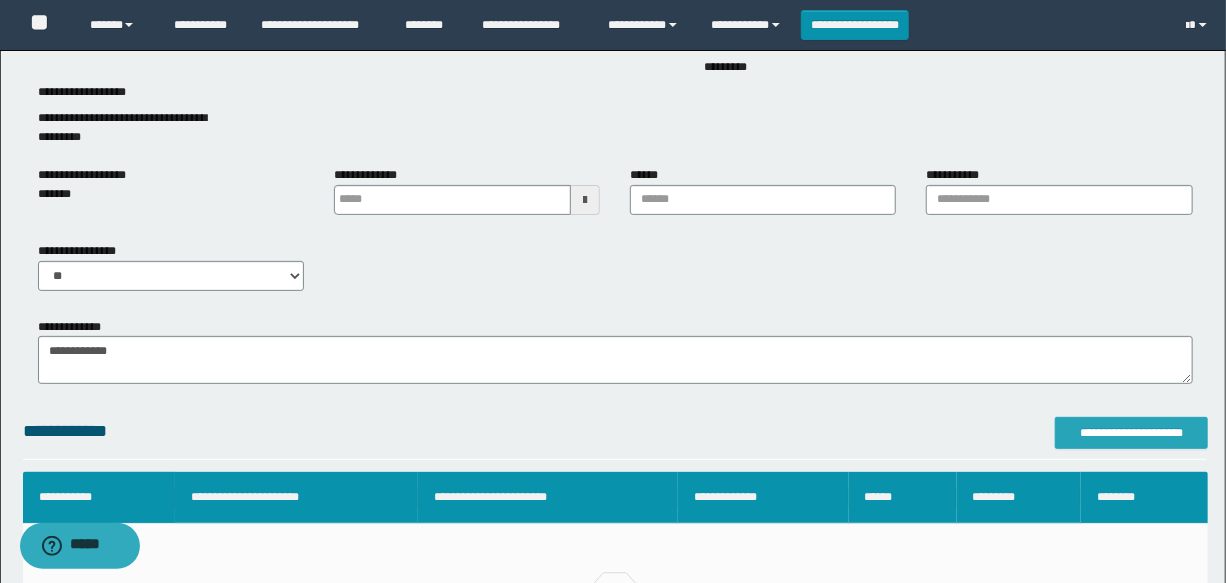 click on "**********" at bounding box center [1131, 433] 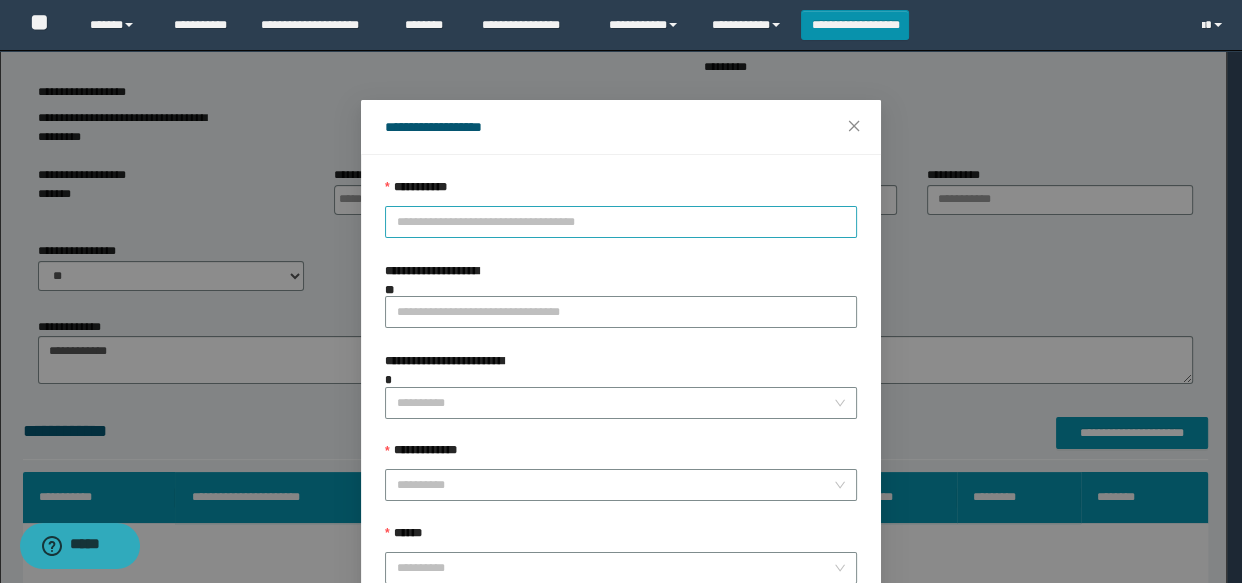 click on "**********" at bounding box center [621, 222] 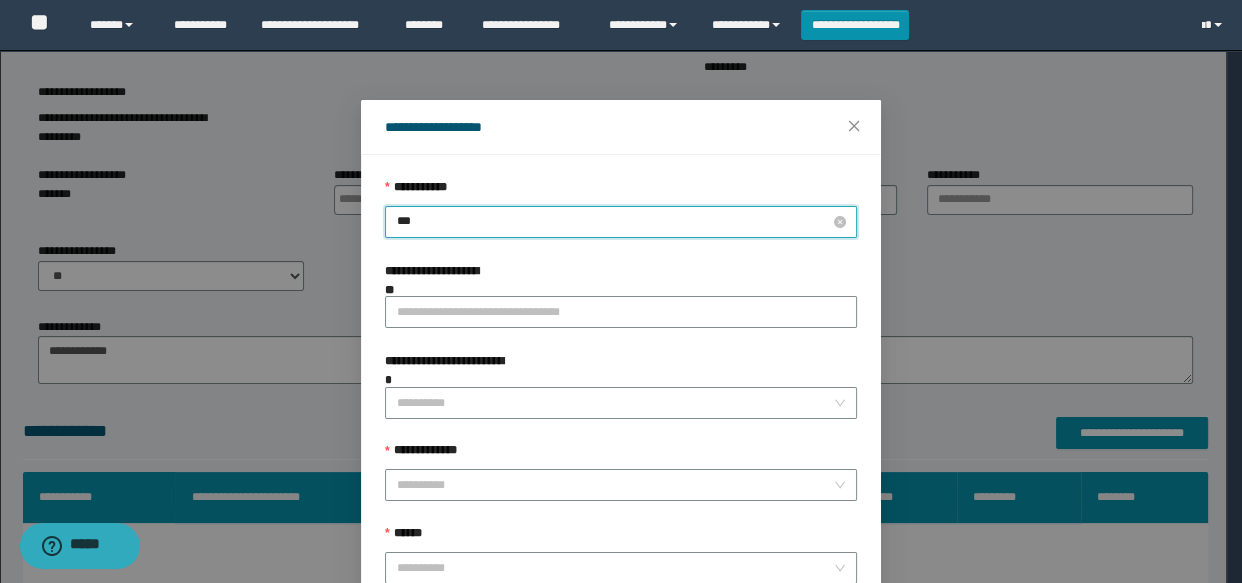 type on "****" 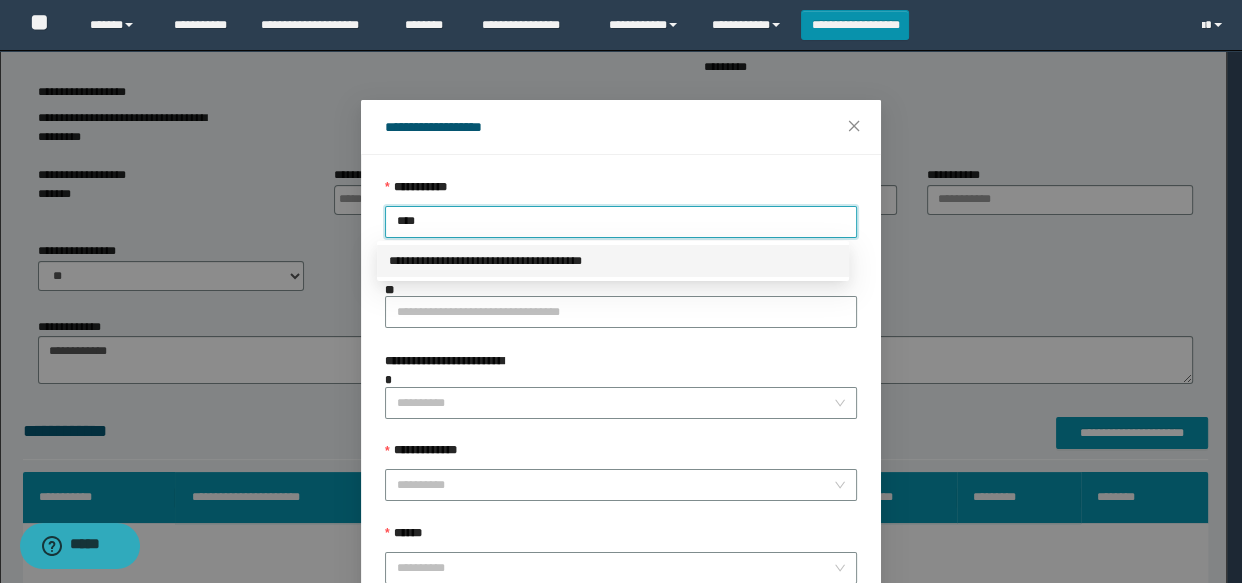 click on "**********" at bounding box center (613, 261) 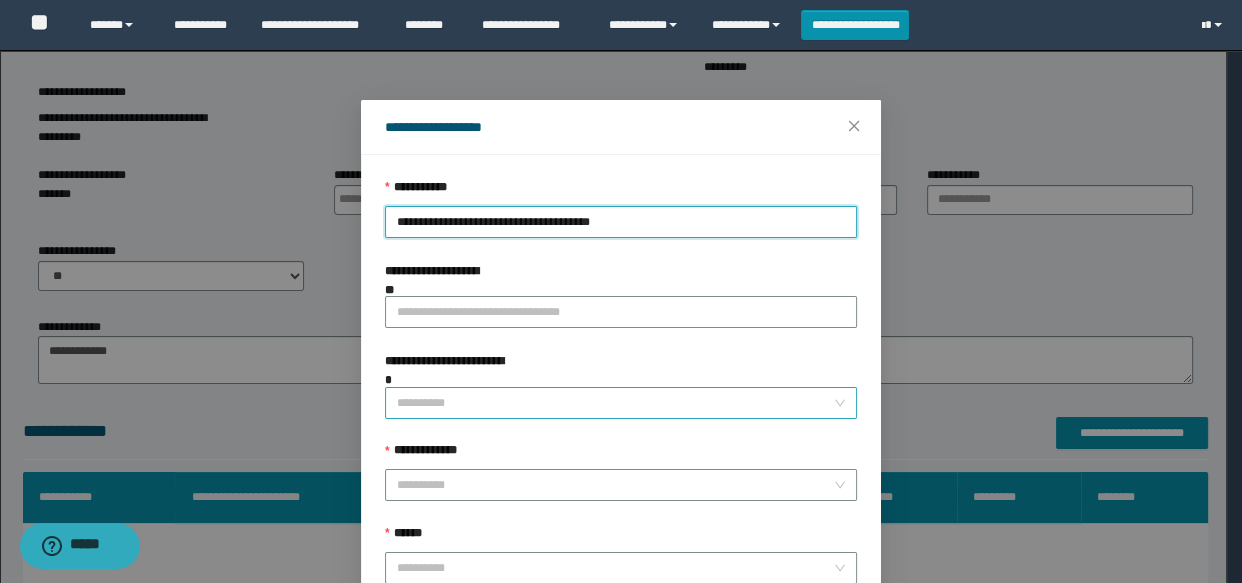 click on "**********" at bounding box center [615, 403] 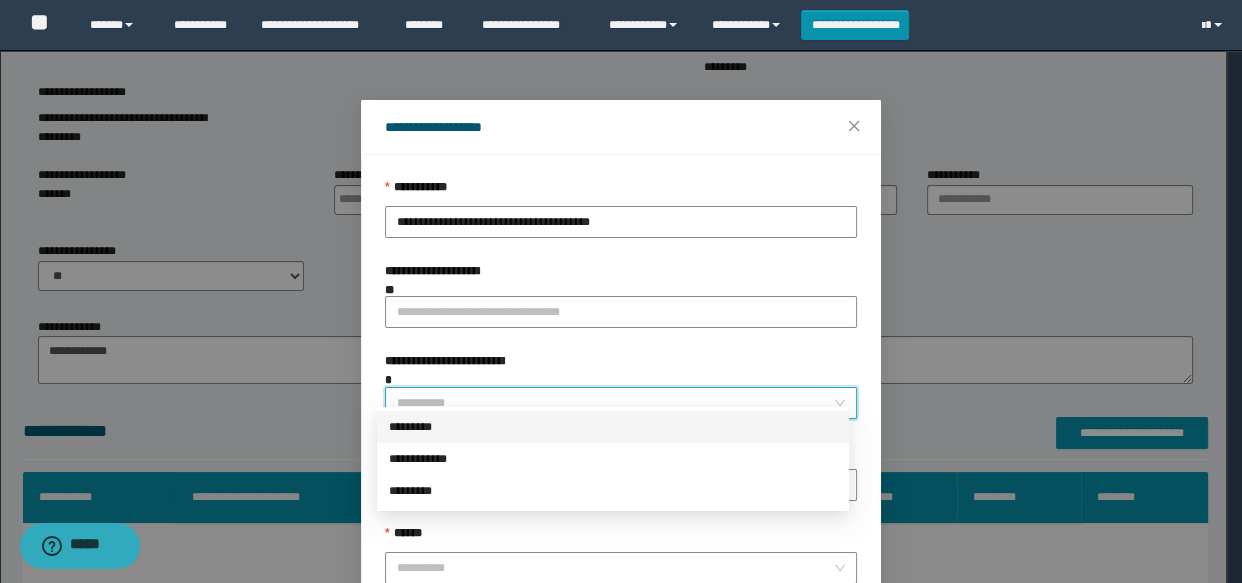 click on "*********" at bounding box center (613, 427) 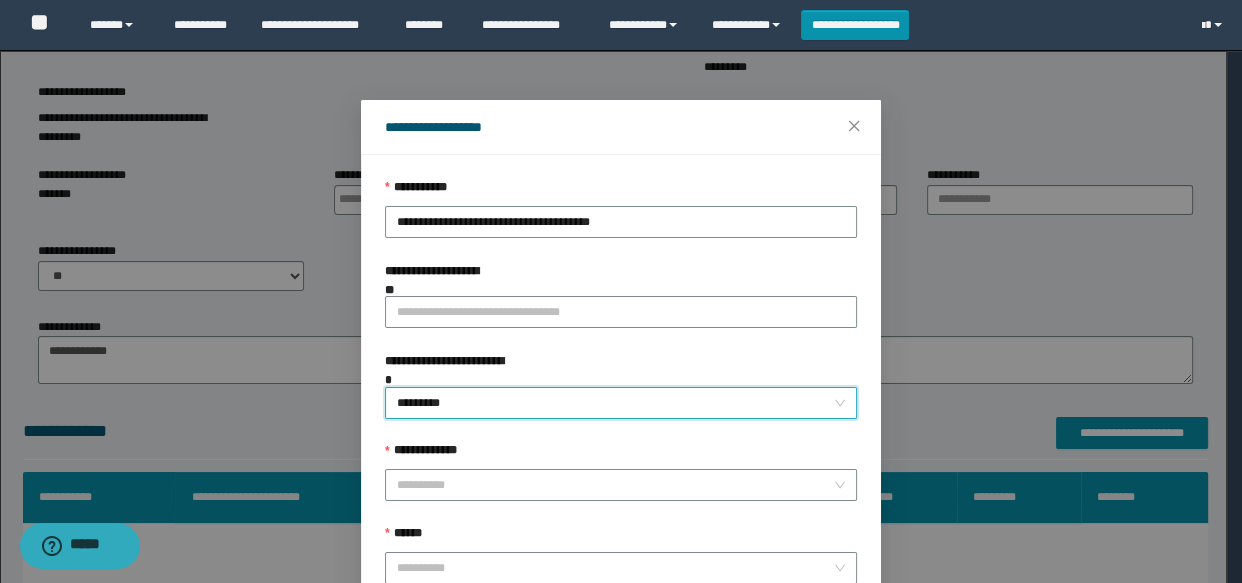 scroll, scrollTop: 168, scrollLeft: 0, axis: vertical 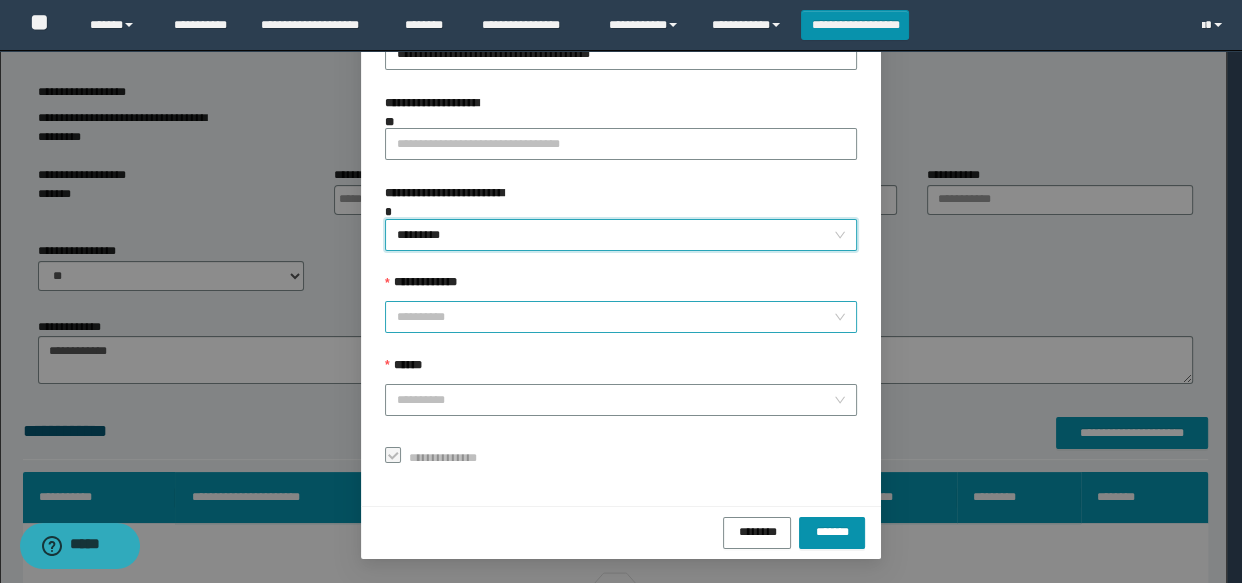 click on "**********" at bounding box center (615, 317) 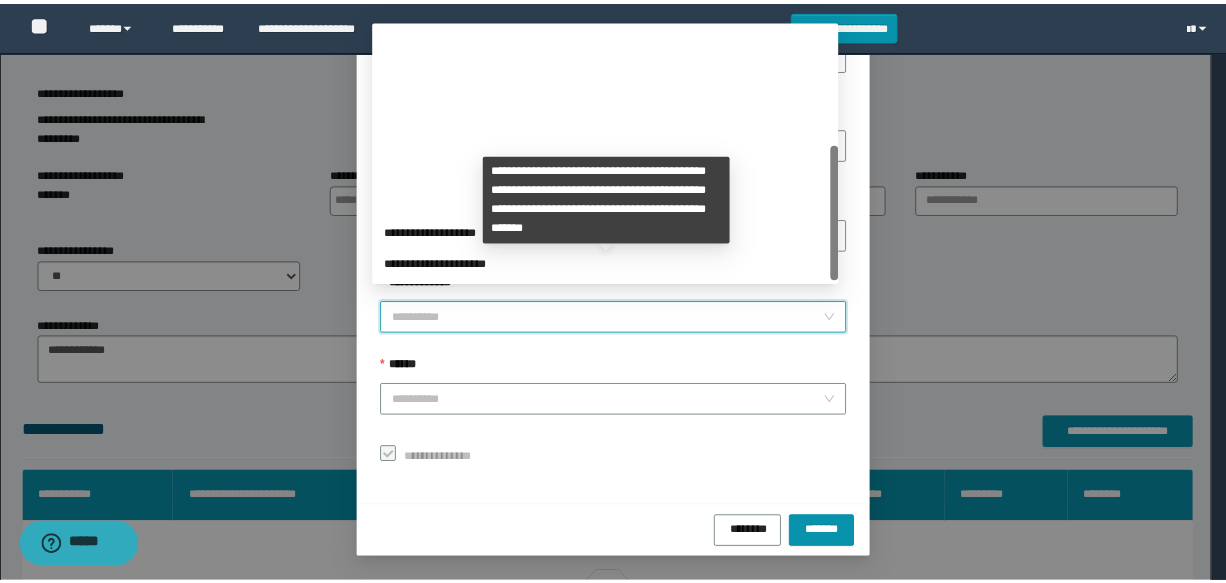 scroll, scrollTop: 223, scrollLeft: 0, axis: vertical 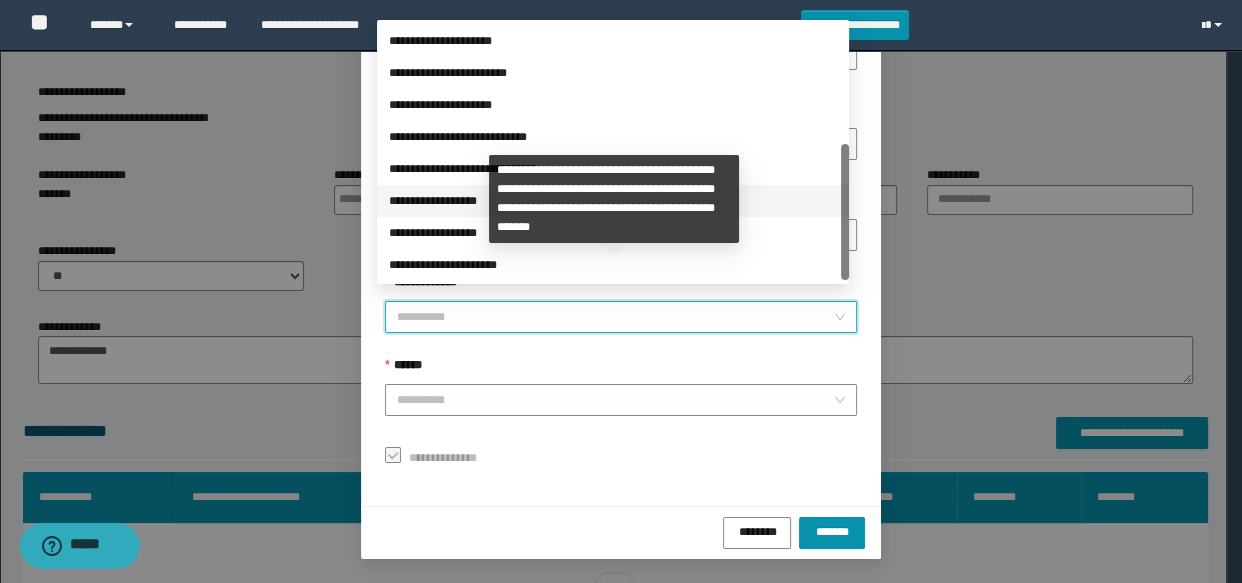 click on "**********" at bounding box center (613, 201) 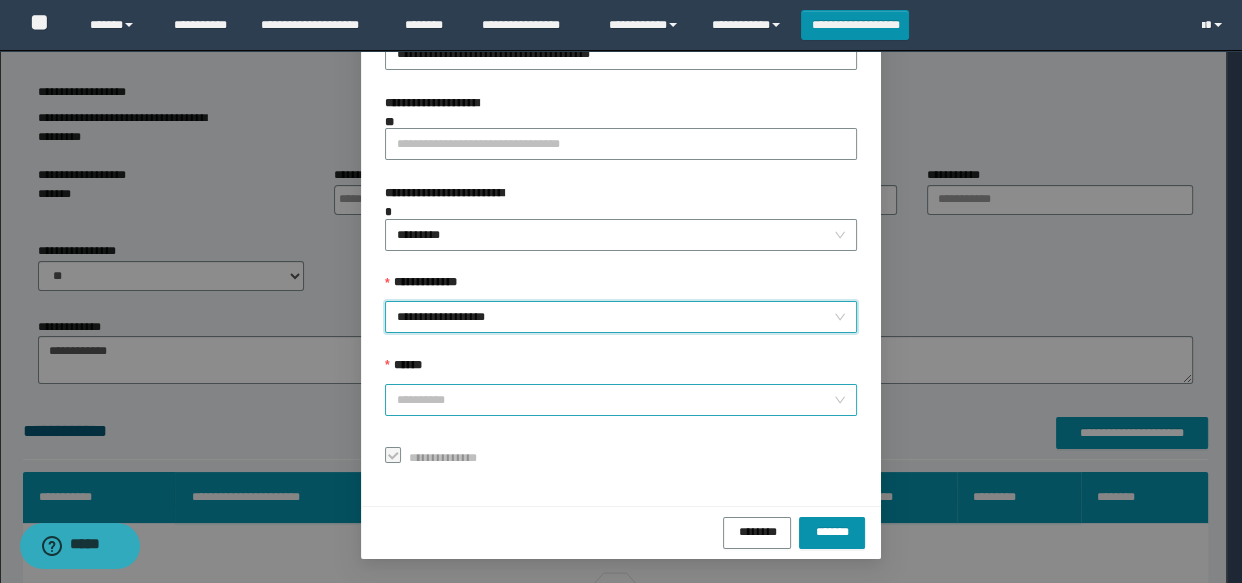 click on "******" at bounding box center [615, 400] 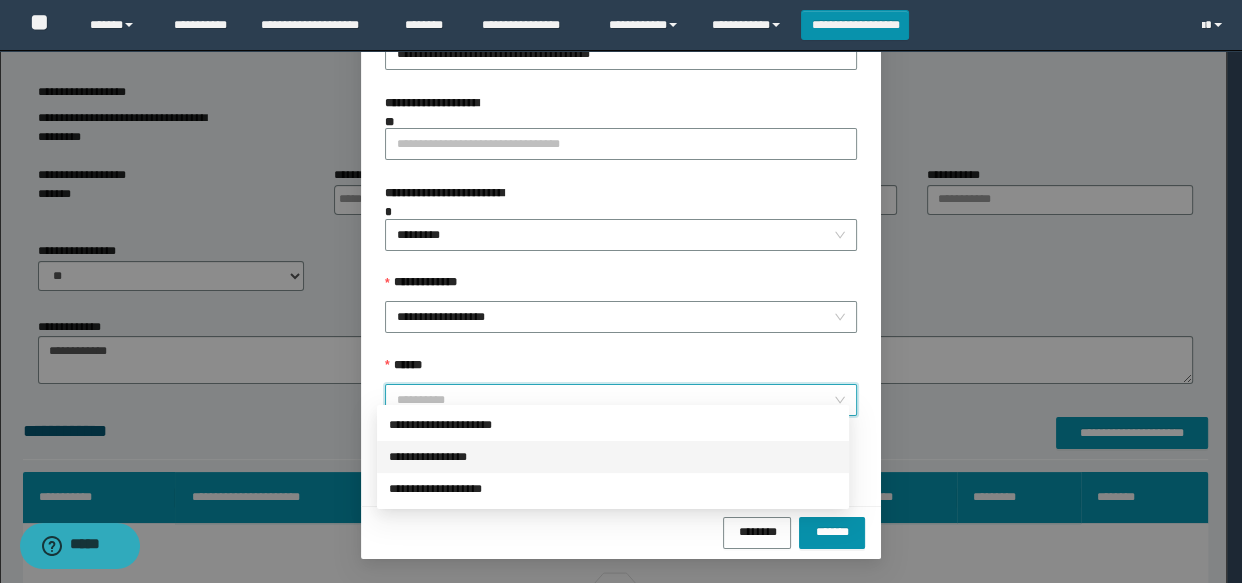 click on "**********" at bounding box center (613, 457) 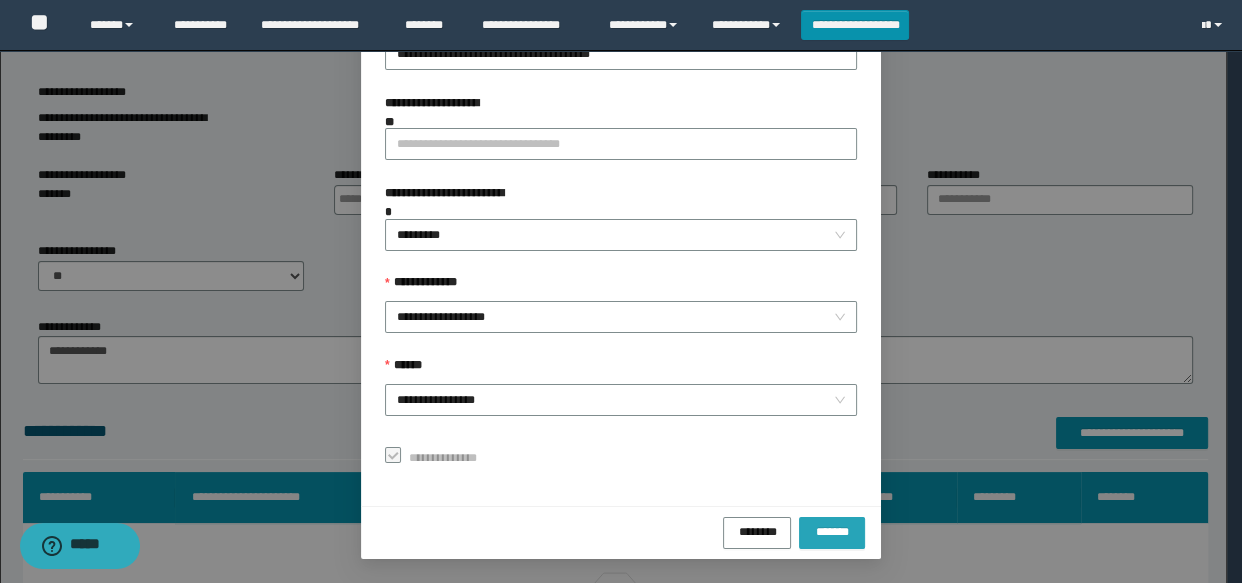click on "*******" at bounding box center [832, 530] 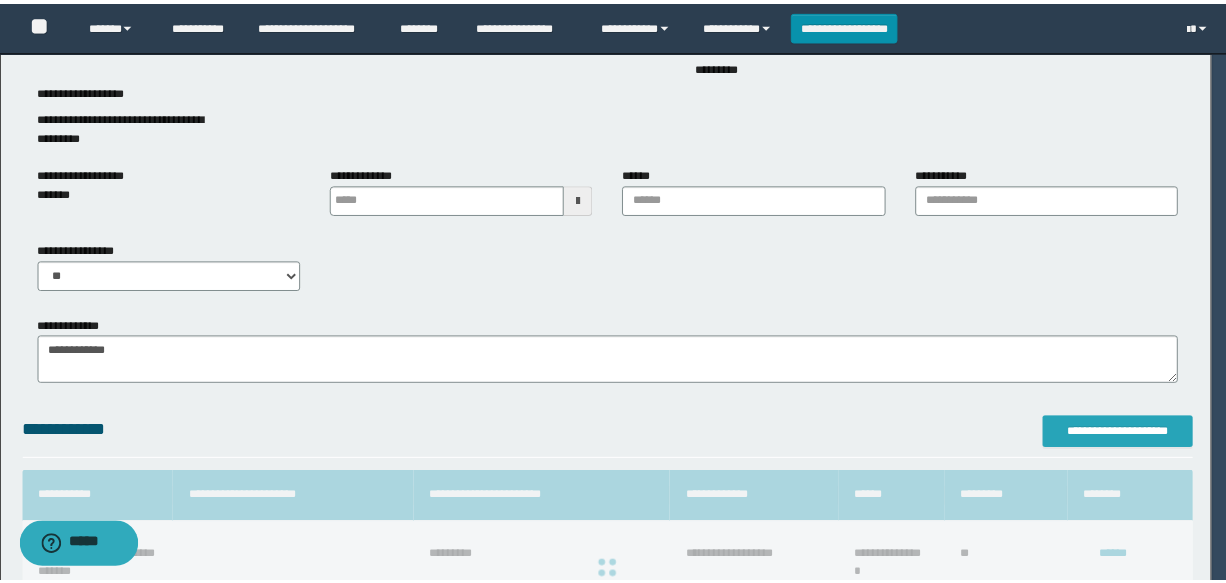 scroll, scrollTop: 0, scrollLeft: 0, axis: both 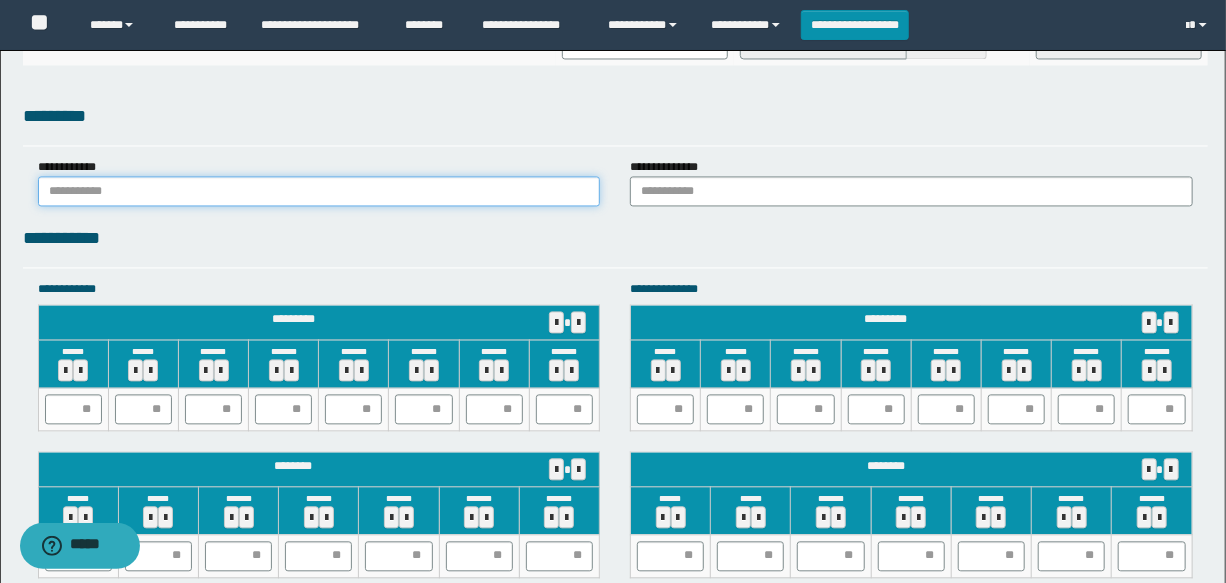 click at bounding box center [319, 191] 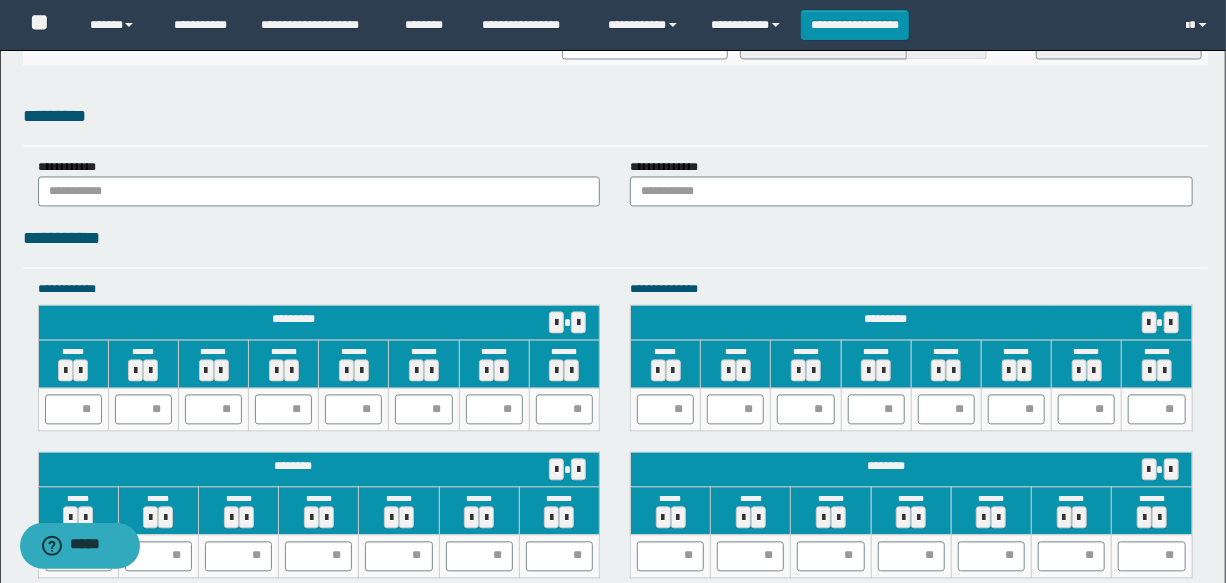 click on "**********" at bounding box center (319, 182) 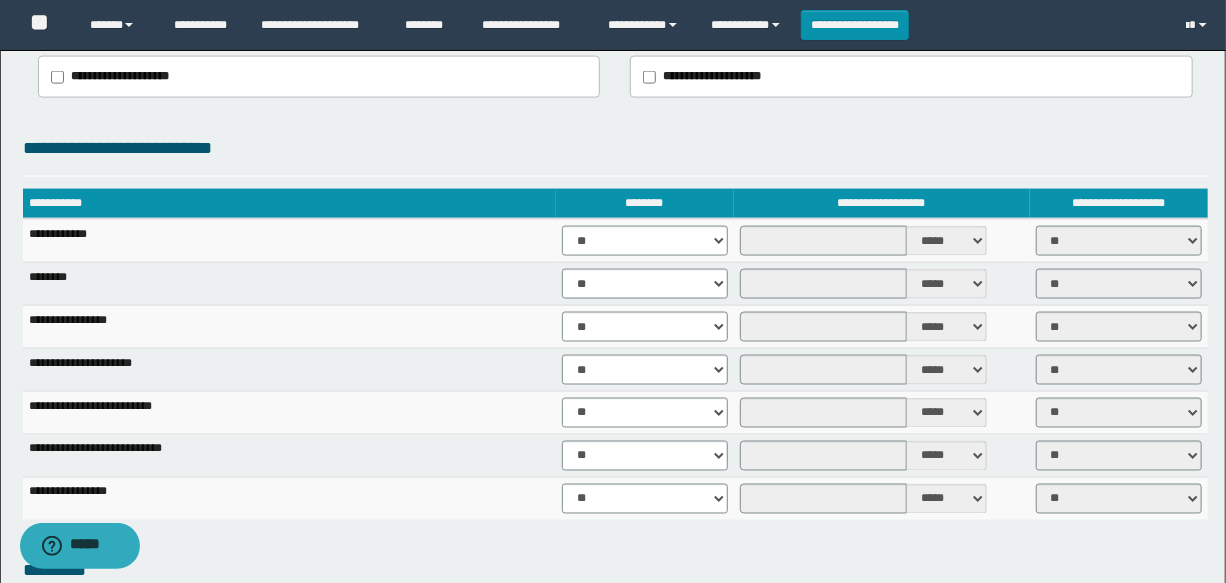 scroll, scrollTop: 1636, scrollLeft: 0, axis: vertical 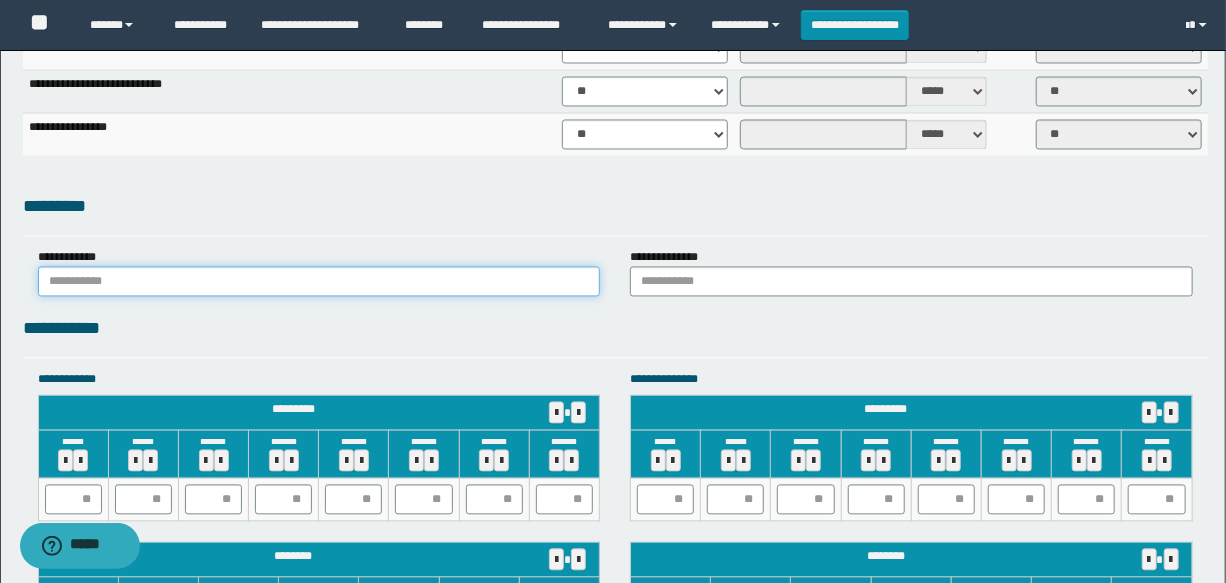 click at bounding box center [319, 282] 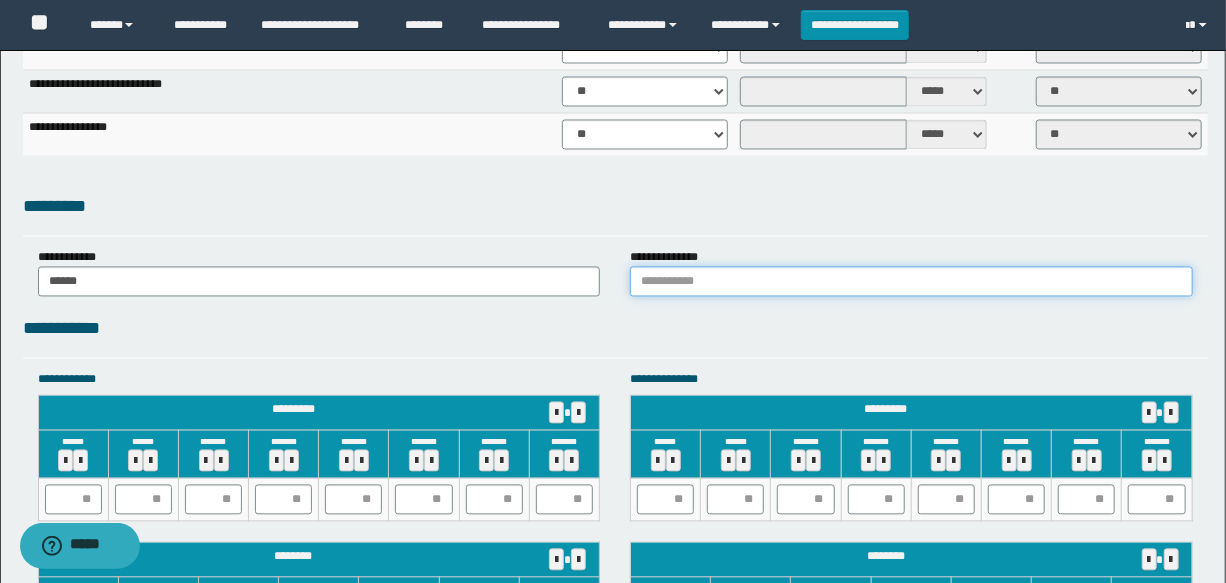 click at bounding box center (911, 282) 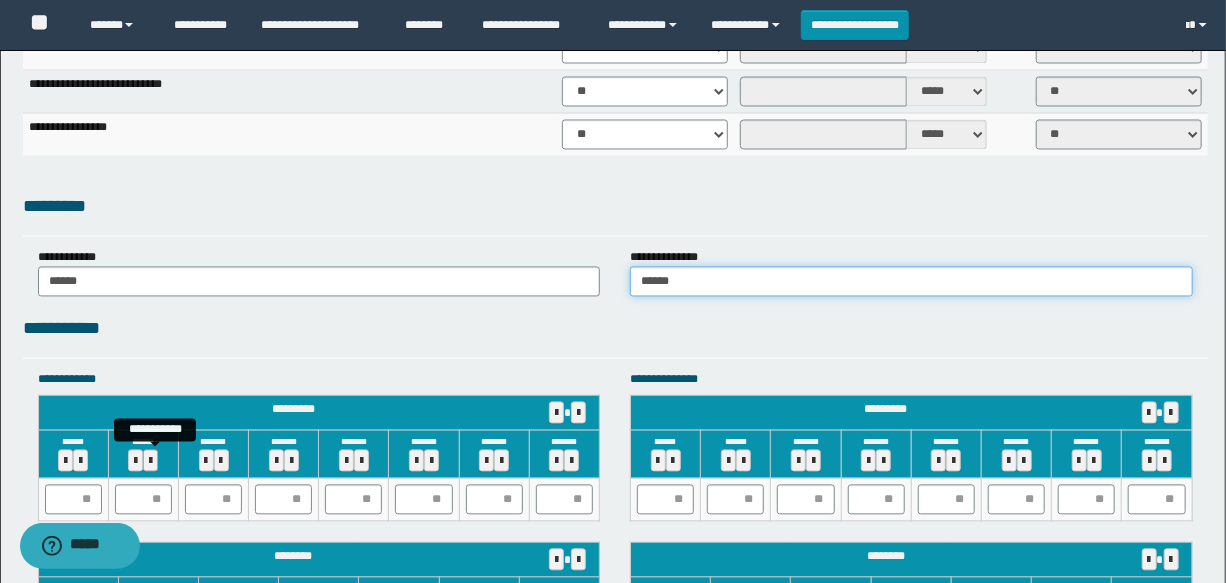 scroll, scrollTop: 1818, scrollLeft: 0, axis: vertical 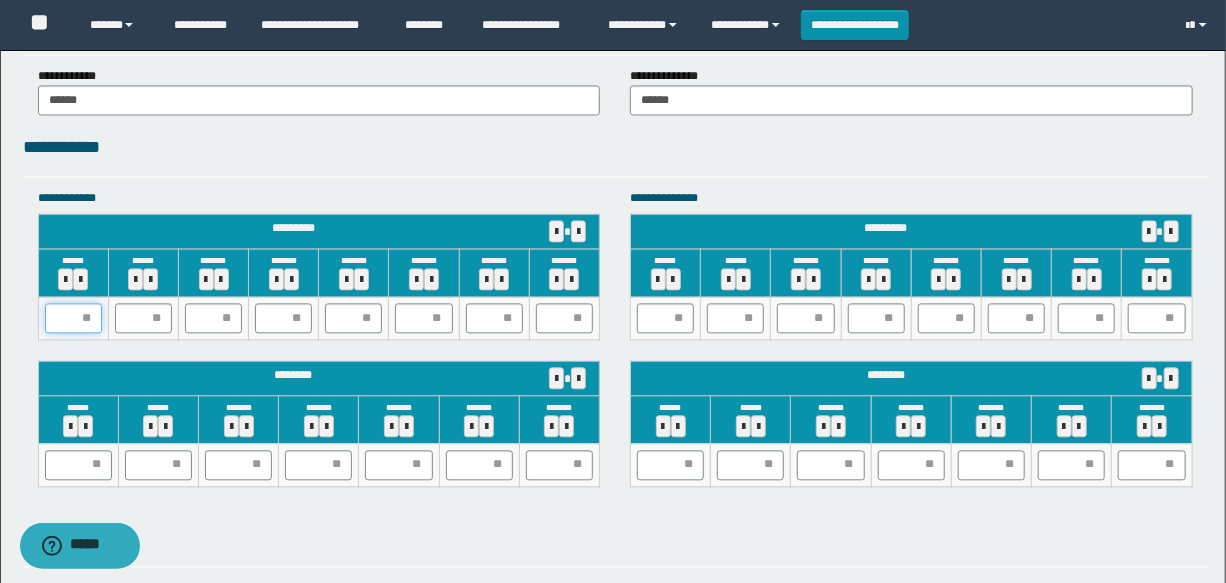 click at bounding box center (73, 318) 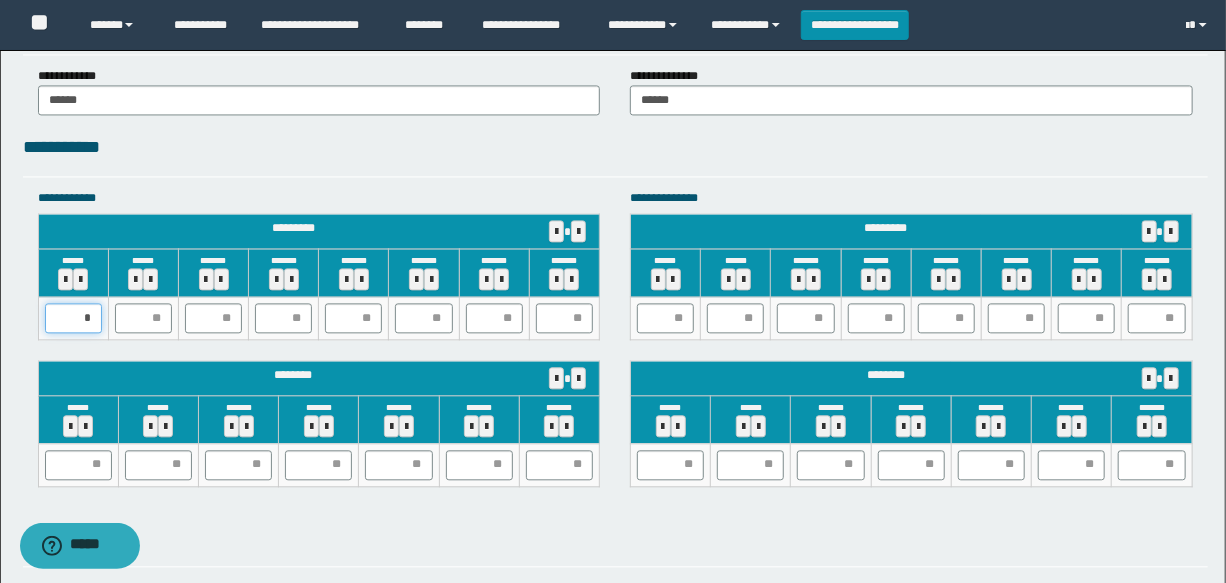 type on "**" 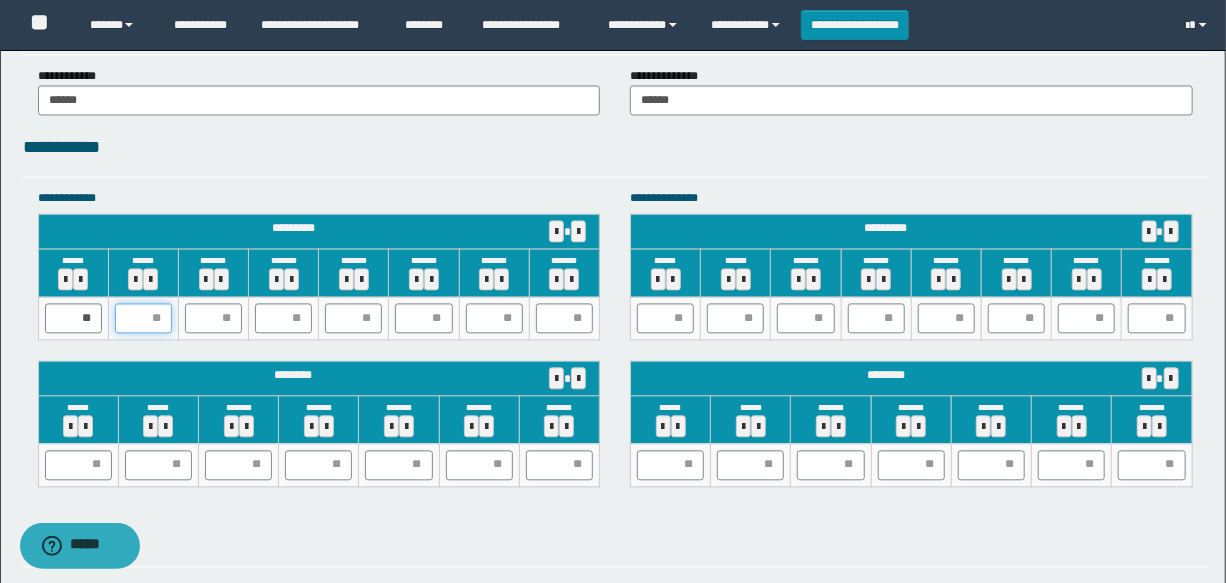 click at bounding box center [143, 318] 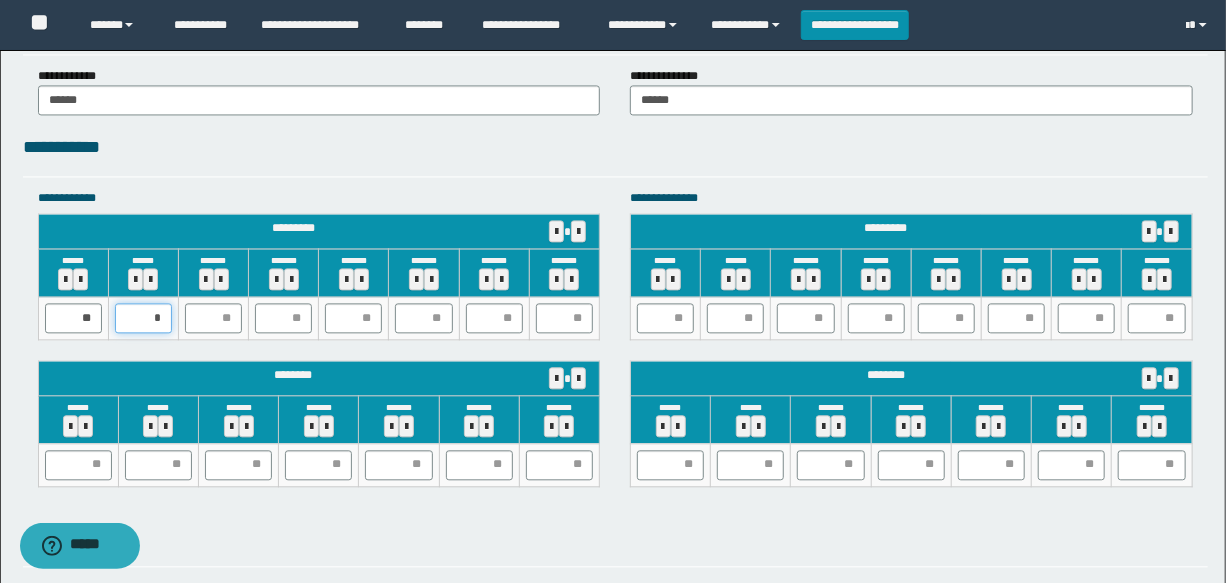 type on "**" 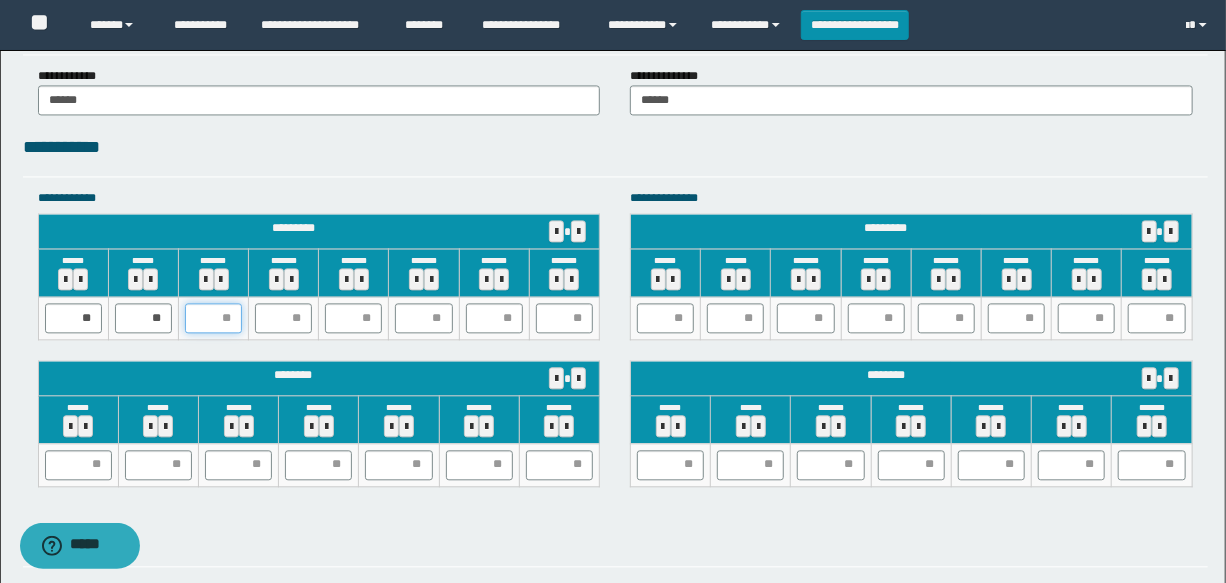 click at bounding box center (213, 318) 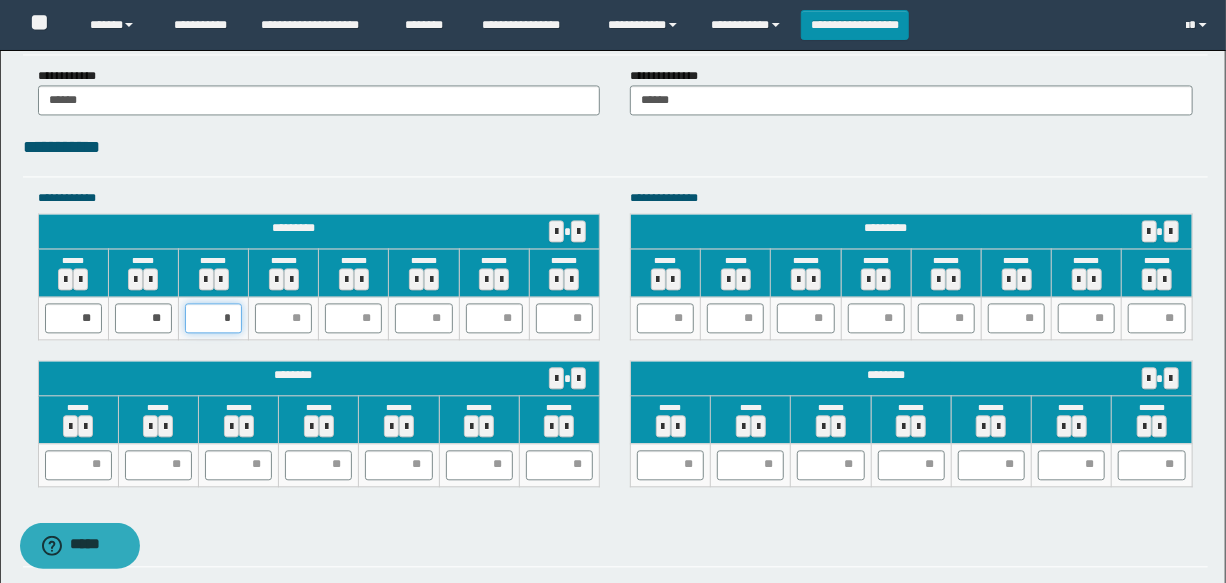 type on "**" 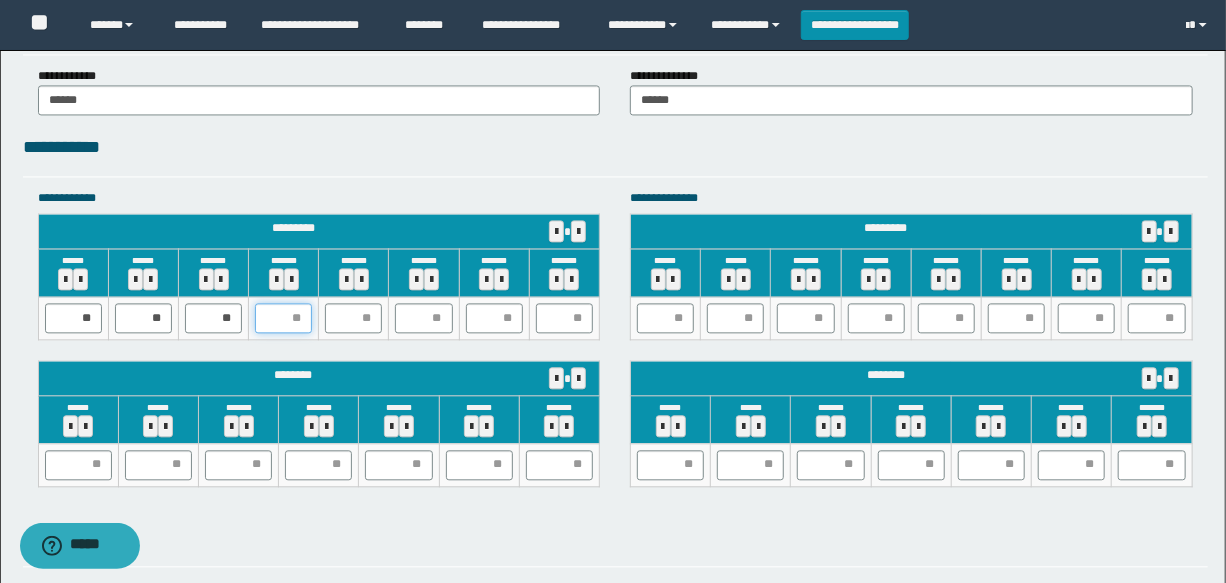 click at bounding box center (283, 318) 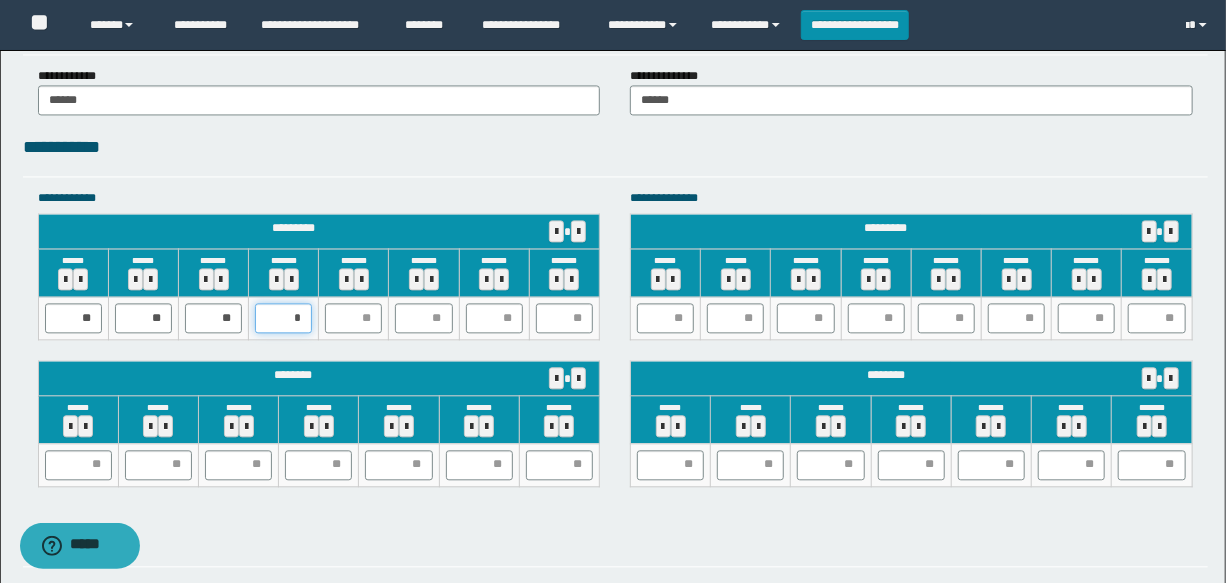 type on "**" 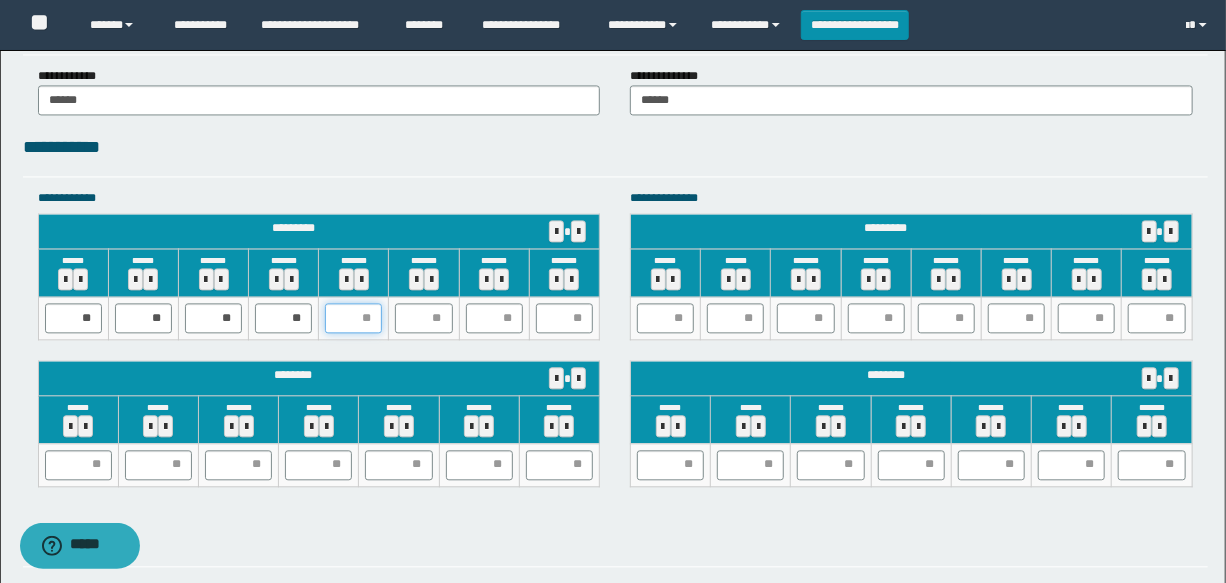 click at bounding box center (353, 318) 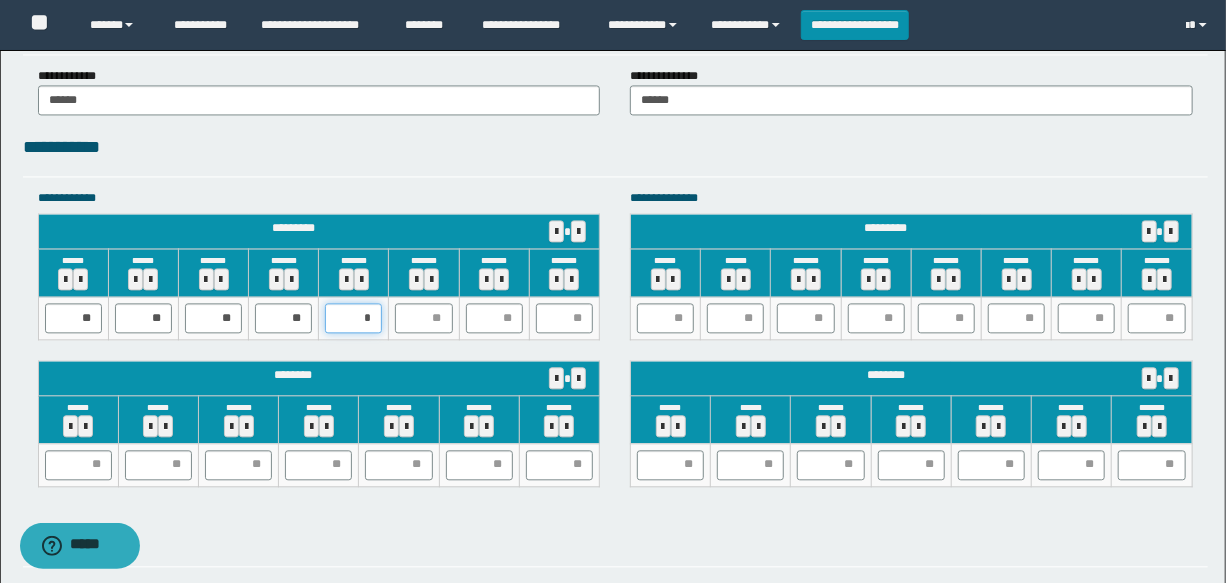 type on "**" 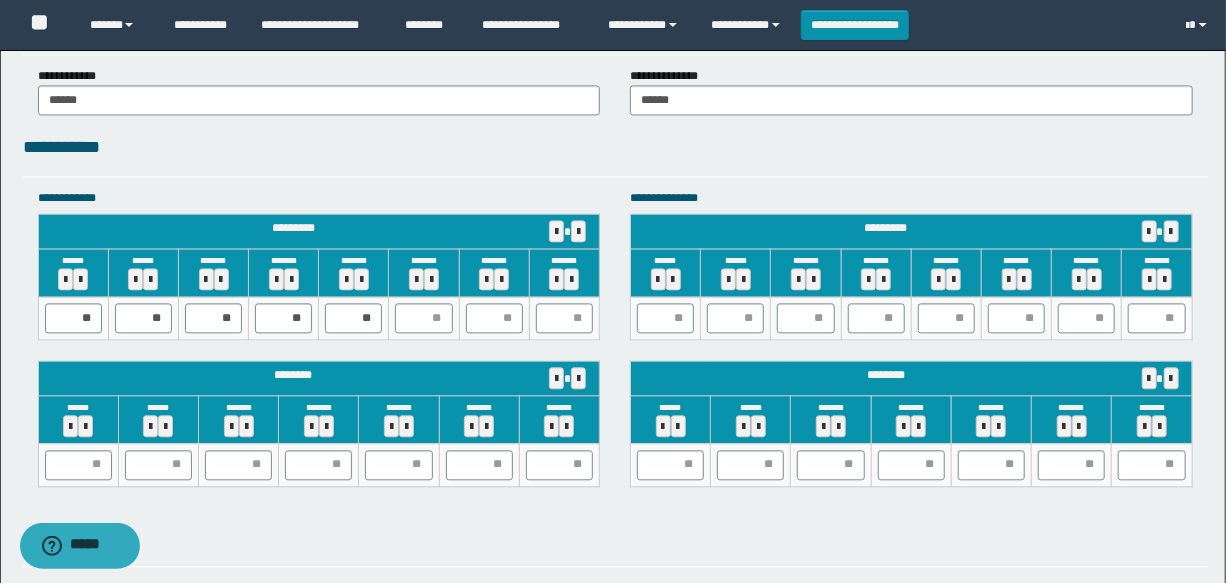 click at bounding box center (424, 318) 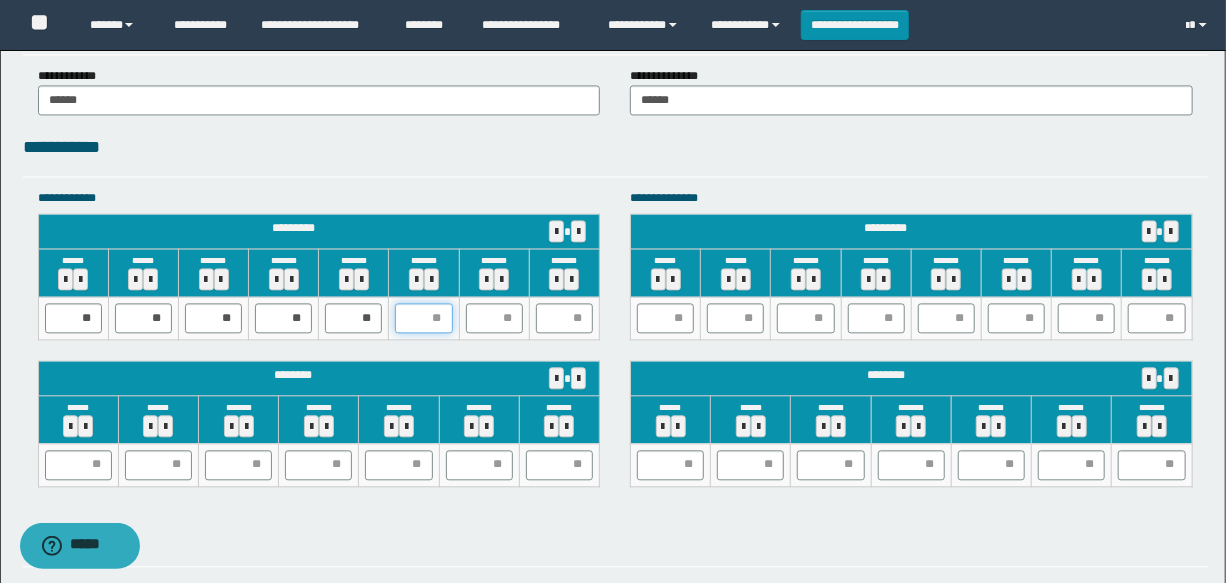 click at bounding box center [423, 318] 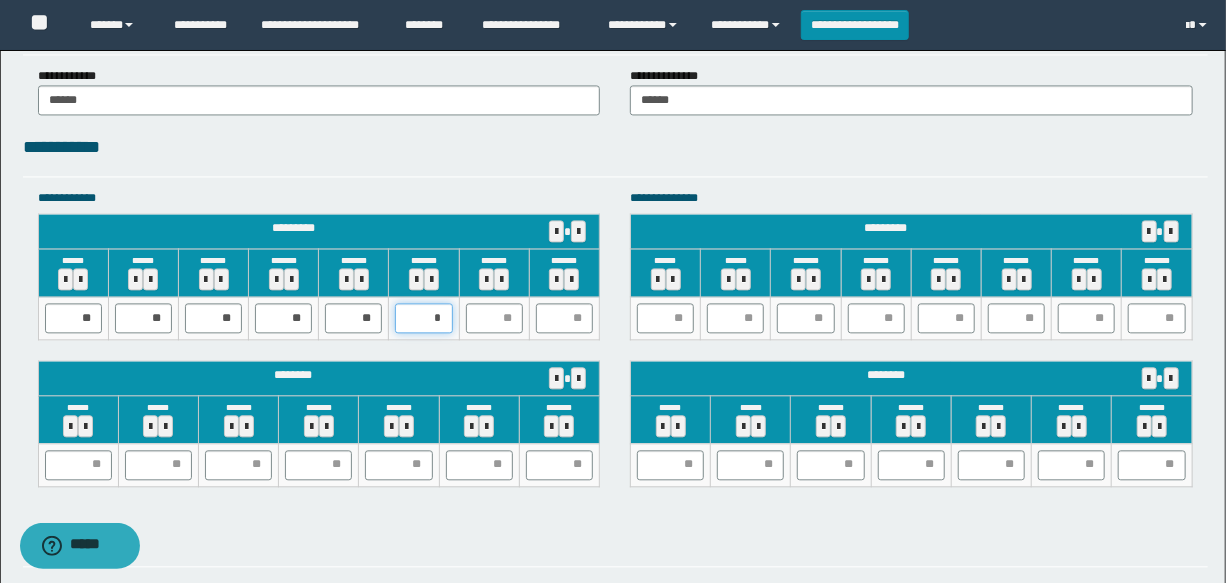 type on "**" 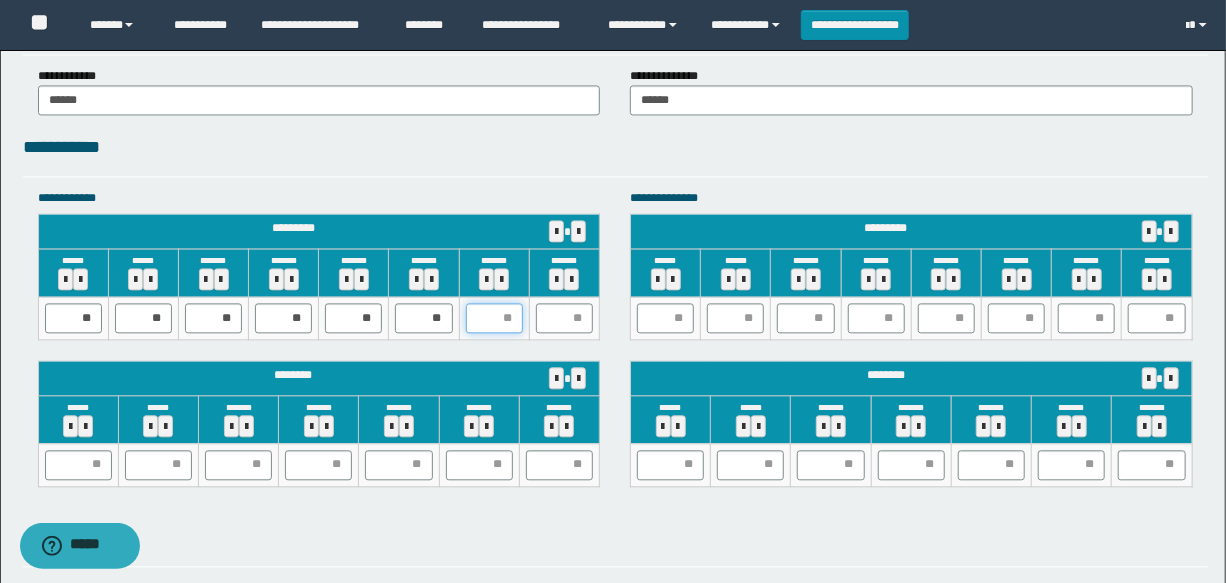 click at bounding box center (494, 318) 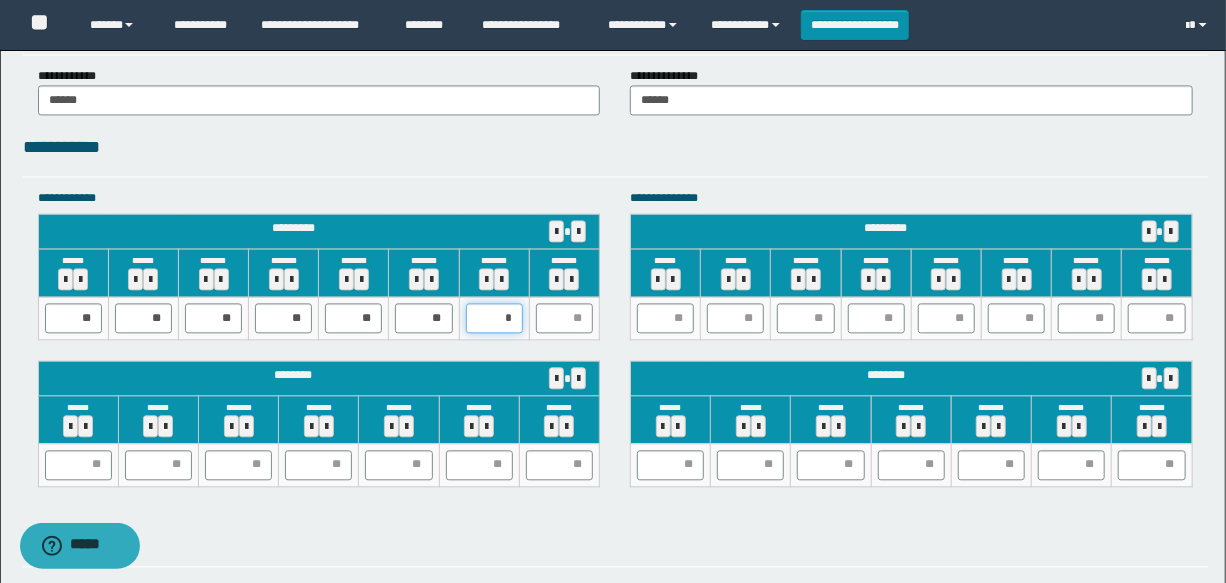 type on "**" 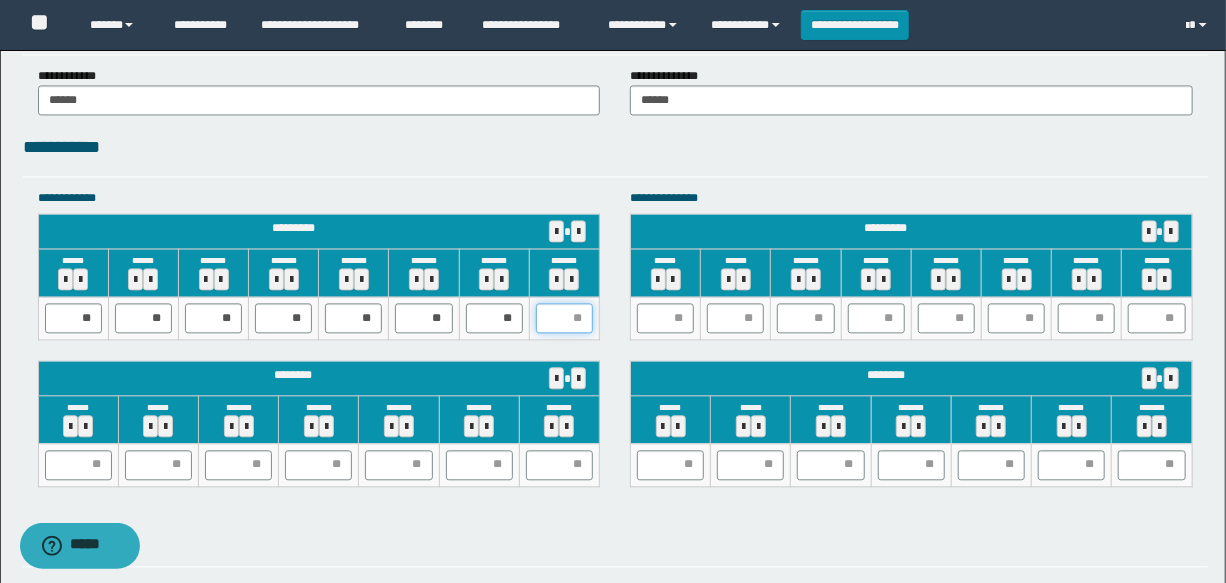 click at bounding box center [564, 318] 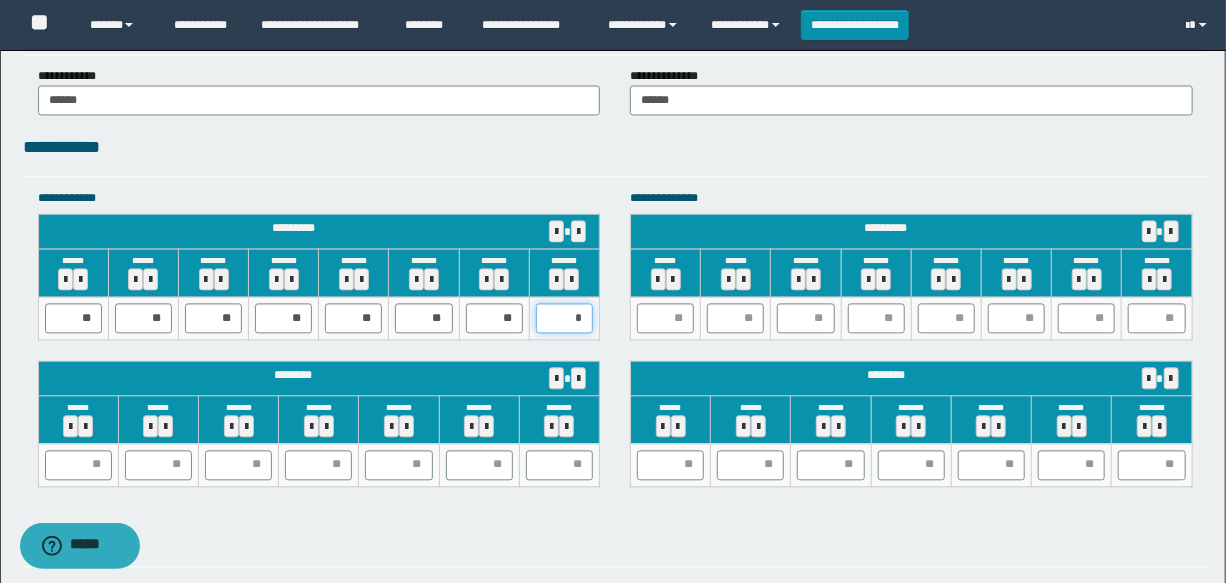 type on "**" 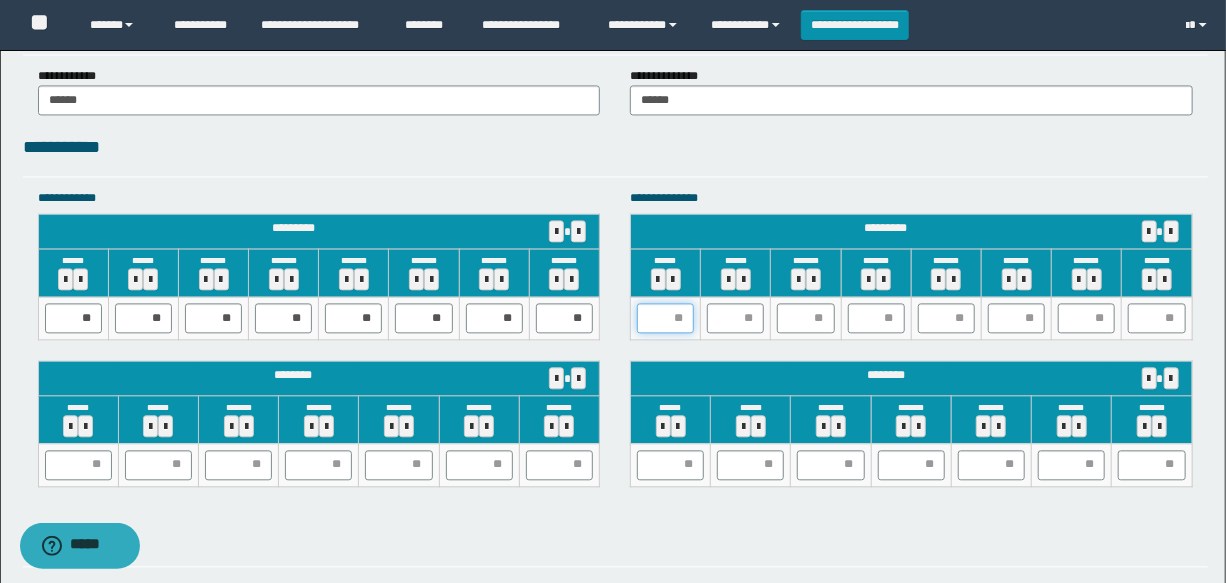 click at bounding box center [665, 318] 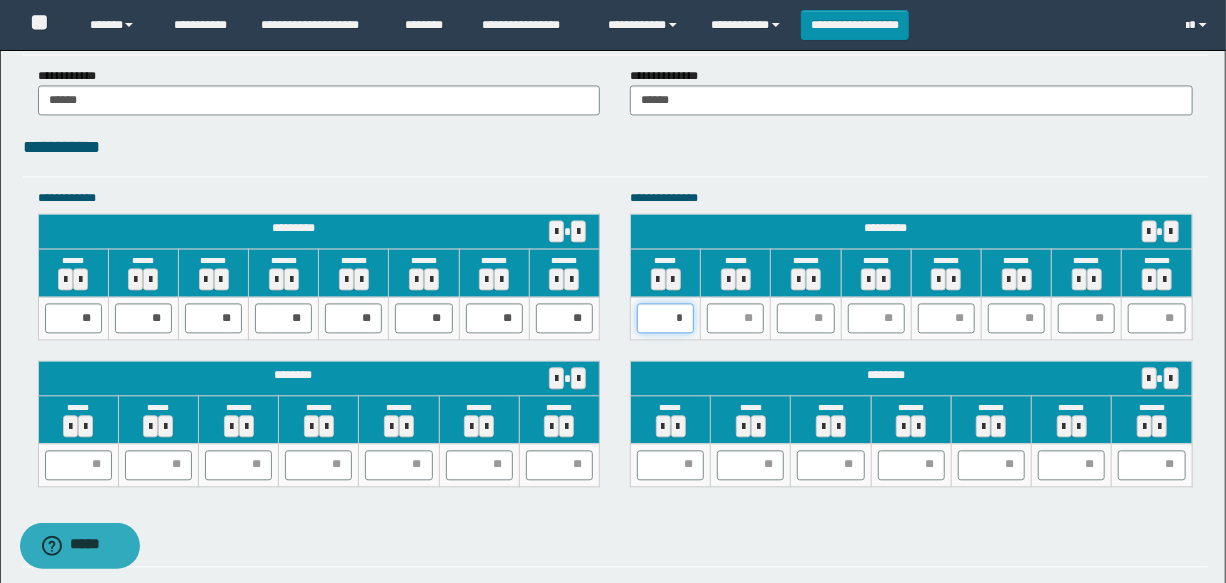 type on "**" 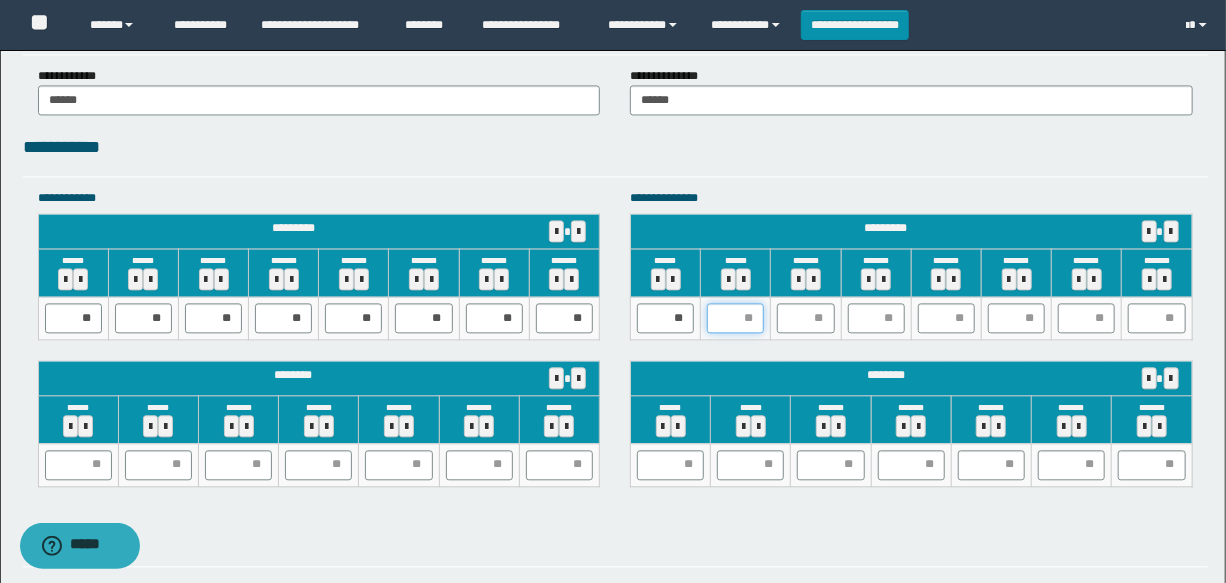click at bounding box center (735, 318) 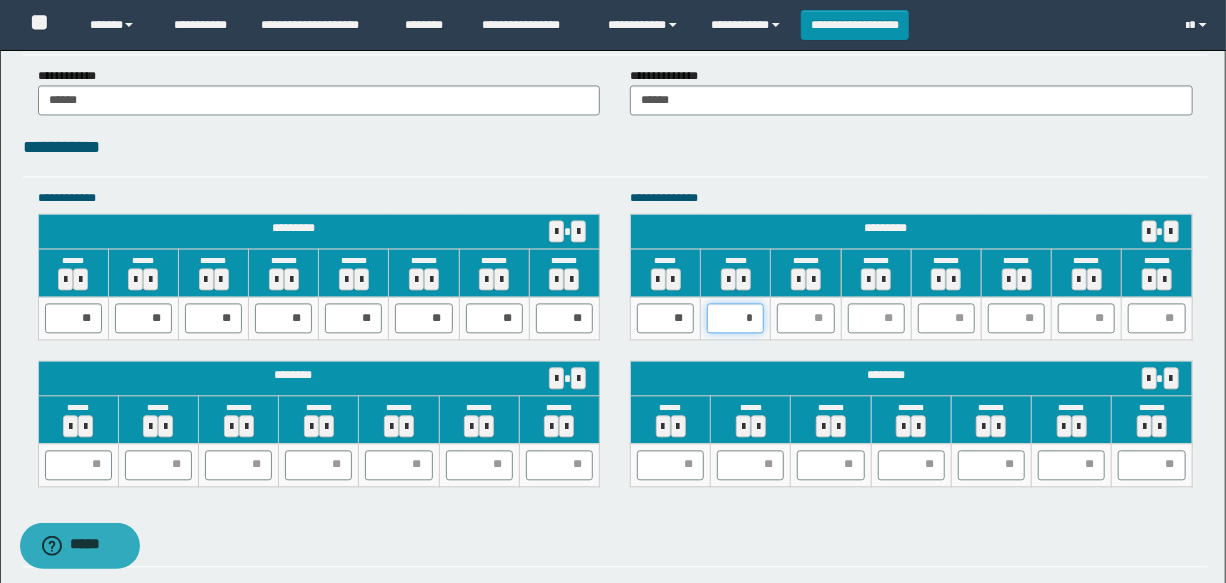 type on "**" 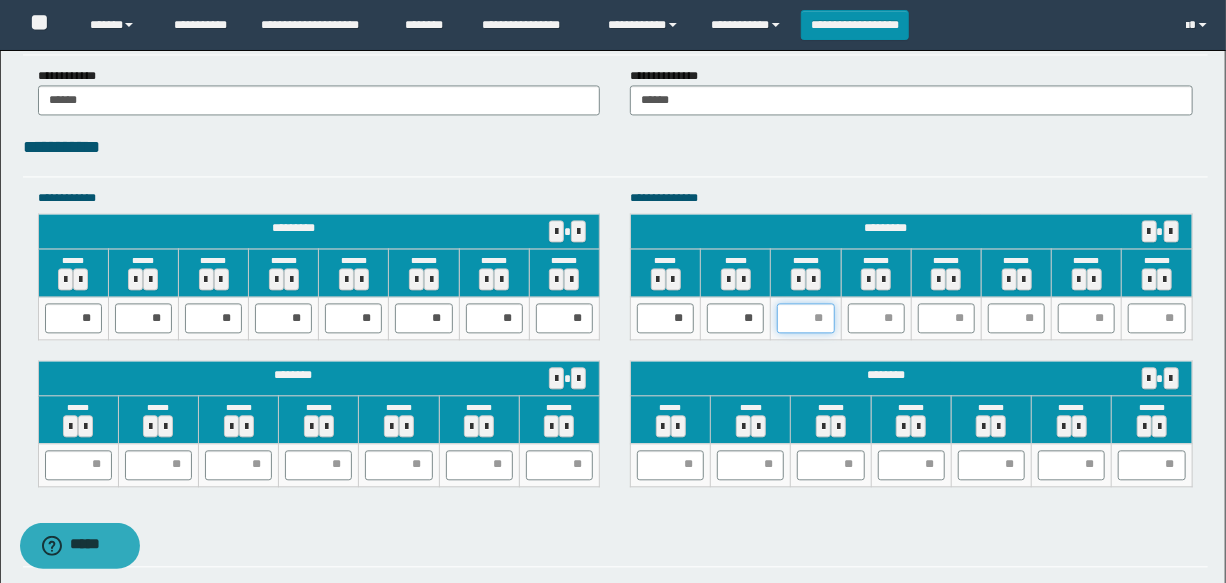 click at bounding box center (805, 318) 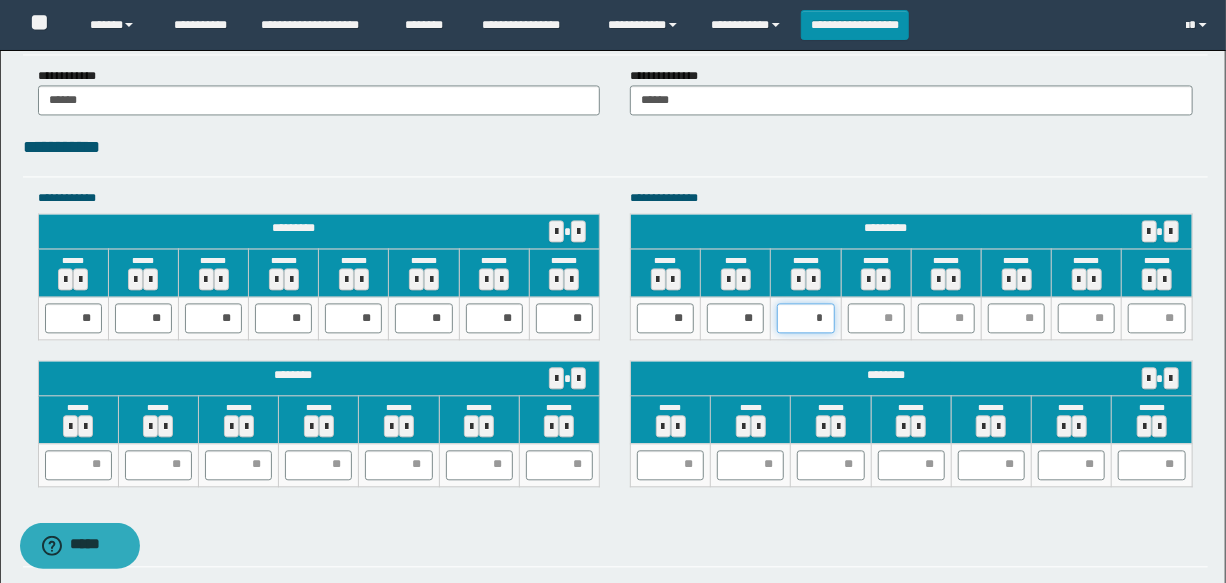 type on "**" 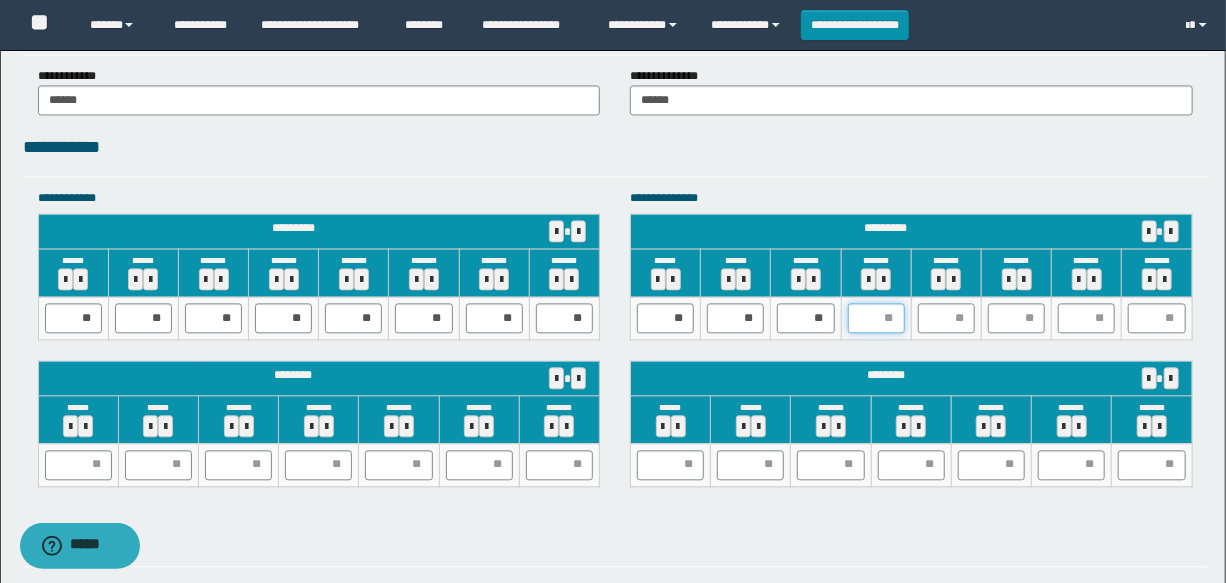 click at bounding box center [876, 318] 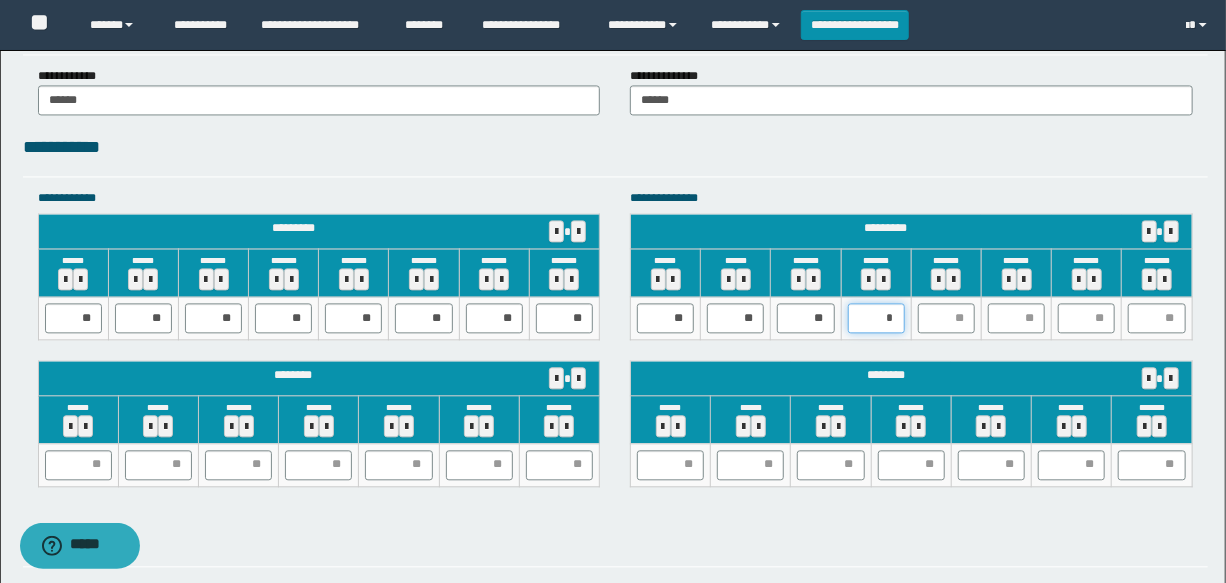 type on "**" 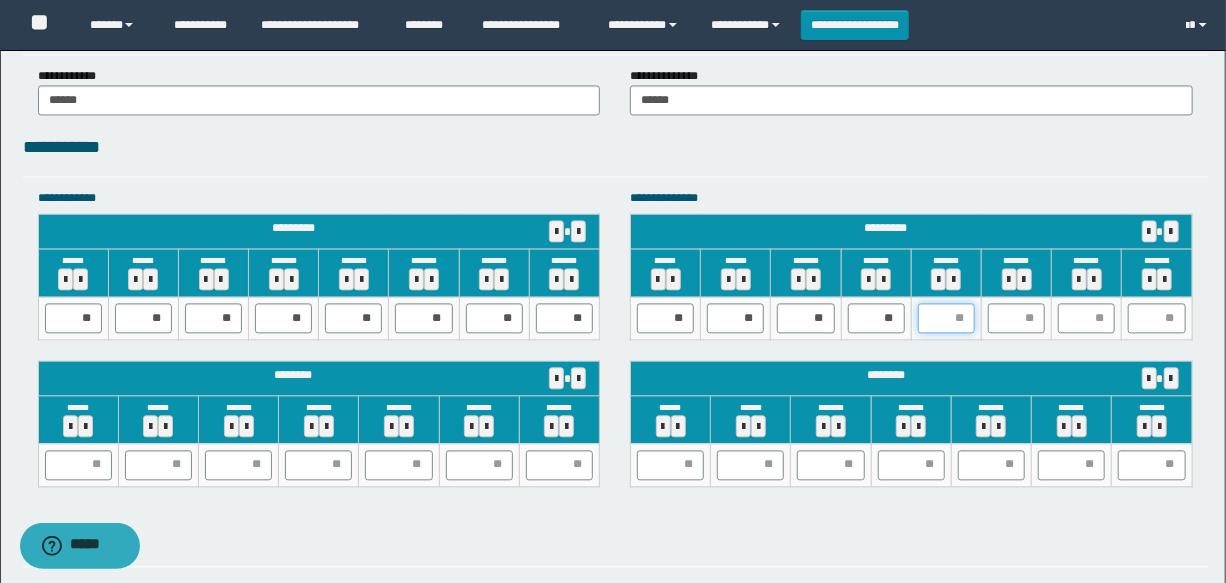 click at bounding box center (946, 318) 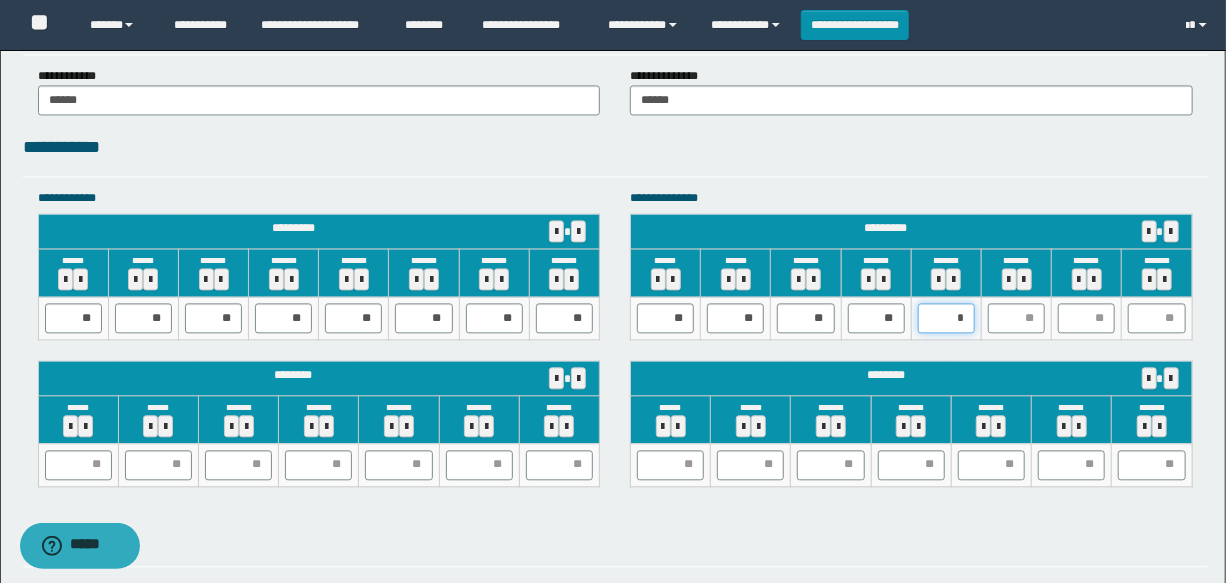 type on "**" 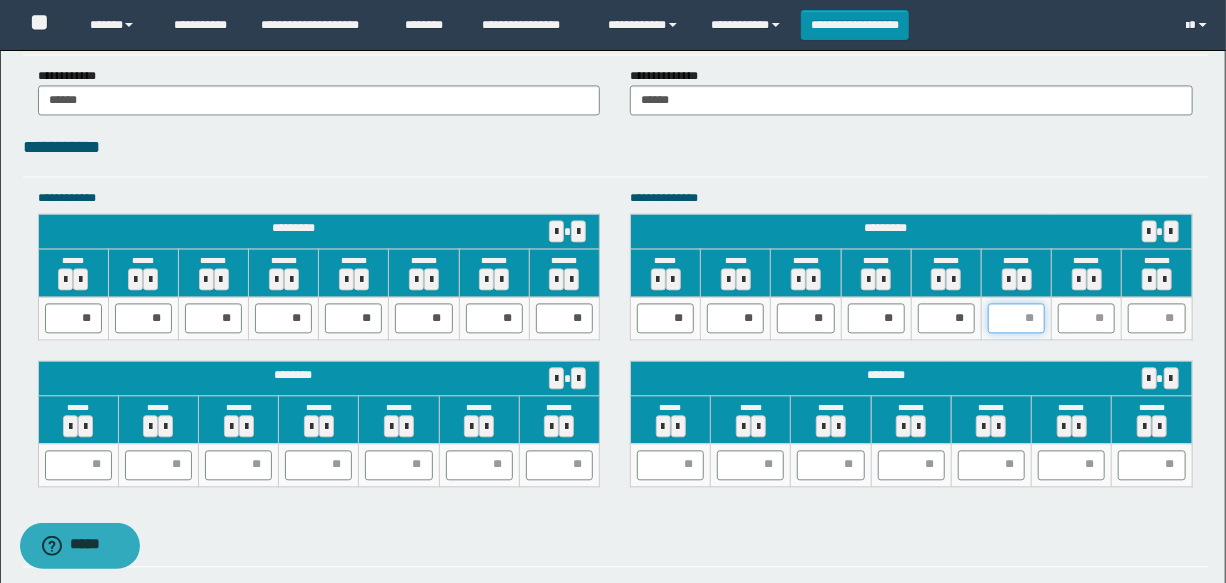 click at bounding box center (1016, 318) 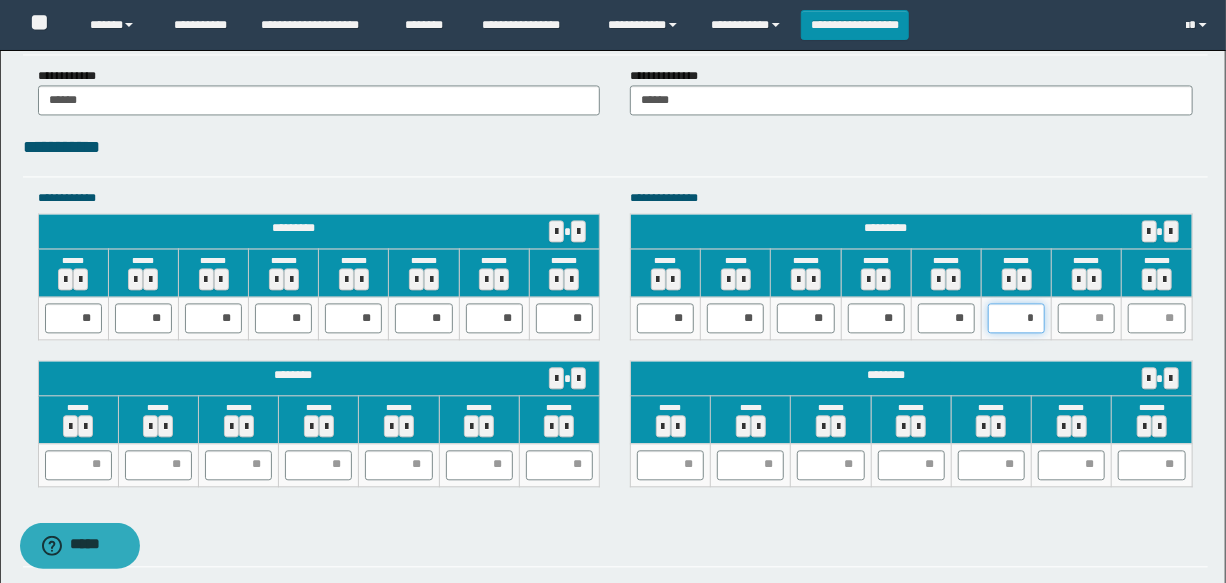 type on "**" 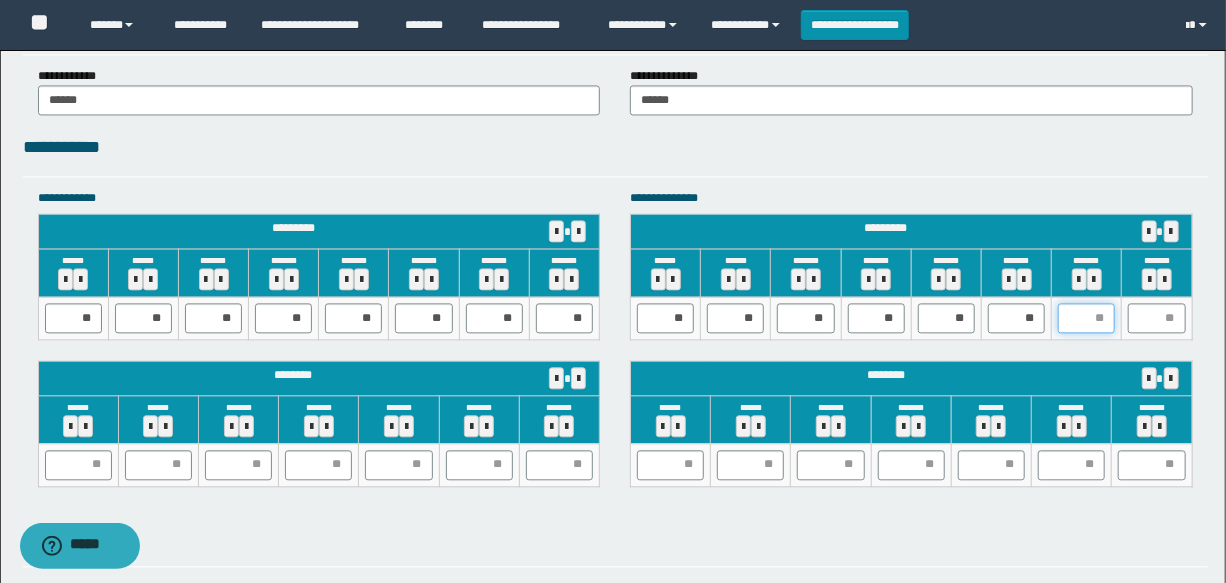 click at bounding box center (1086, 318) 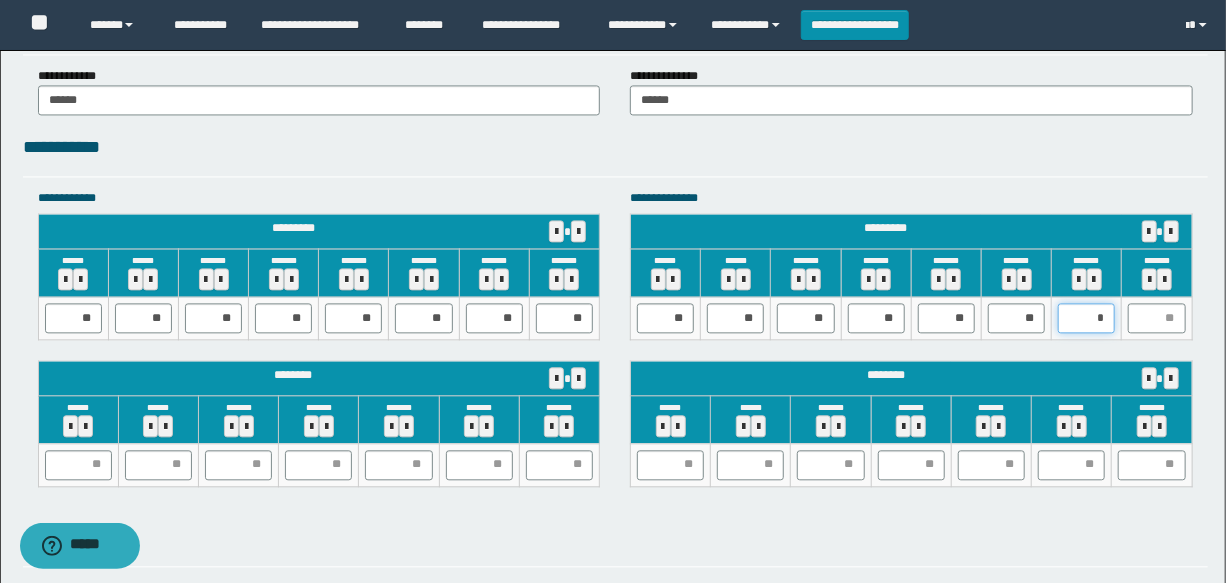 type on "**" 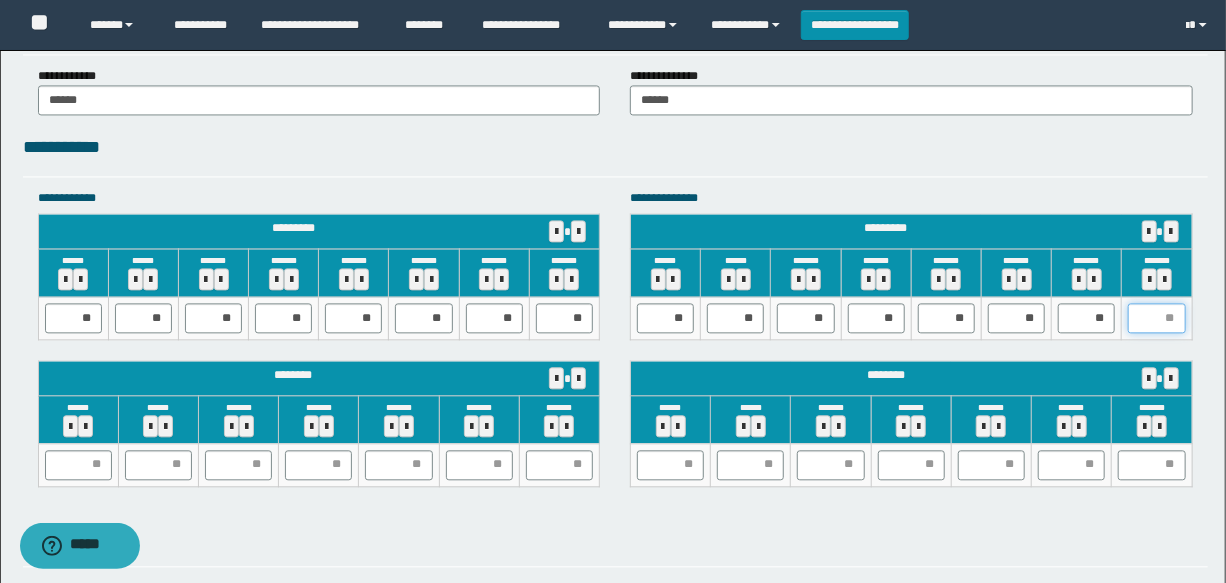 click at bounding box center (1156, 318) 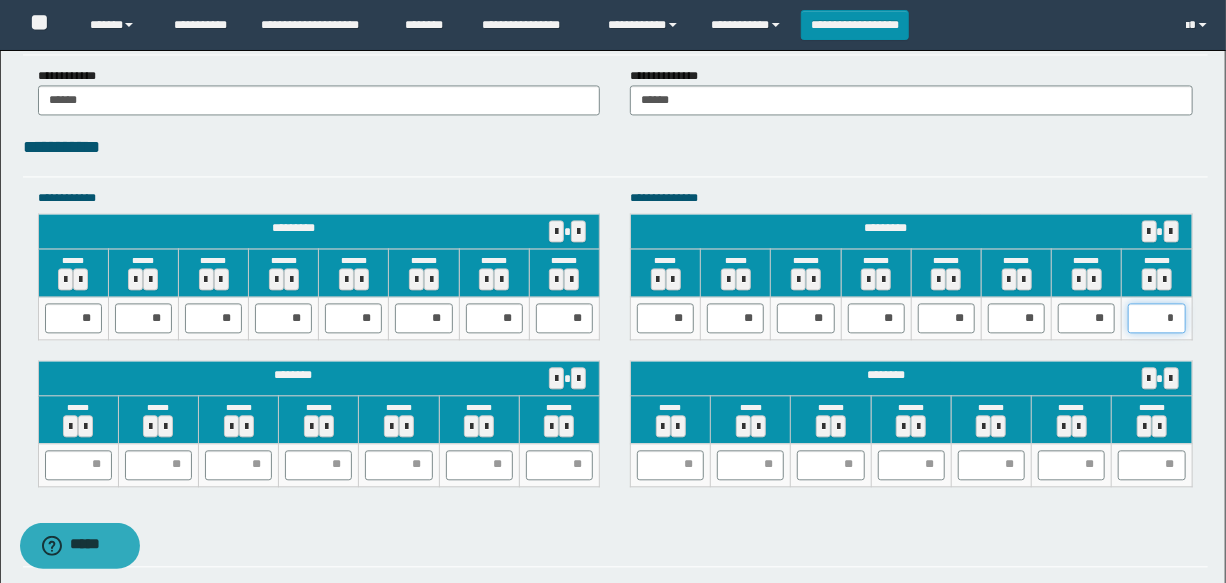type on "**" 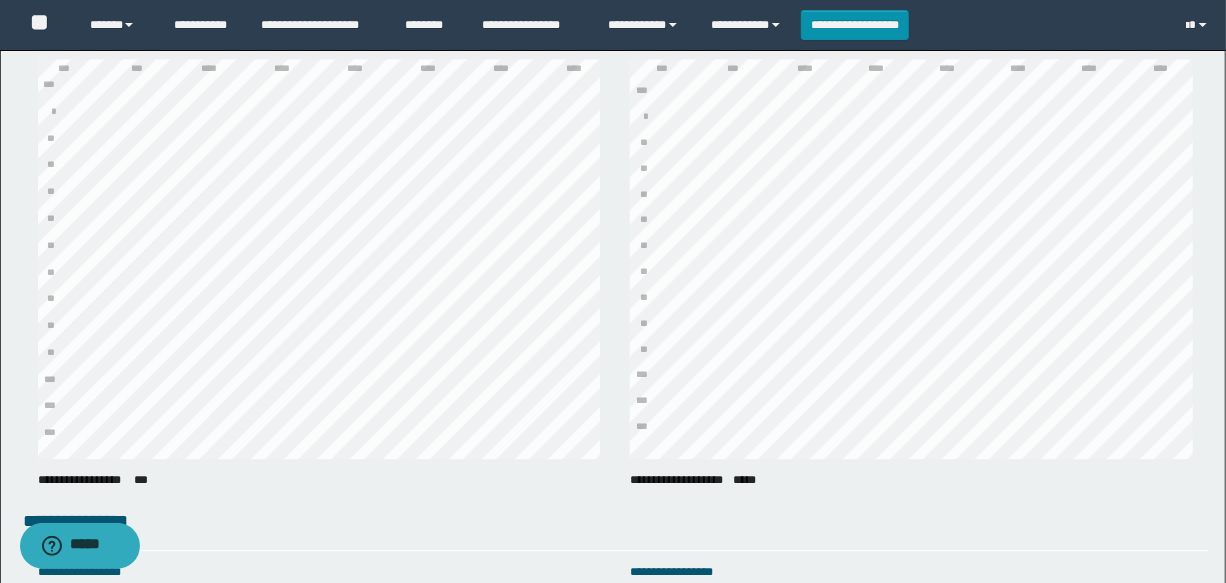 scroll, scrollTop: 2636, scrollLeft: 0, axis: vertical 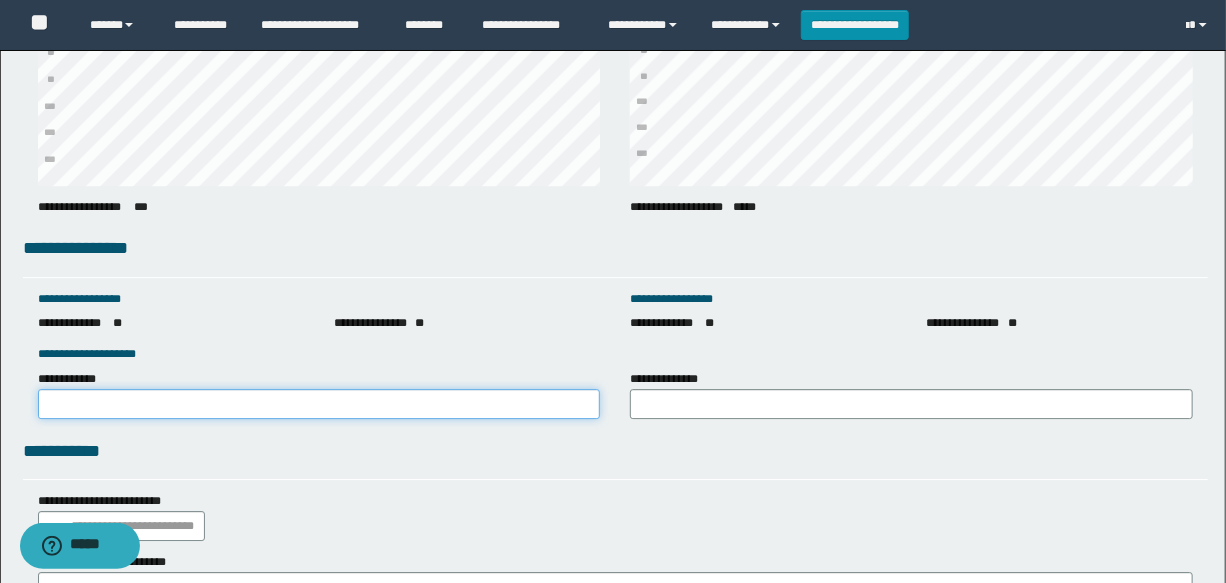 click on "**********" at bounding box center (319, 404) 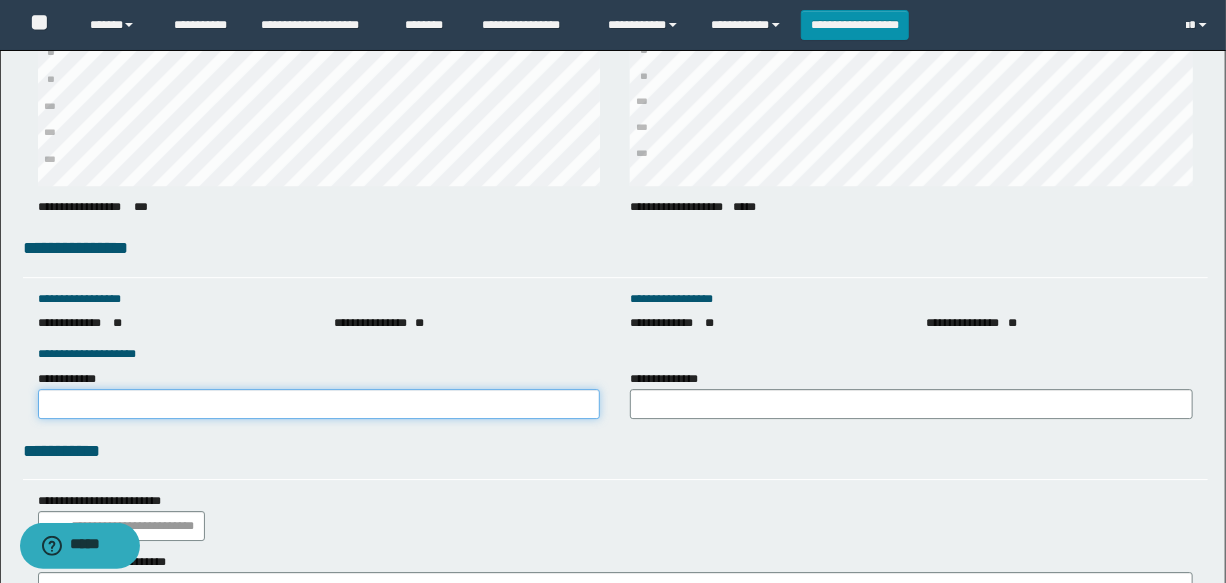 type on "**********" 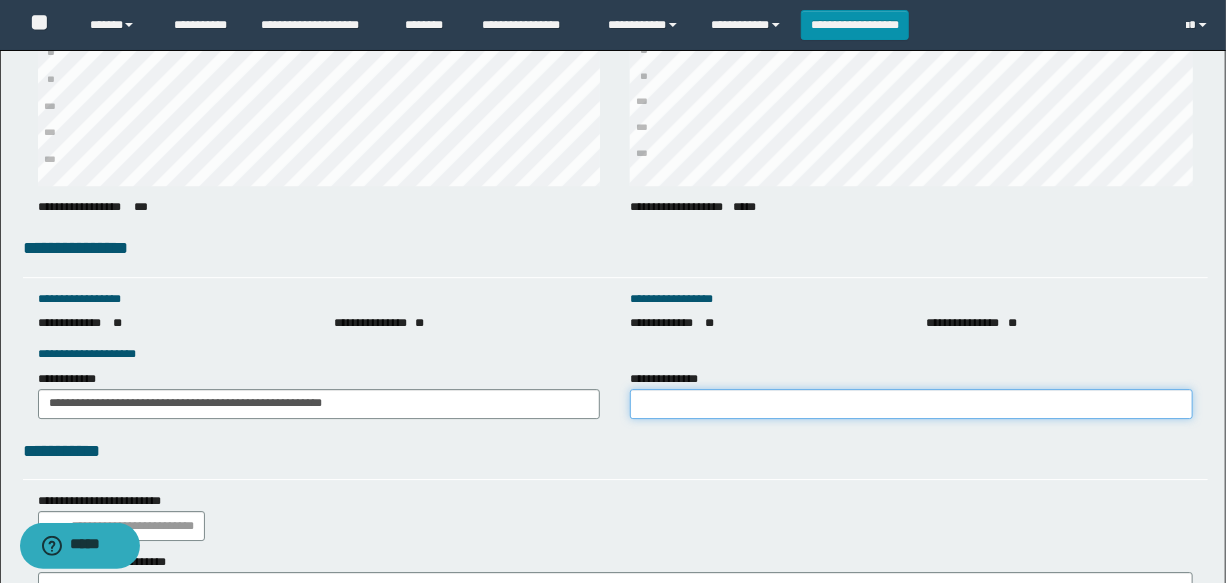 click on "**********" at bounding box center (911, 404) 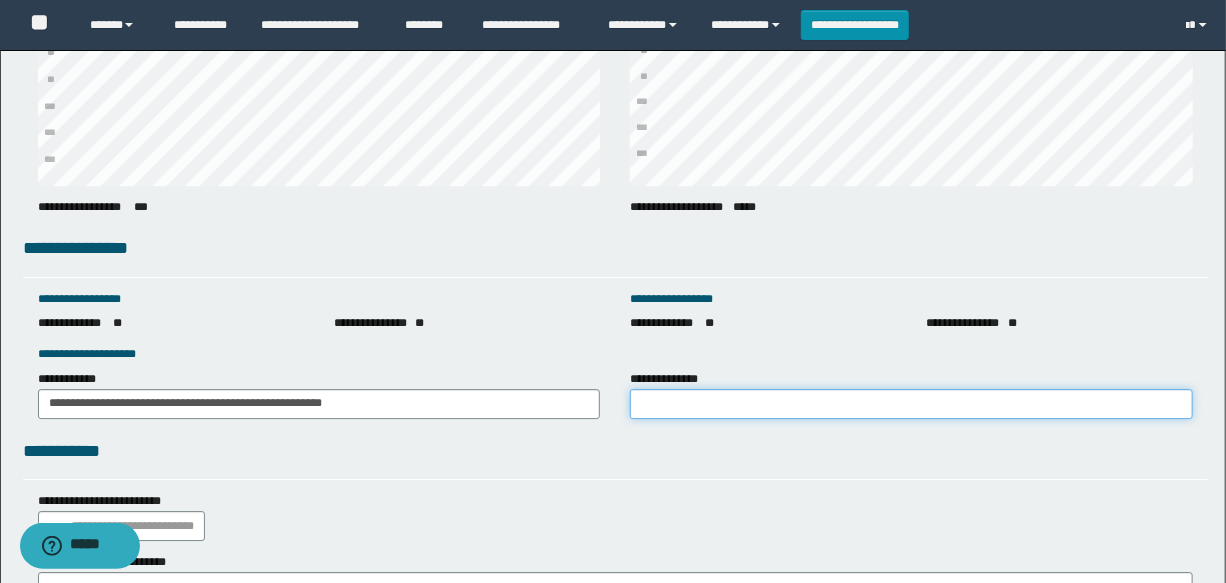 type on "**********" 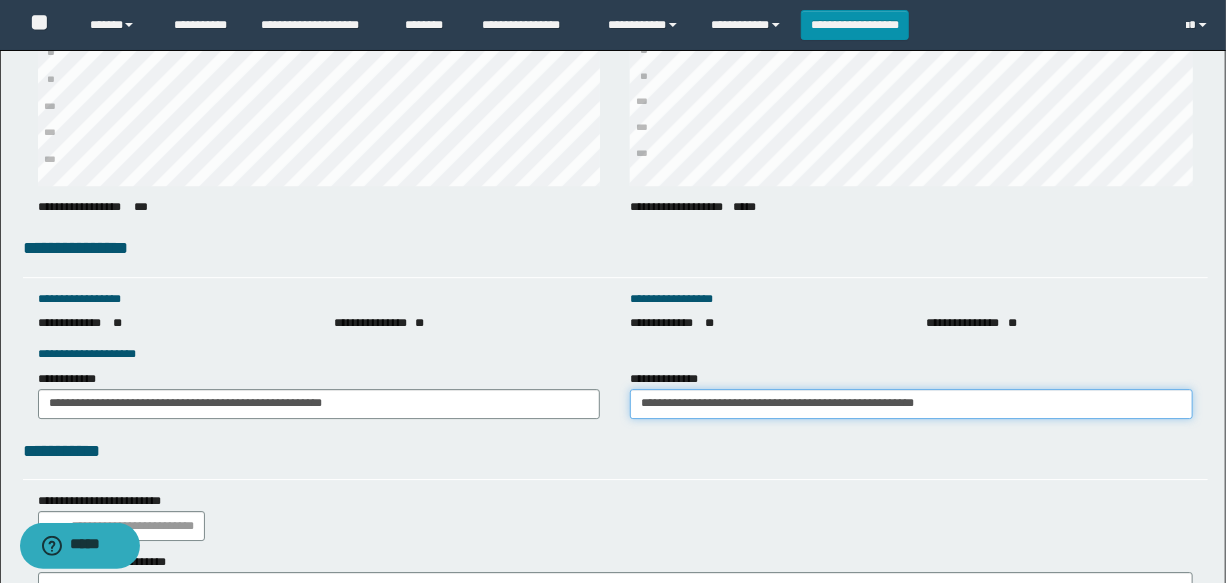 scroll, scrollTop: 2901, scrollLeft: 0, axis: vertical 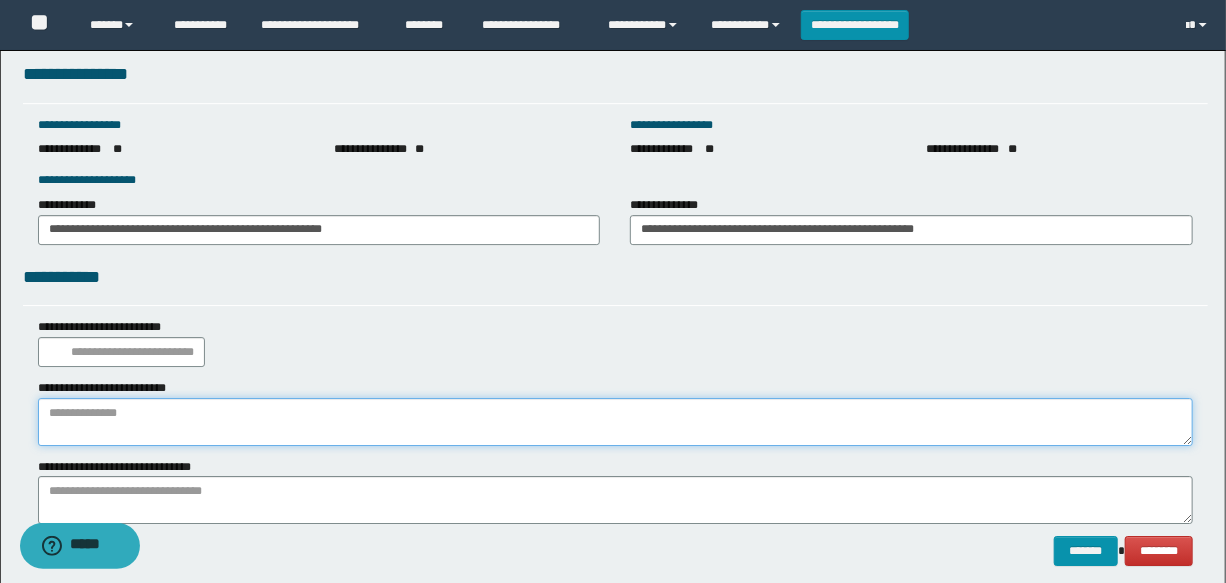 click at bounding box center [615, 422] 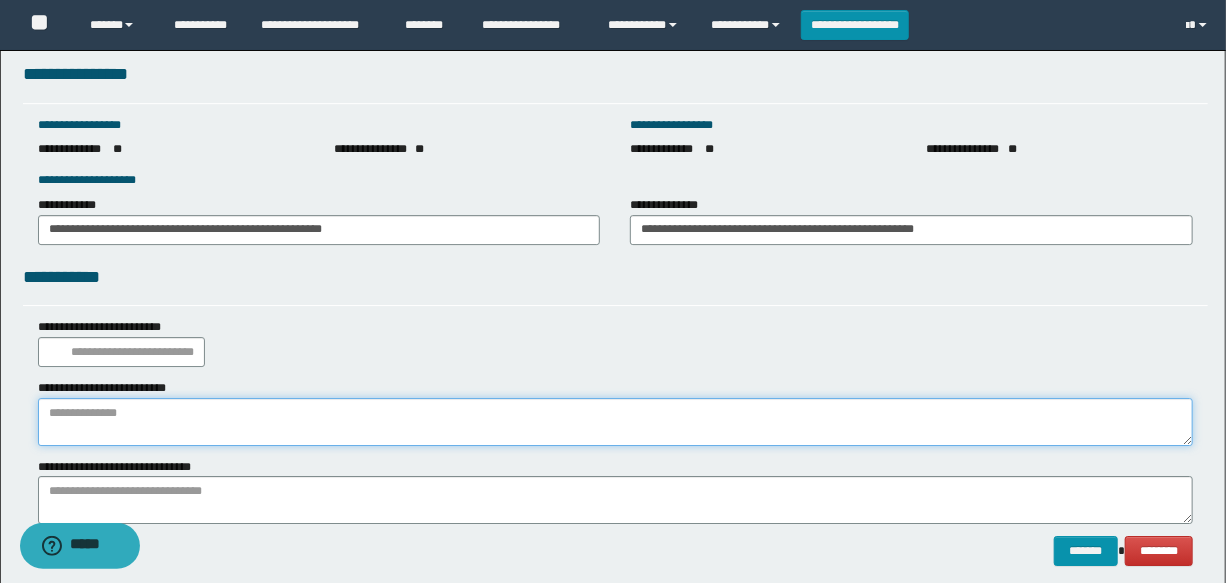 paste on "**********" 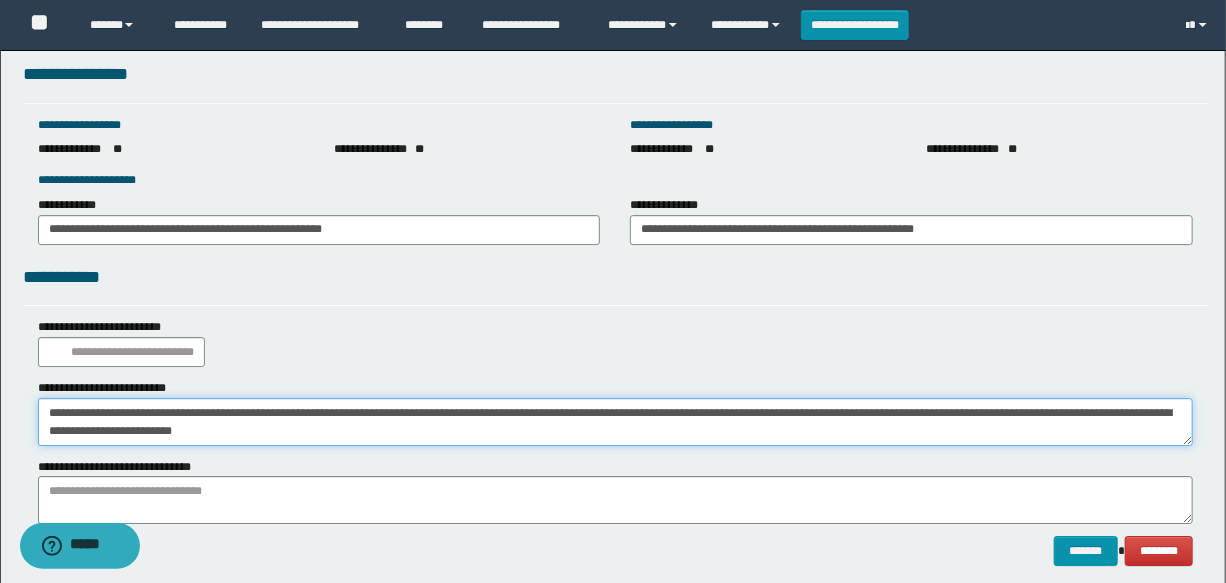 click on "**********" at bounding box center [615, 422] 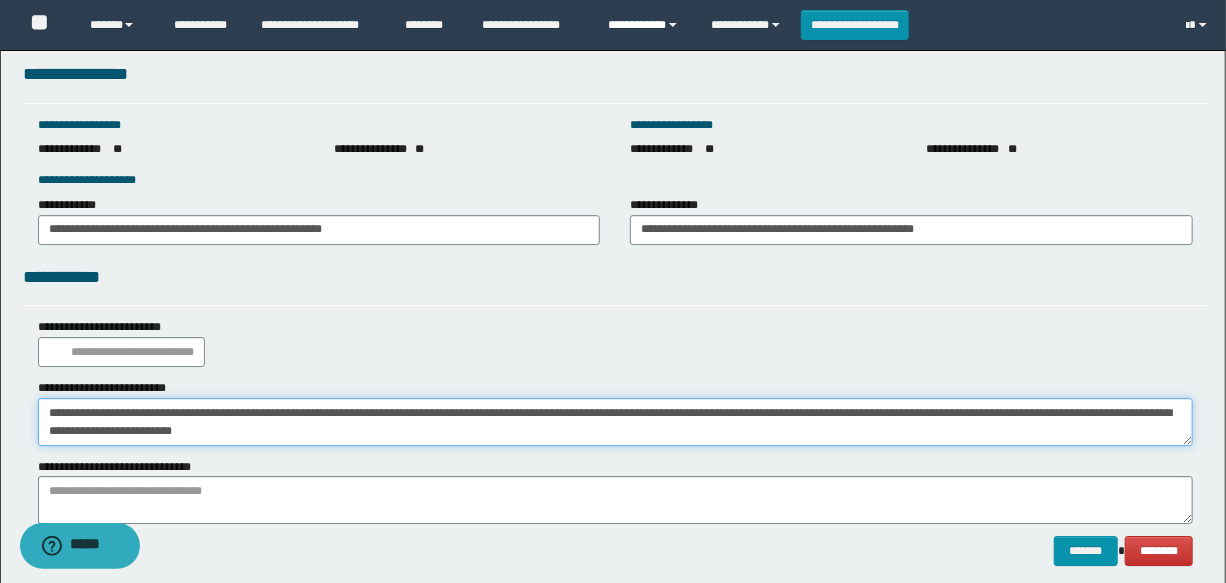 type on "**********" 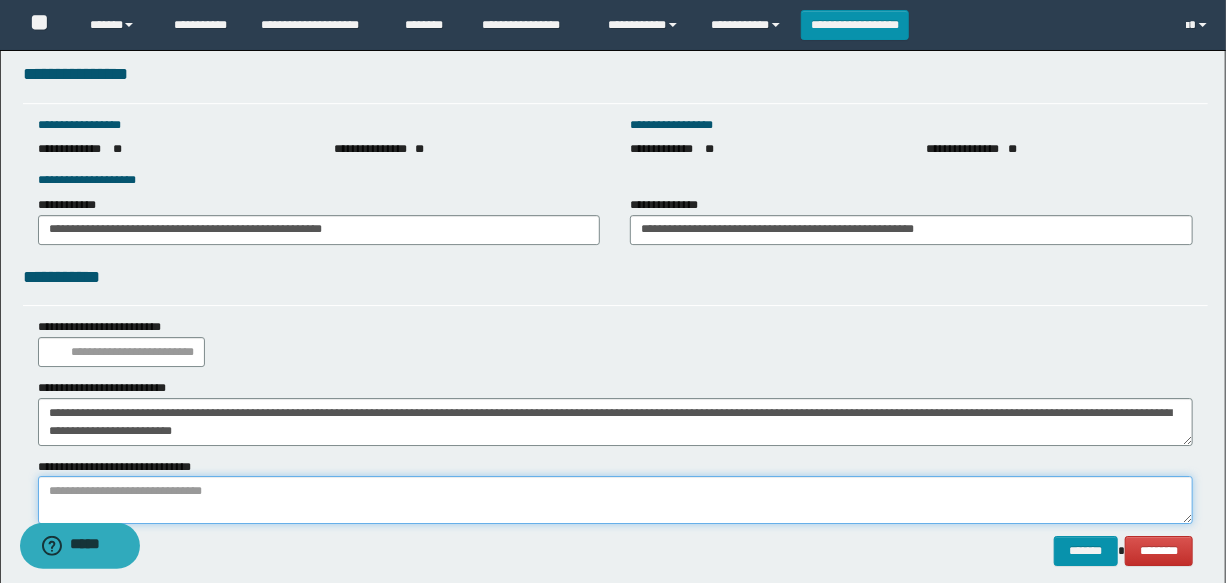 click at bounding box center [615, 500] 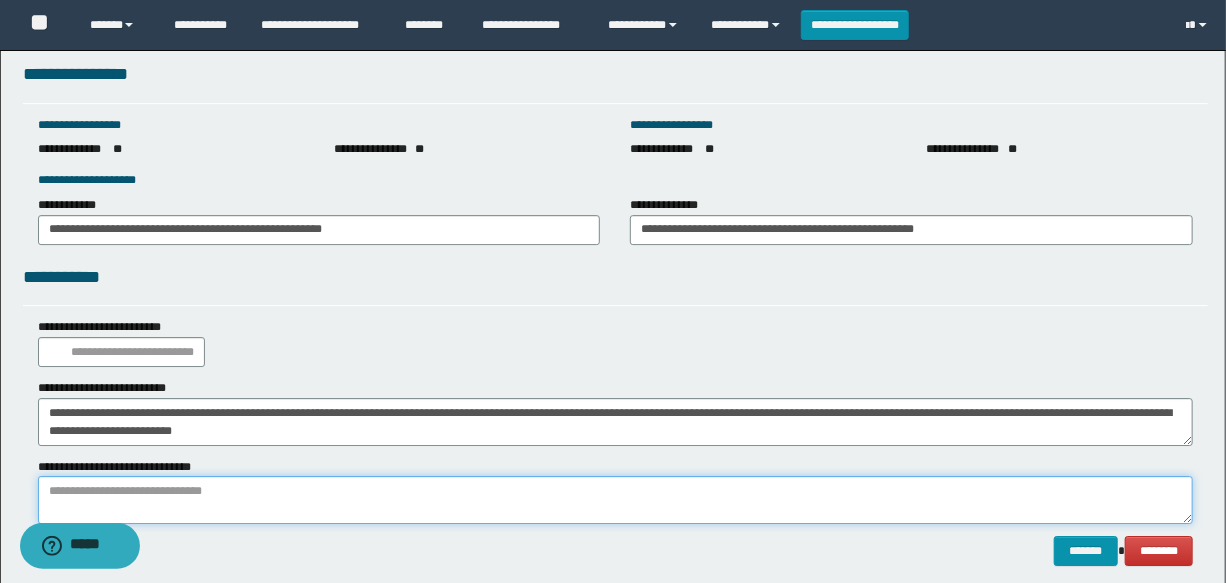 paste on "**********" 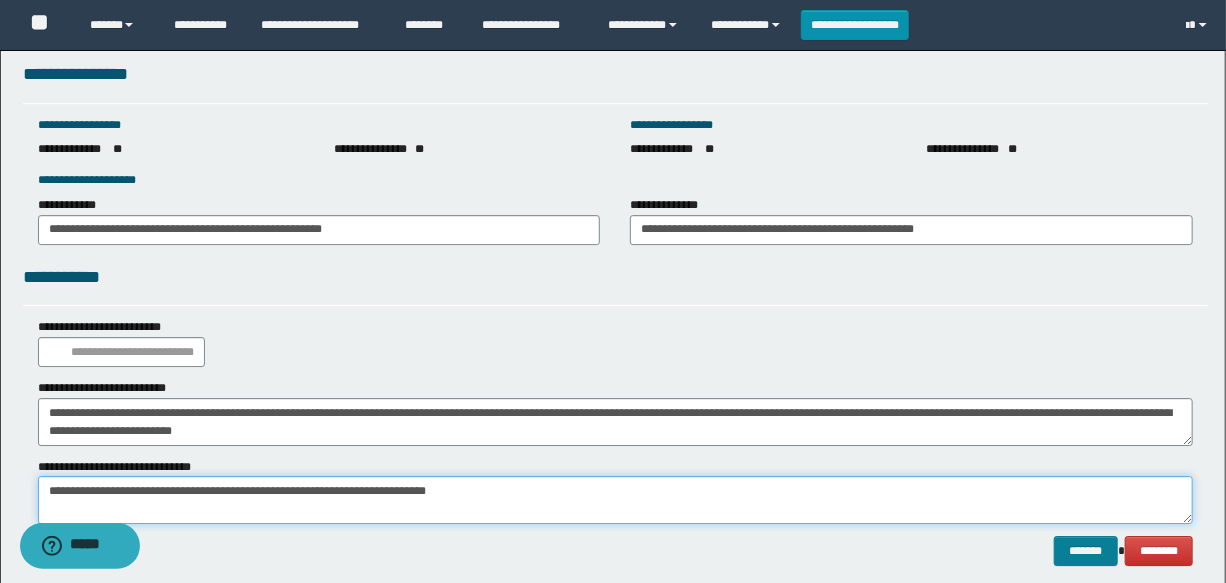 type on "**********" 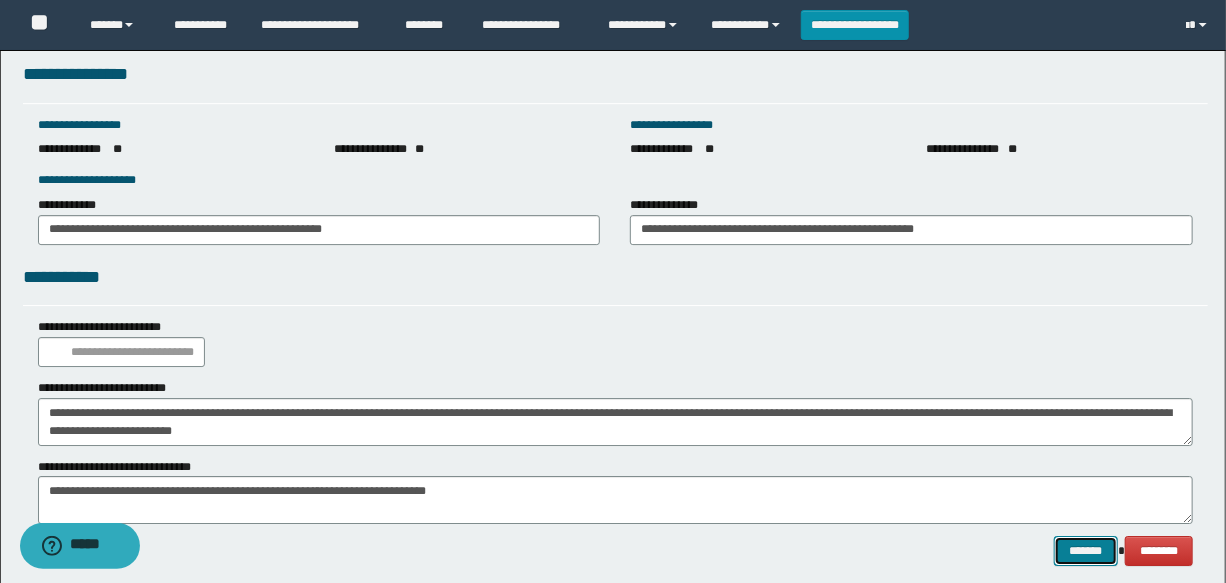 click on "*******" at bounding box center [1086, 551] 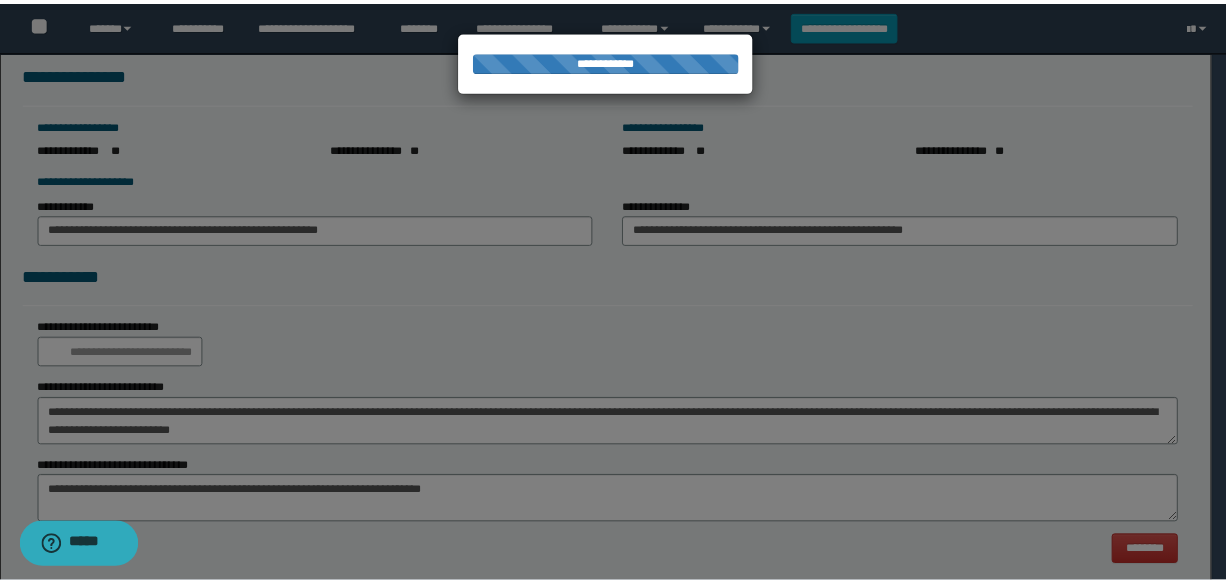 scroll, scrollTop: 0, scrollLeft: 0, axis: both 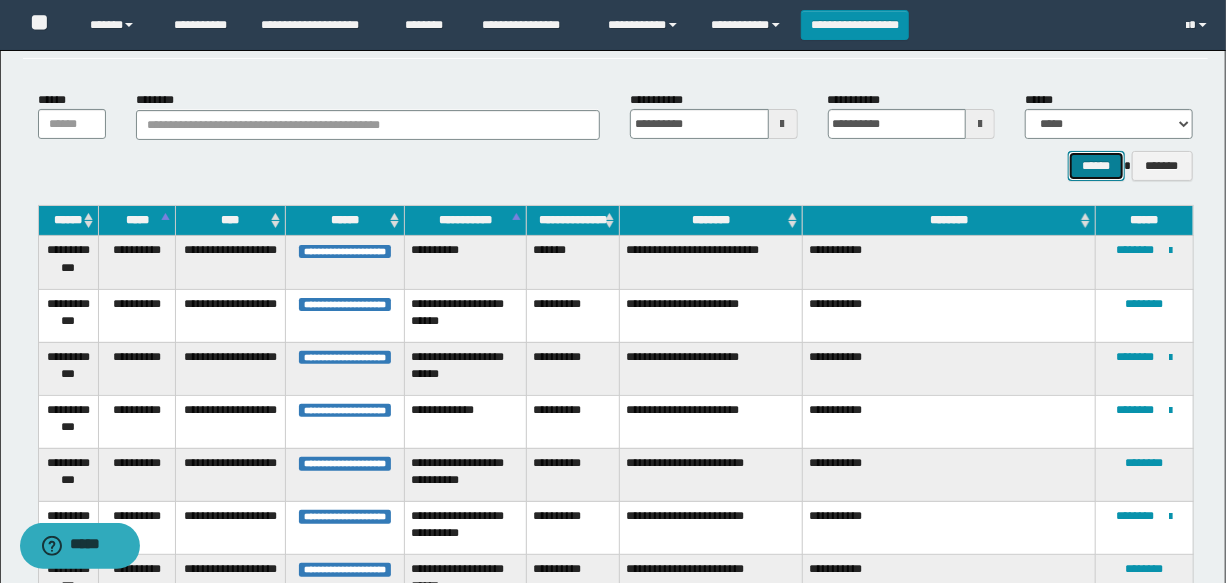 click on "******" at bounding box center [1096, 166] 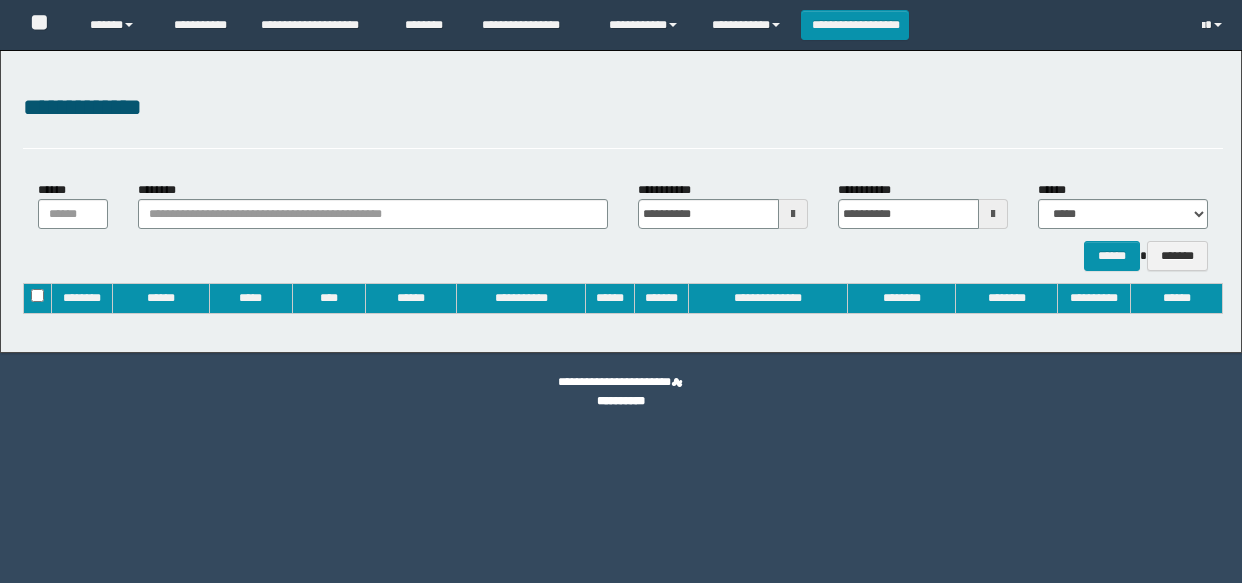 type on "**********" 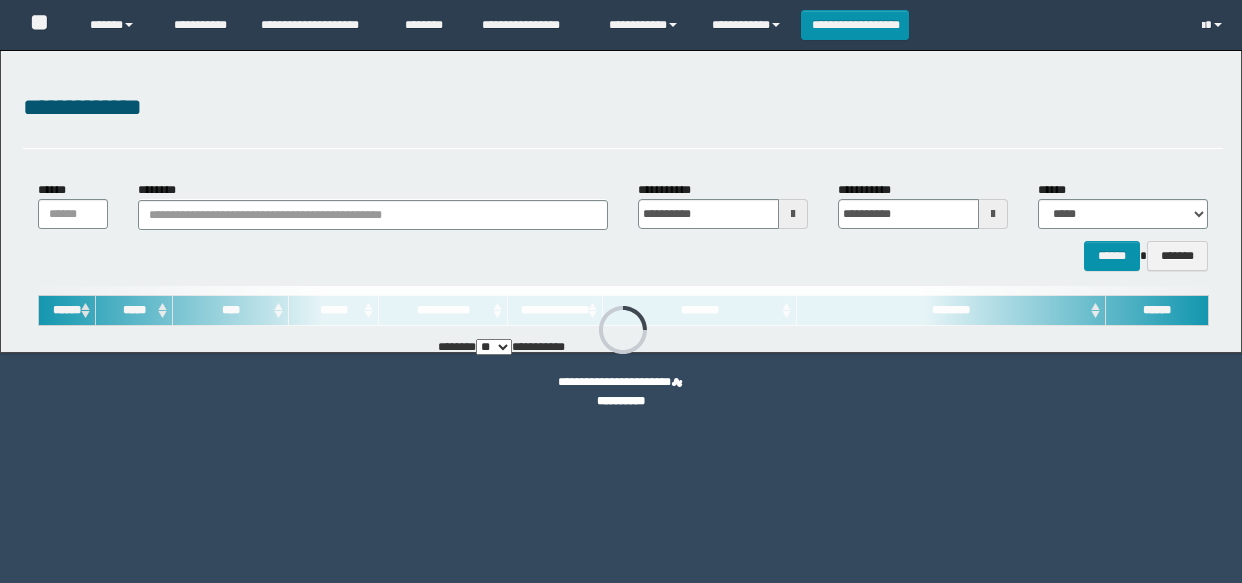 scroll, scrollTop: 0, scrollLeft: 0, axis: both 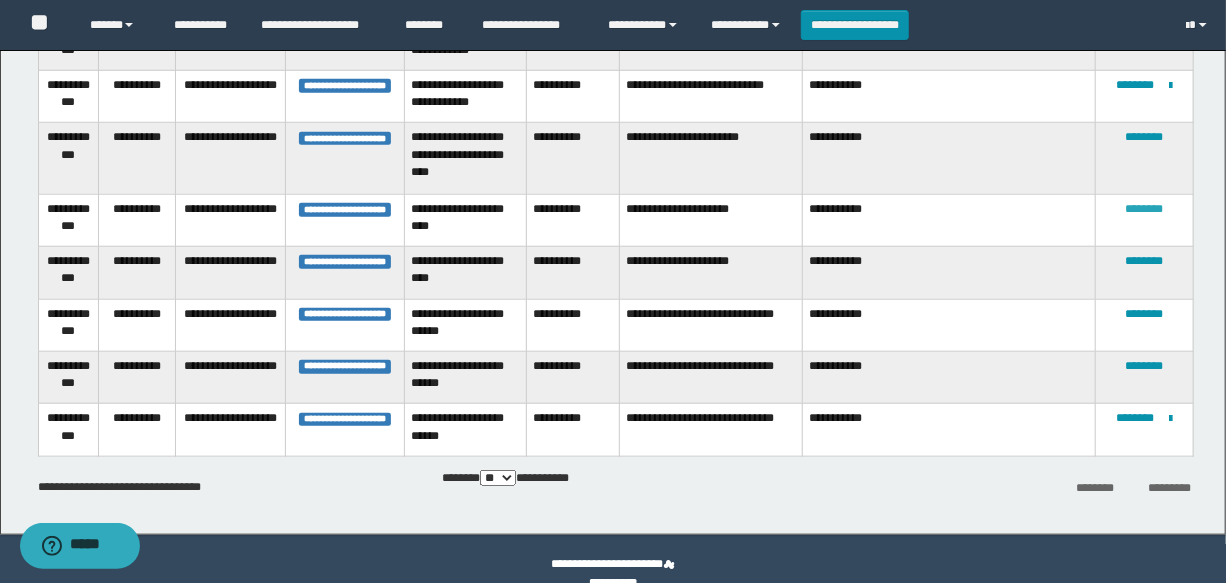 click on "********" at bounding box center (1144, 209) 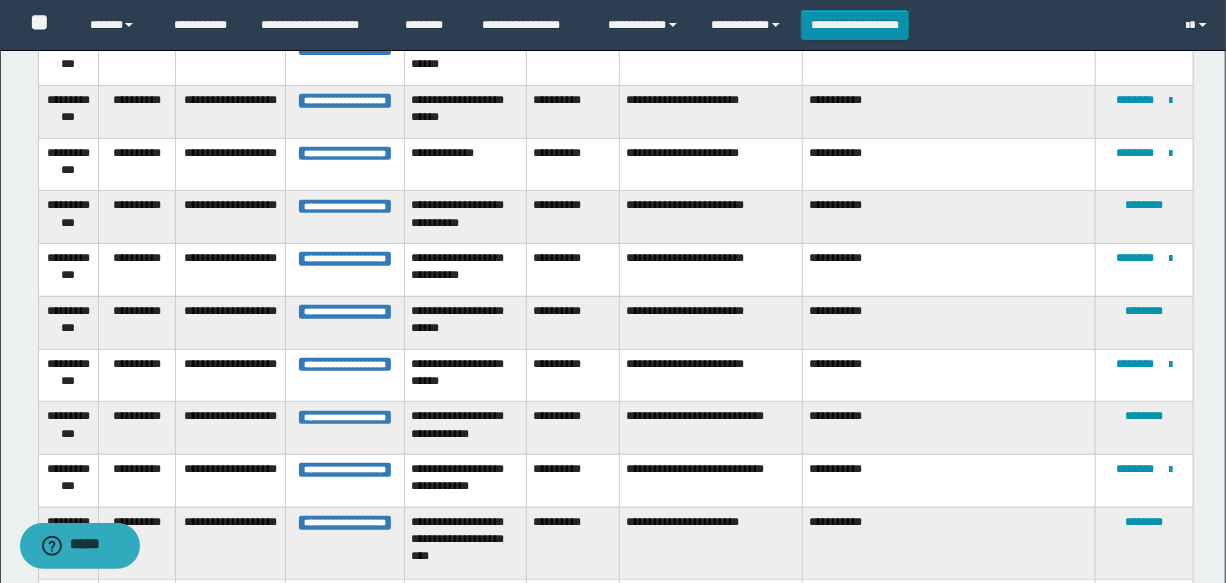 scroll, scrollTop: 619, scrollLeft: 0, axis: vertical 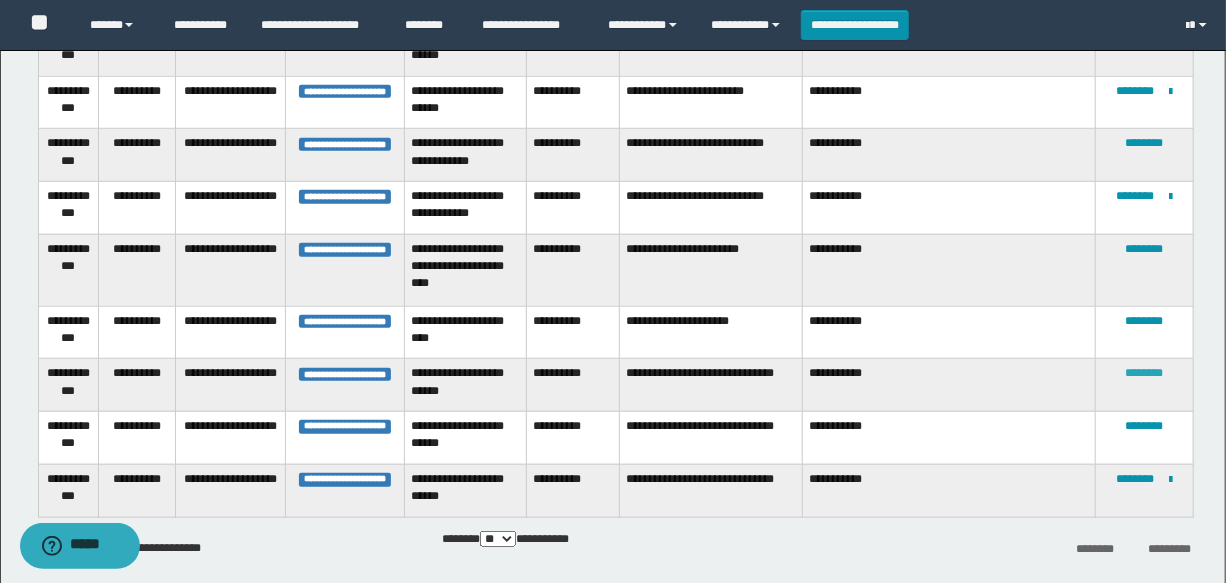 click on "********" at bounding box center (1144, 373) 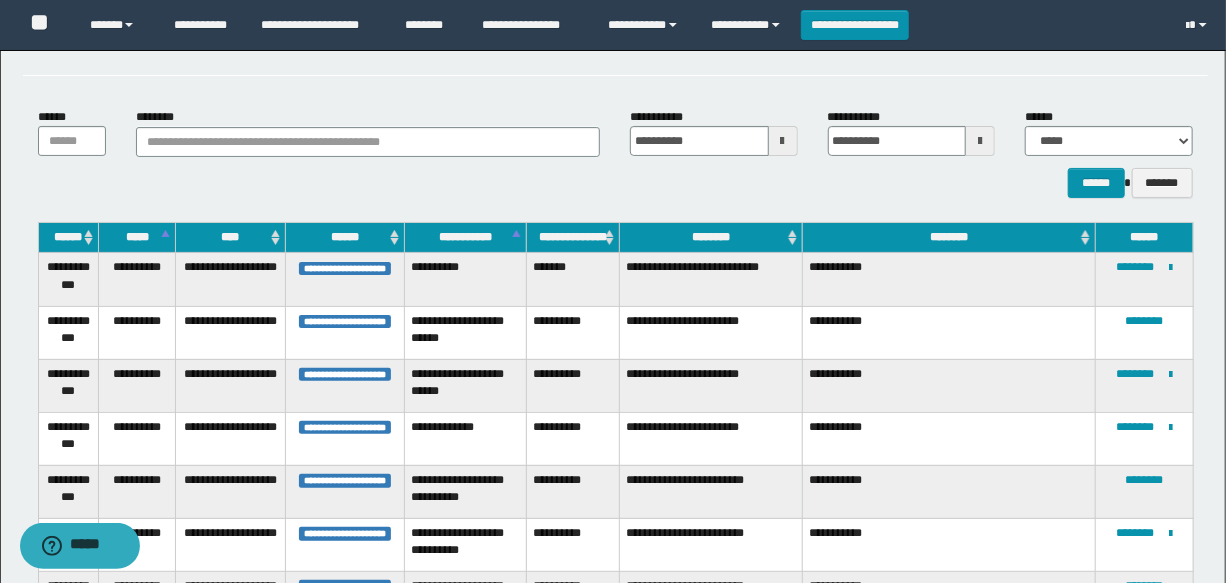 scroll, scrollTop: 0, scrollLeft: 0, axis: both 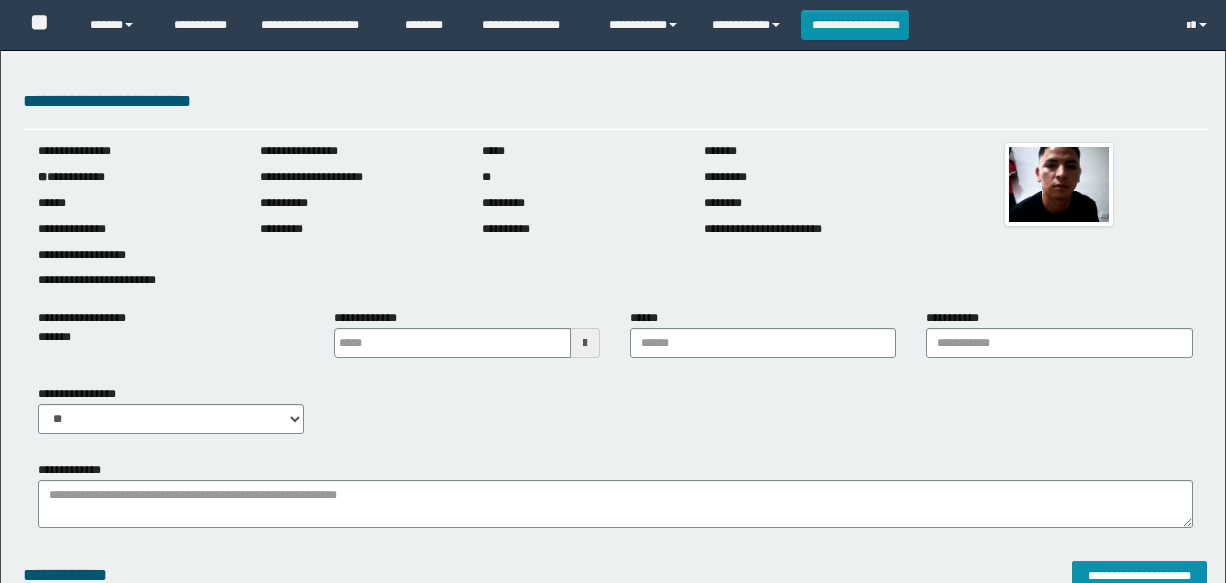 type 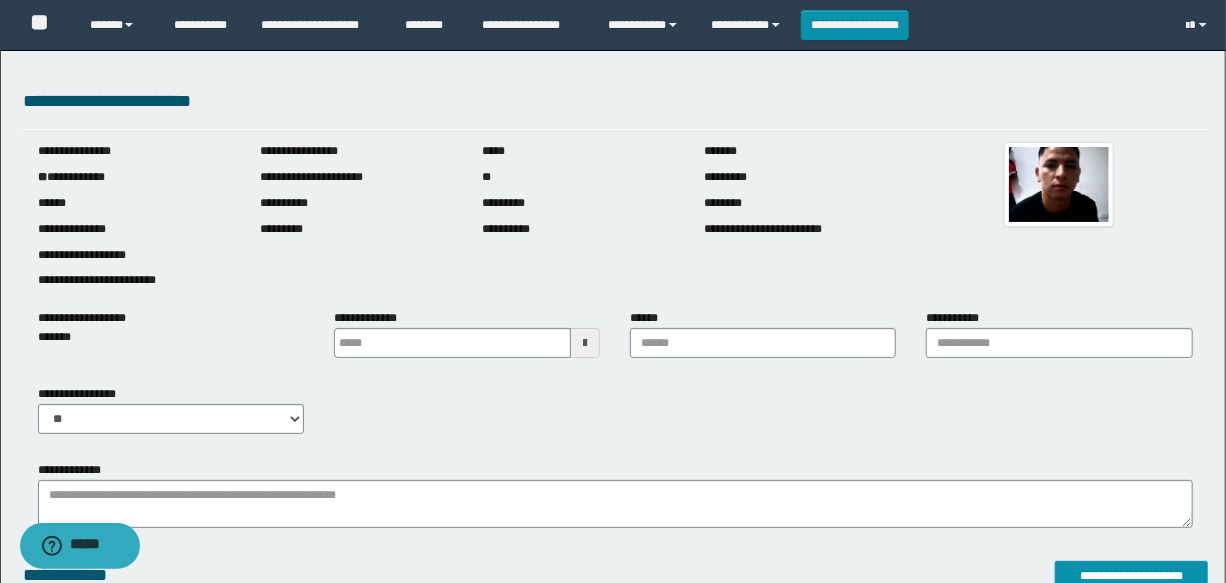 scroll, scrollTop: 0, scrollLeft: 0, axis: both 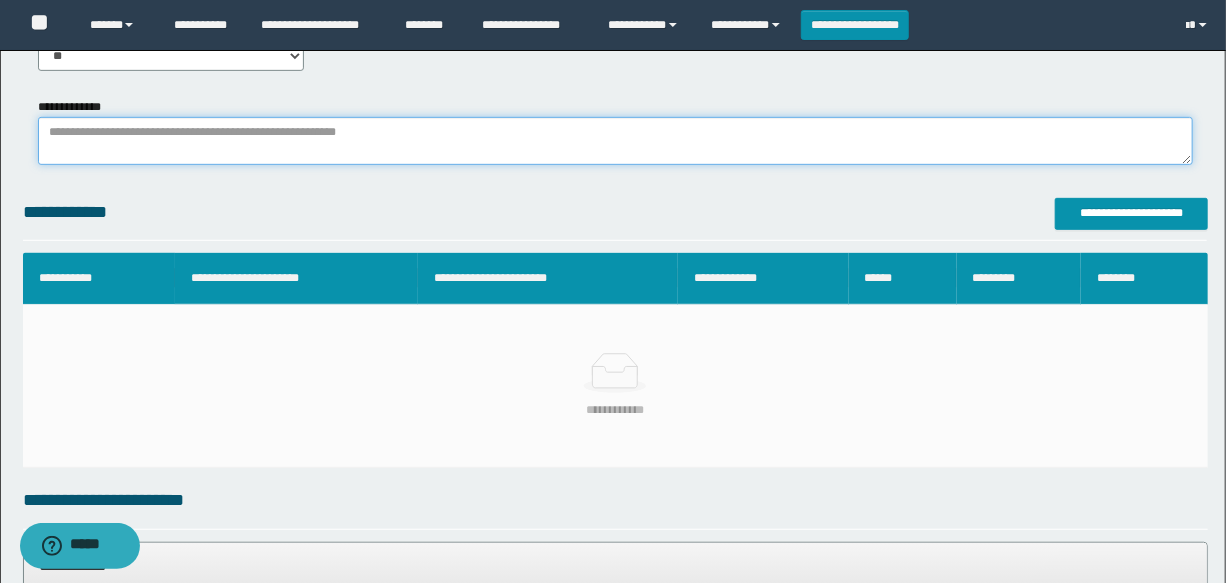 click on "**********" at bounding box center (615, 141) 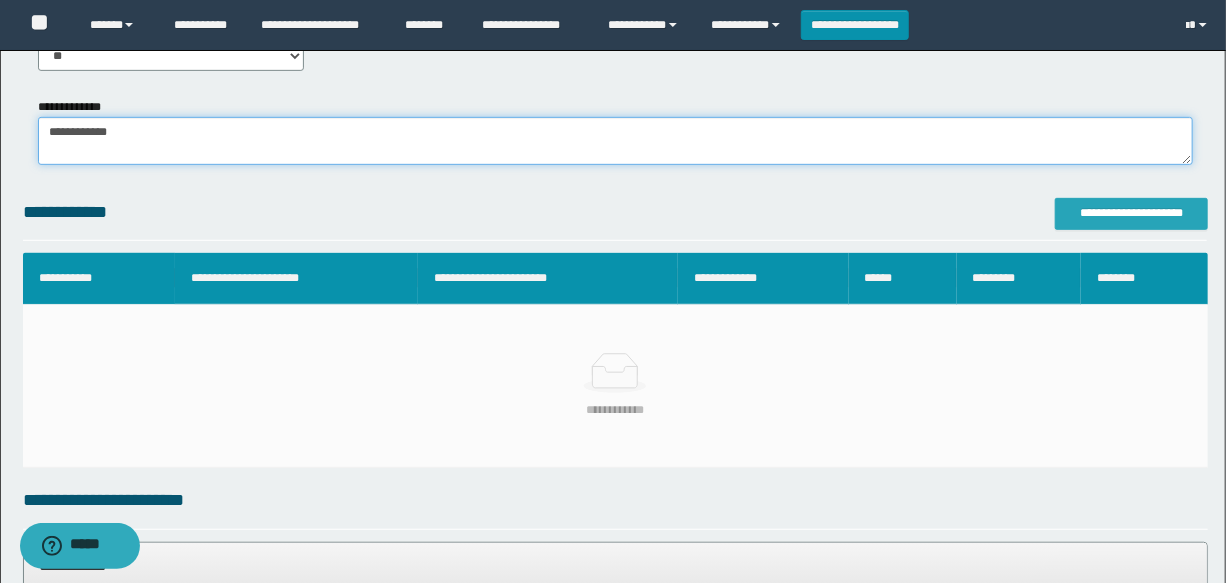 type on "**********" 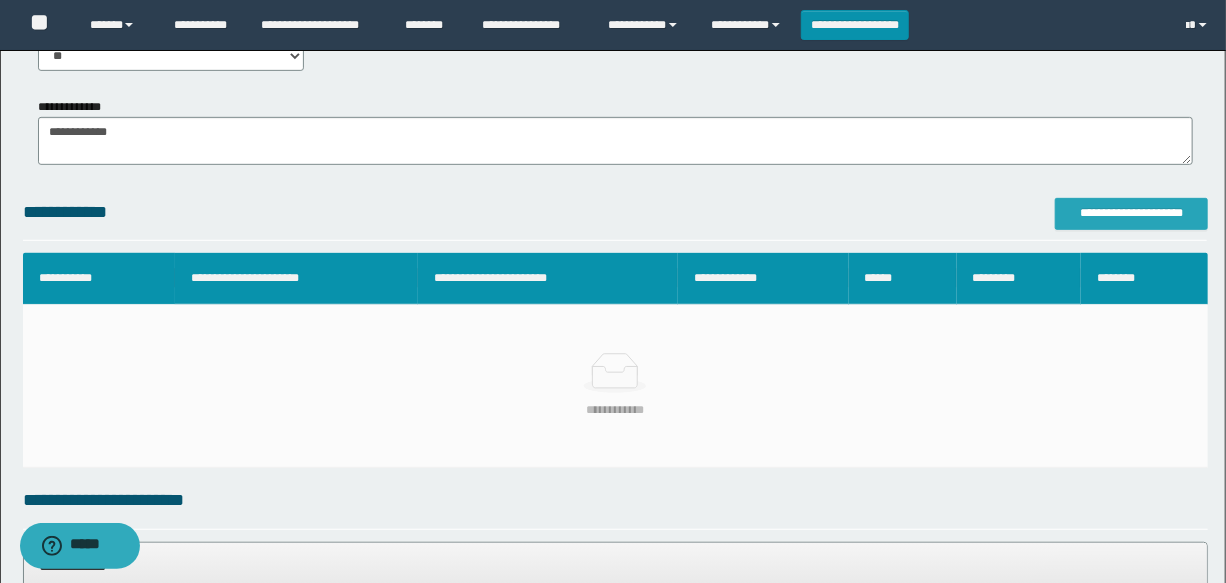 click on "**********" at bounding box center (1131, 213) 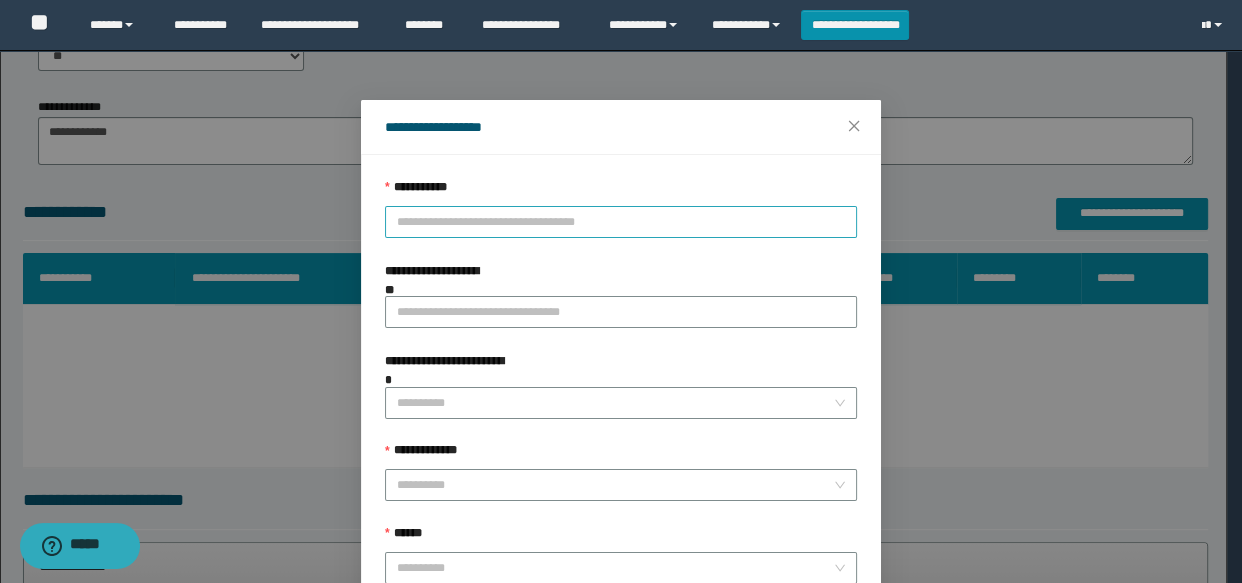 click on "**********" at bounding box center [621, 222] 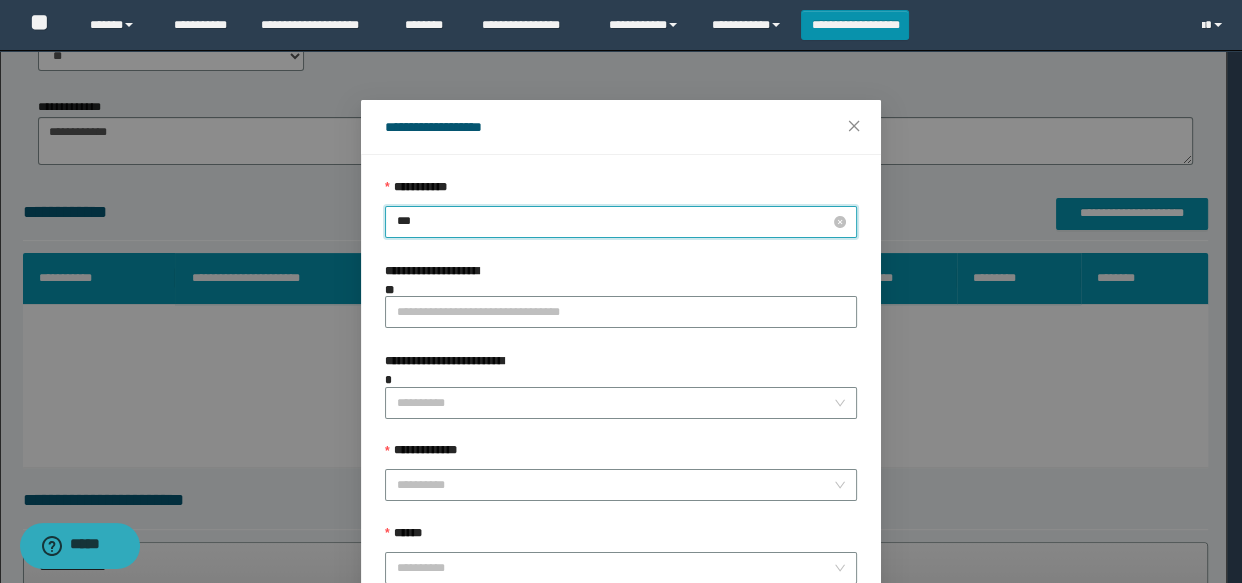 type on "****" 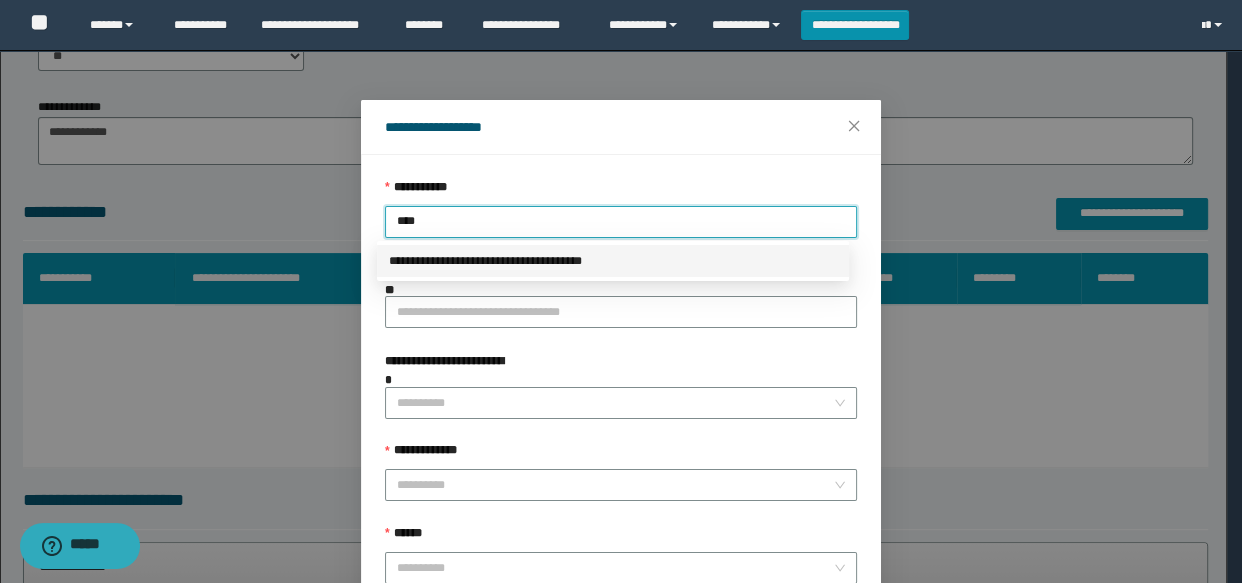 click on "**********" at bounding box center (613, 261) 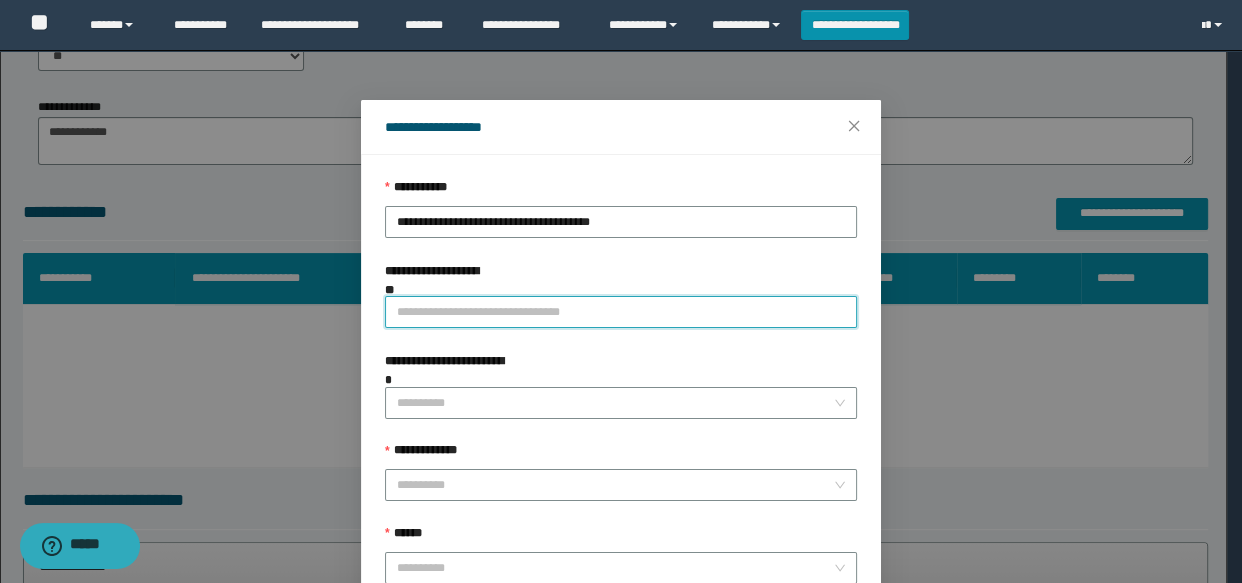 click on "**********" at bounding box center [621, 312] 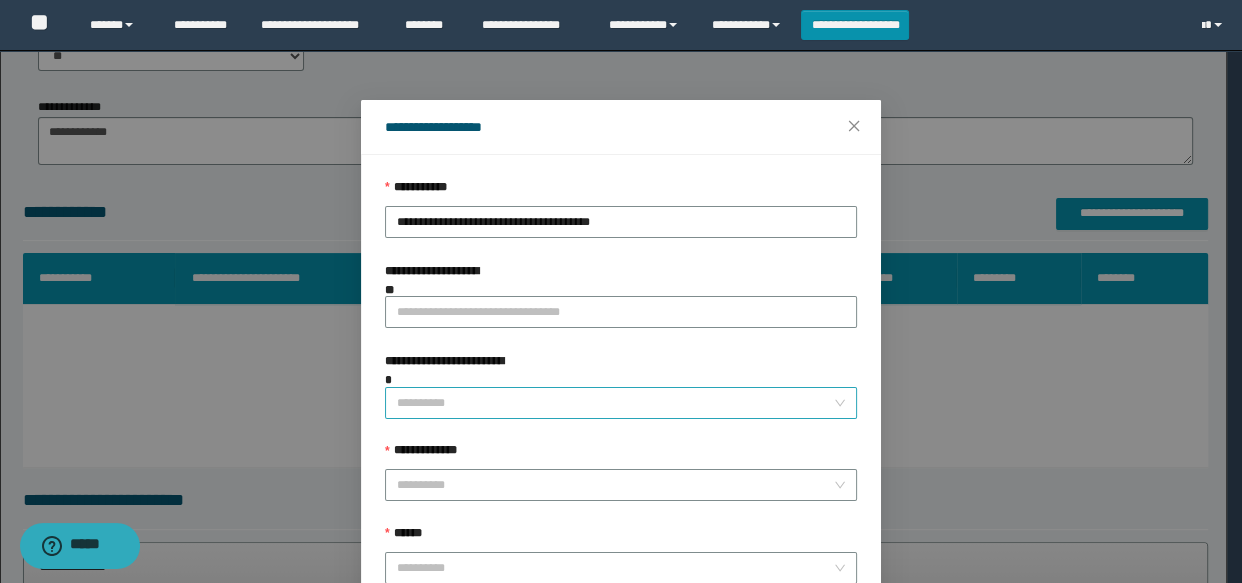 click on "**********" at bounding box center [615, 403] 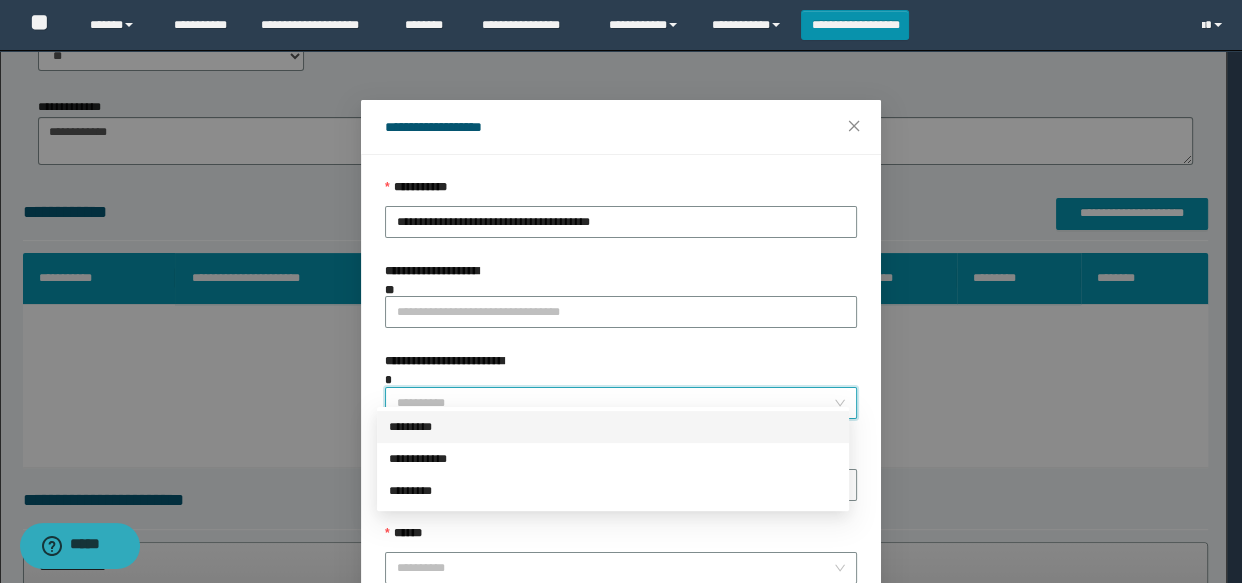 click on "*********" at bounding box center [613, 427] 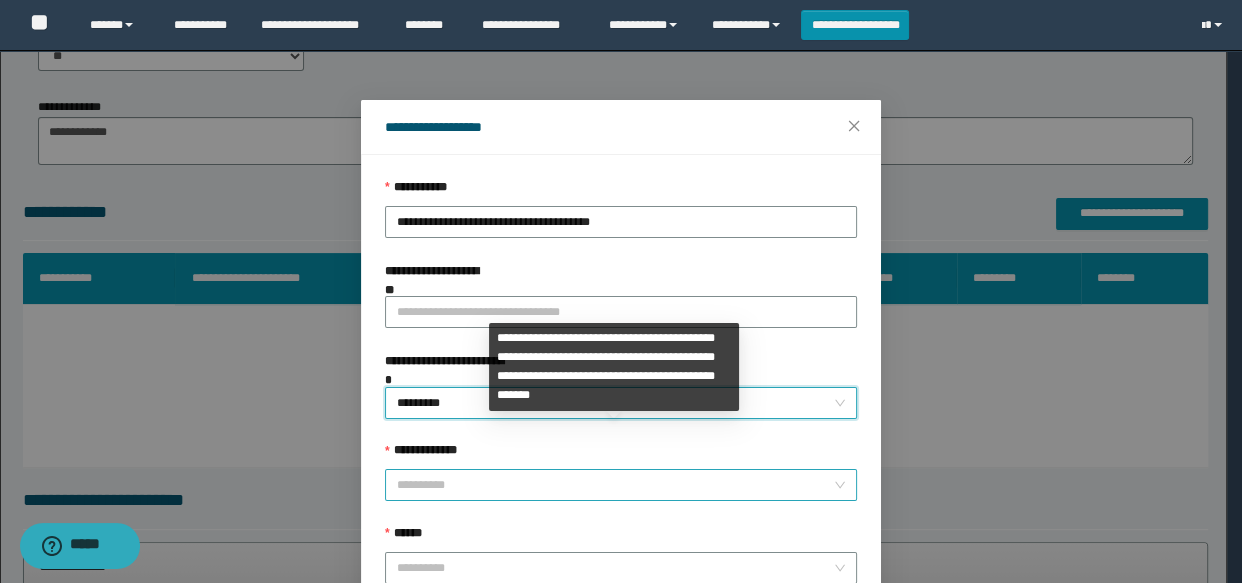 click on "**********" at bounding box center [615, 485] 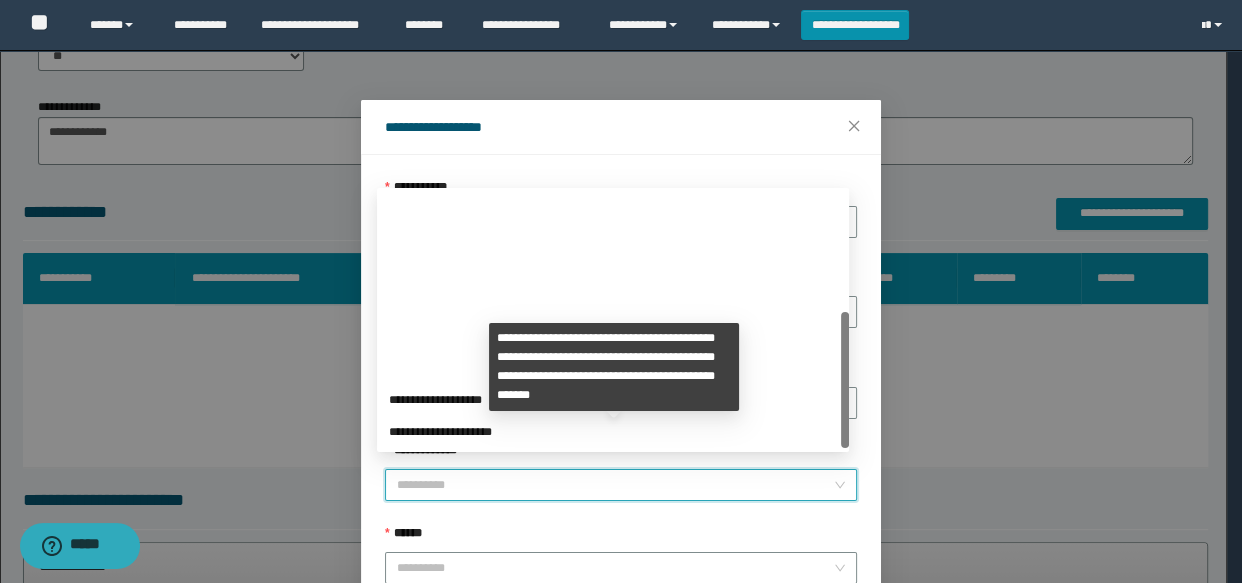 scroll, scrollTop: 223, scrollLeft: 0, axis: vertical 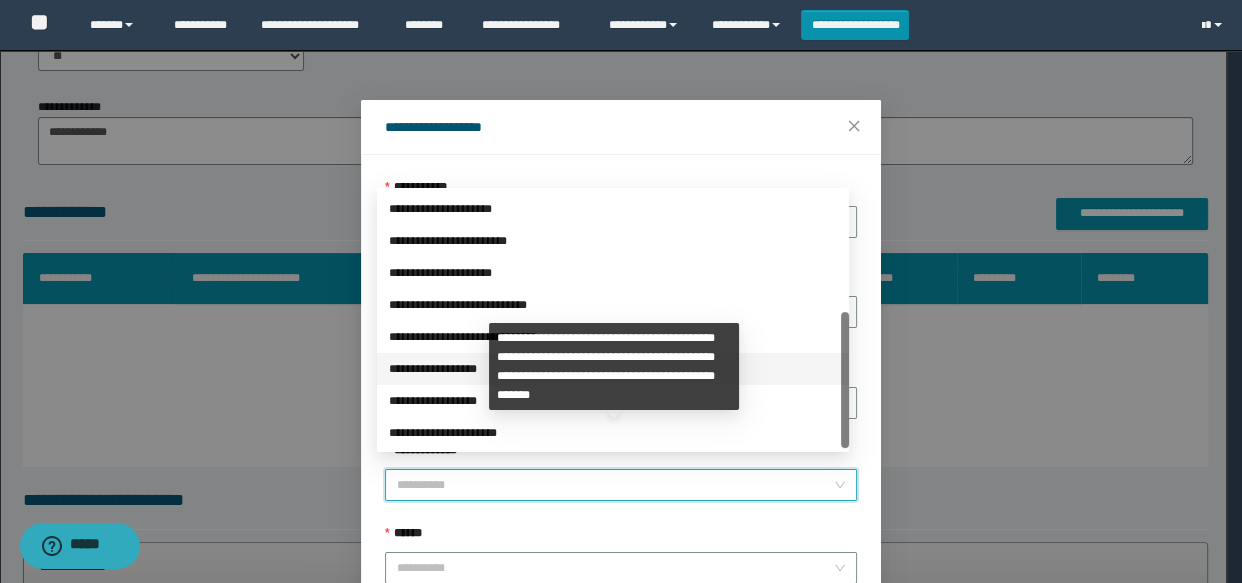 click on "**********" at bounding box center [613, 369] 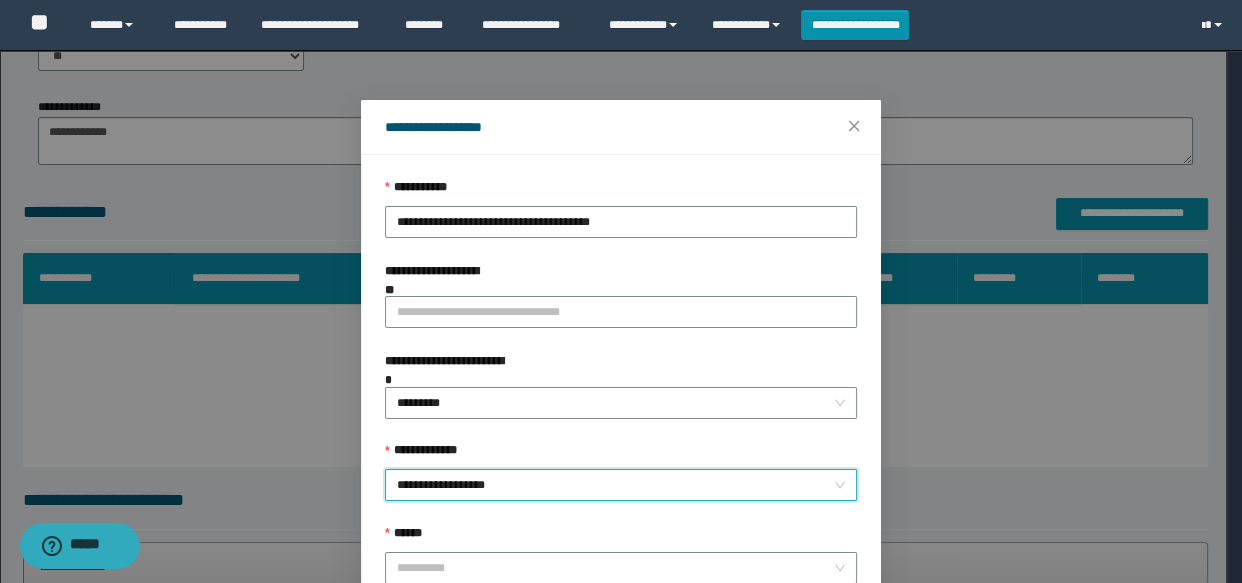 scroll, scrollTop: 168, scrollLeft: 0, axis: vertical 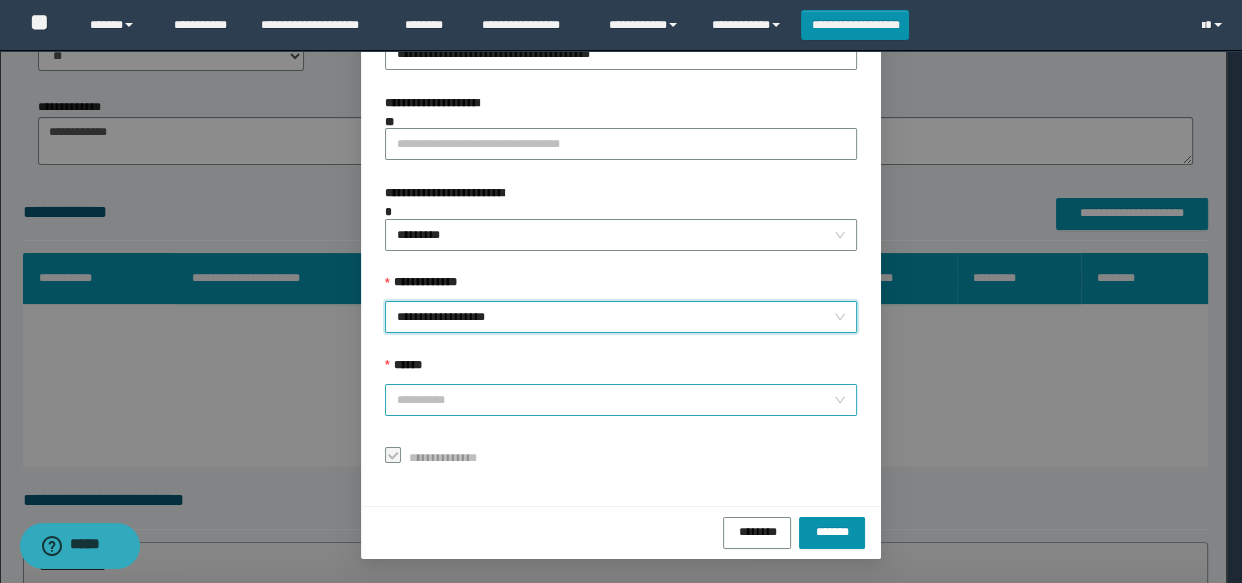 click on "******" at bounding box center (615, 400) 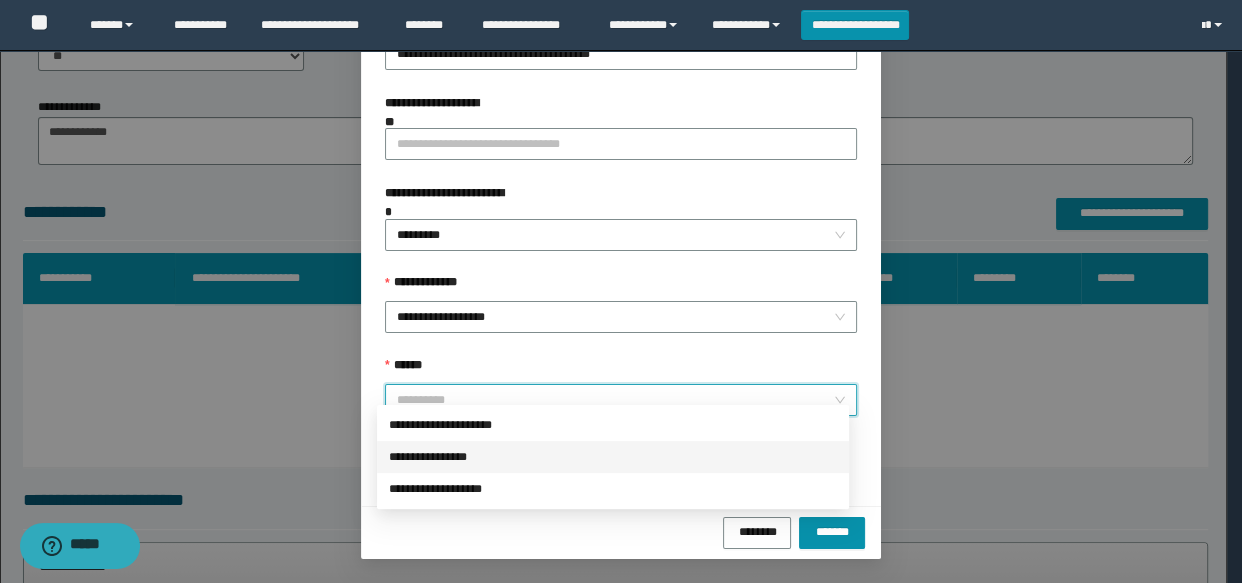 click on "**********" at bounding box center [613, 457] 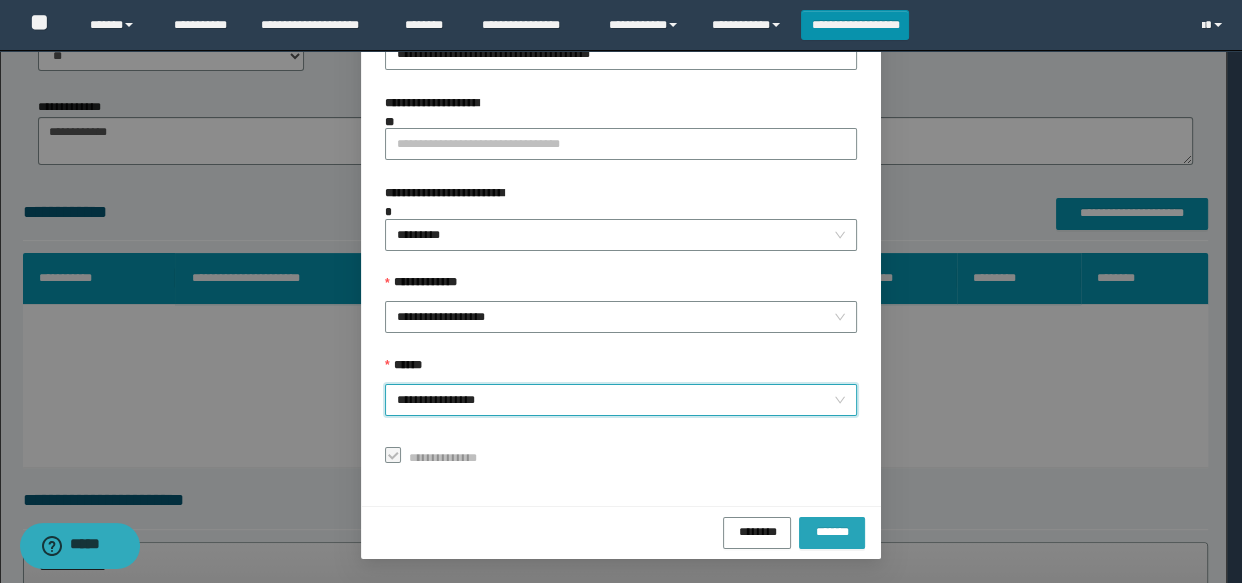 click on "*******" at bounding box center [832, 530] 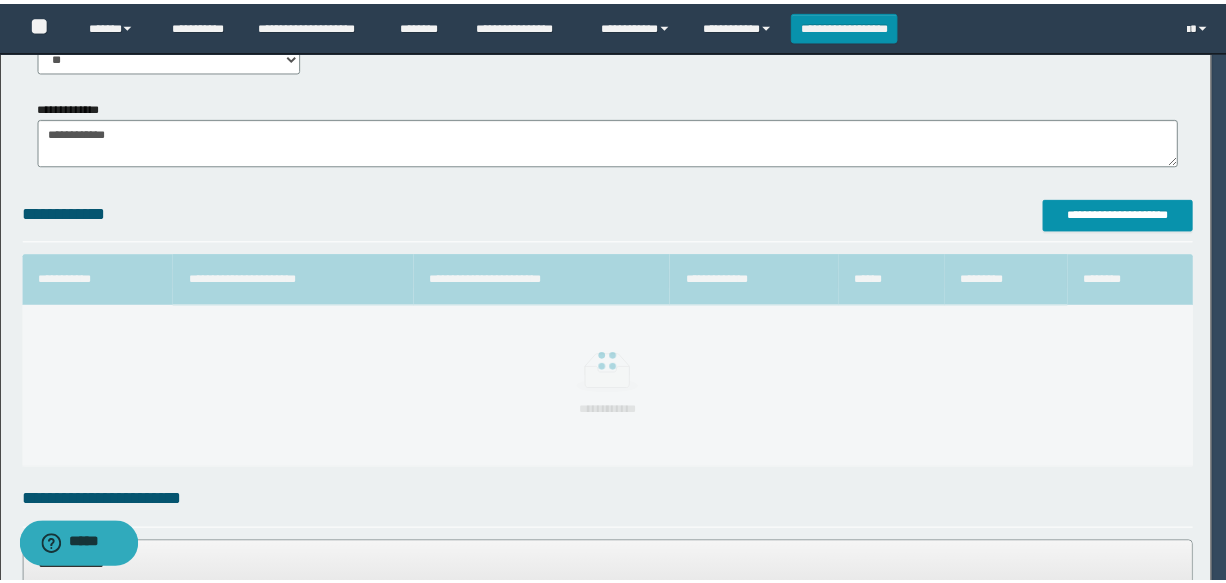 scroll, scrollTop: 120, scrollLeft: 0, axis: vertical 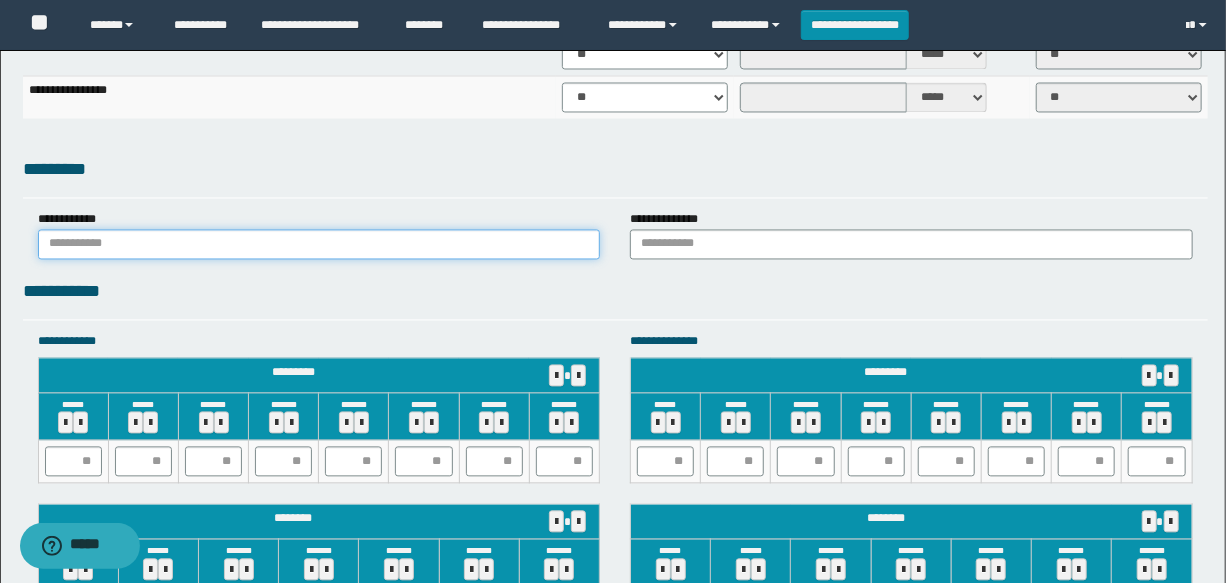 click at bounding box center [319, 245] 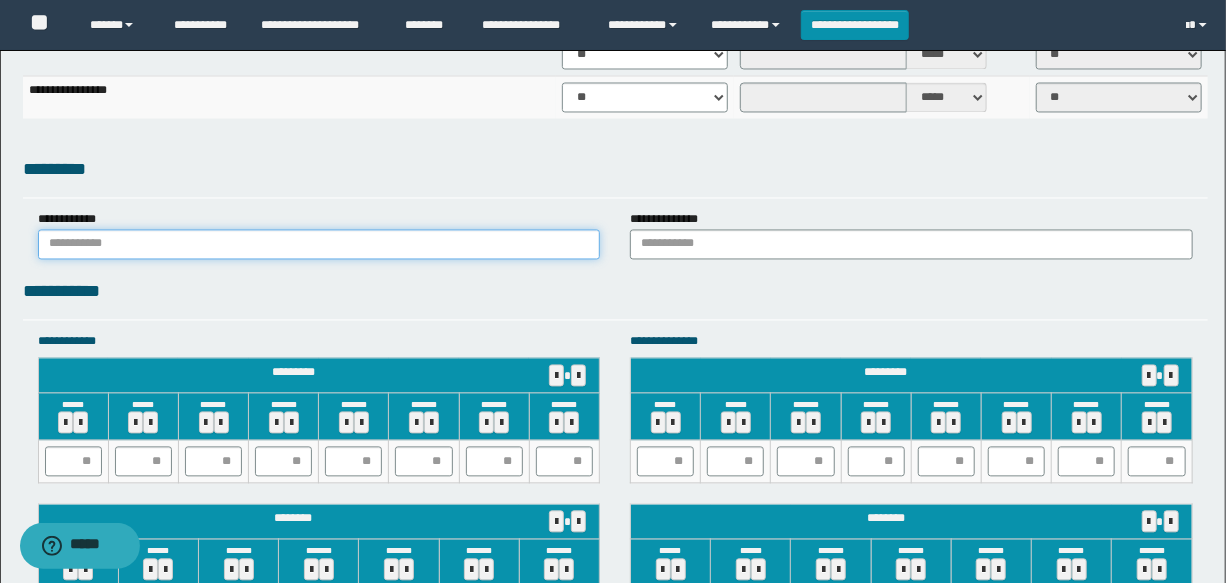 type on "******" 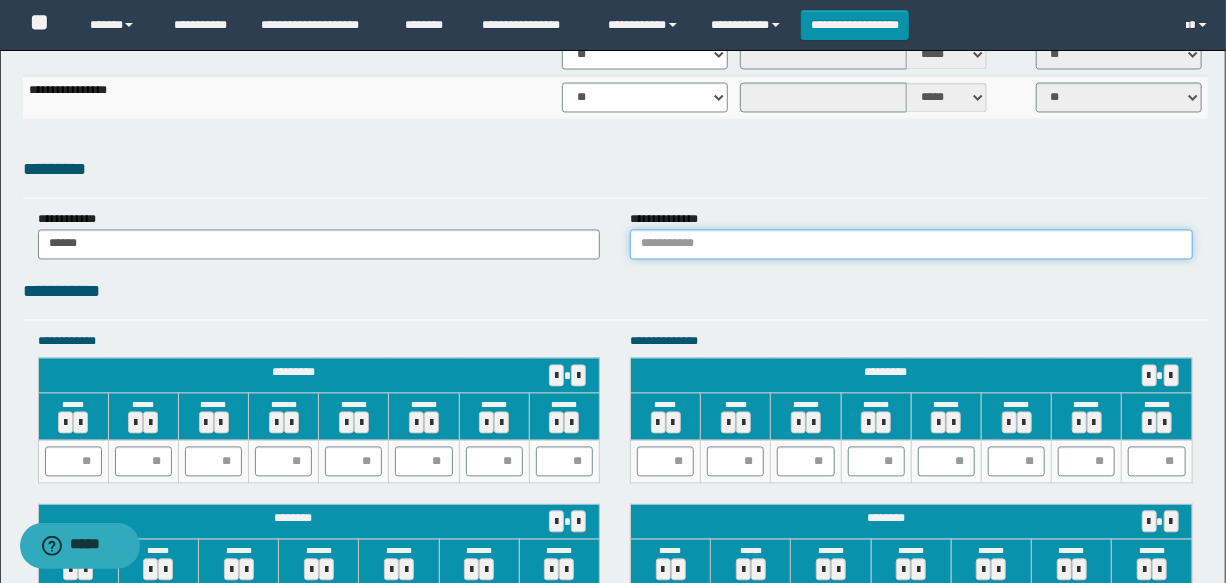 click at bounding box center [911, 245] 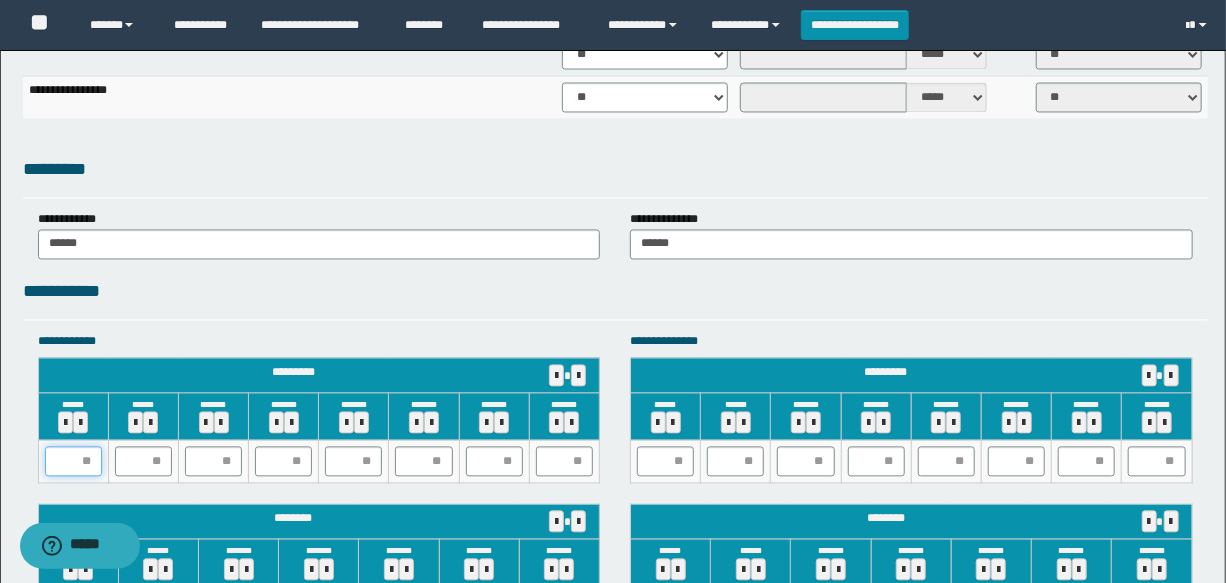click at bounding box center [73, 462] 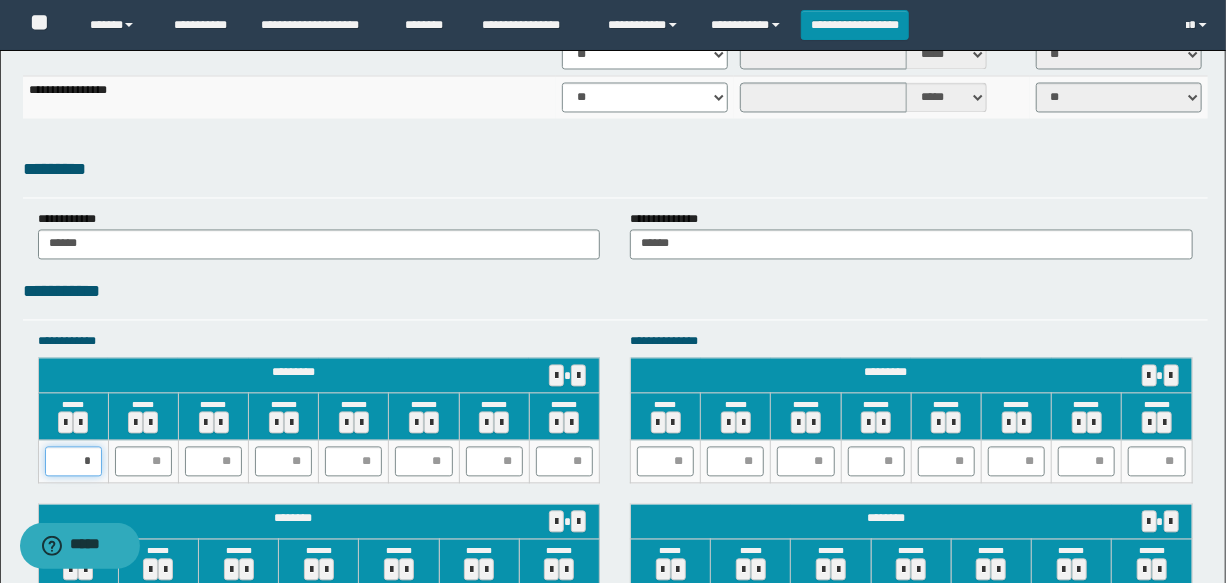 type on "**" 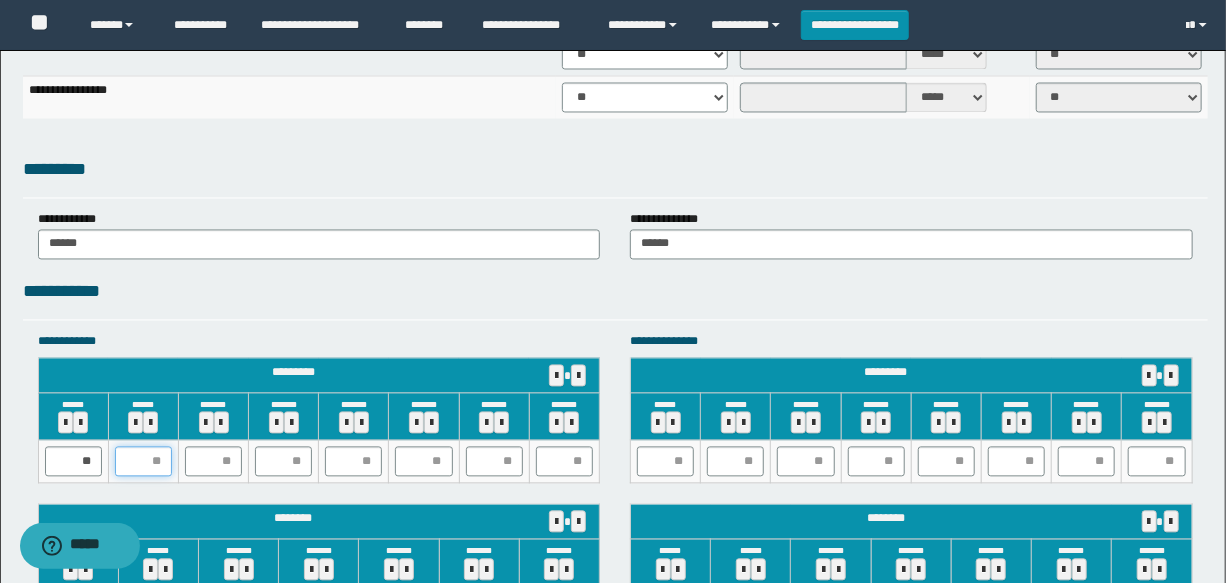 click at bounding box center (143, 462) 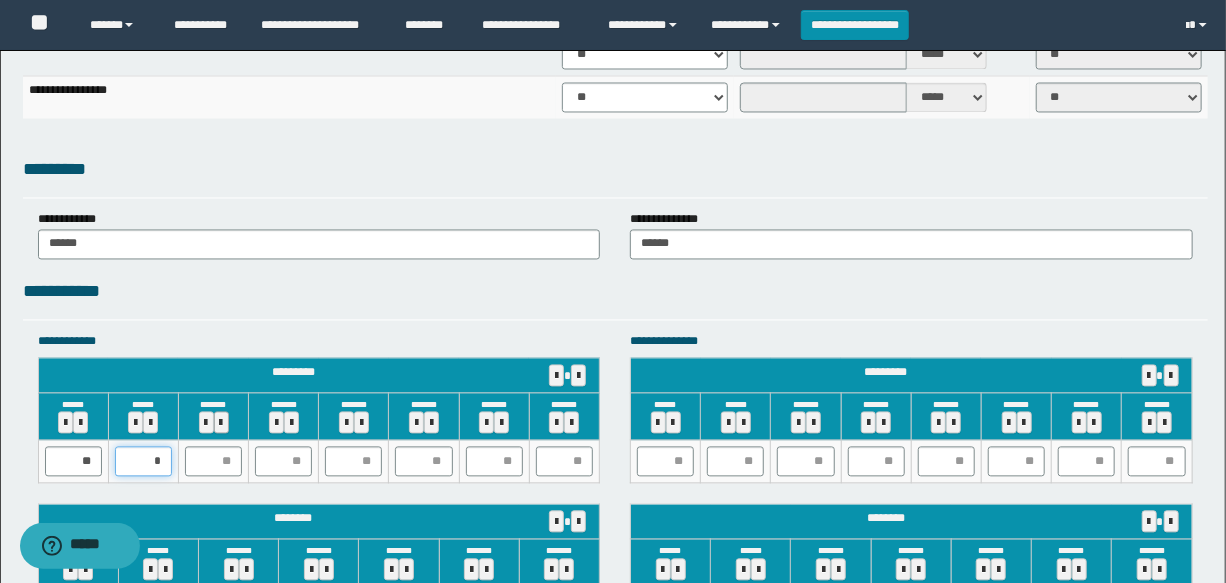 type on "**" 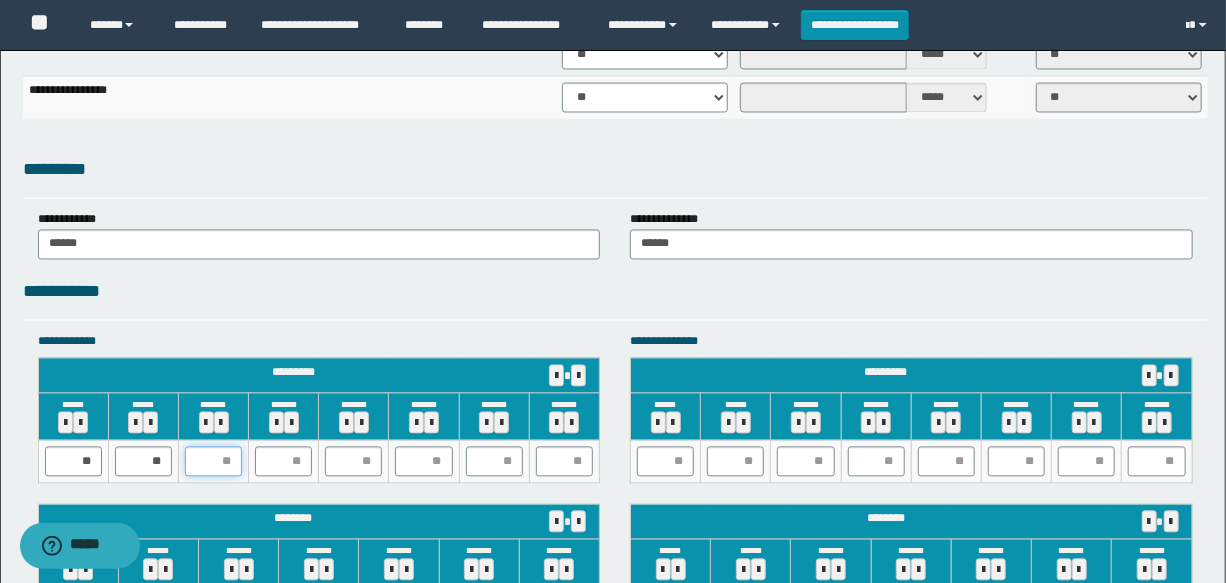 click at bounding box center (213, 462) 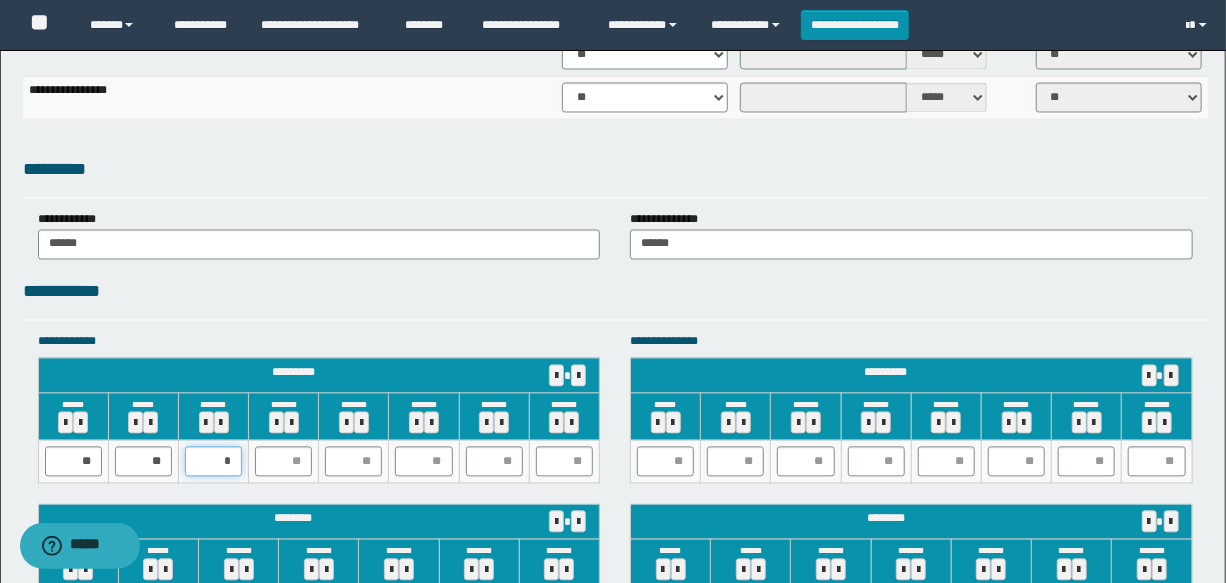 type on "**" 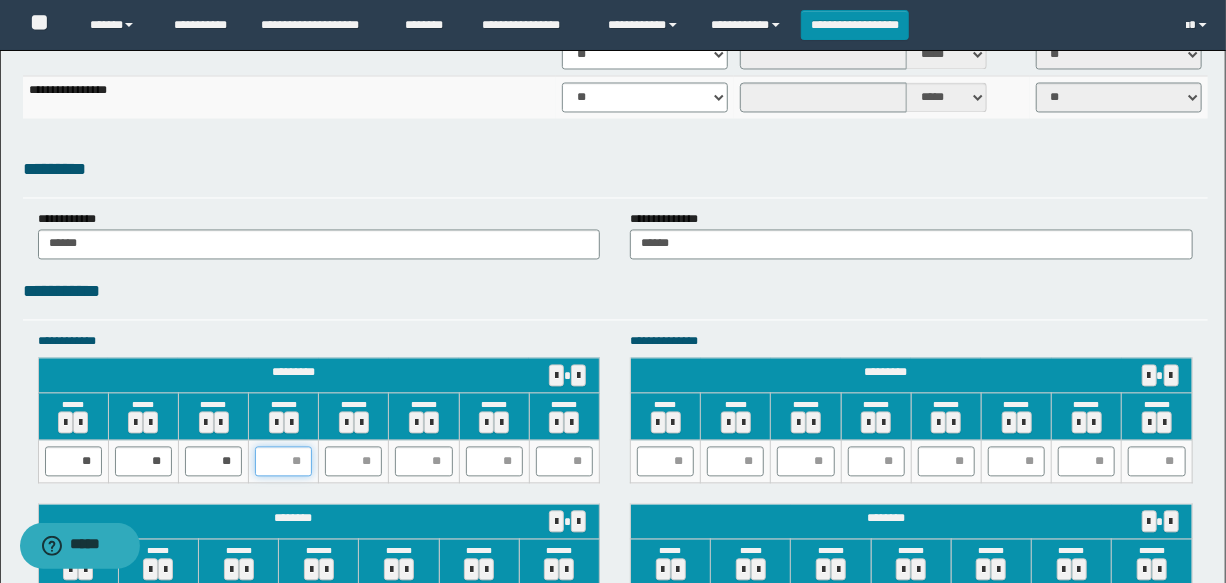 click at bounding box center (283, 462) 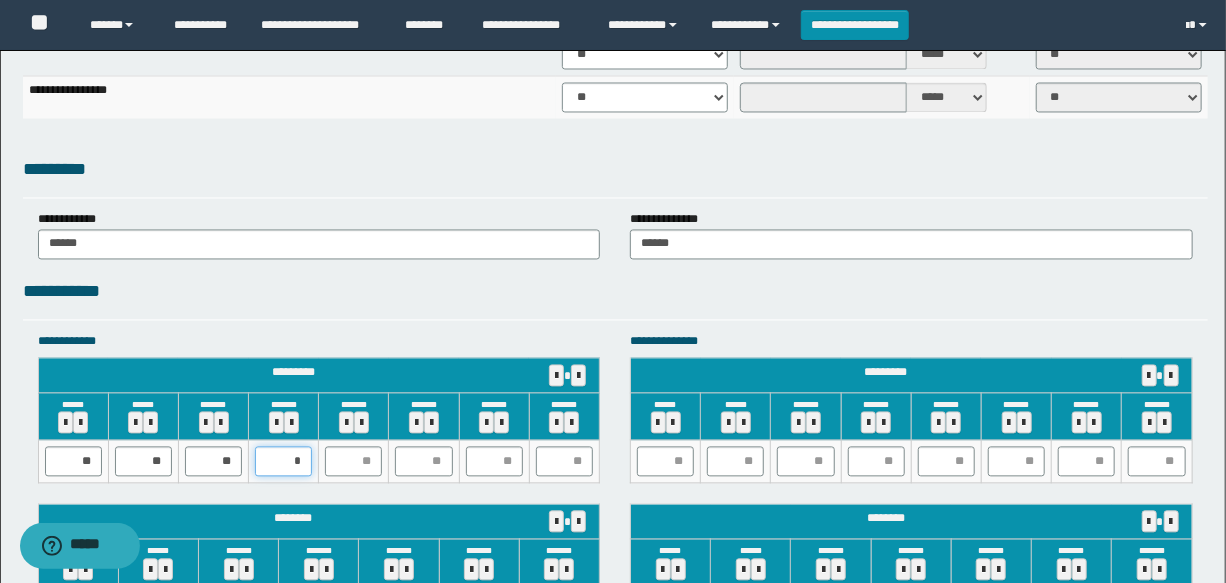 type on "**" 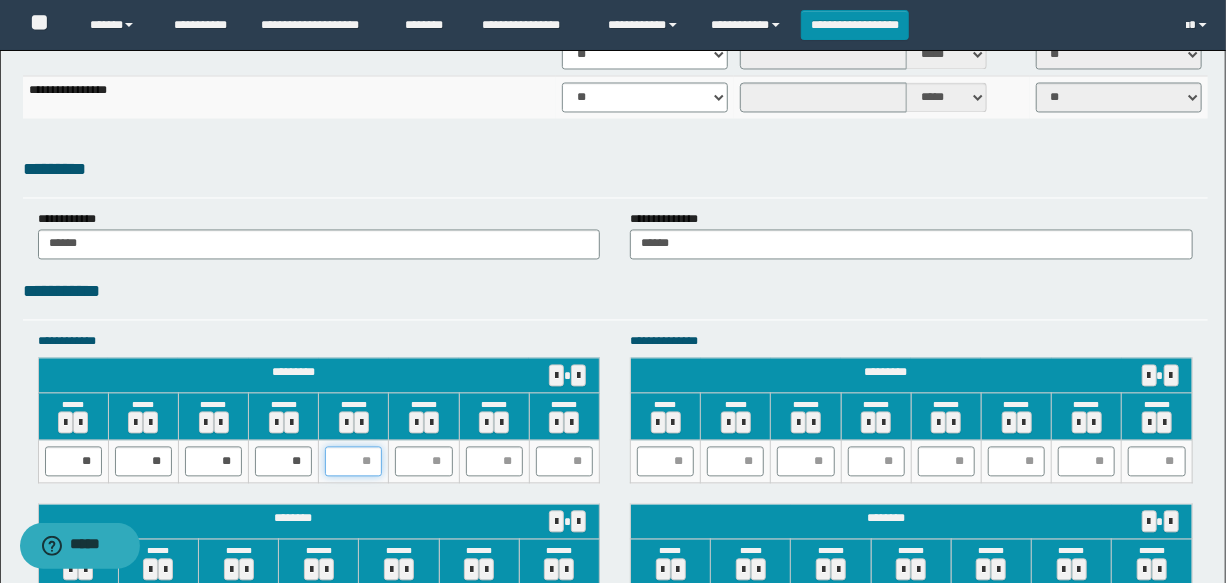 click at bounding box center (353, 462) 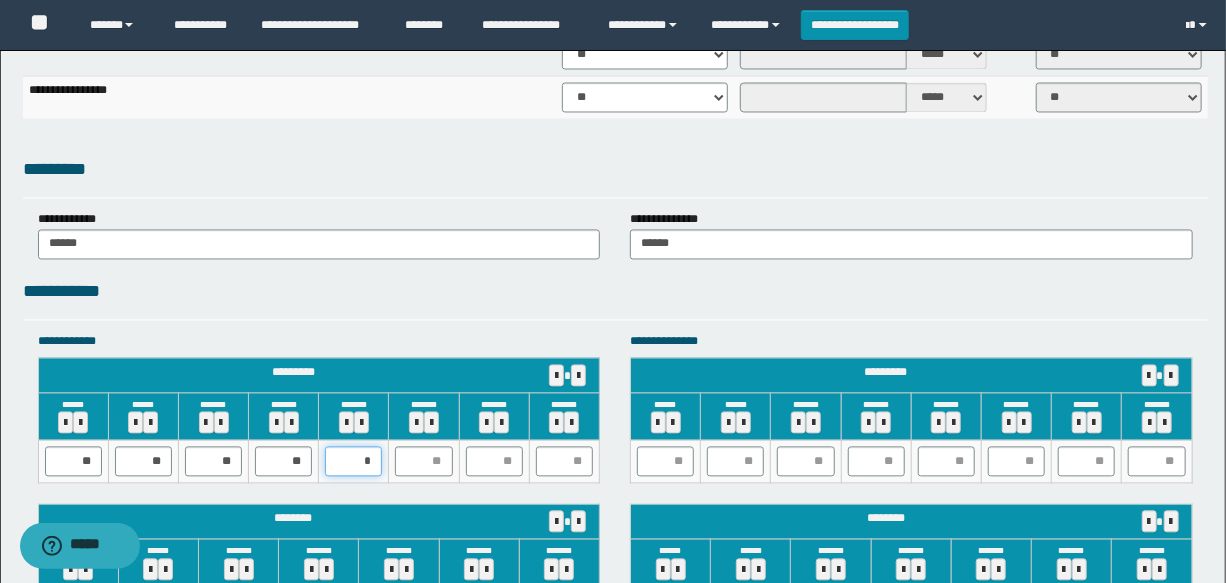 type on "**" 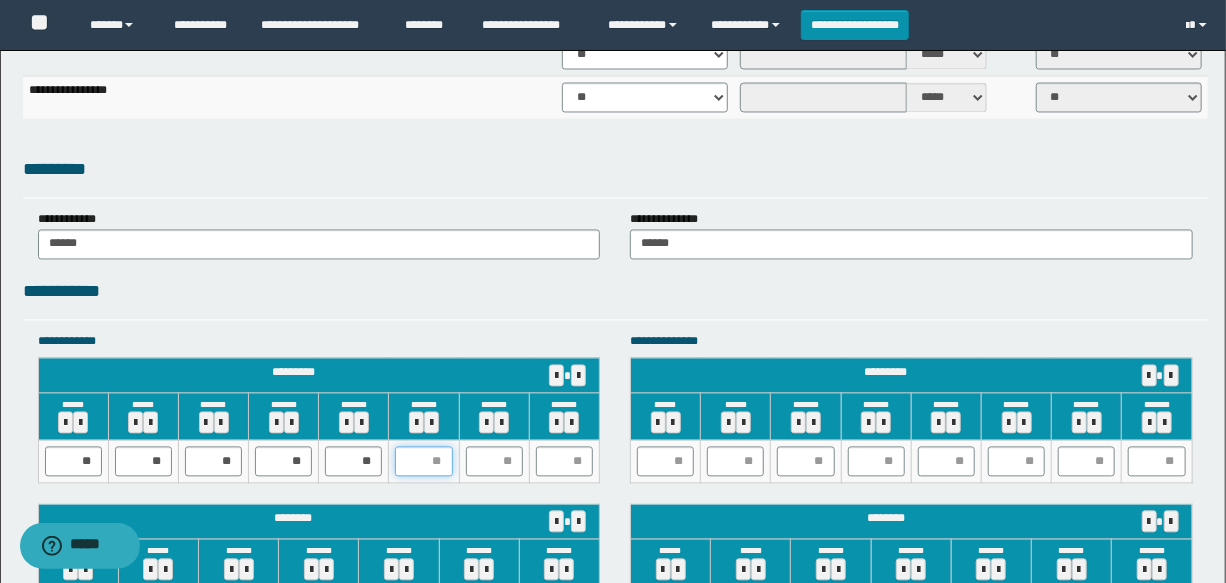 click at bounding box center [423, 462] 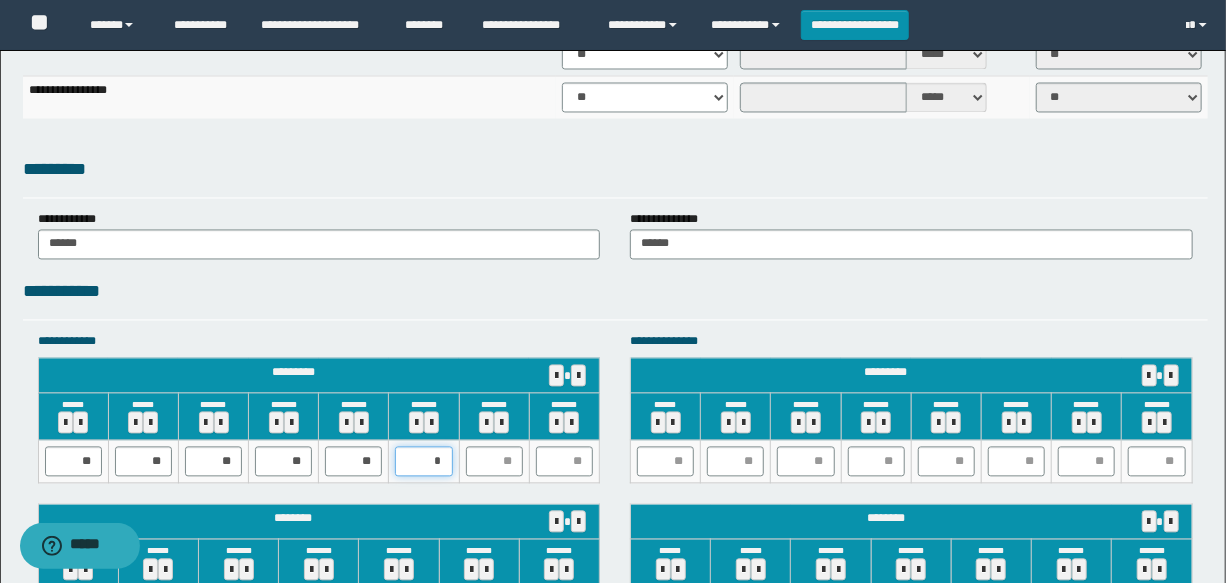 type on "**" 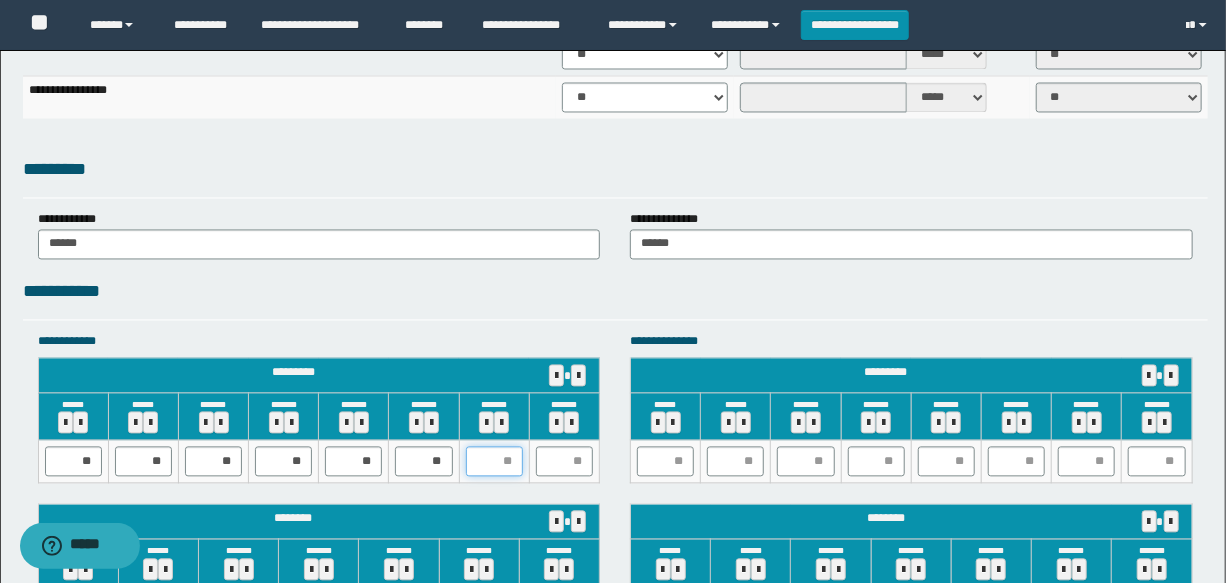 click at bounding box center (494, 462) 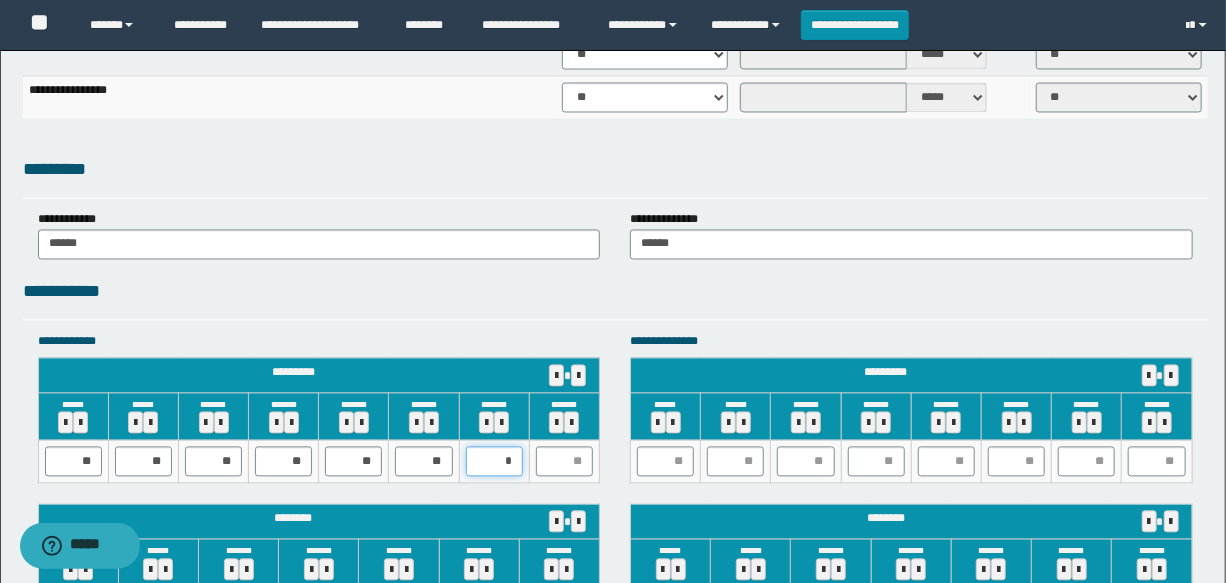 type on "**" 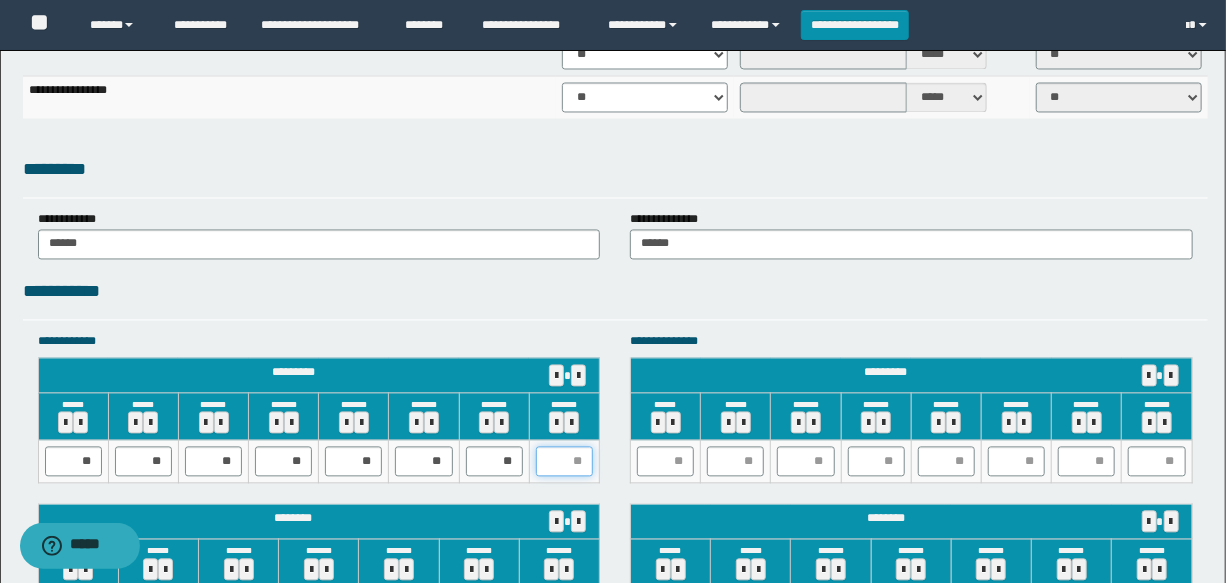 click at bounding box center [564, 462] 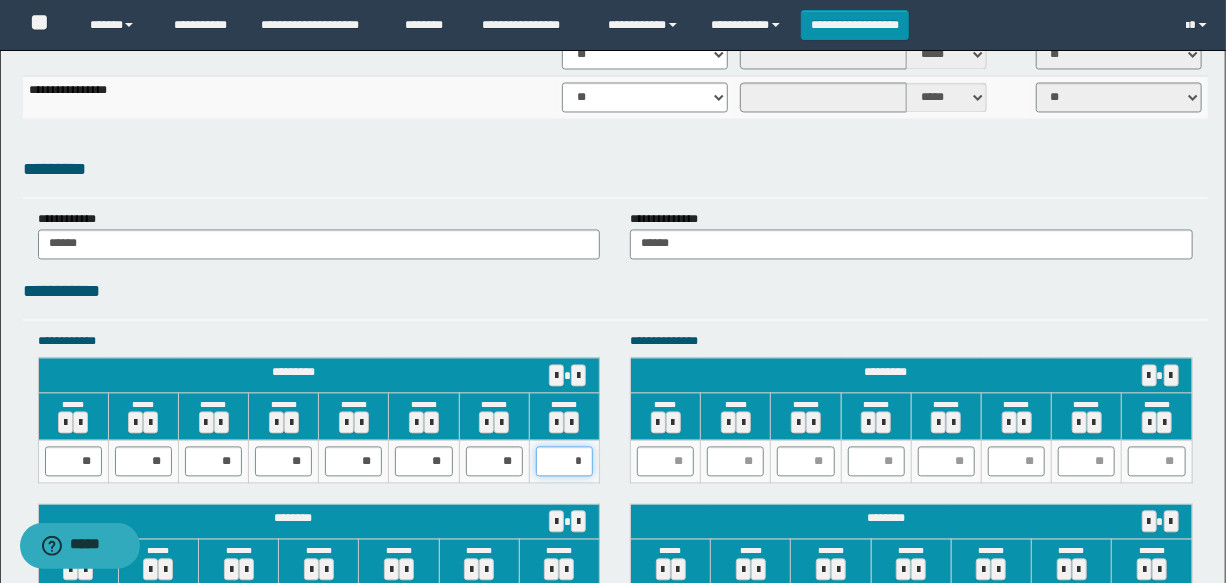 type on "**" 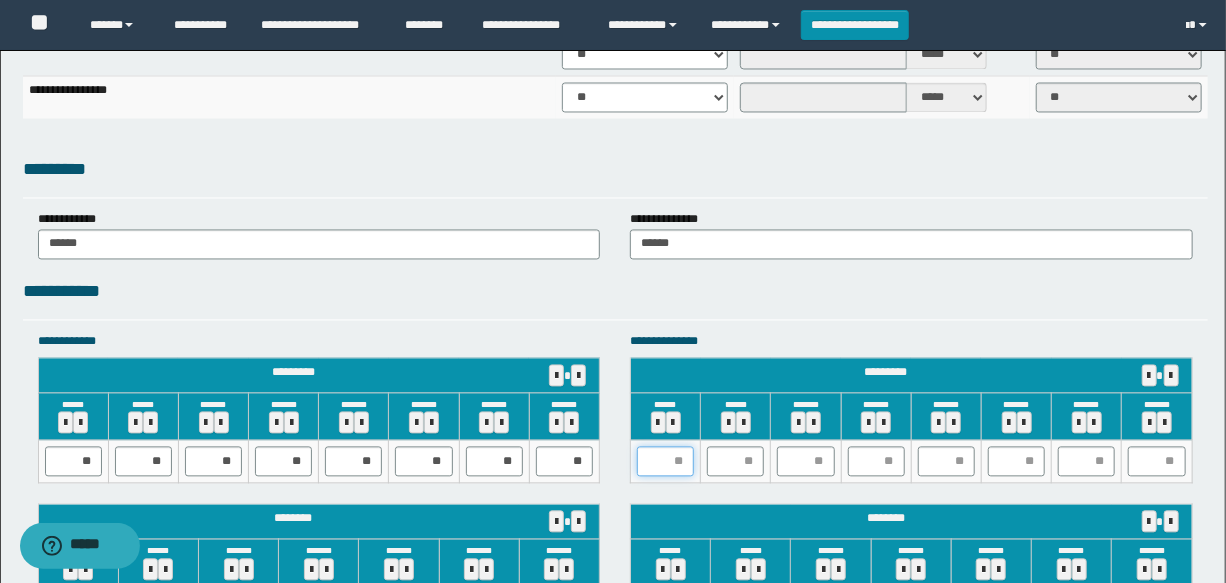 click at bounding box center (665, 462) 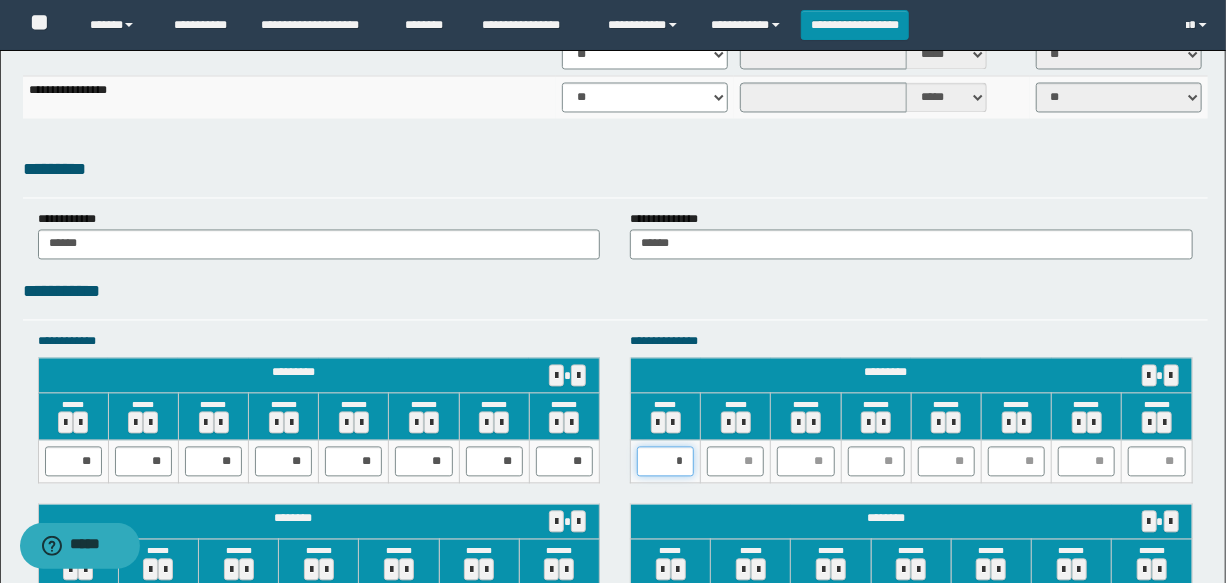 type on "**" 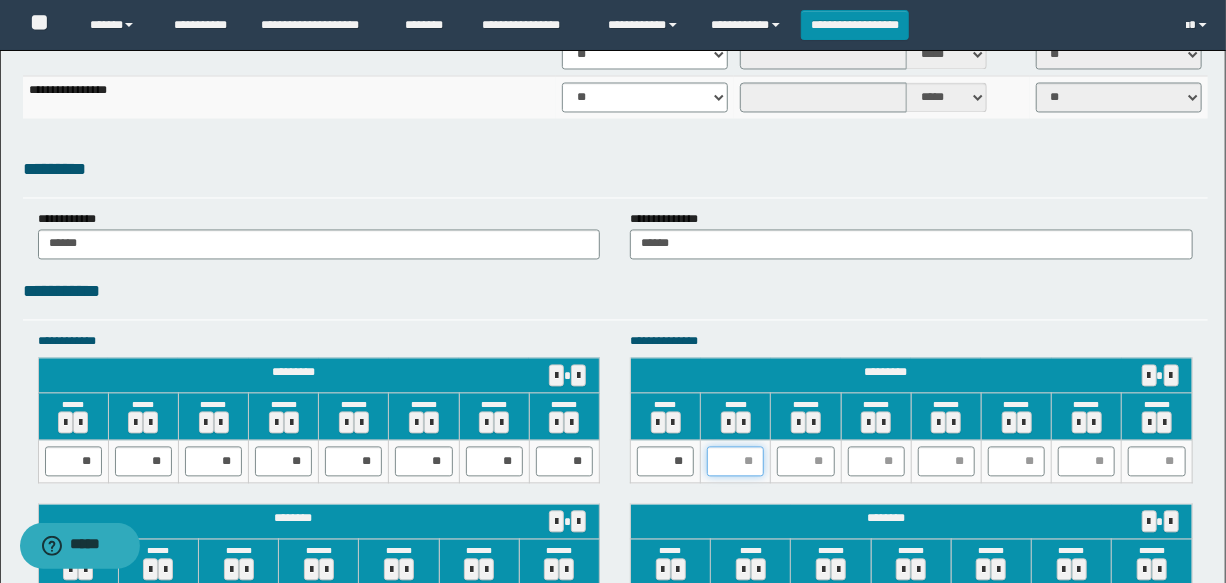 click at bounding box center (735, 462) 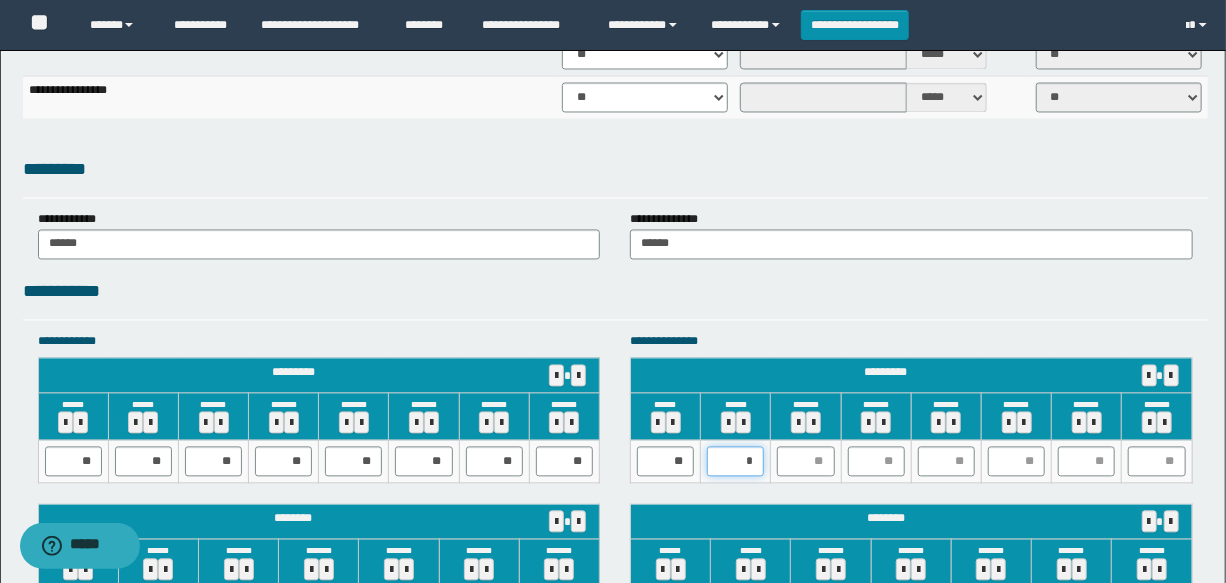 type on "**" 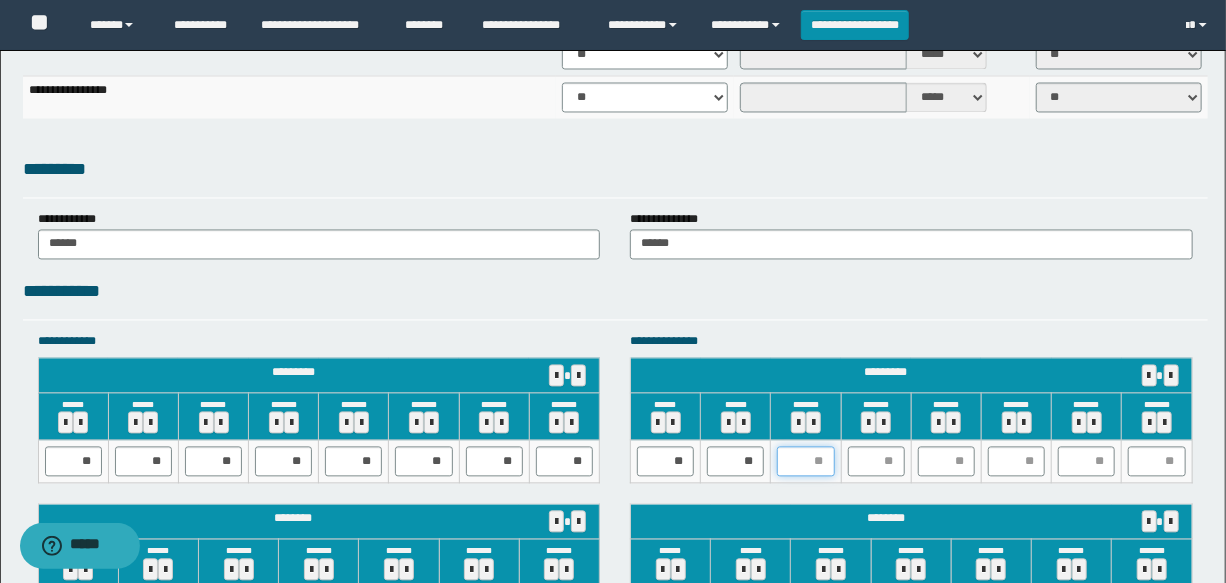 click at bounding box center (805, 462) 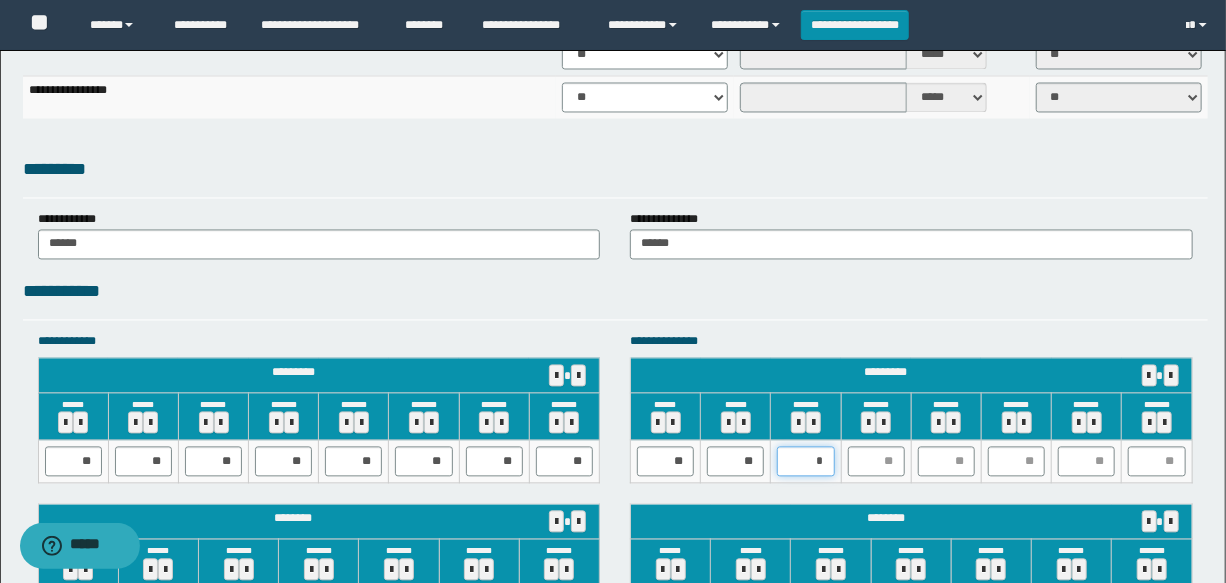 type on "**" 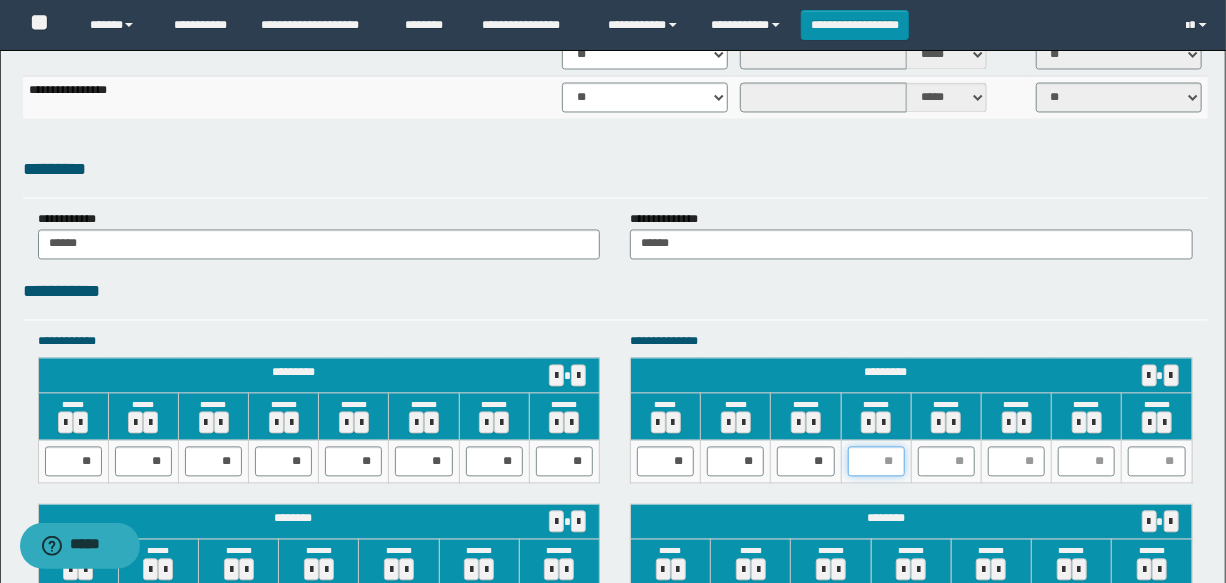 click at bounding box center (876, 462) 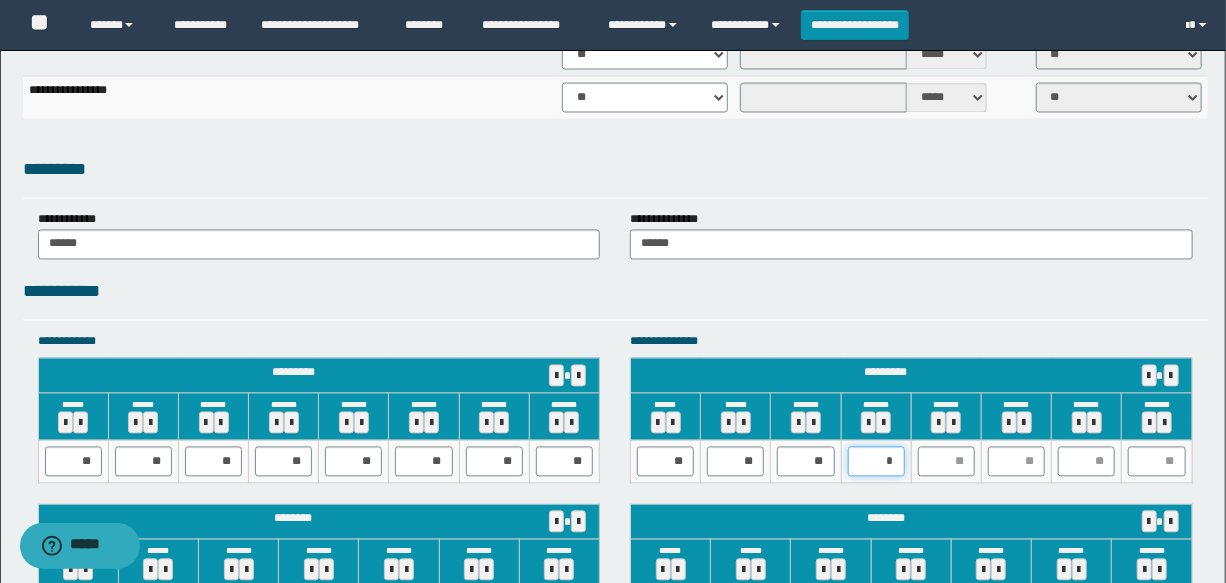 type on "**" 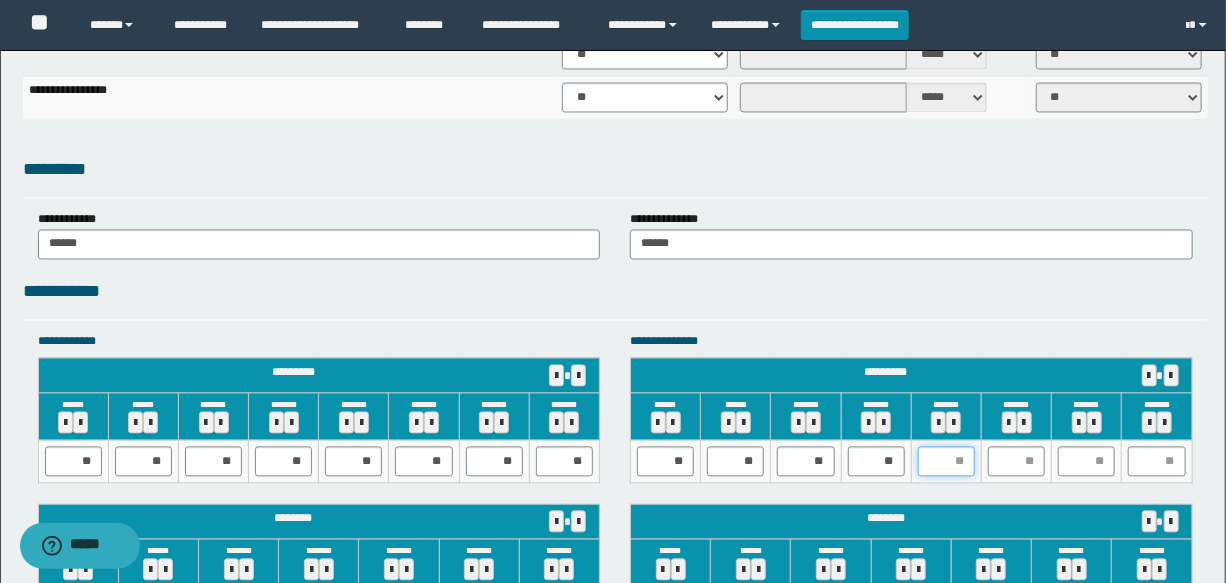 click at bounding box center (946, 462) 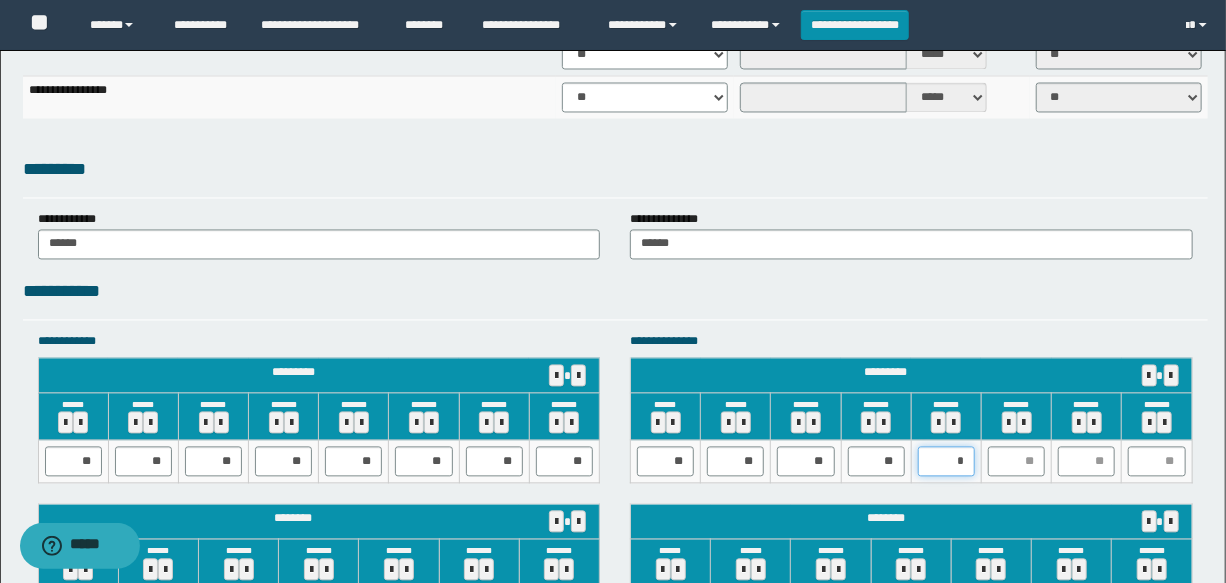 type on "**" 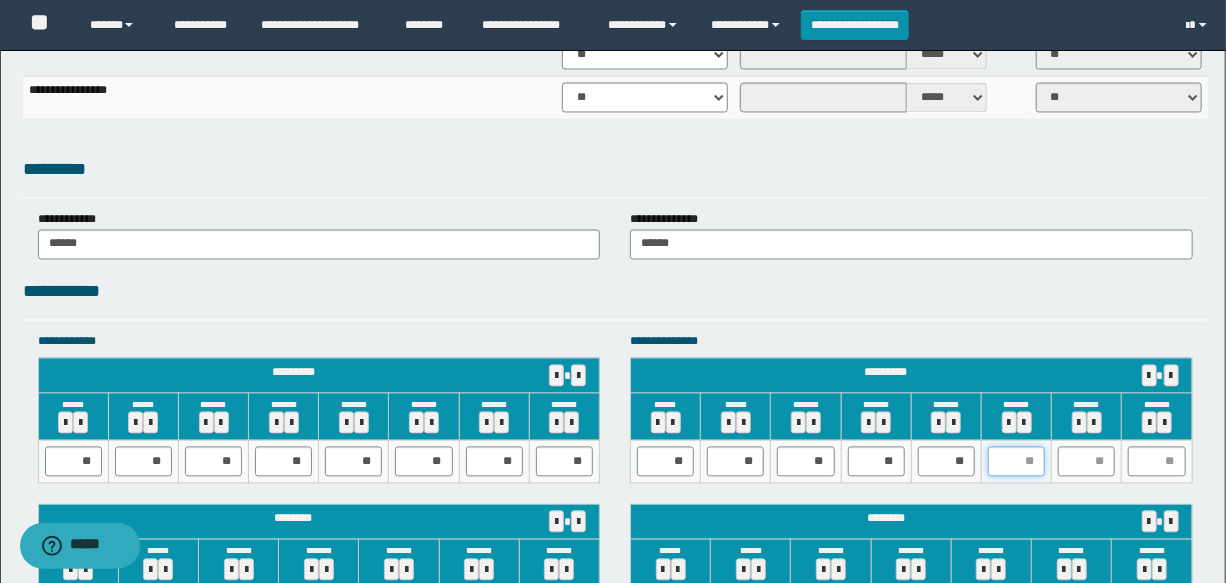 click at bounding box center (1016, 462) 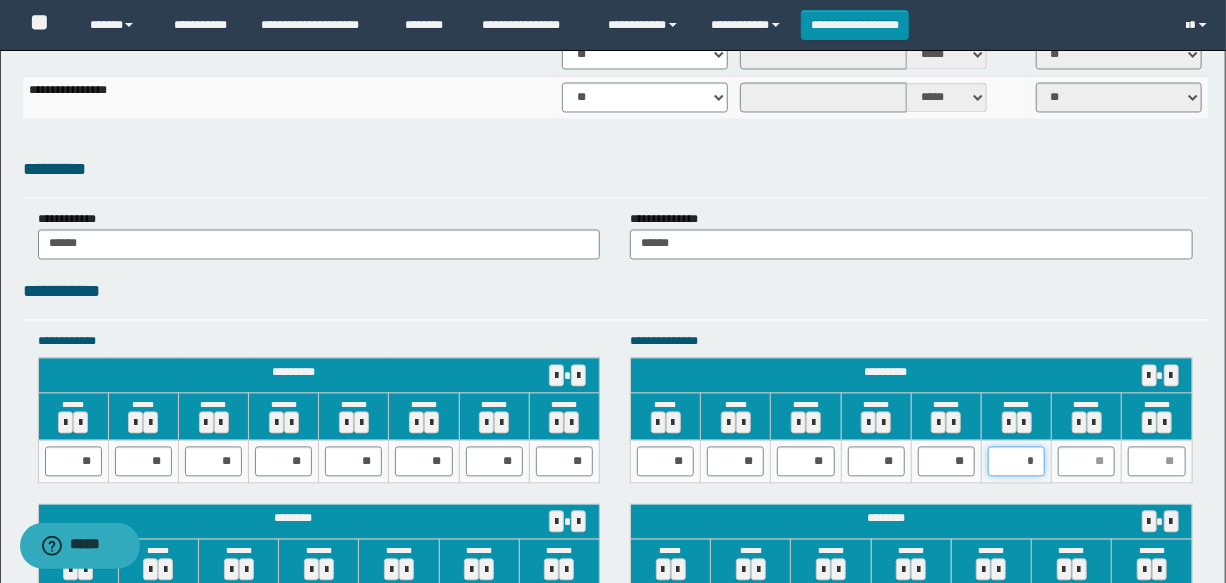 type on "**" 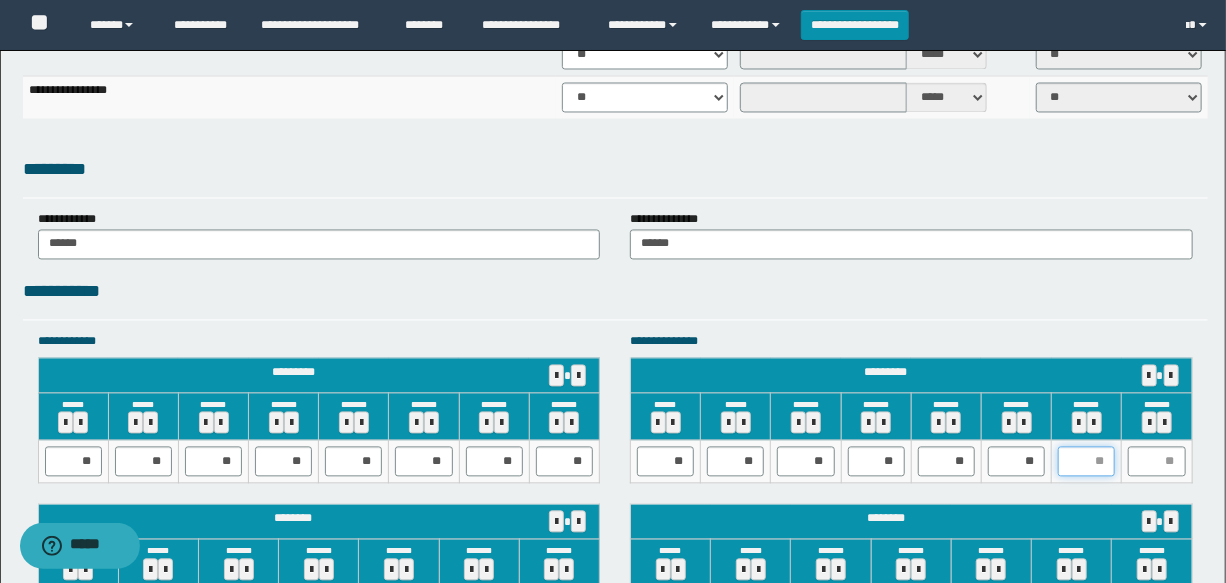 click at bounding box center (1086, 462) 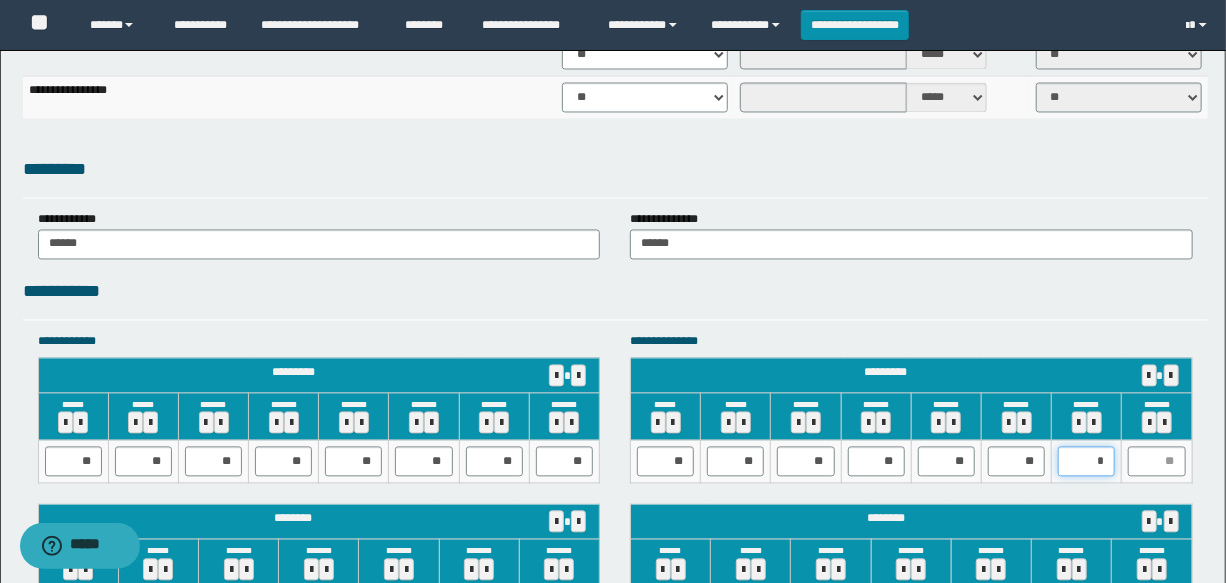 type on "**" 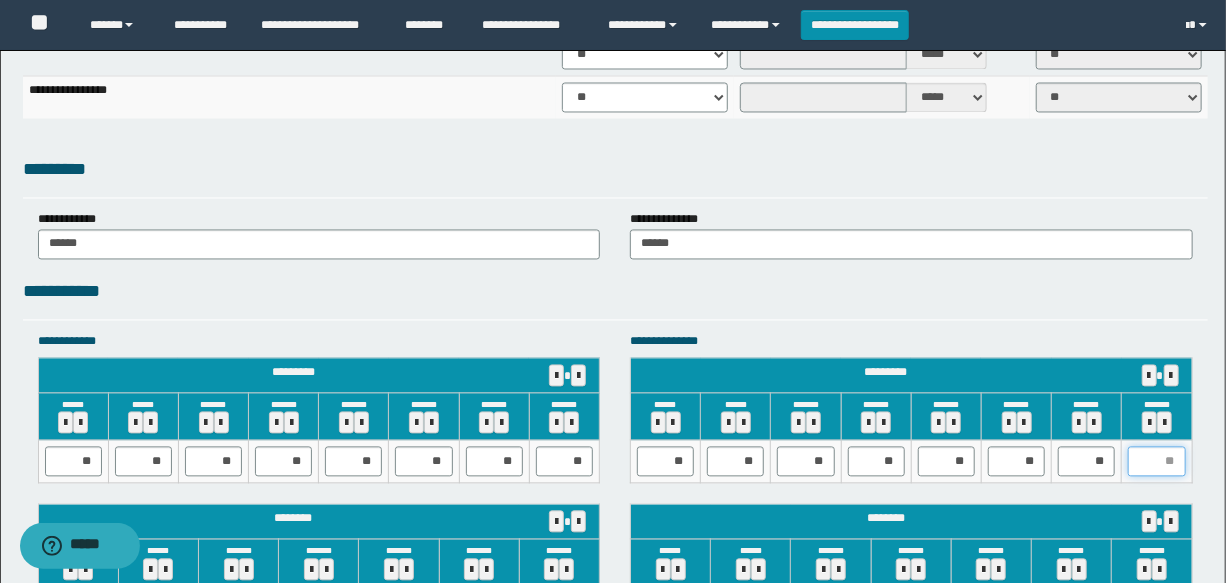 click at bounding box center (1156, 462) 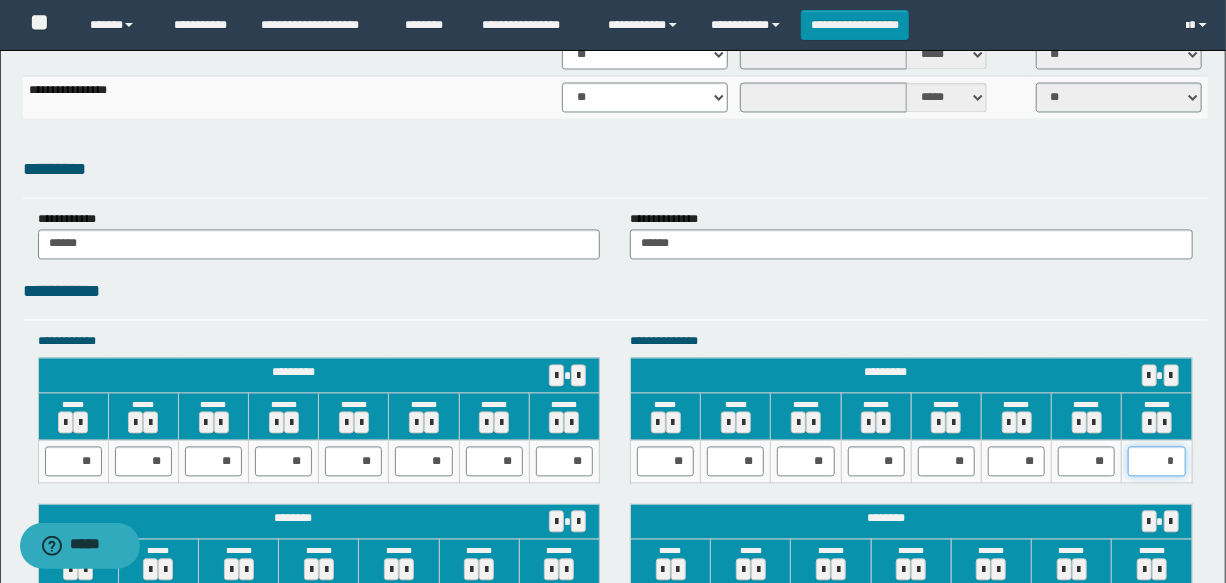 type on "**" 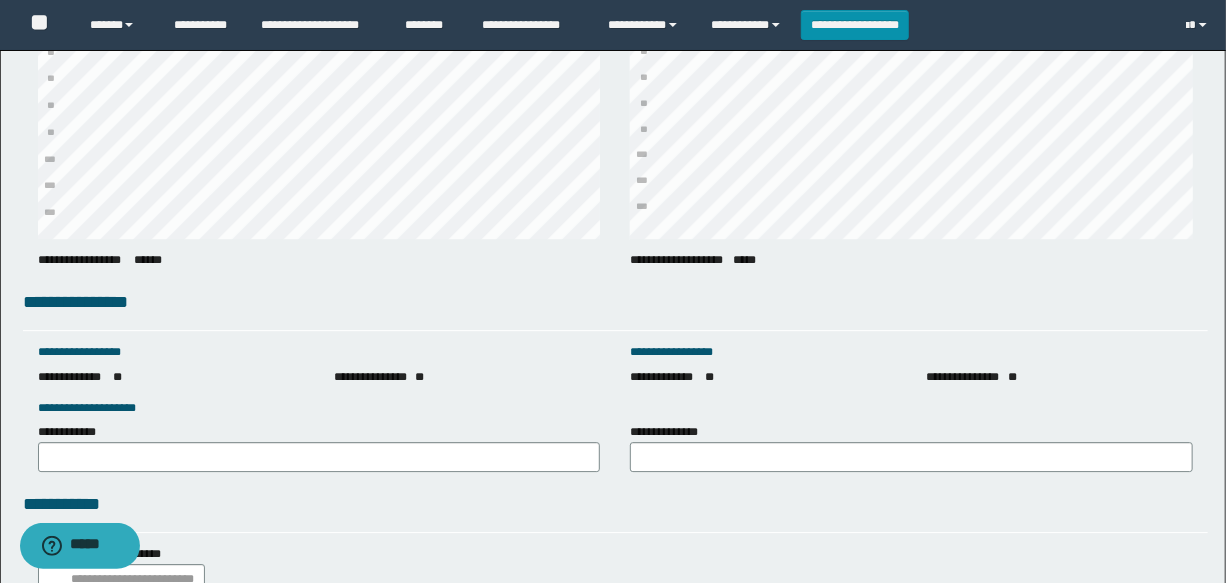 scroll, scrollTop: 2636, scrollLeft: 0, axis: vertical 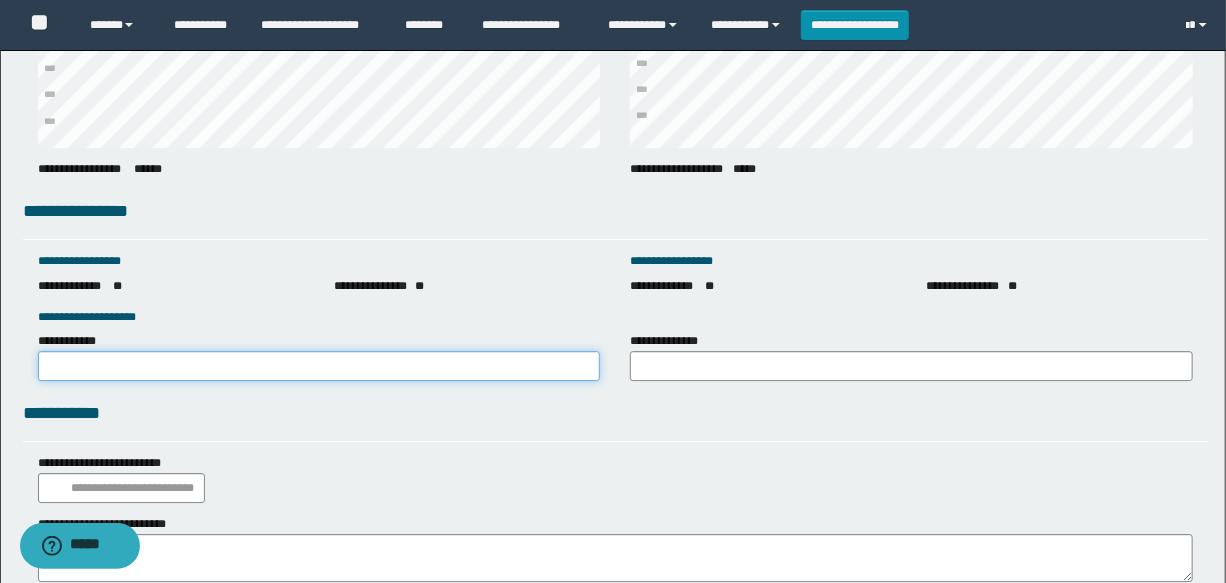 click on "**********" at bounding box center [319, 366] 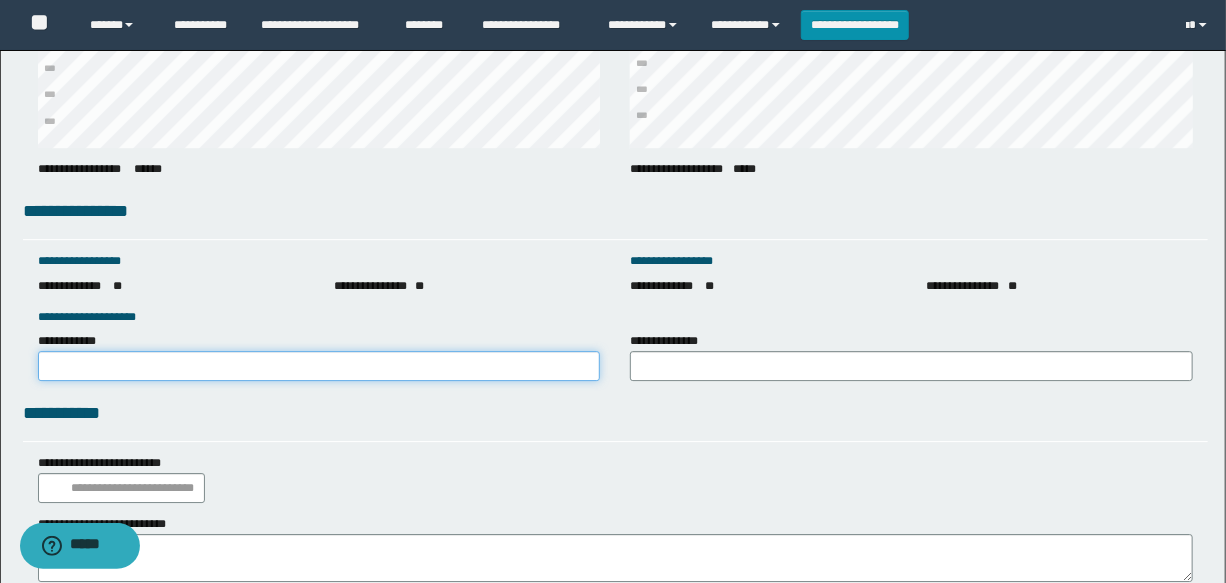 type on "**********" 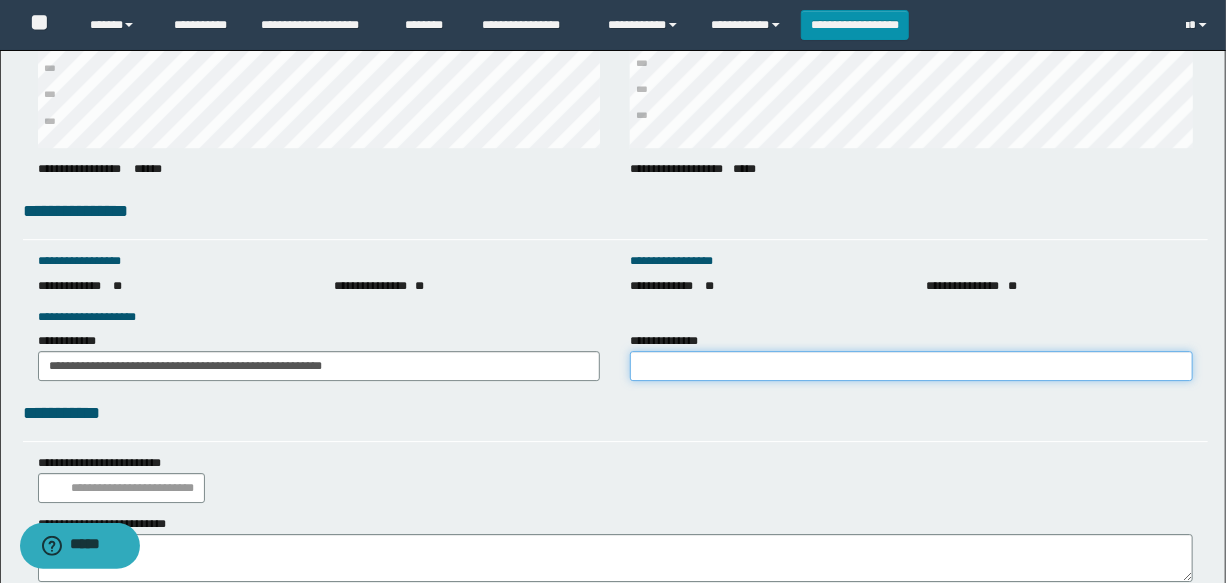 click on "**********" at bounding box center [911, 366] 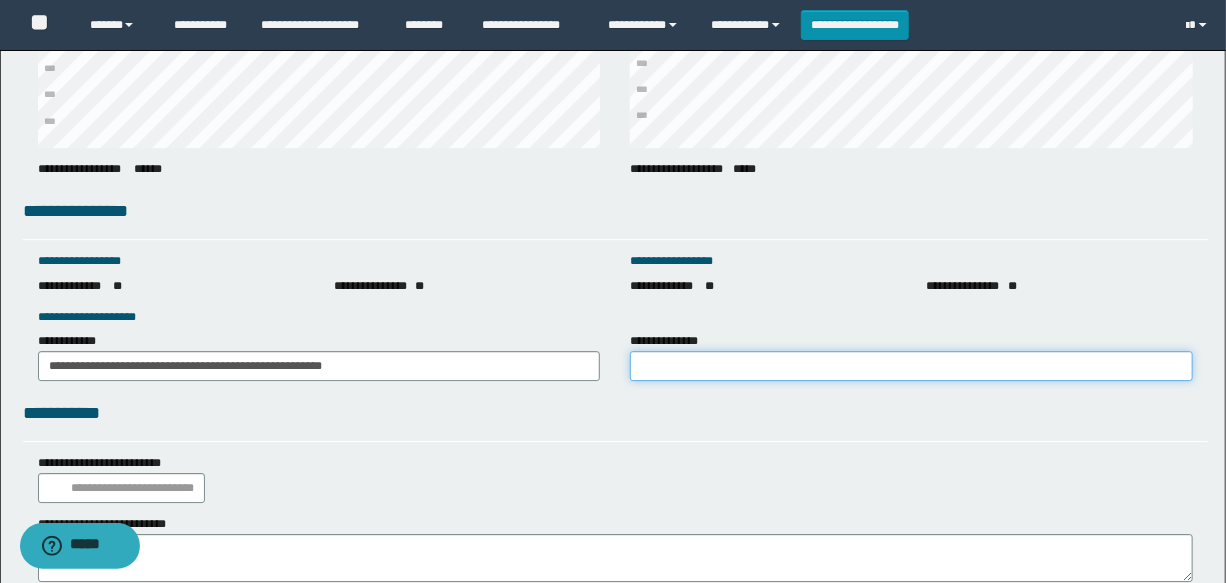 type on "**********" 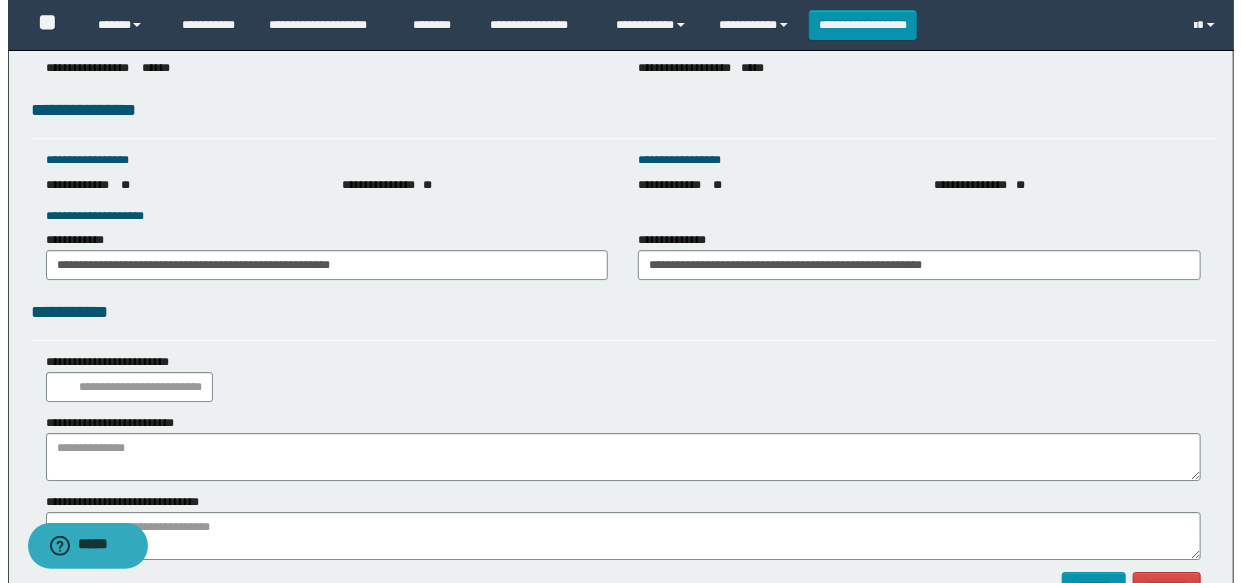 scroll, scrollTop: 2863, scrollLeft: 0, axis: vertical 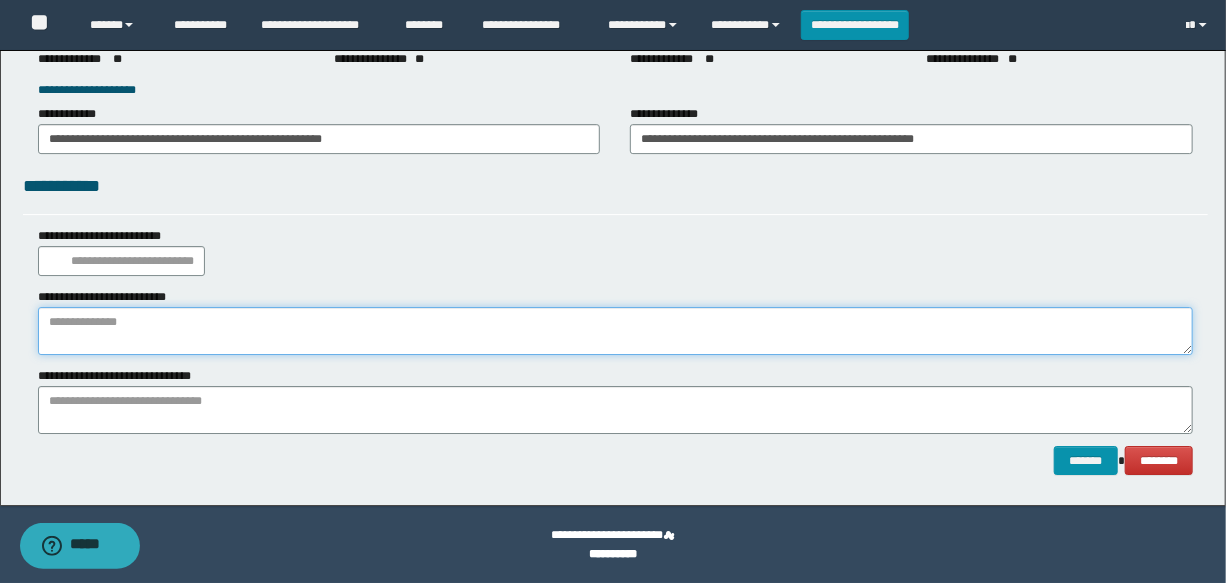 click at bounding box center (615, 331) 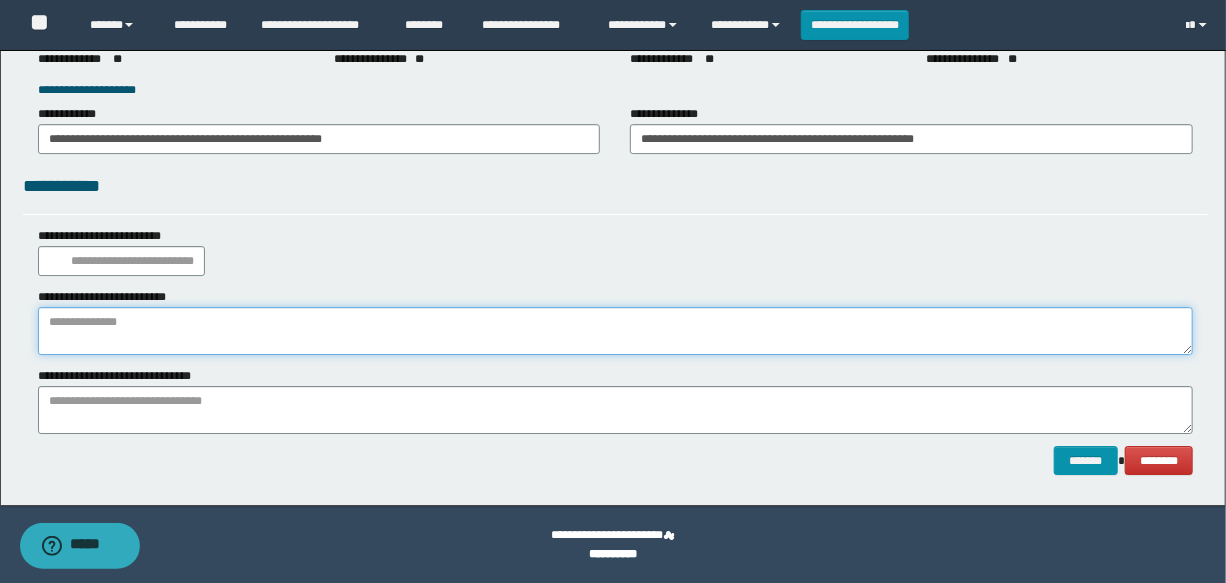 paste on "**********" 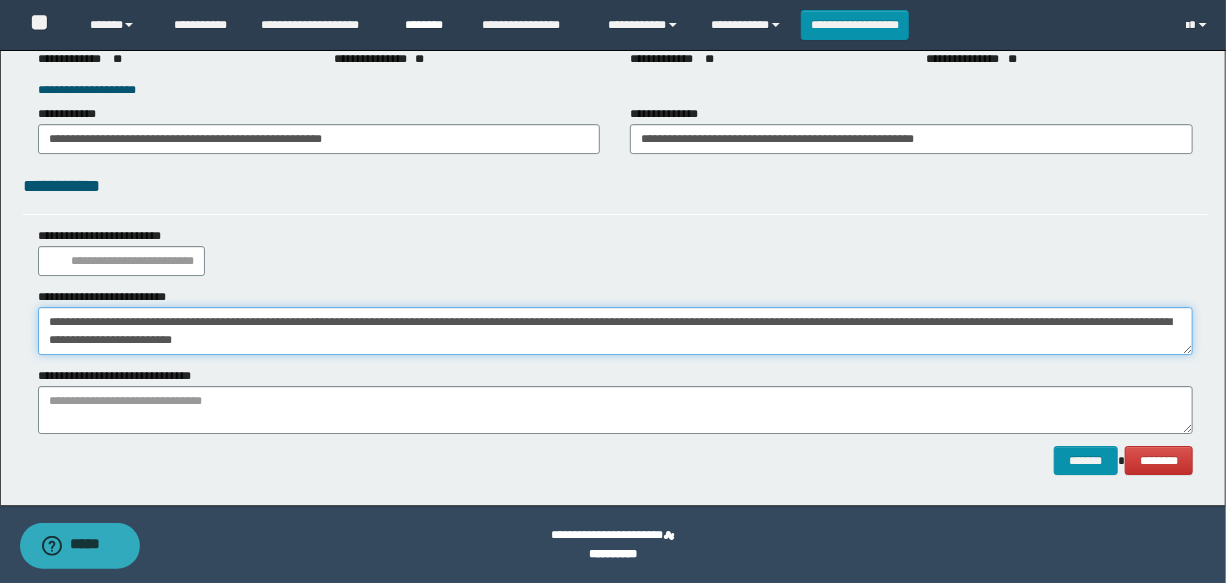 type on "**********" 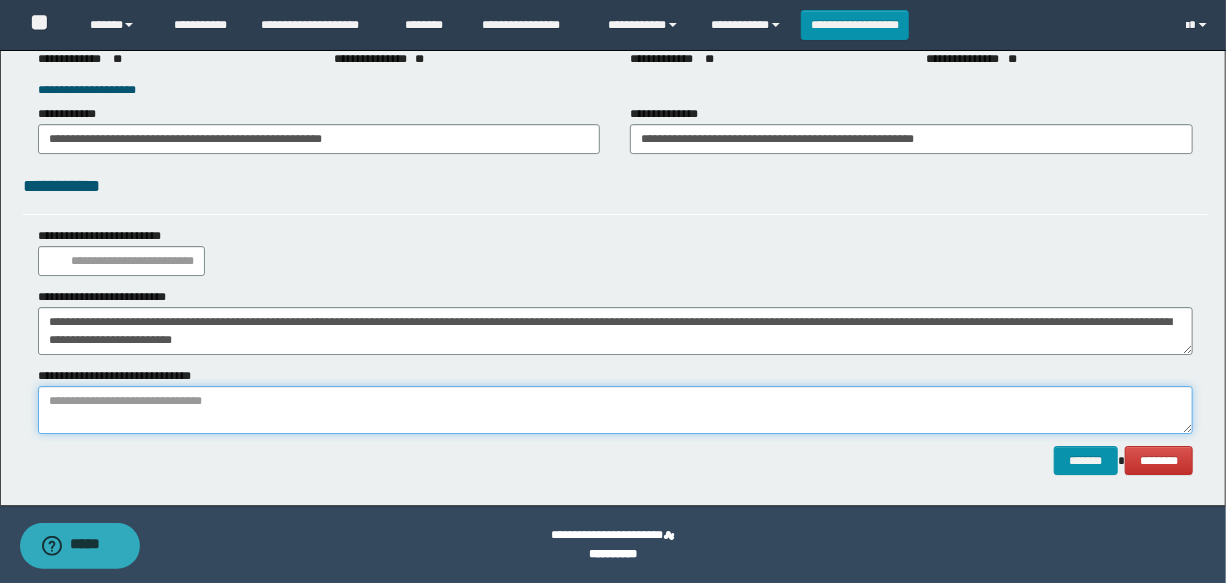 click at bounding box center (615, 410) 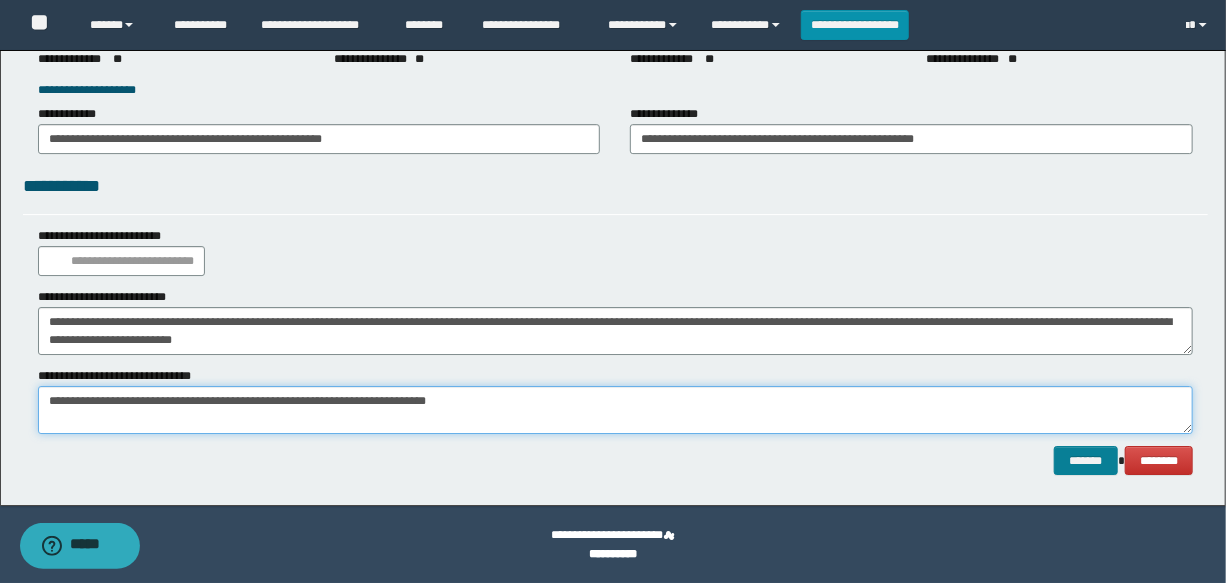 type on "**********" 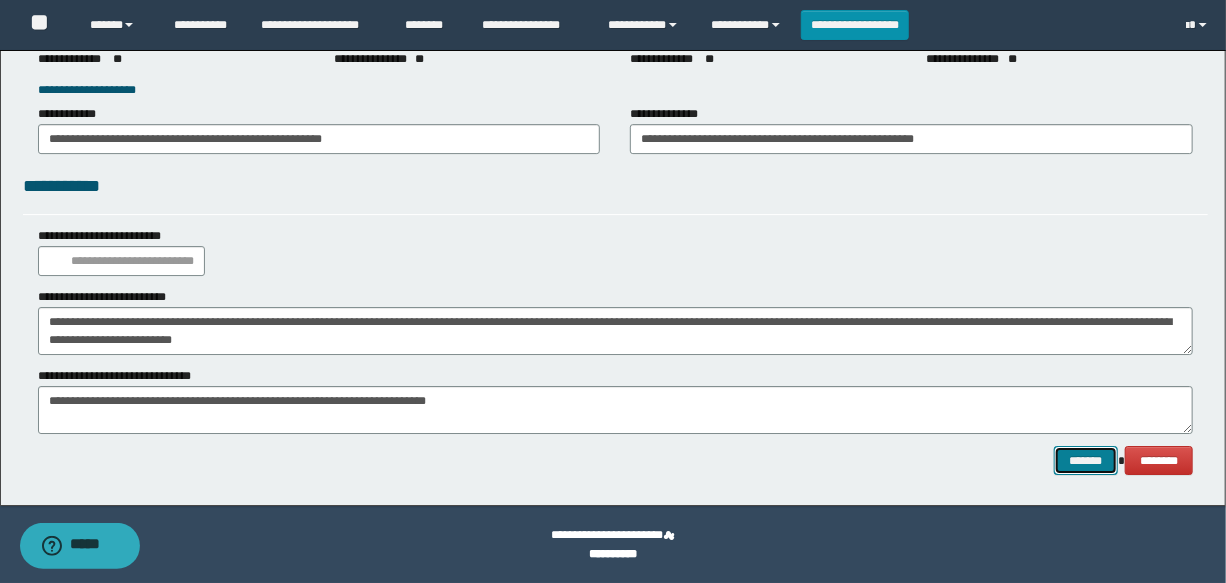 click on "*******" at bounding box center [1086, 461] 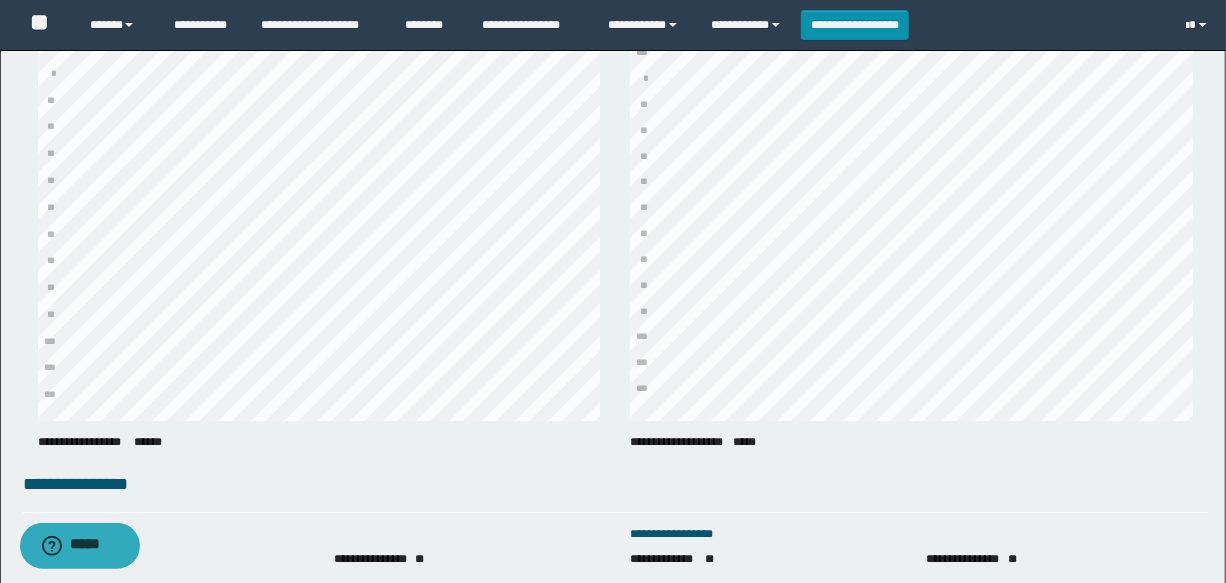 scroll, scrollTop: 2863, scrollLeft: 0, axis: vertical 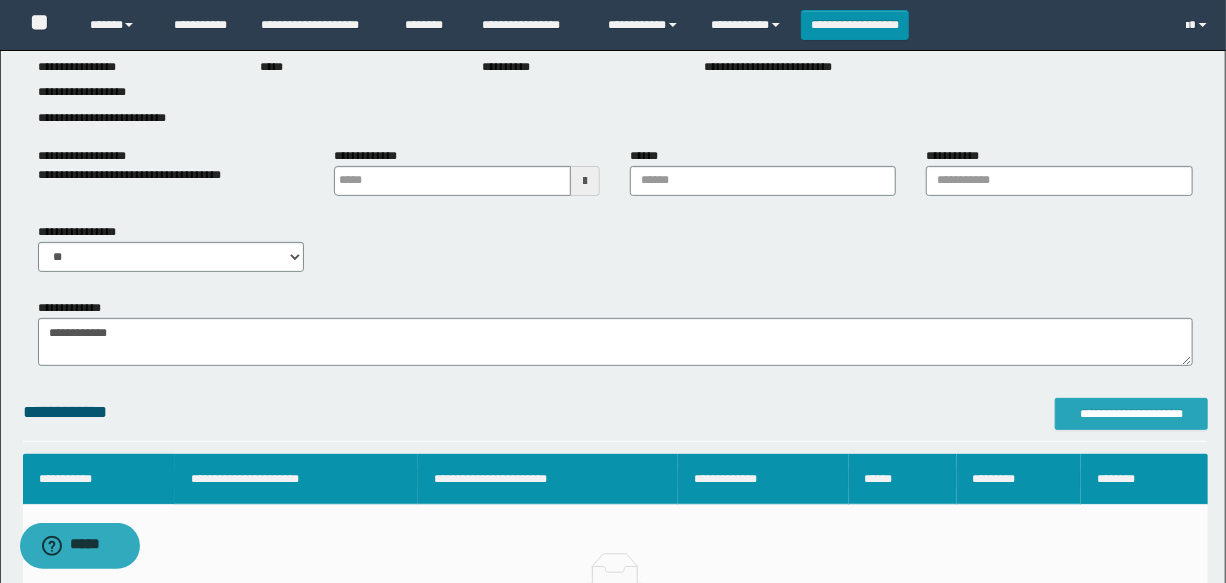type on "**********" 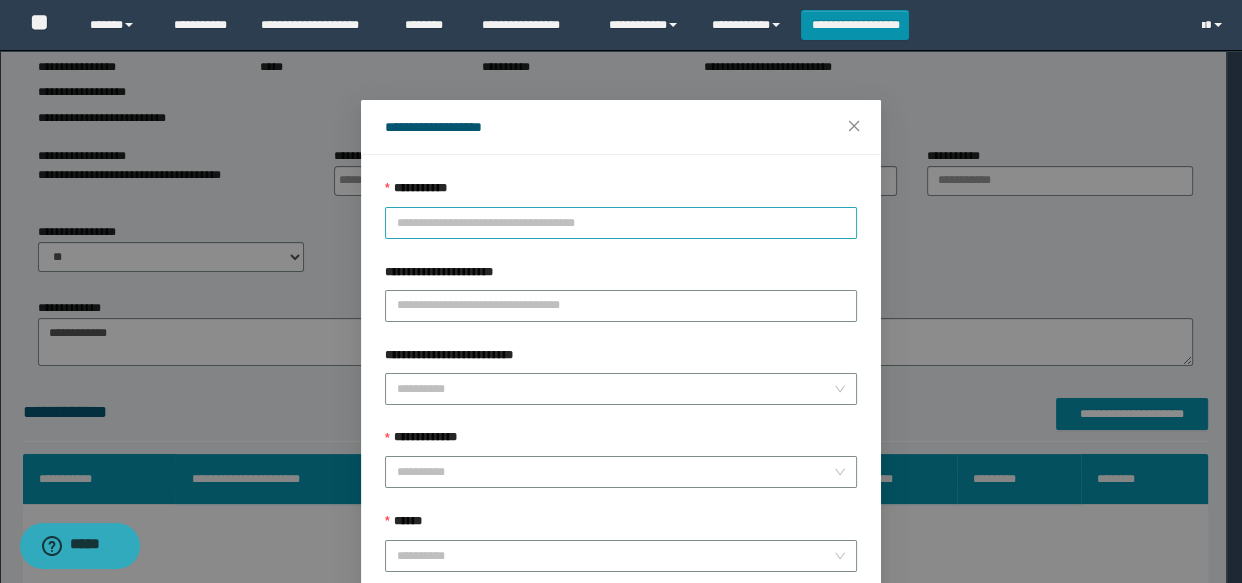 click on "**********" at bounding box center [621, 223] 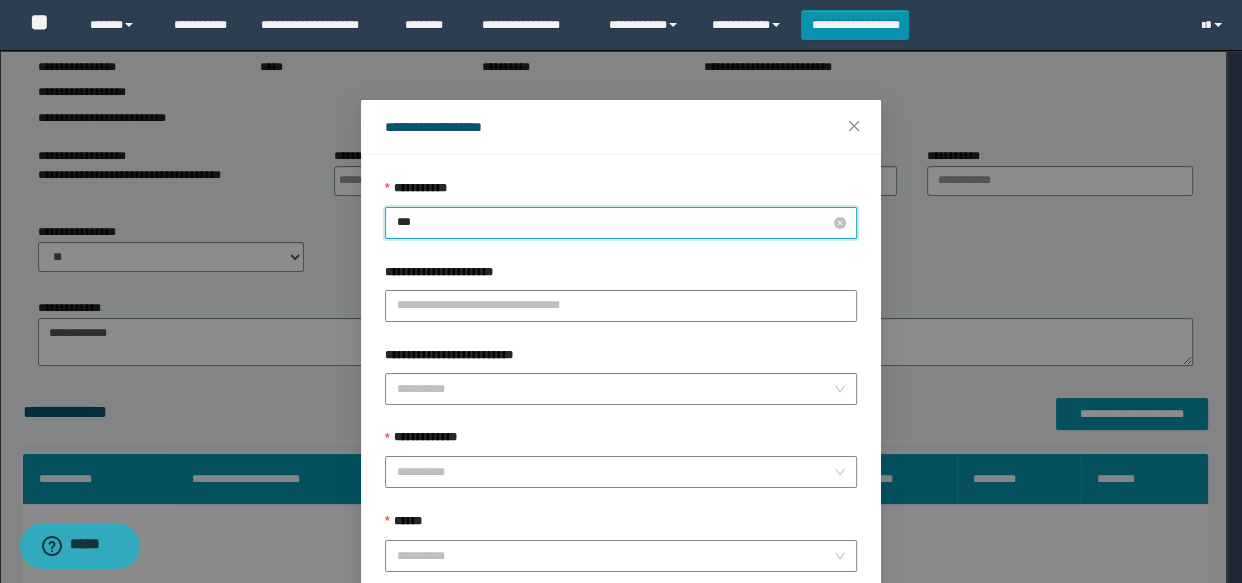 type on "****" 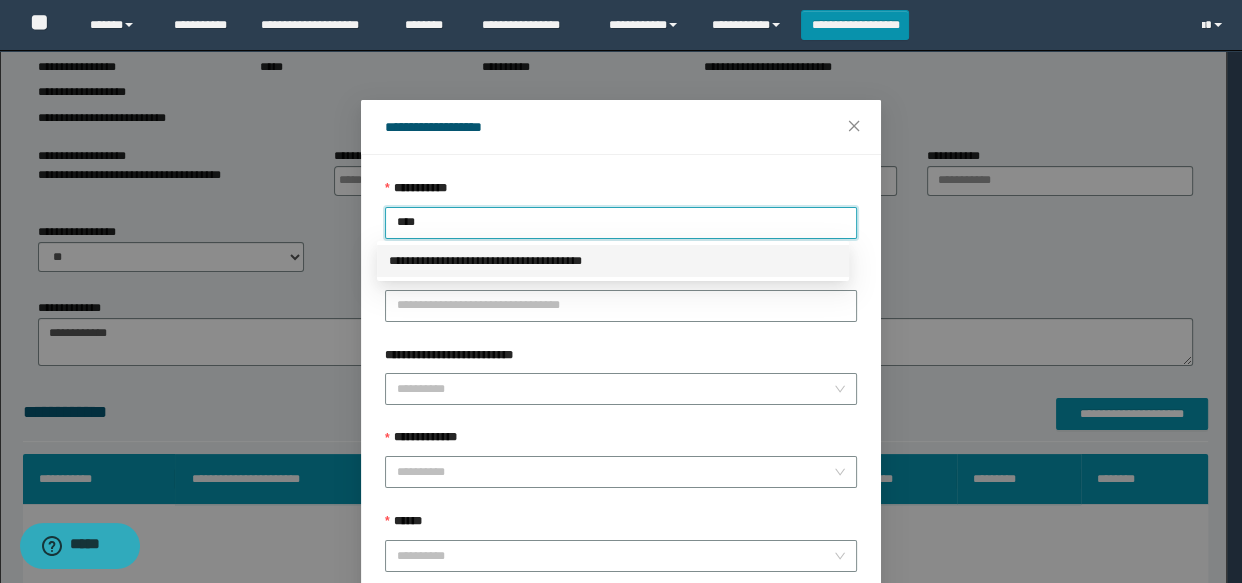 click on "**********" at bounding box center (613, 261) 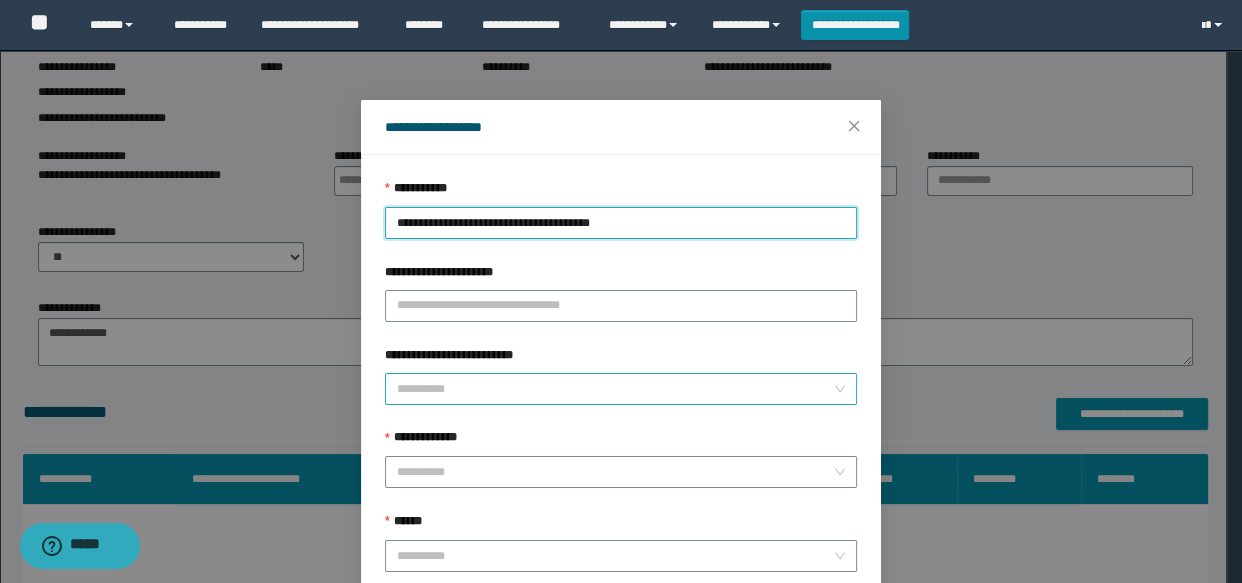 click on "**********" at bounding box center (615, 389) 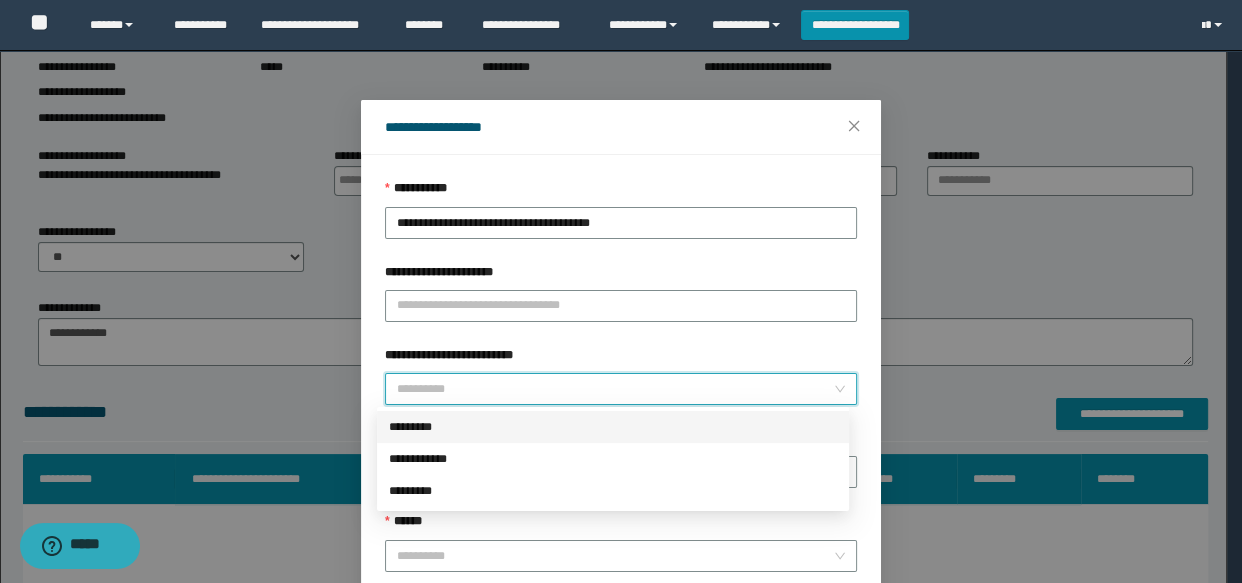 click on "*********" at bounding box center (613, 427) 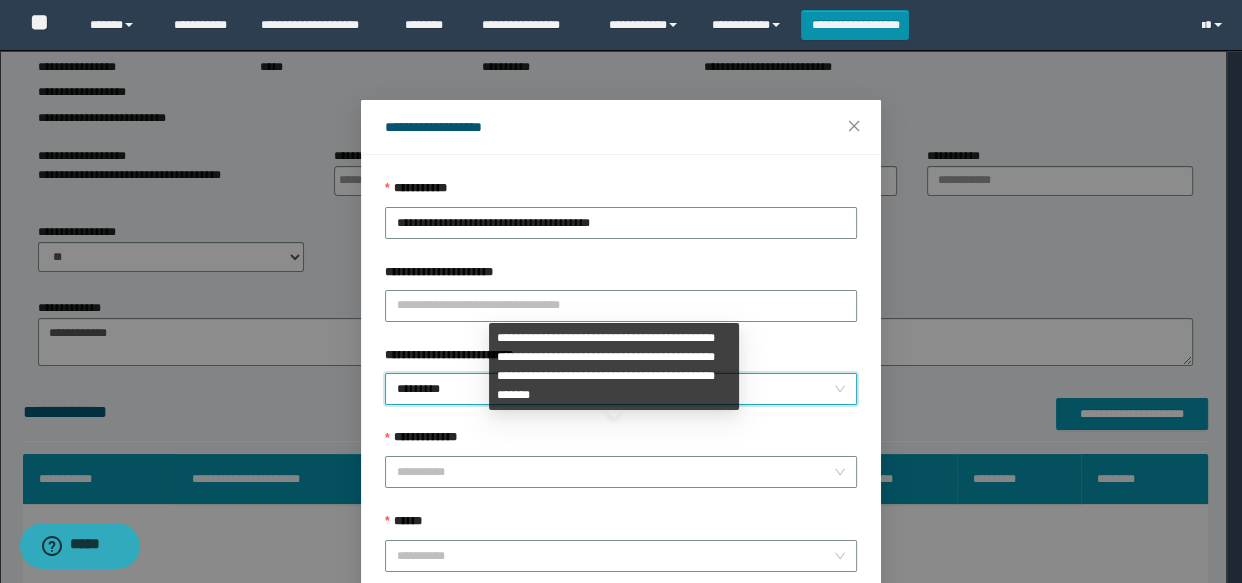 scroll, scrollTop: 90, scrollLeft: 0, axis: vertical 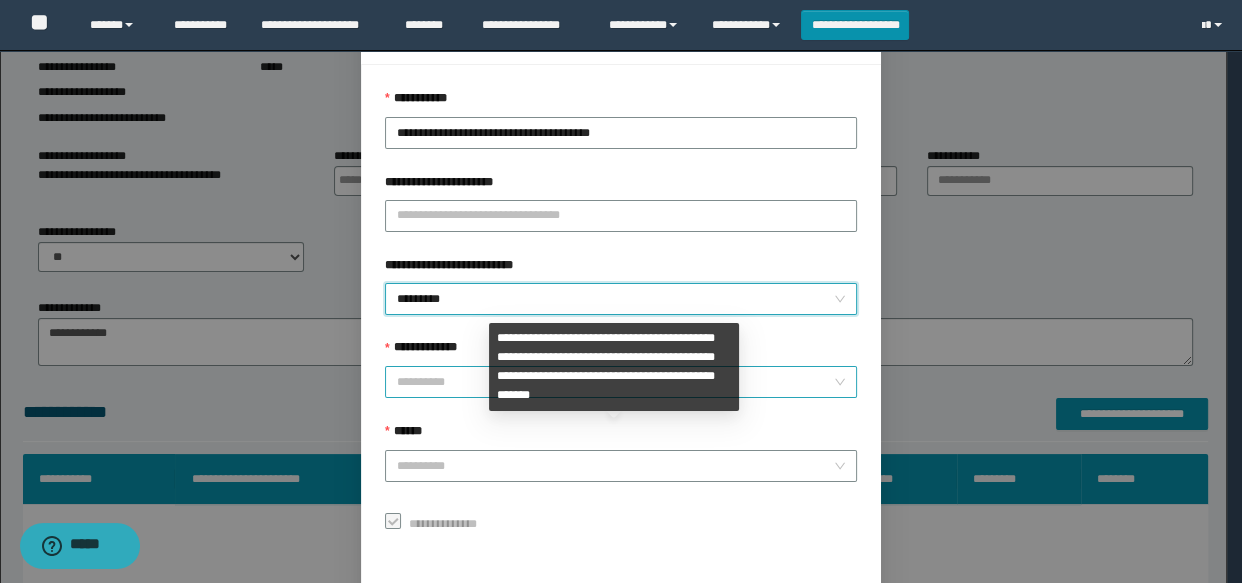 click on "**********" at bounding box center (615, 382) 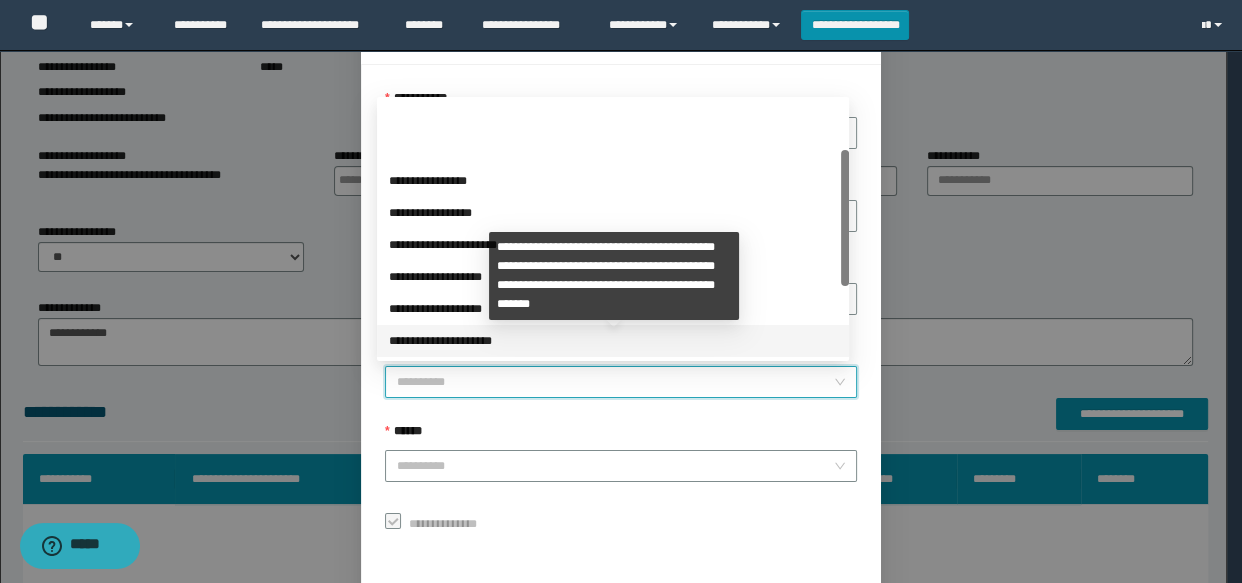 scroll, scrollTop: 223, scrollLeft: 0, axis: vertical 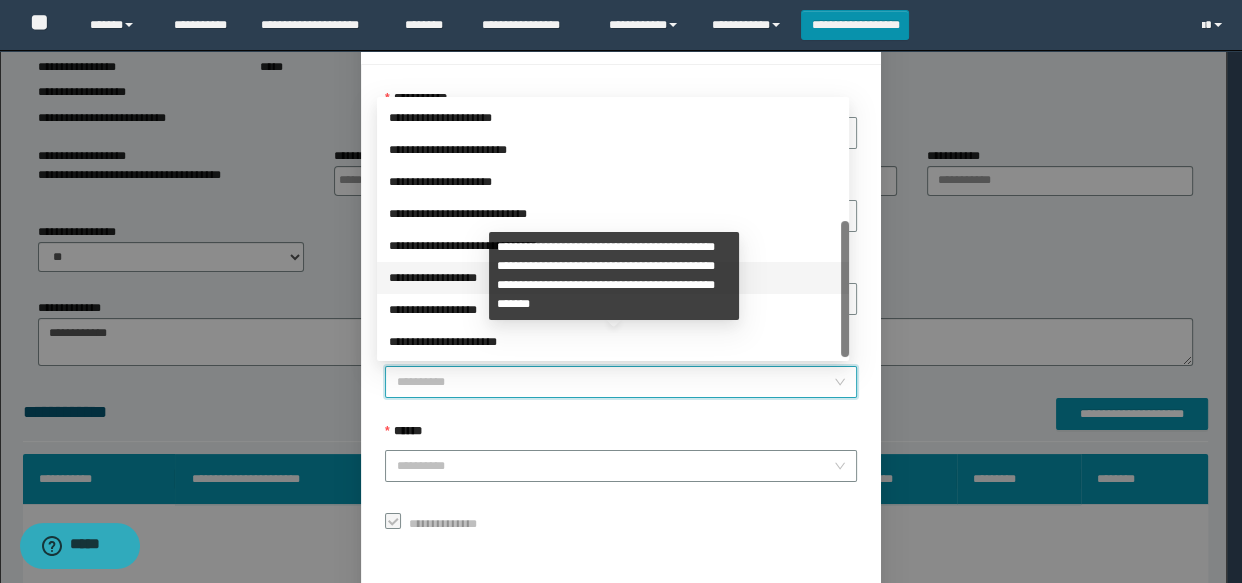click on "**********" at bounding box center (613, 278) 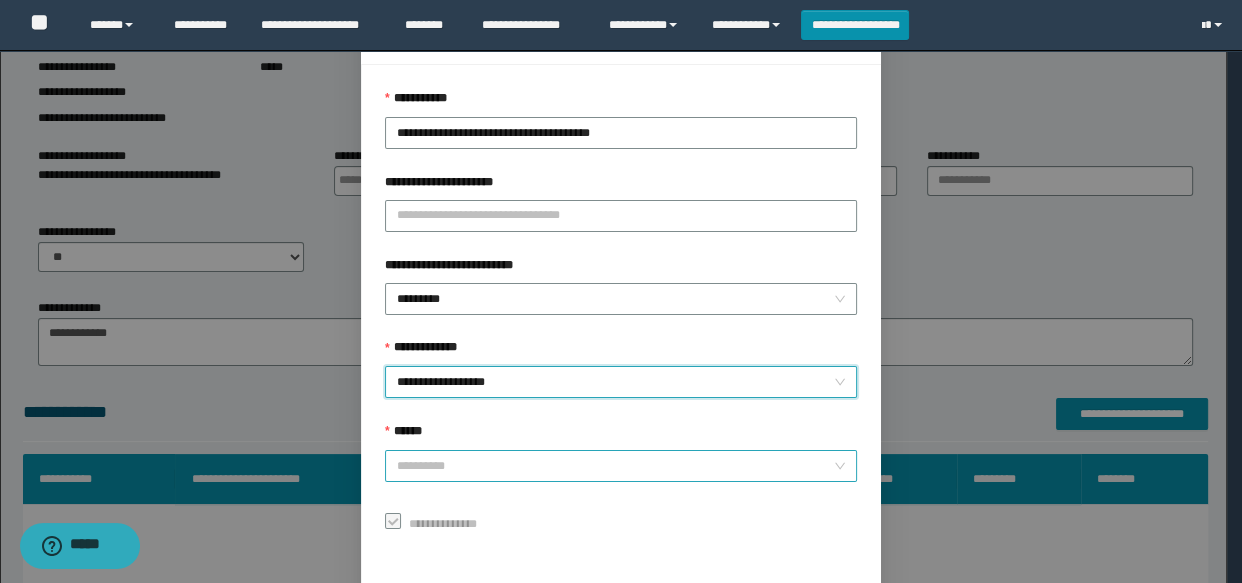 click on "******" at bounding box center (615, 466) 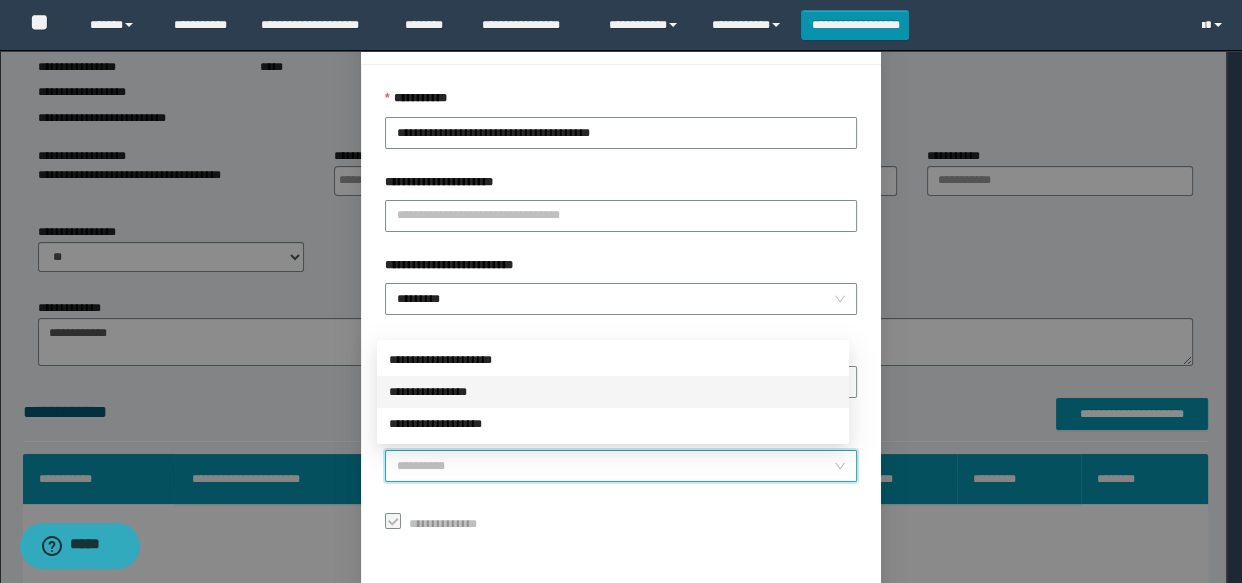 click on "**********" at bounding box center [613, 392] 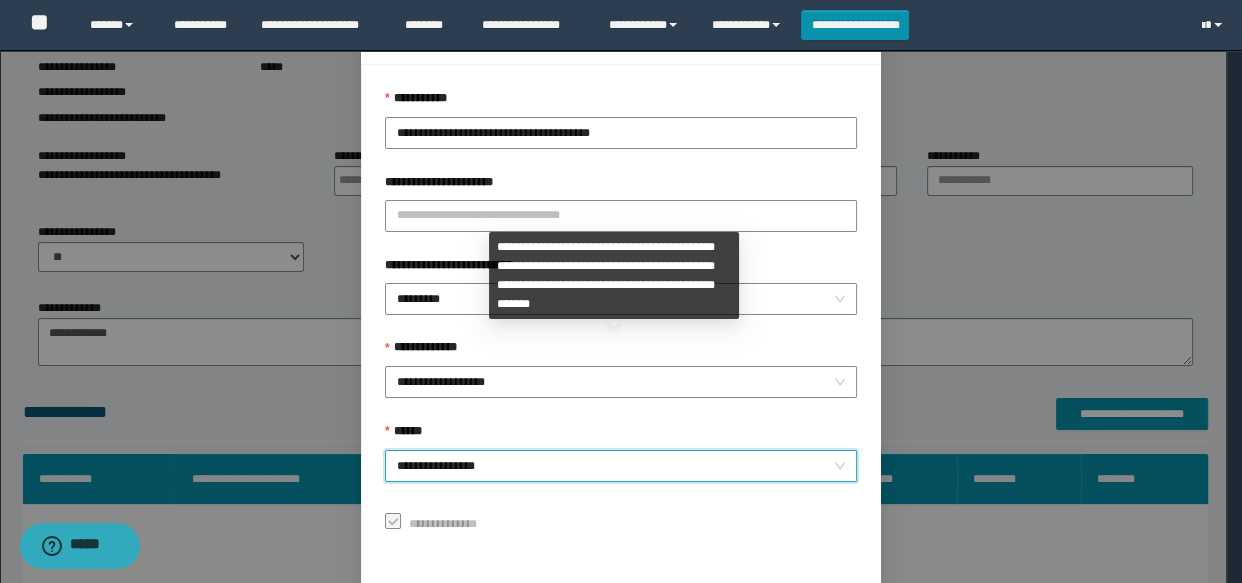 scroll, scrollTop: 168, scrollLeft: 0, axis: vertical 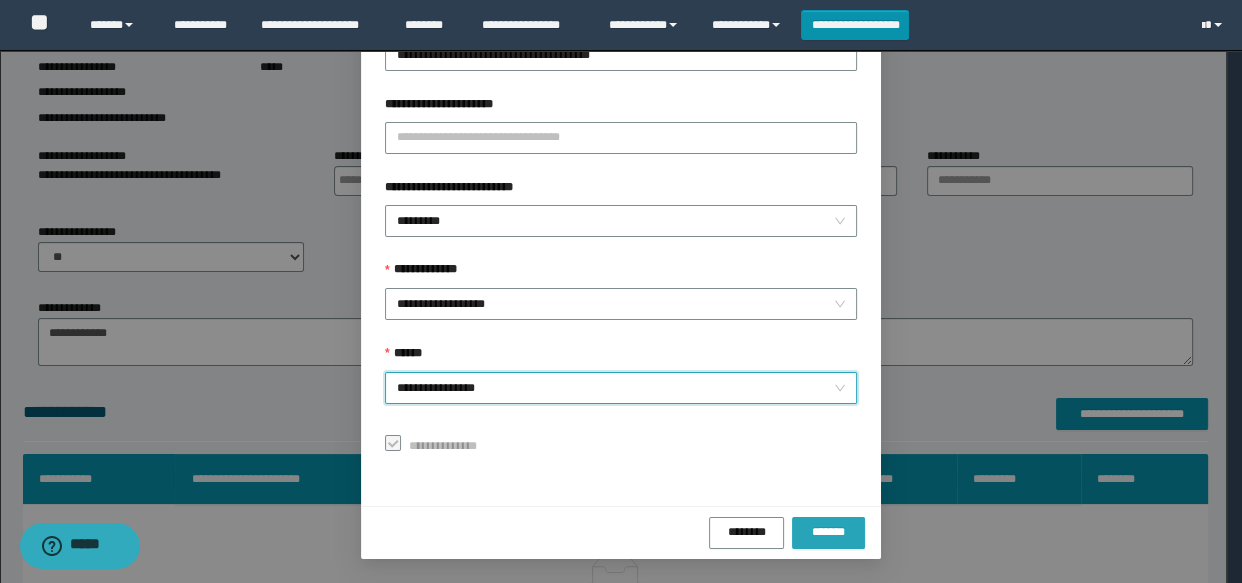 click on "*******" at bounding box center [828, 532] 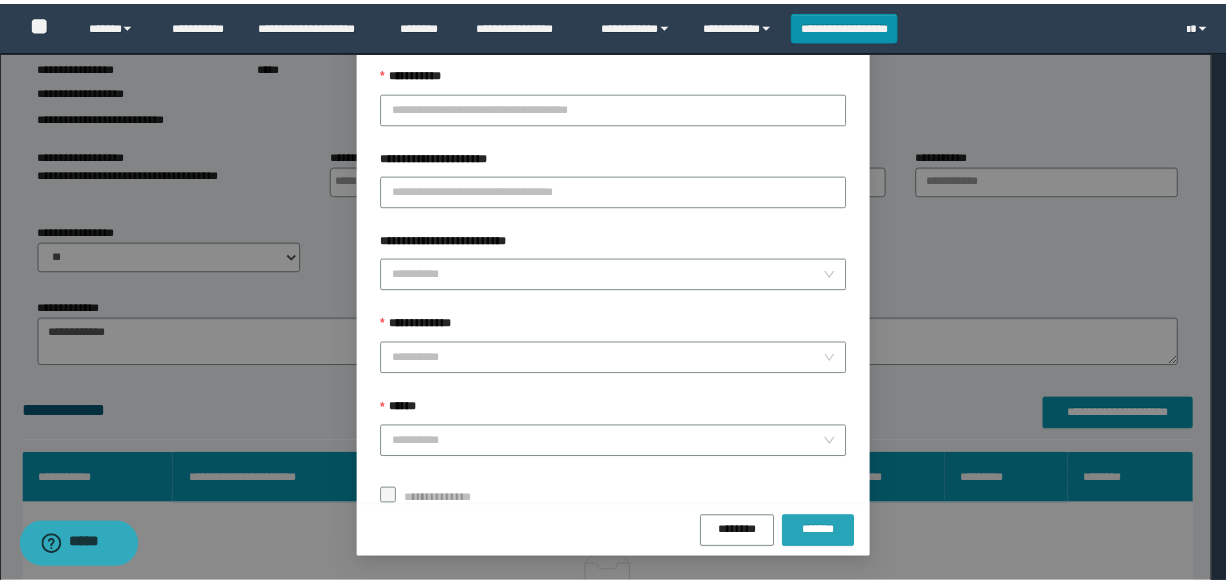 scroll, scrollTop: 192, scrollLeft: 0, axis: vertical 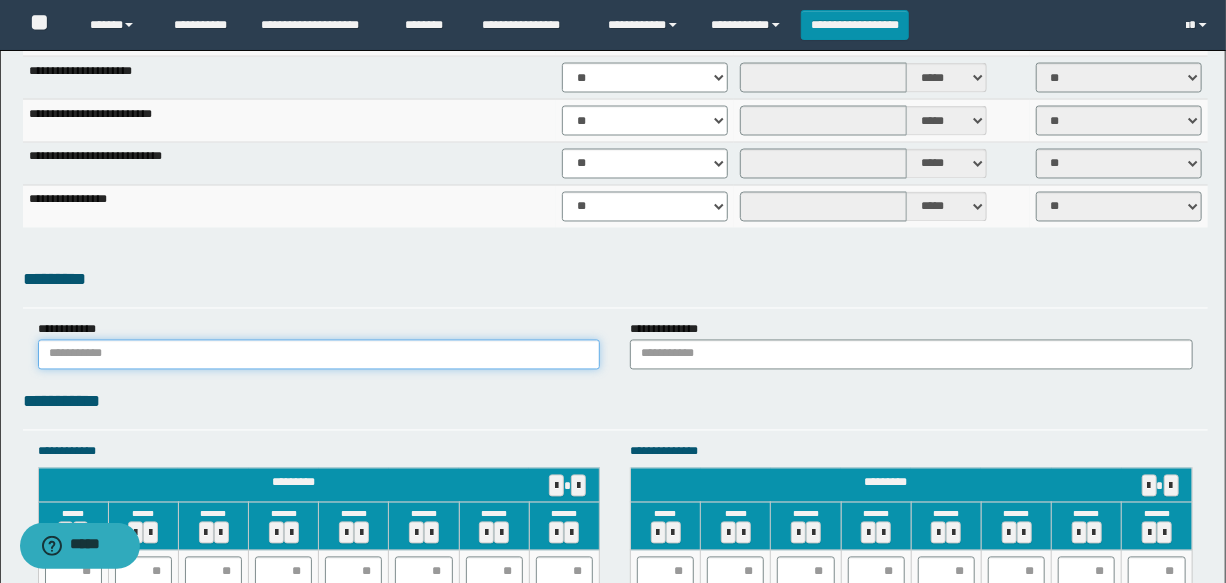 click at bounding box center [319, 355] 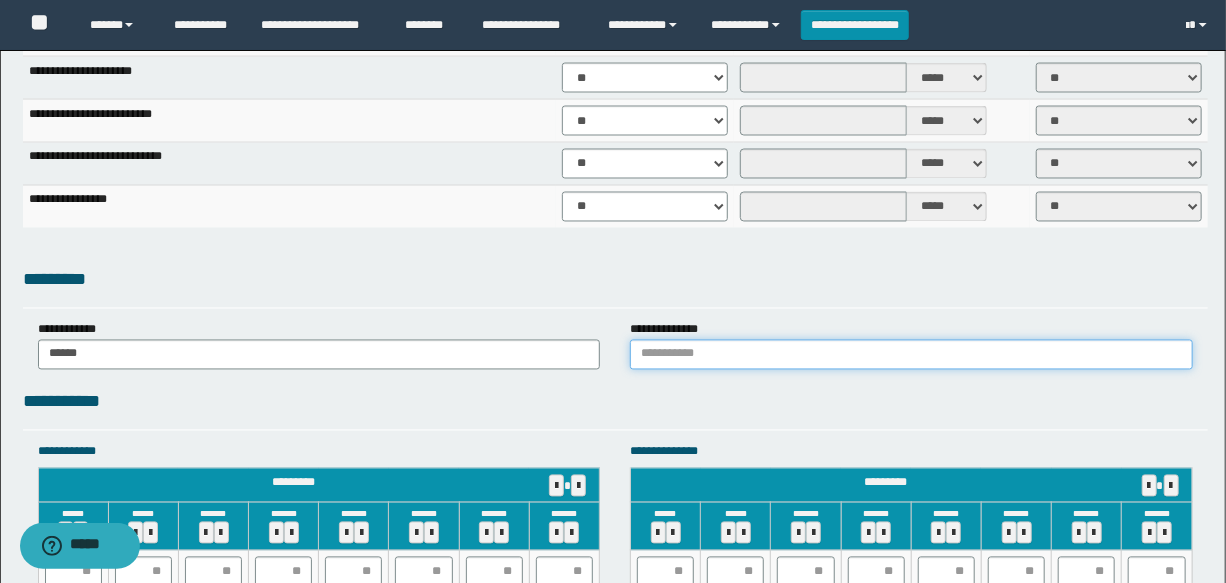 click at bounding box center (911, 355) 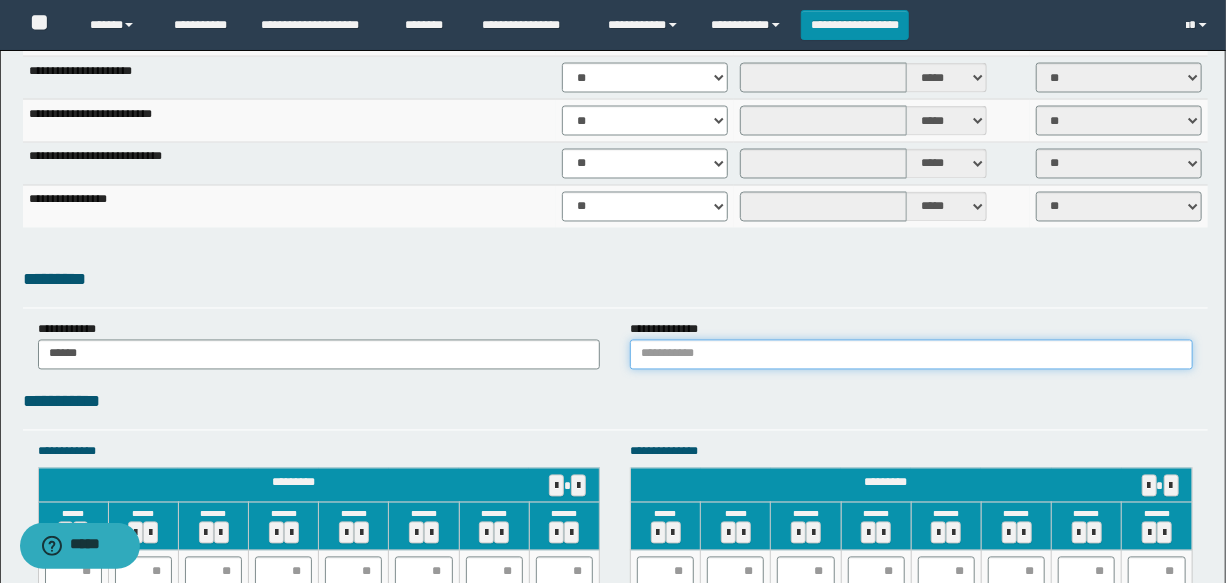 type on "******" 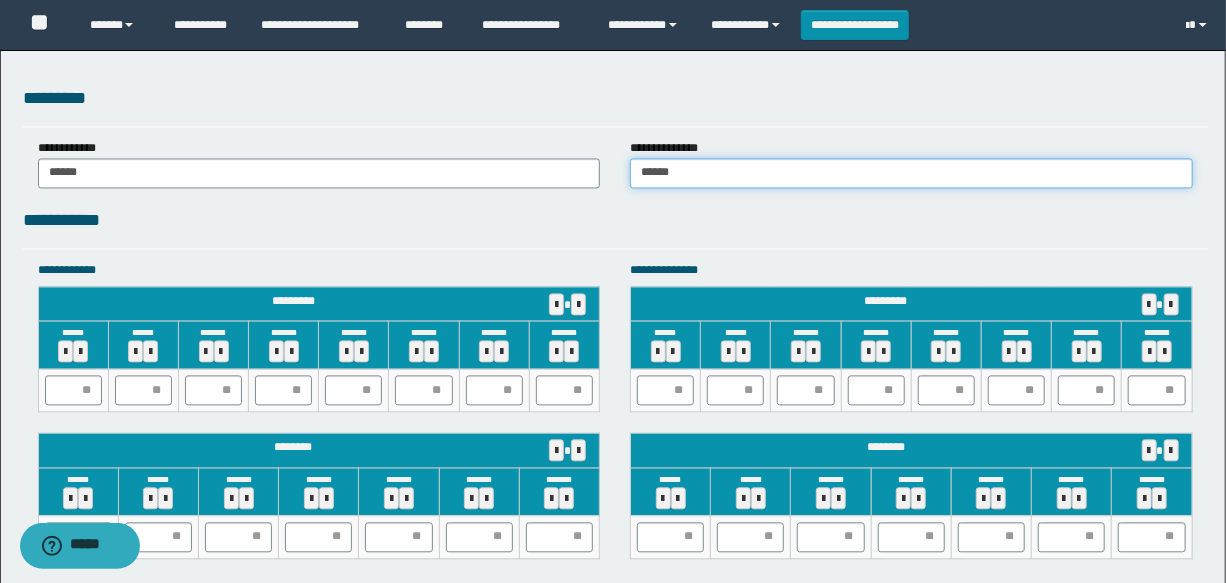 scroll, scrollTop: 1818, scrollLeft: 0, axis: vertical 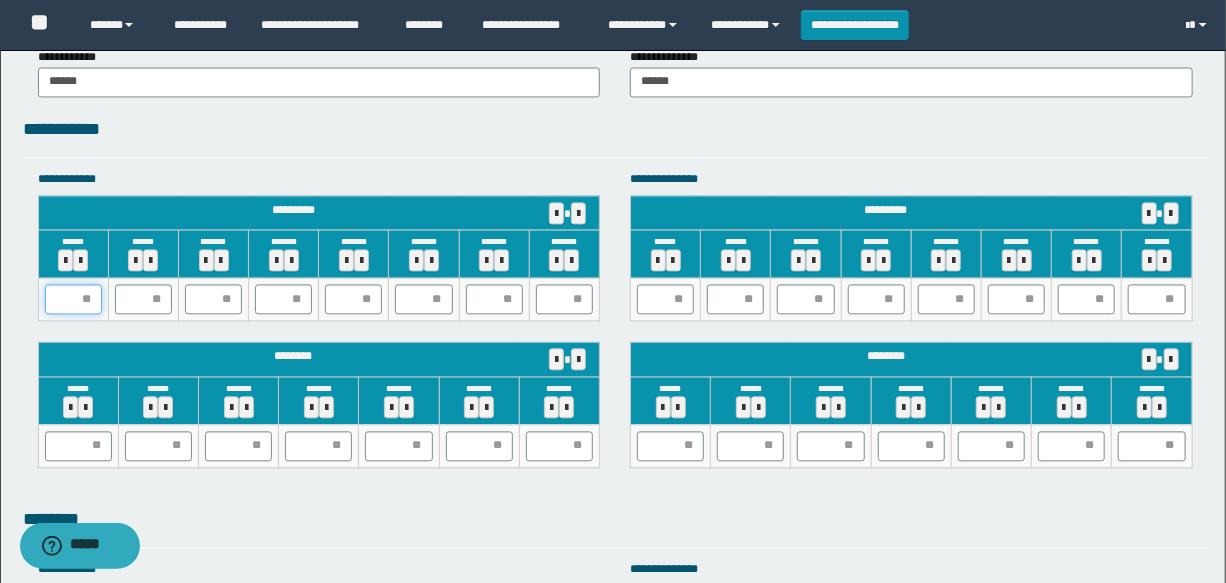 click at bounding box center (73, 299) 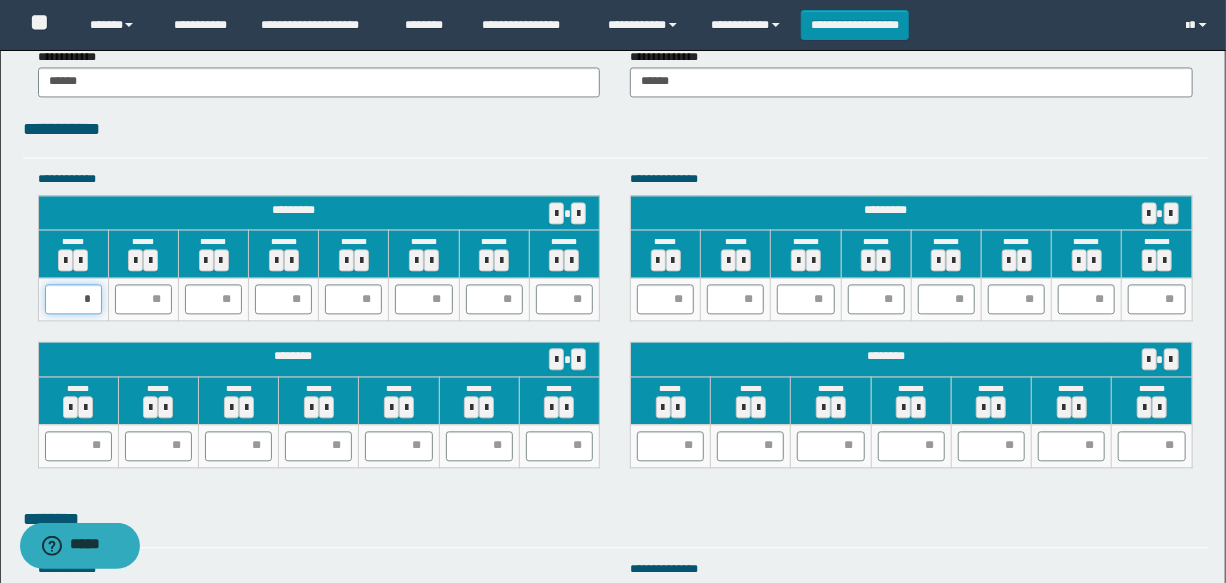 type on "**" 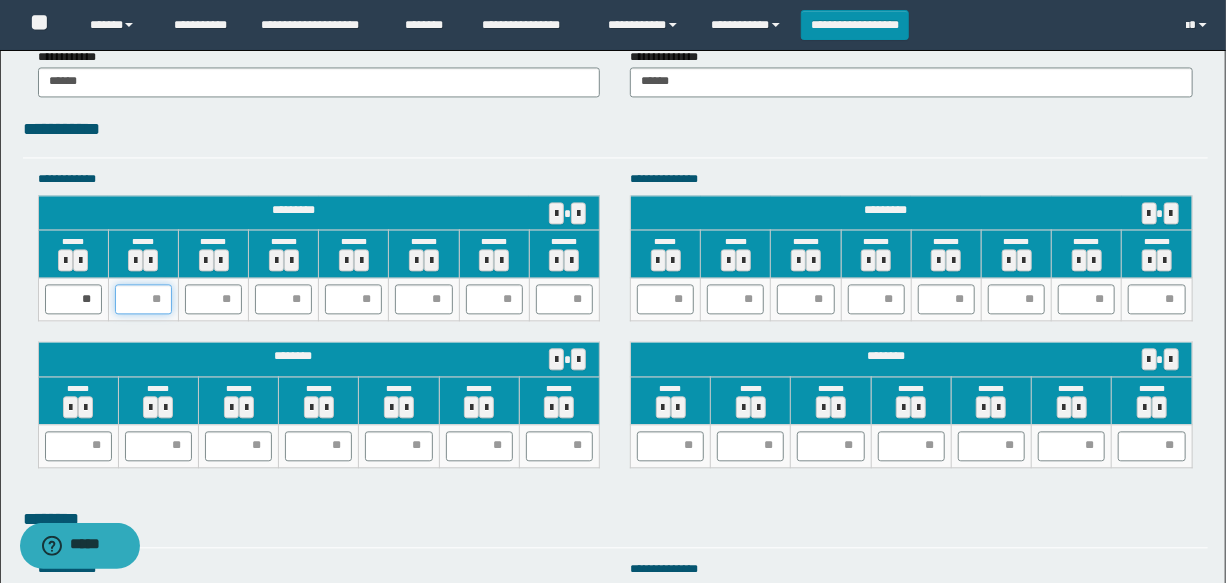 click at bounding box center (143, 299) 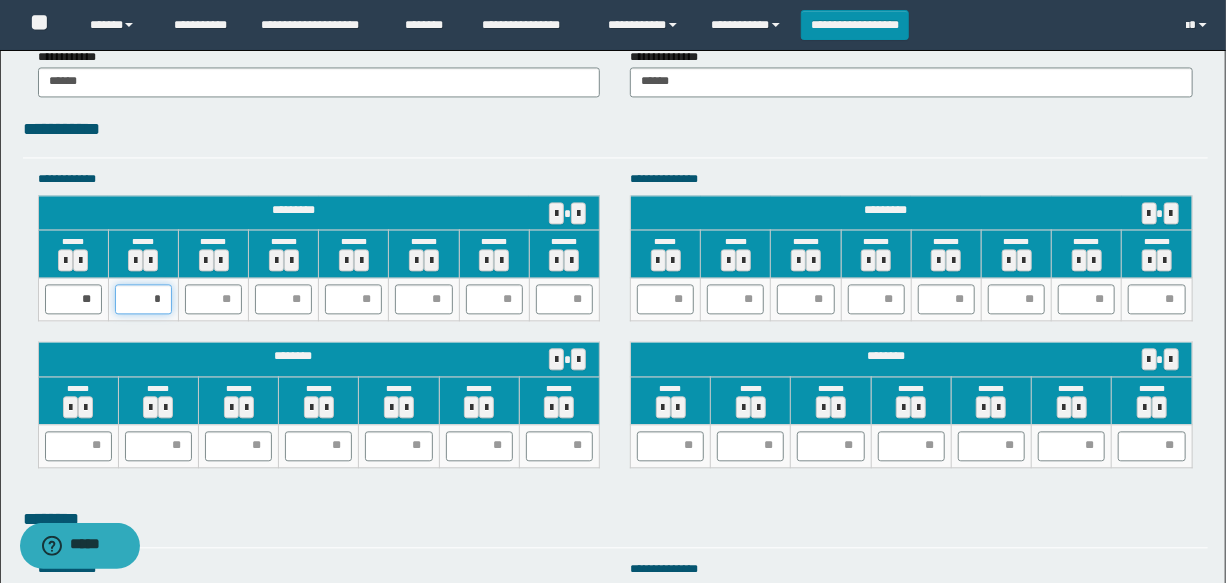 type on "**" 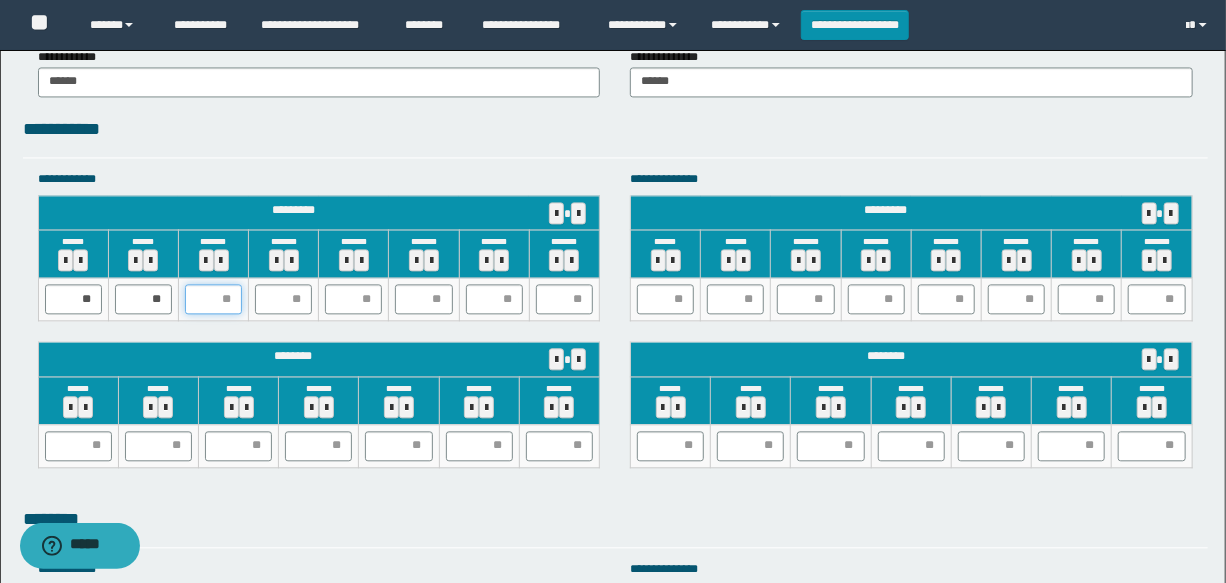 click at bounding box center (213, 299) 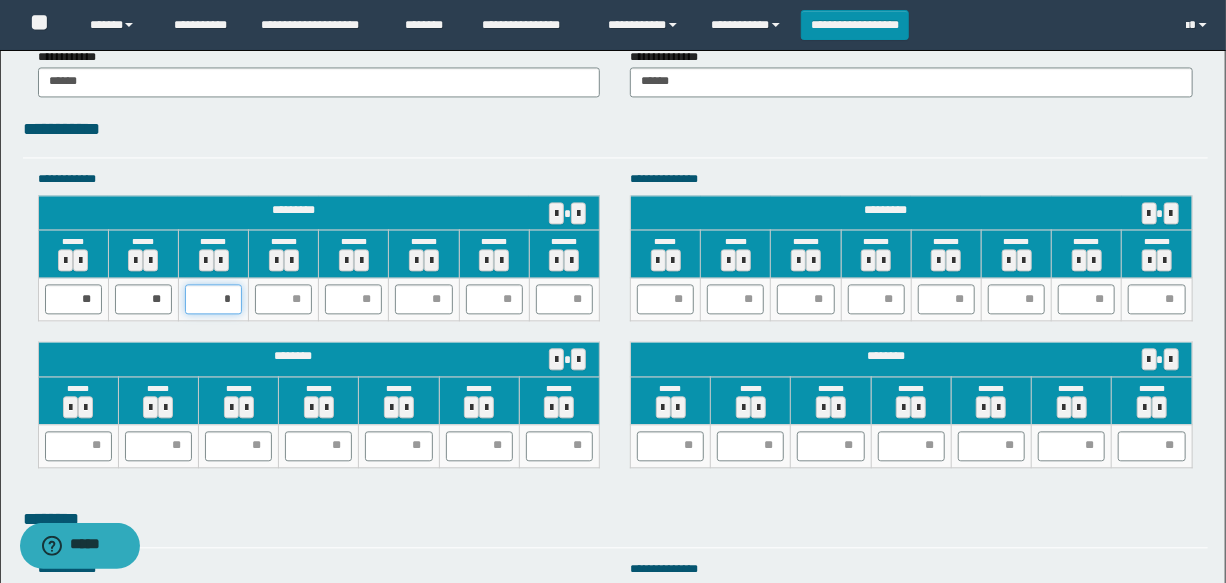 type on "**" 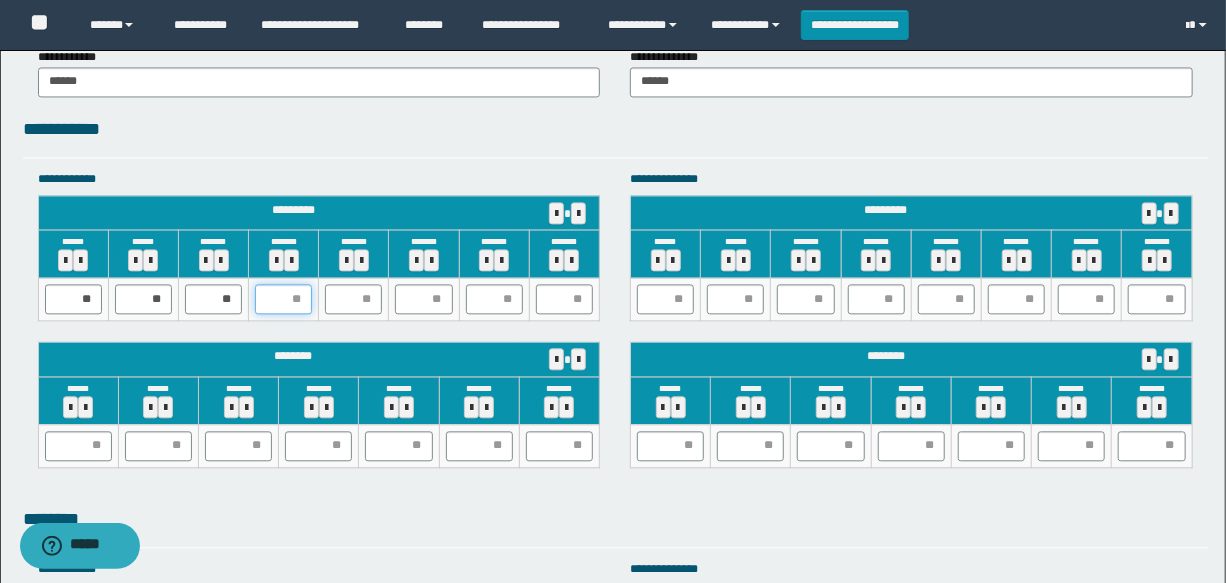 click at bounding box center (283, 299) 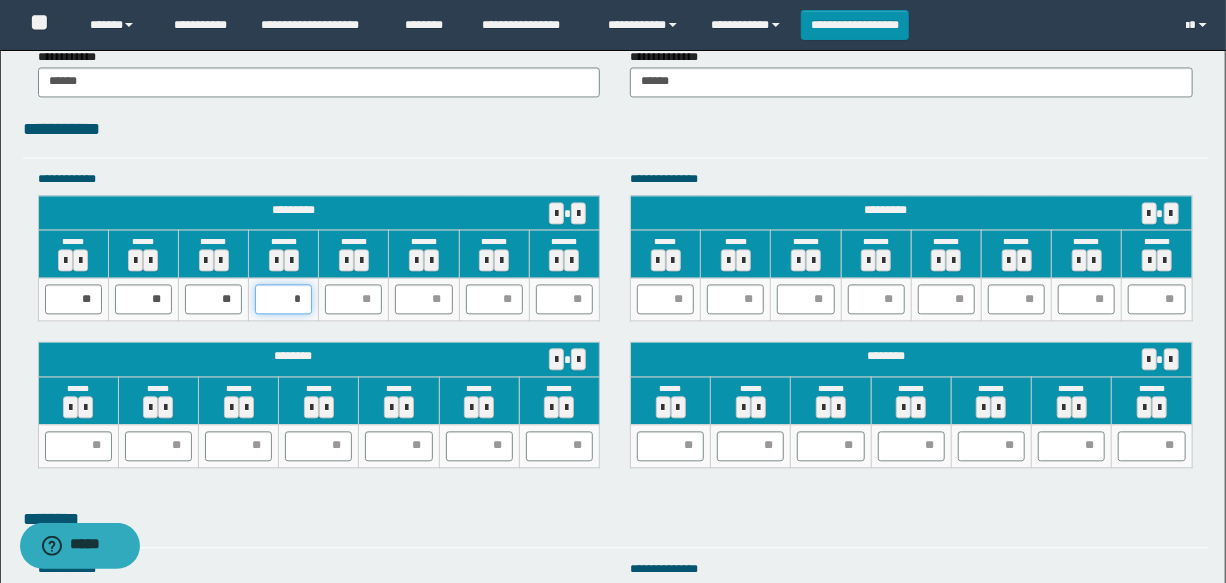 type on "**" 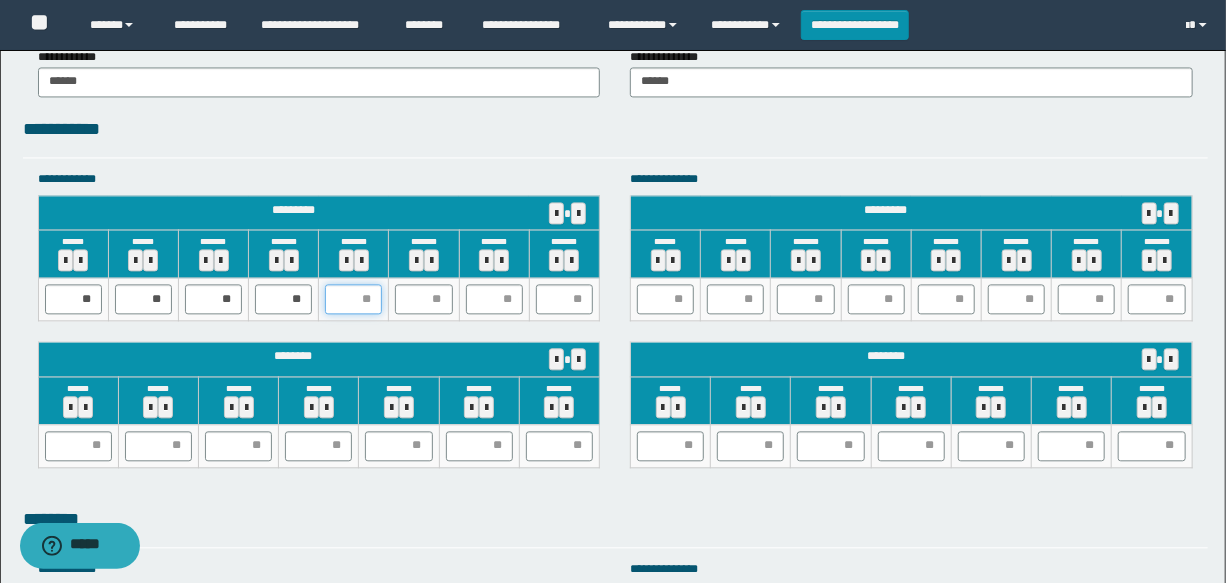 click at bounding box center (353, 299) 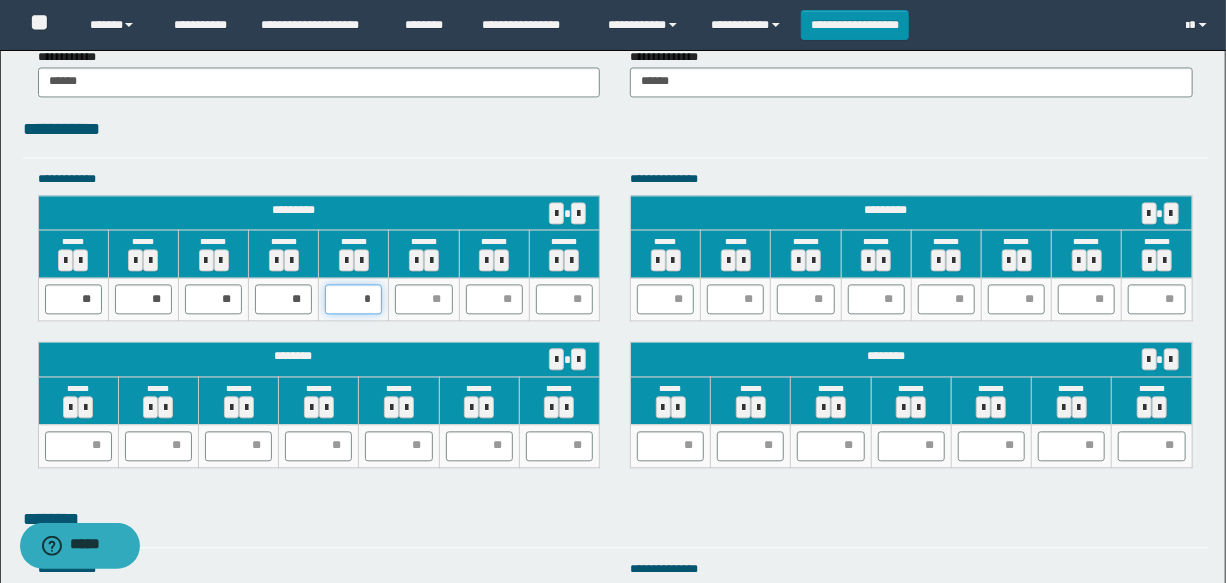 type on "**" 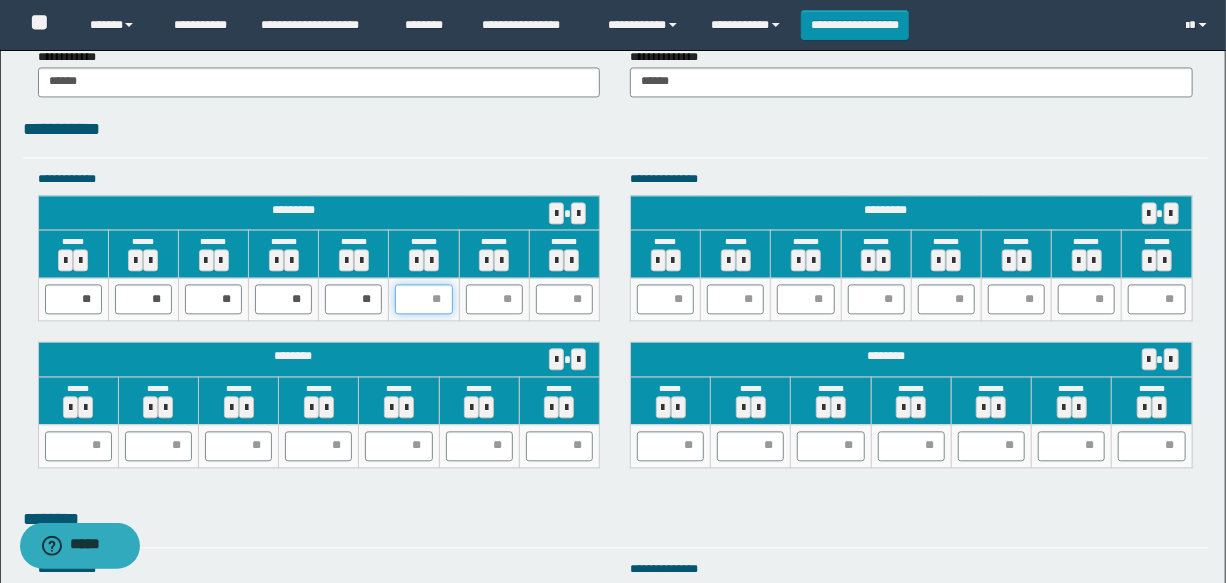 click at bounding box center (423, 299) 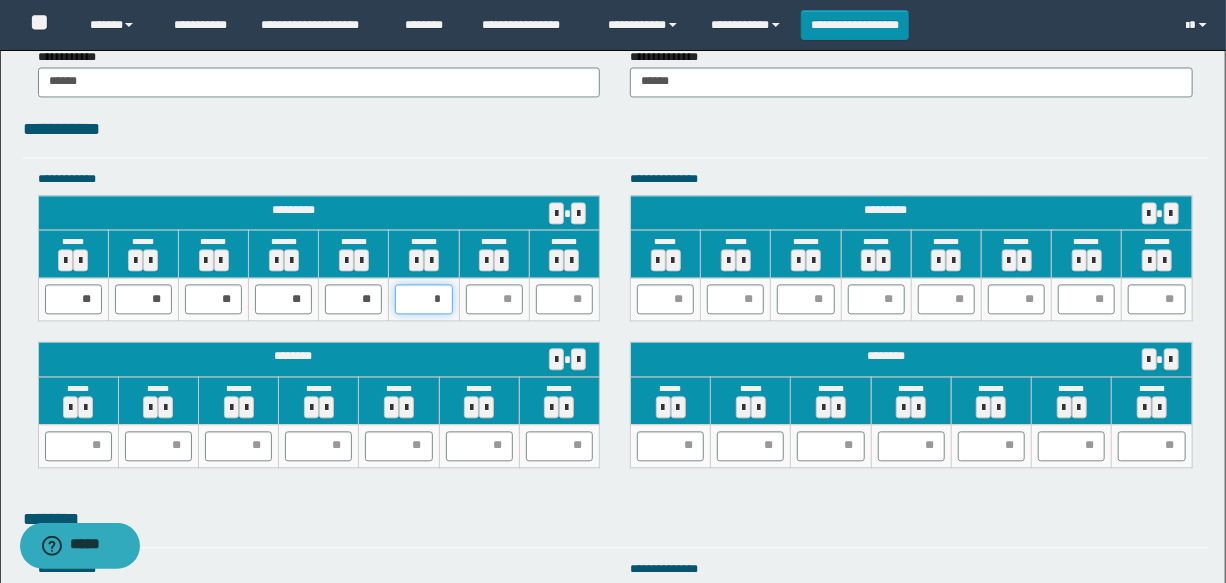type on "**" 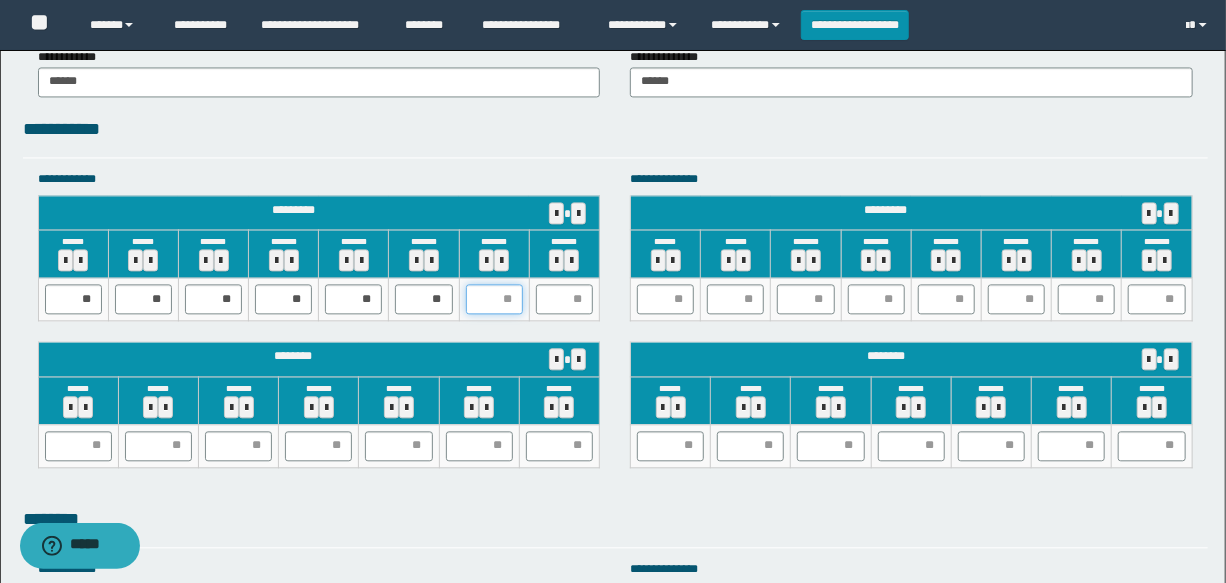 click at bounding box center (494, 299) 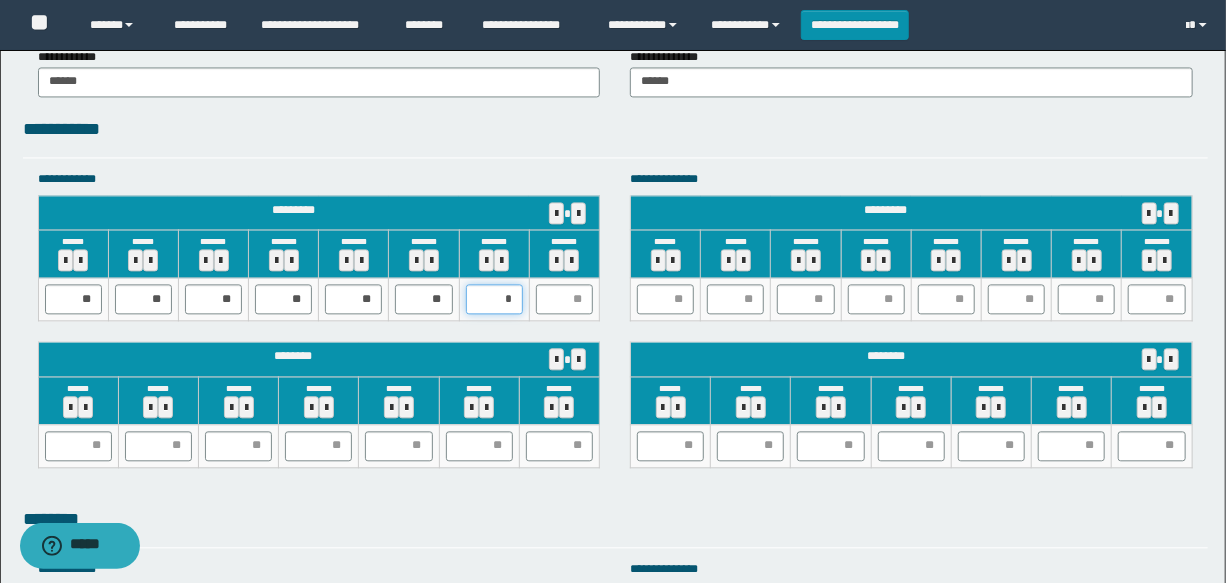 type on "**" 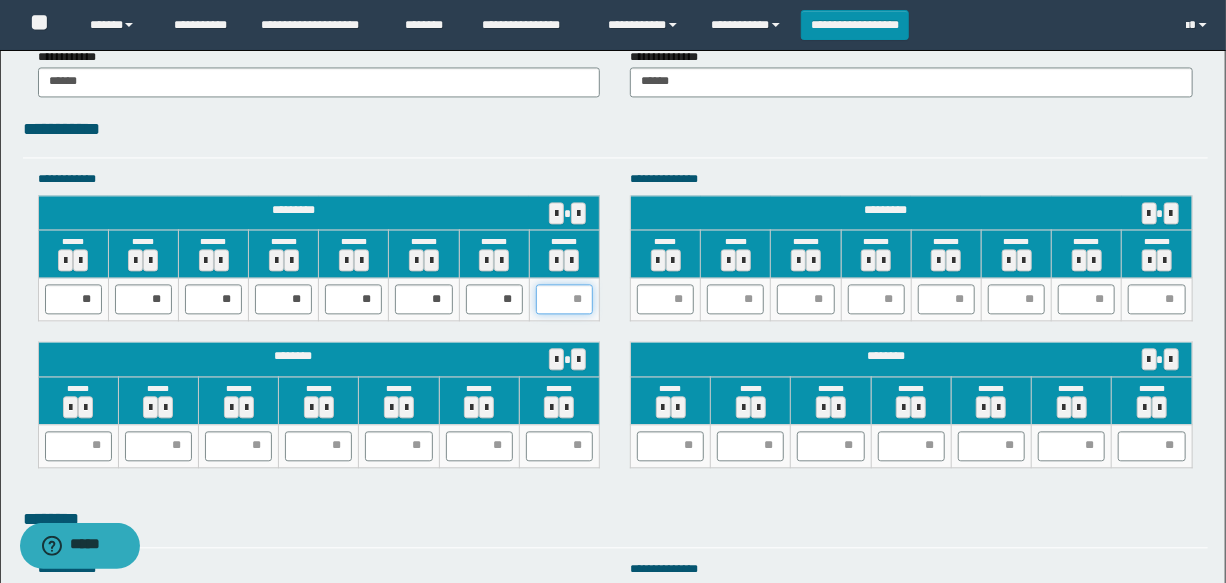 click at bounding box center [564, 299] 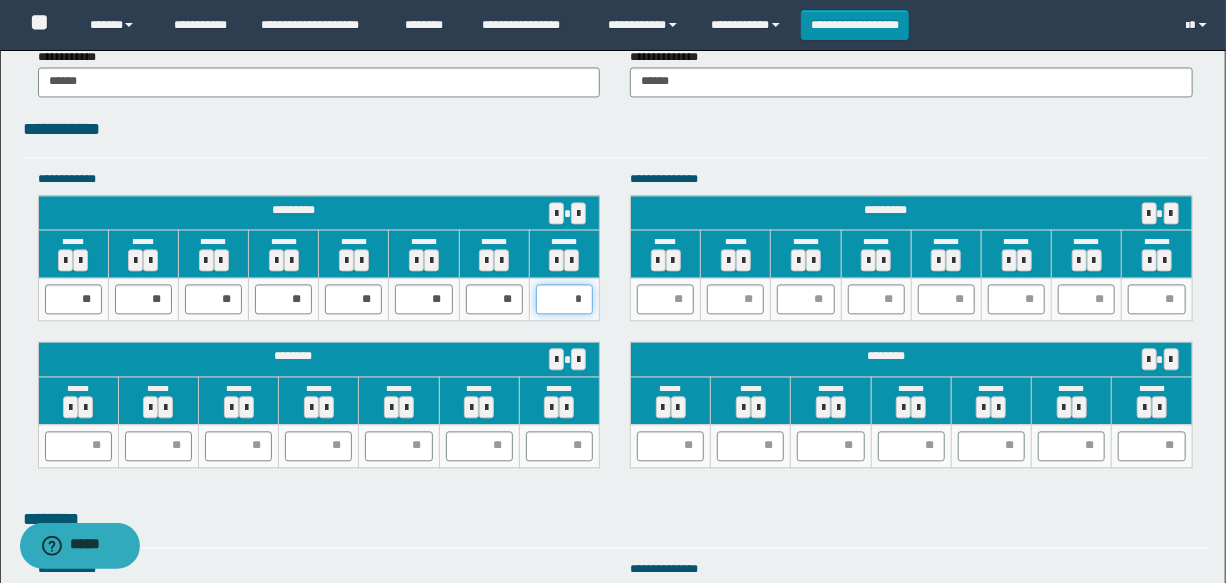 type on "**" 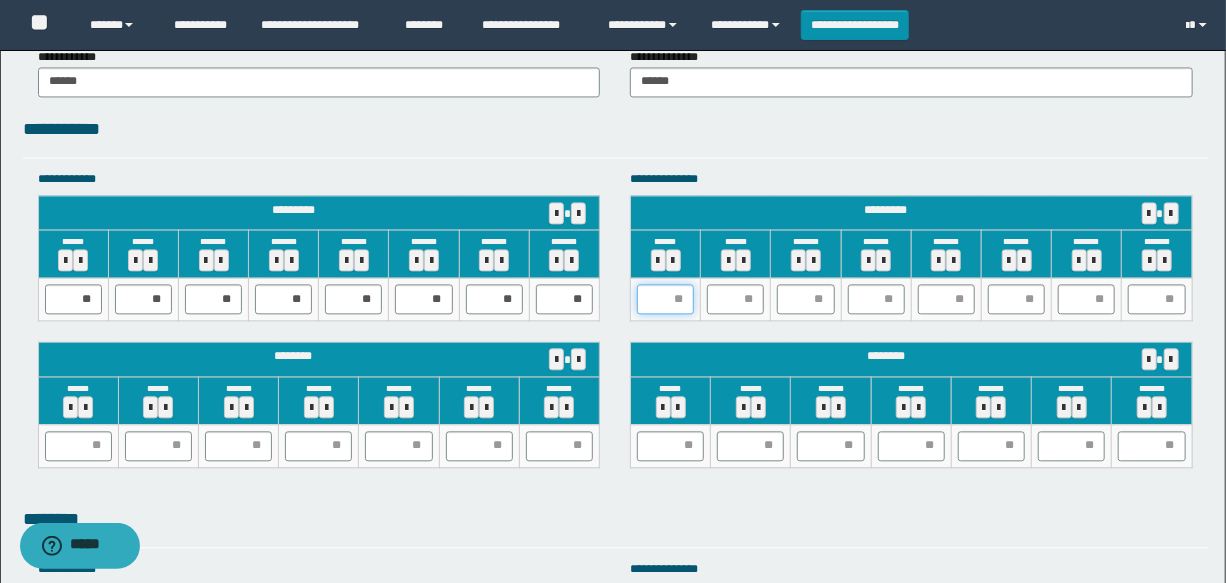click at bounding box center (665, 299) 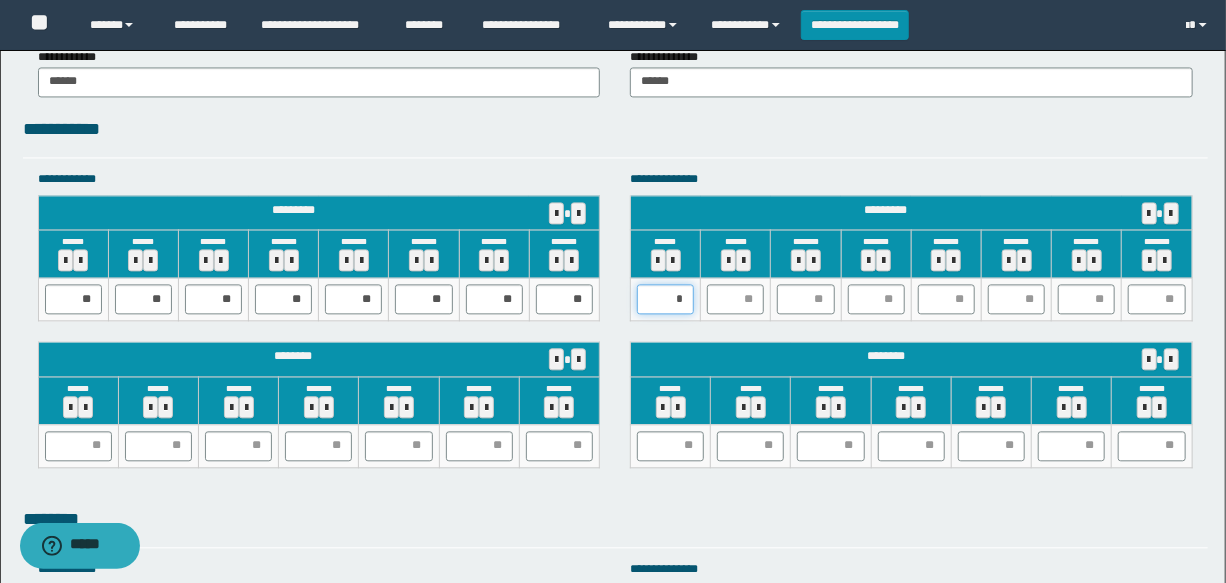type on "**" 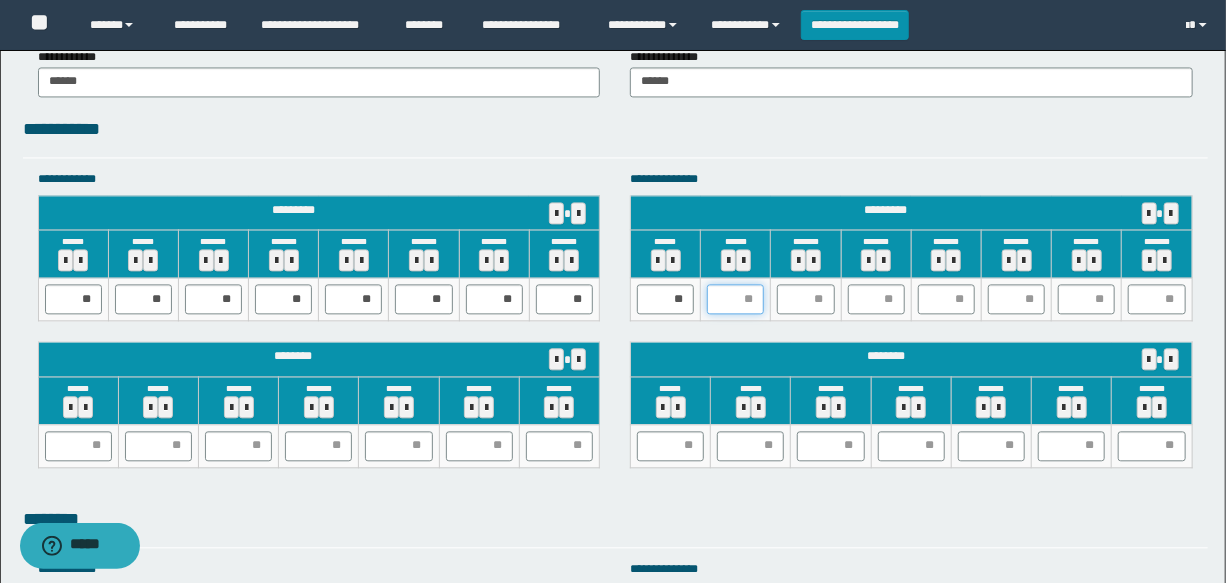 click at bounding box center (735, 299) 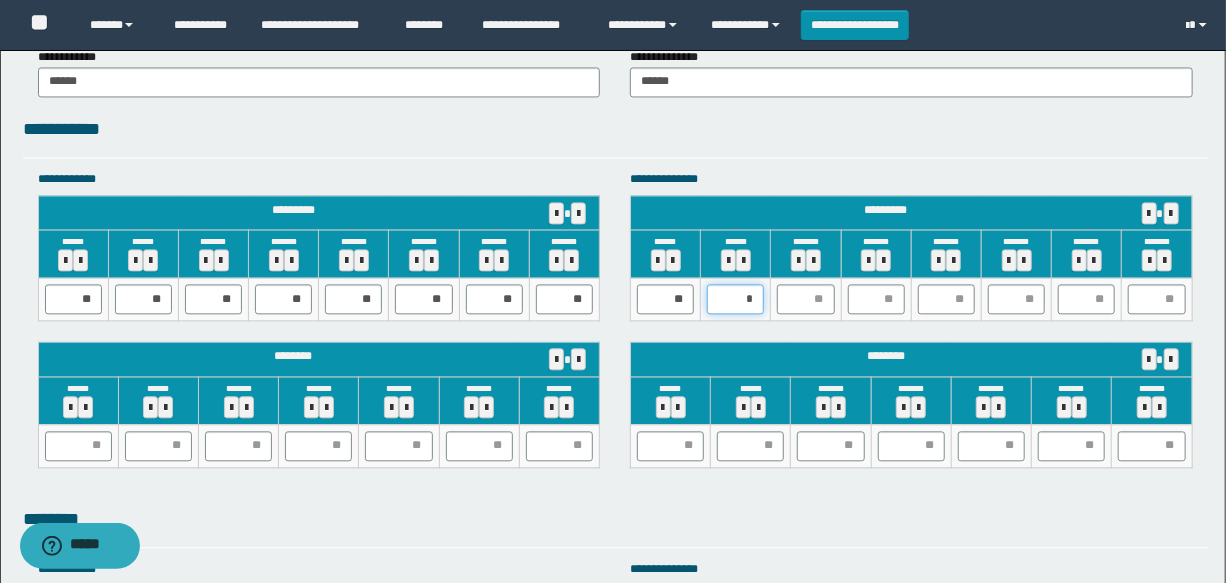 type on "**" 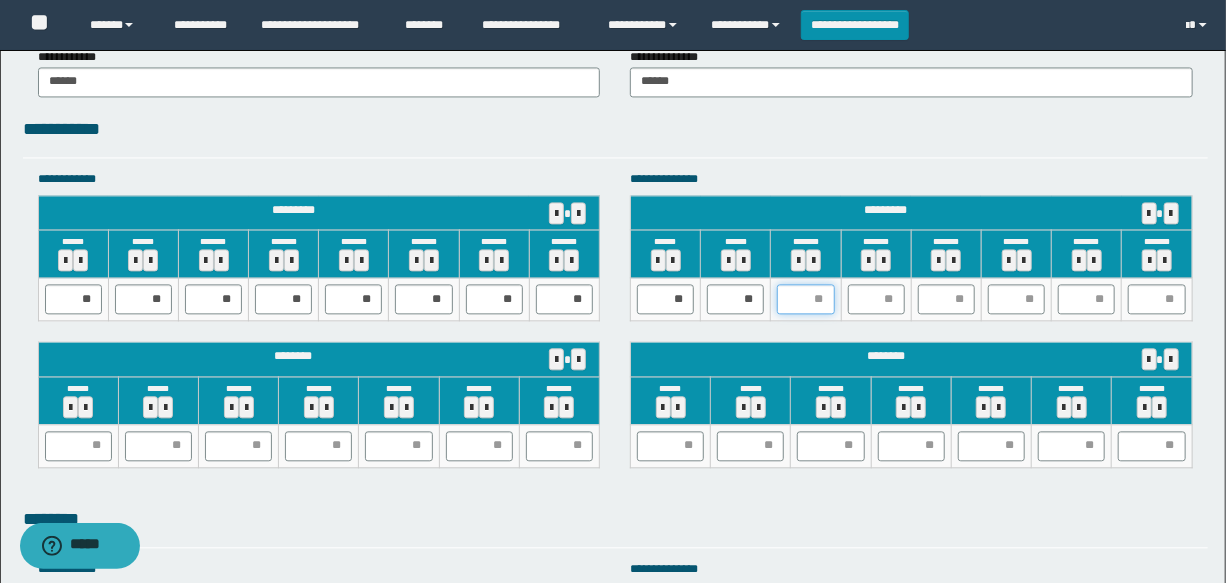 click at bounding box center (805, 299) 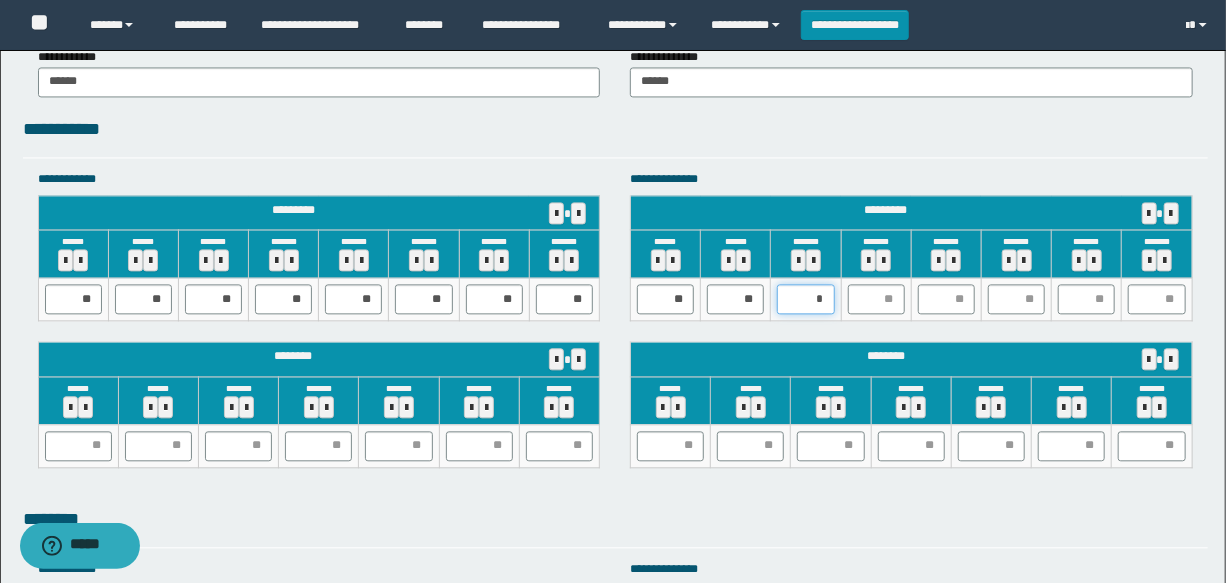 type on "**" 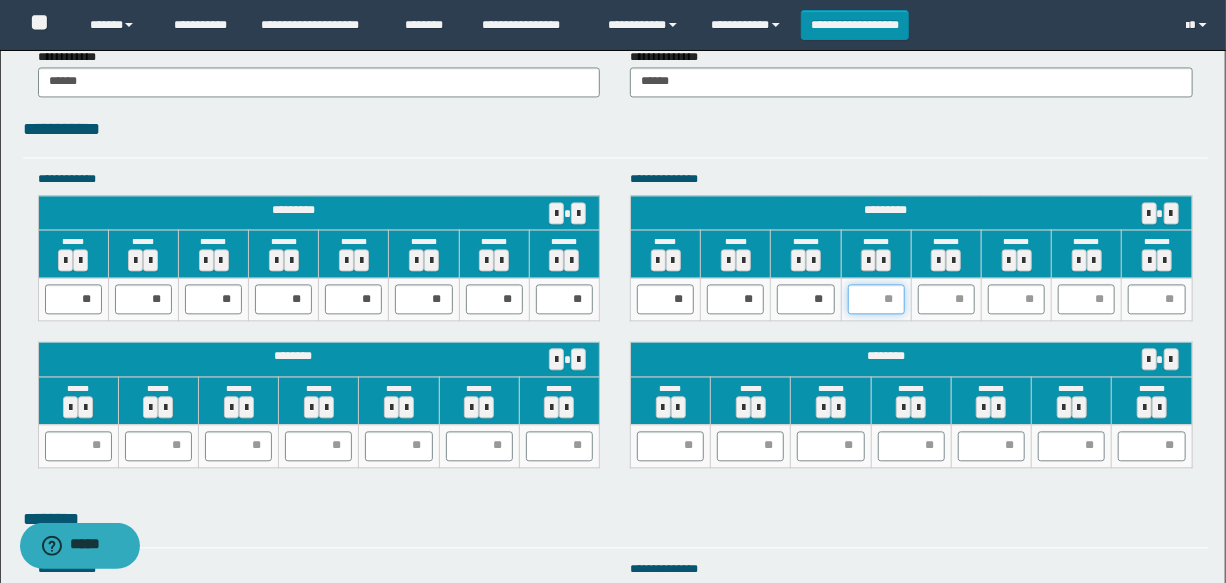 drag, startPoint x: 875, startPoint y: 303, endPoint x: 863, endPoint y: 270, distance: 35.1141 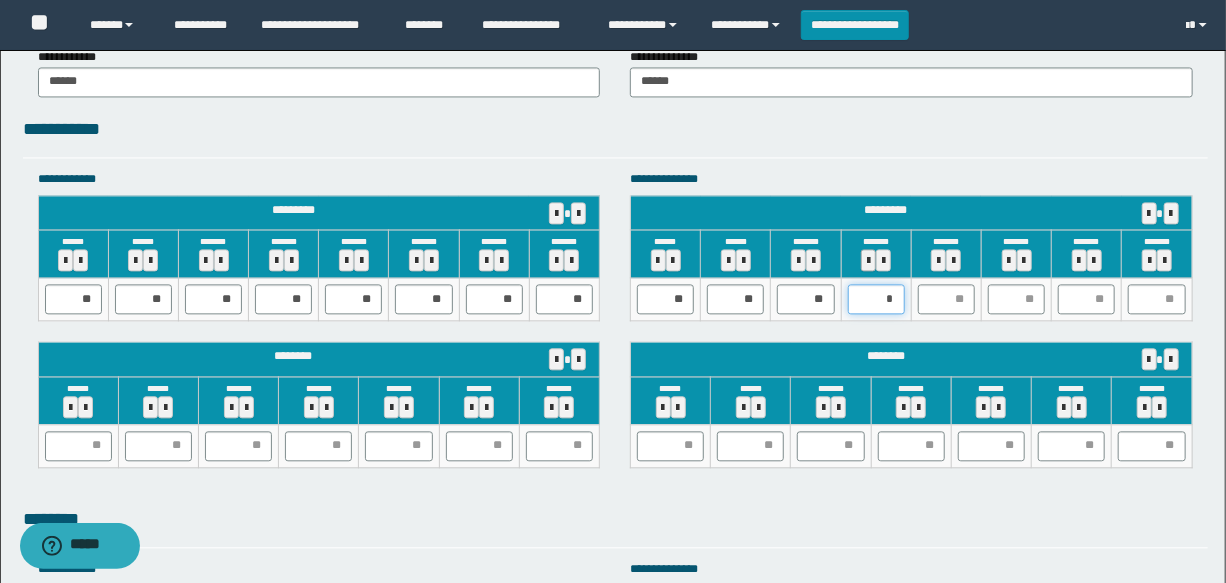 type on "**" 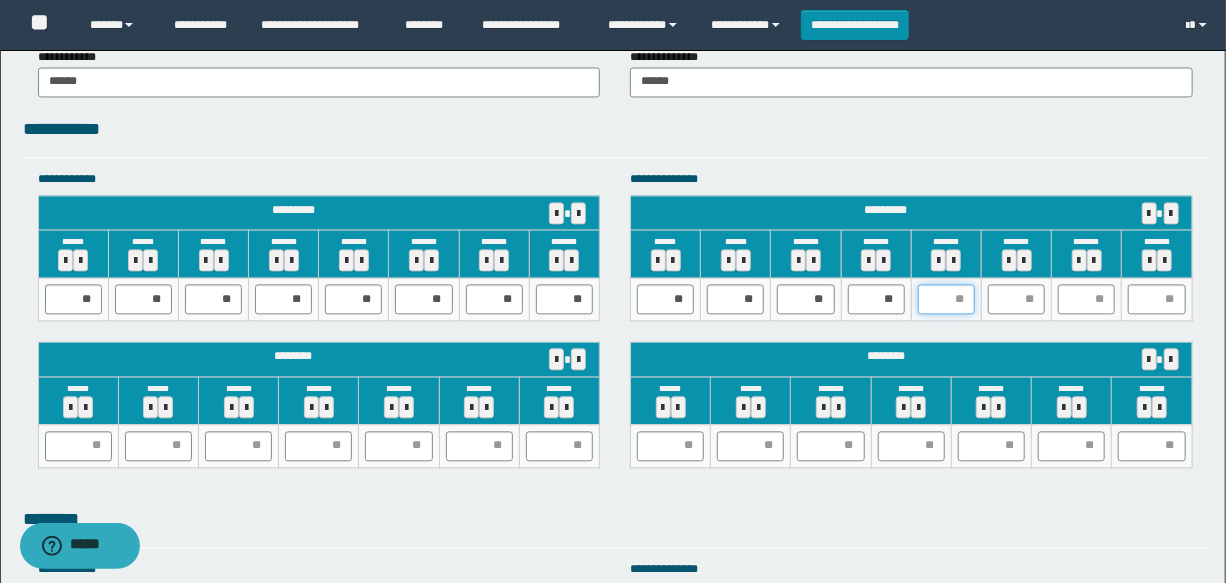 drag, startPoint x: 962, startPoint y: 294, endPoint x: 964, endPoint y: 279, distance: 15.132746 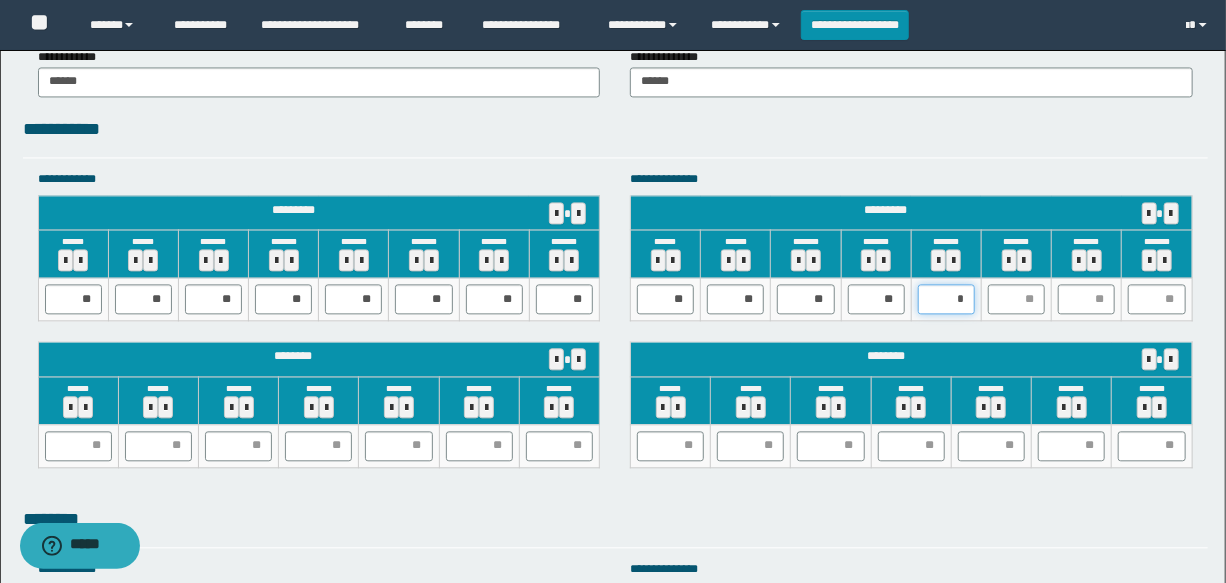 type on "**" 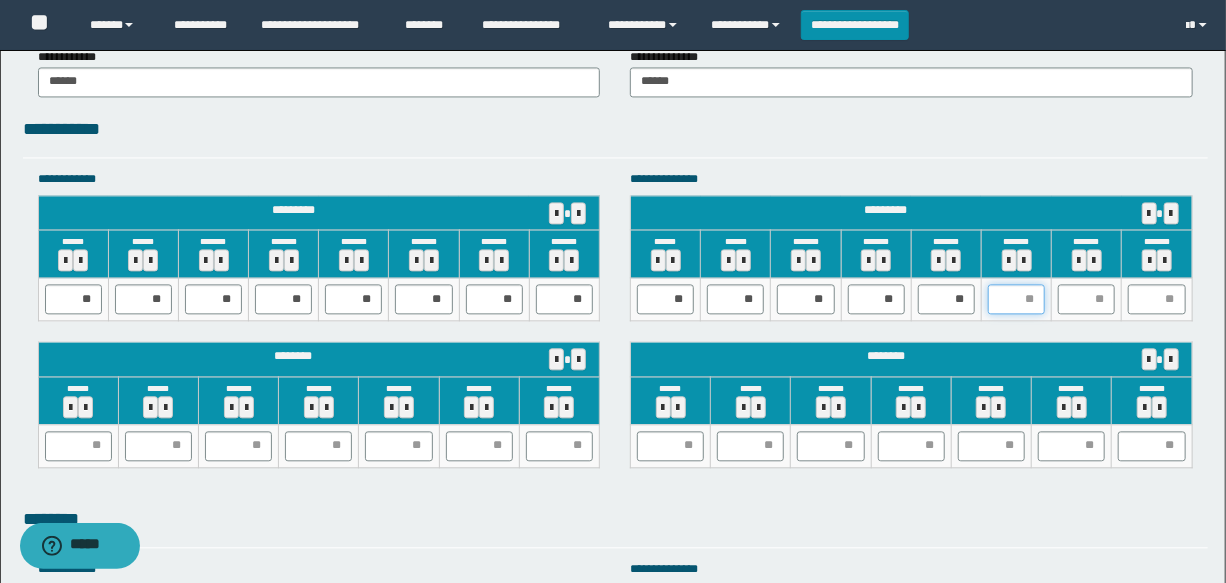 click at bounding box center (1016, 299) 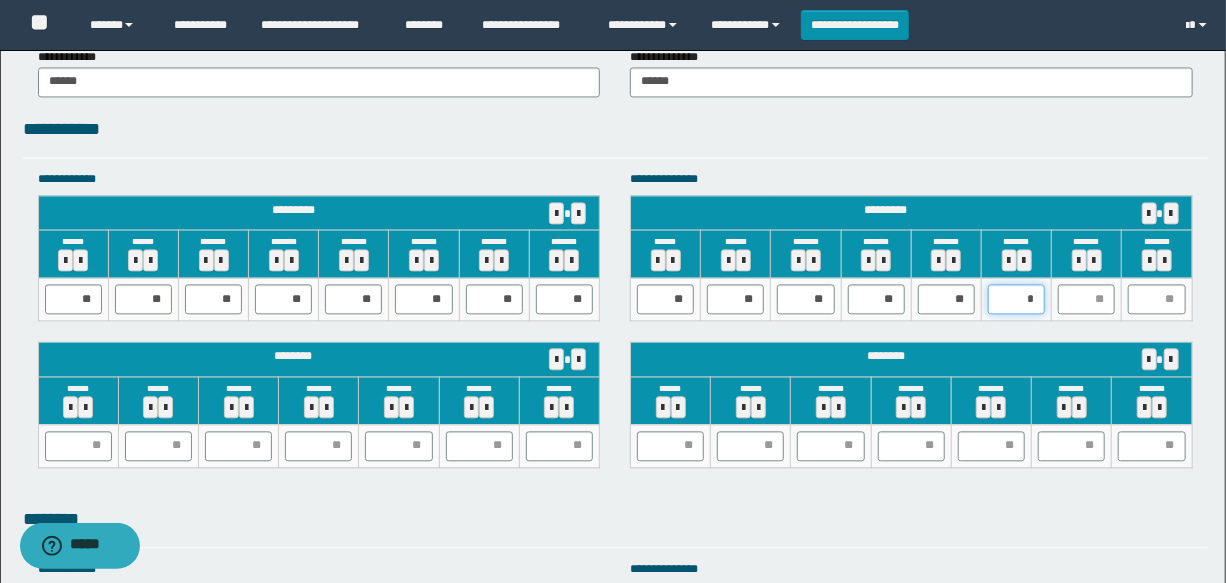 type on "**" 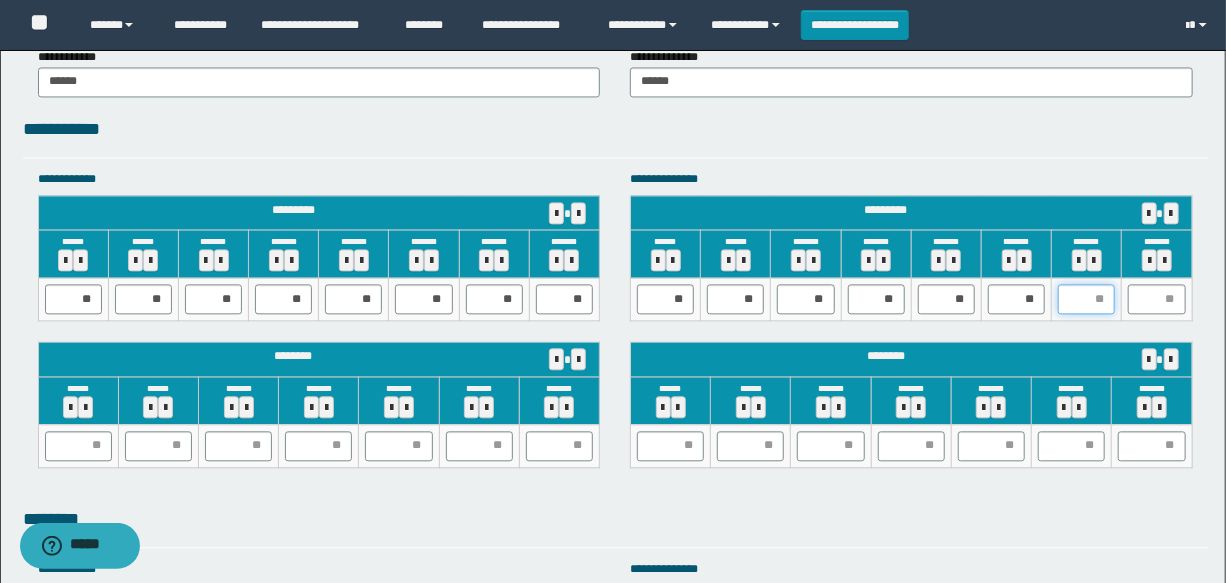 click at bounding box center [1086, 299] 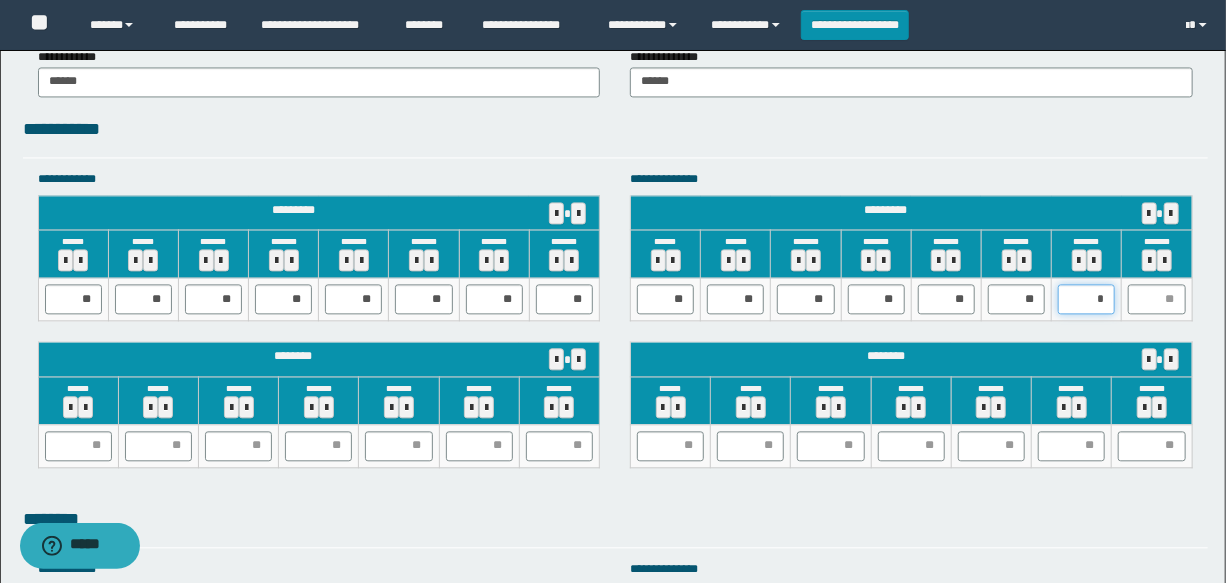 type on "**" 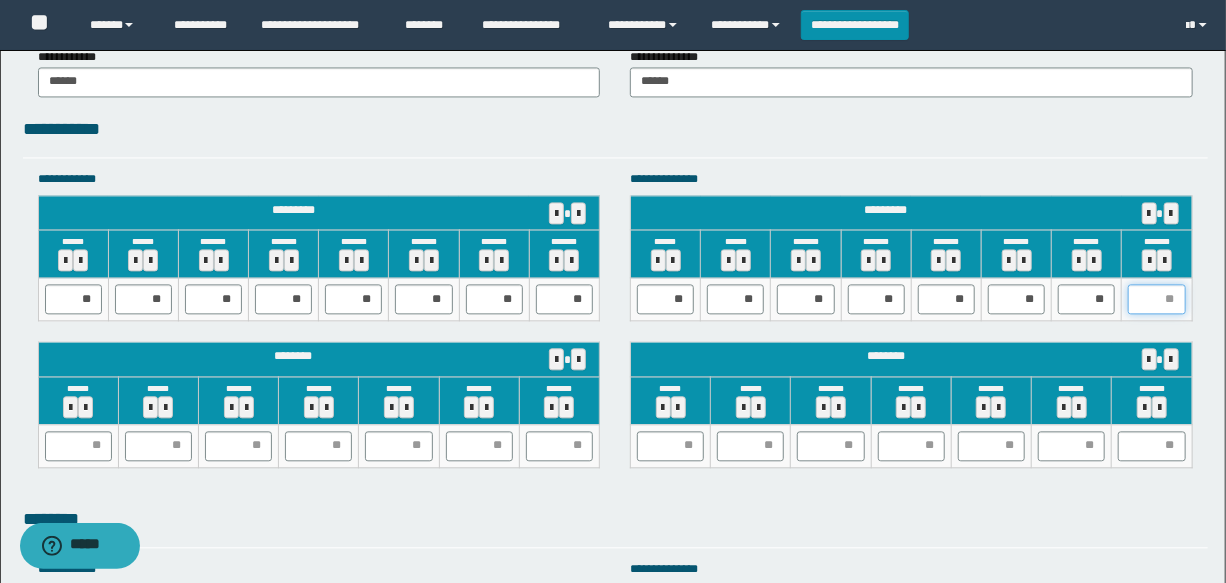 click at bounding box center (1156, 299) 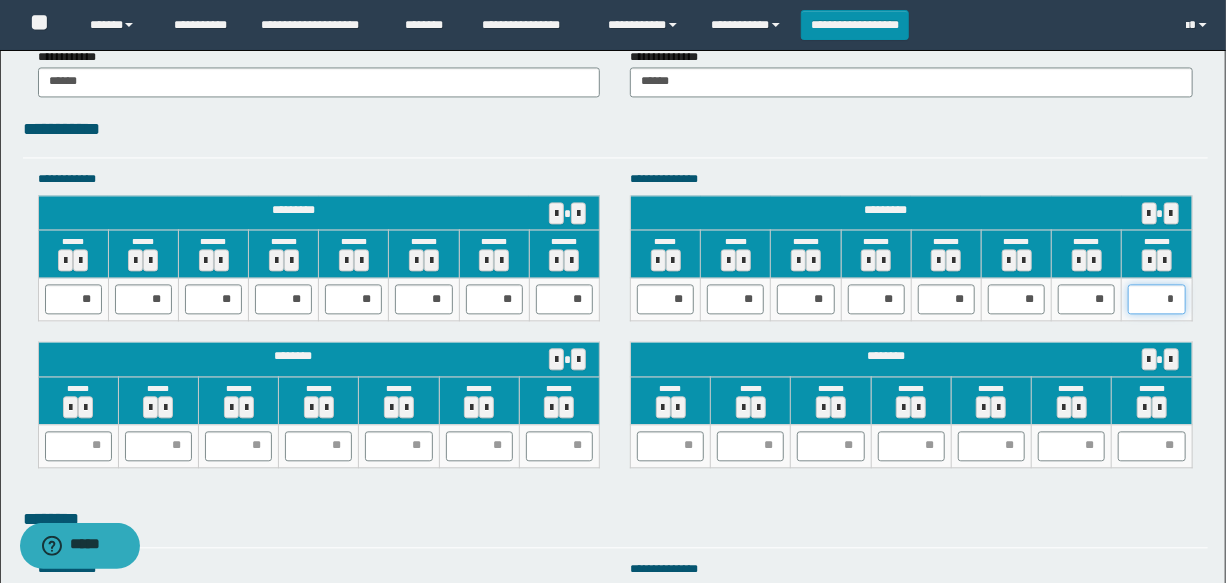 type on "**" 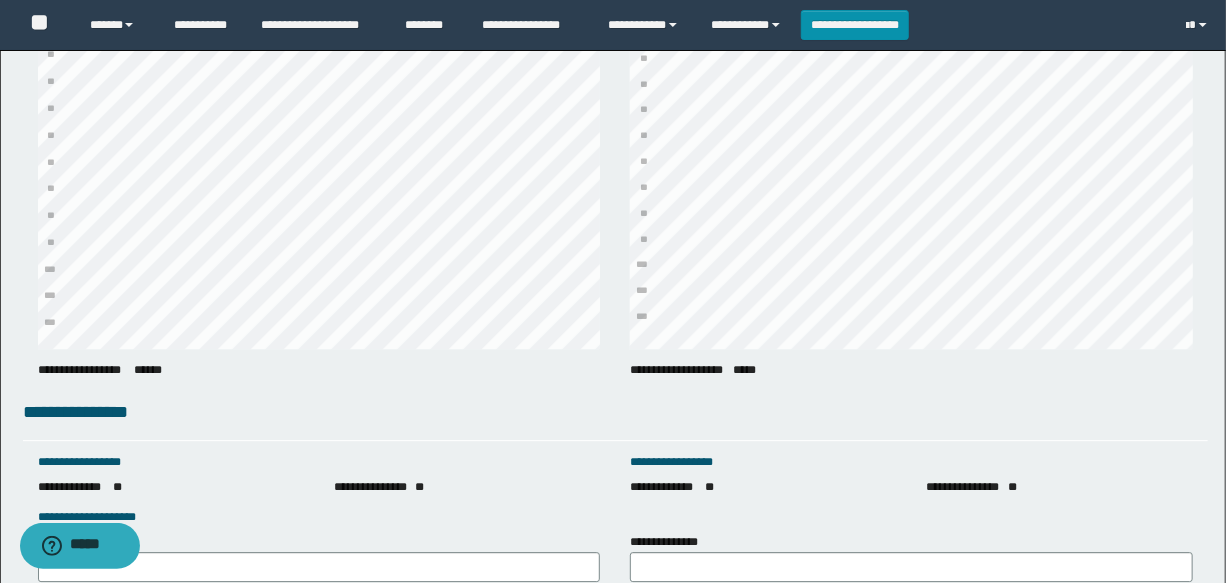 scroll, scrollTop: 2727, scrollLeft: 0, axis: vertical 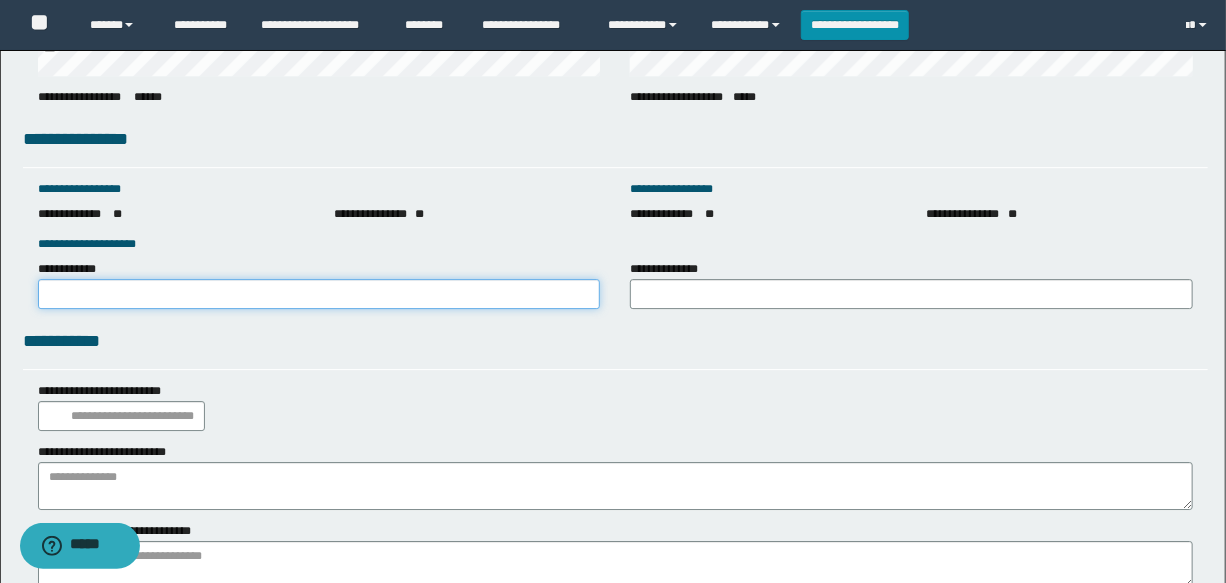 click on "**********" at bounding box center [319, 294] 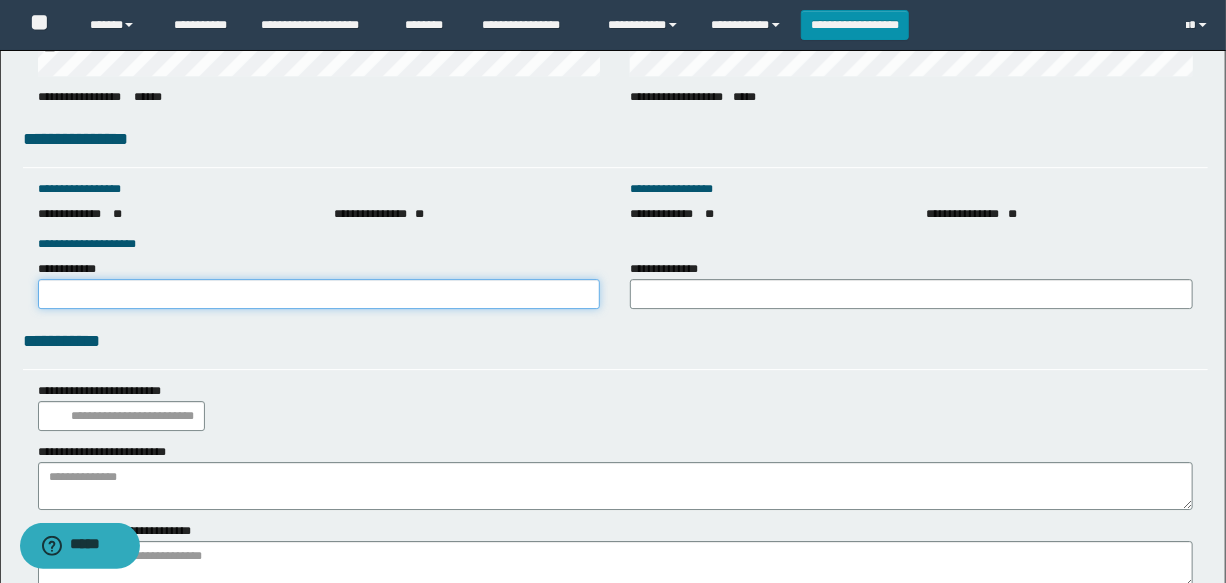 type on "**********" 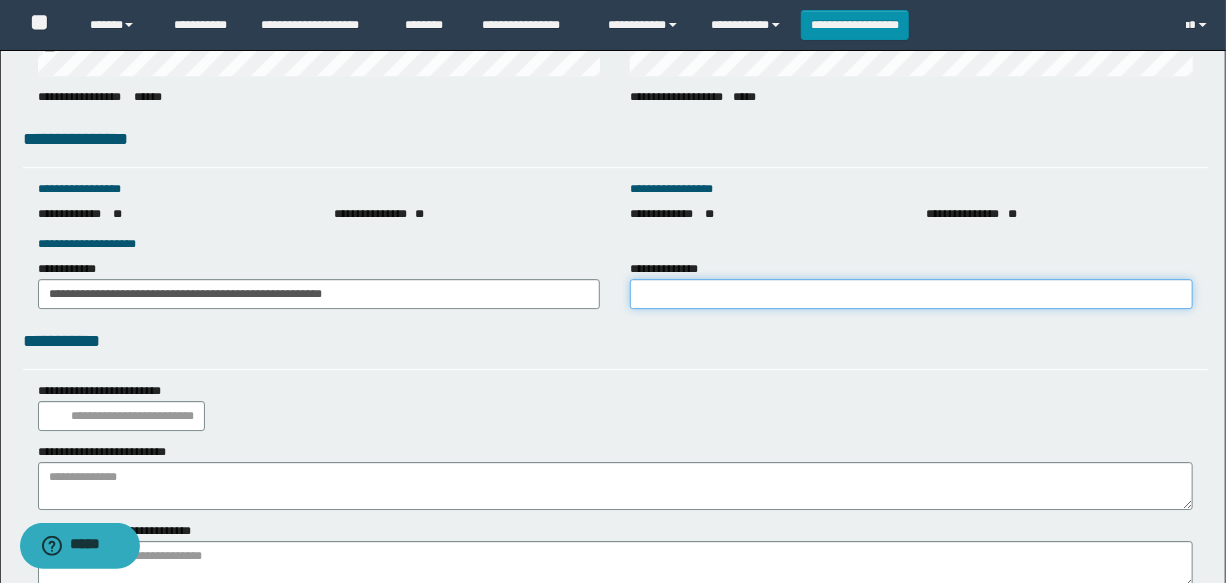 click on "**********" at bounding box center (911, 294) 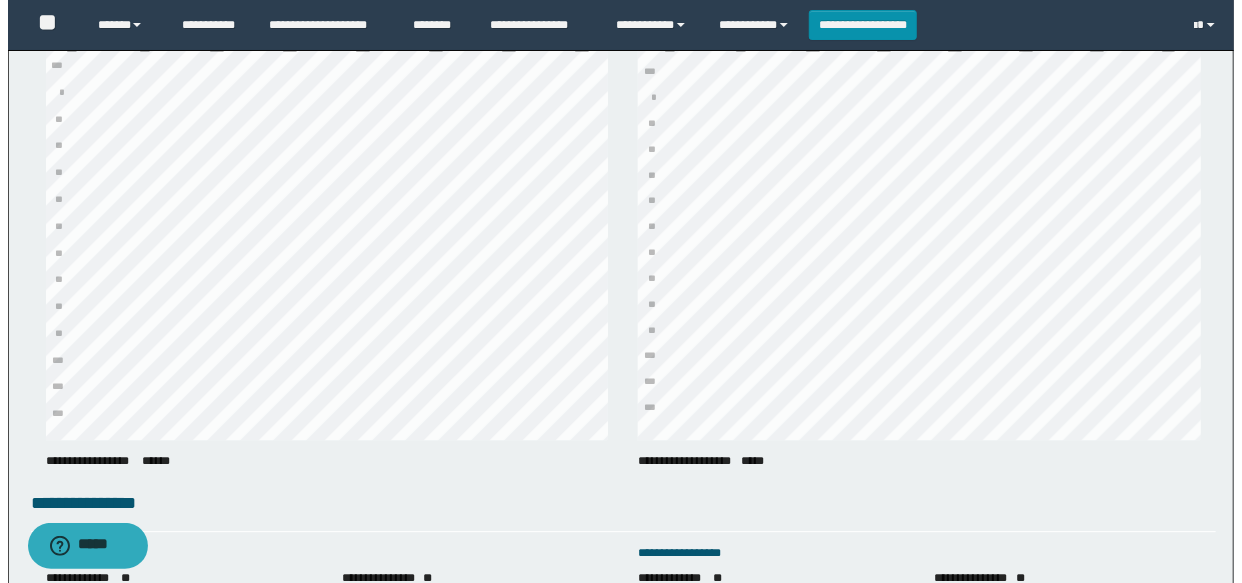 scroll, scrollTop: 2882, scrollLeft: 0, axis: vertical 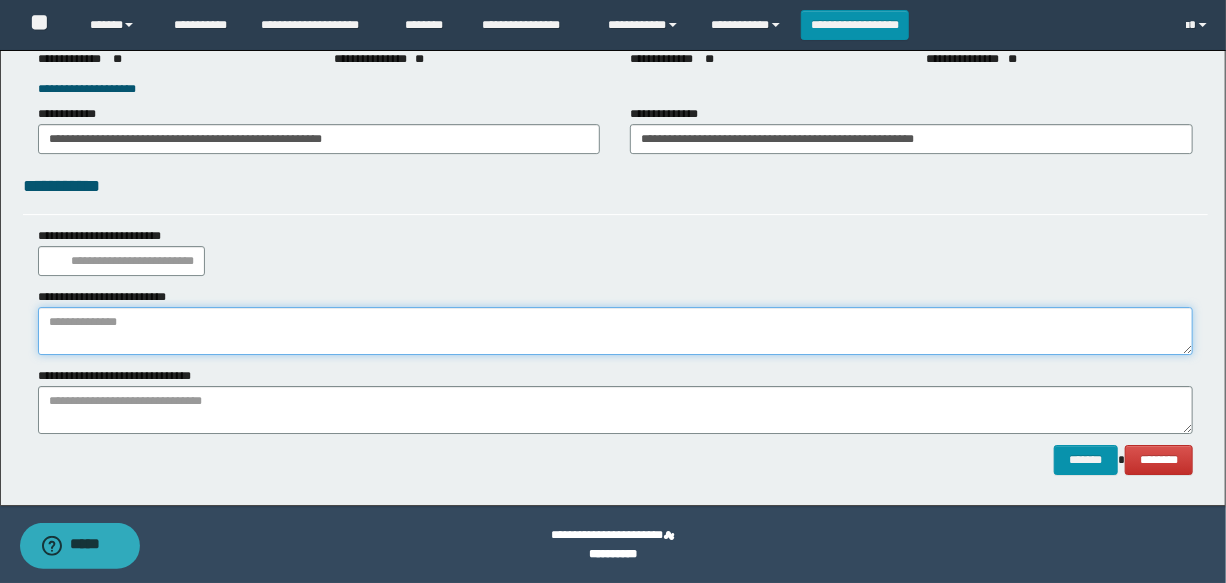 click at bounding box center [615, 331] 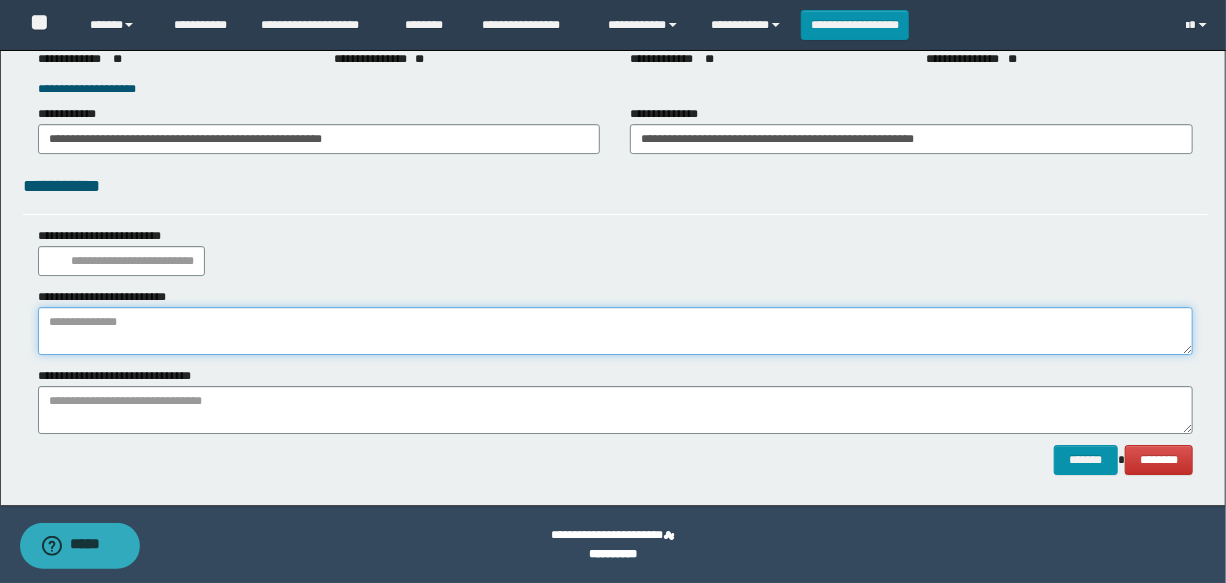 paste on "**********" 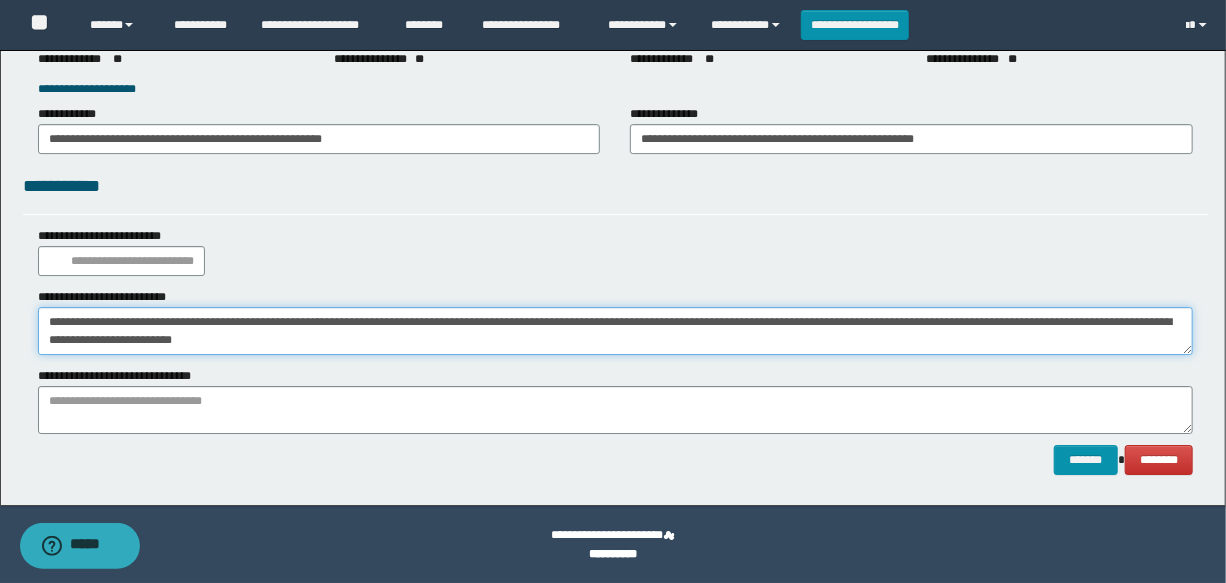 click on "**********" at bounding box center (615, 331) 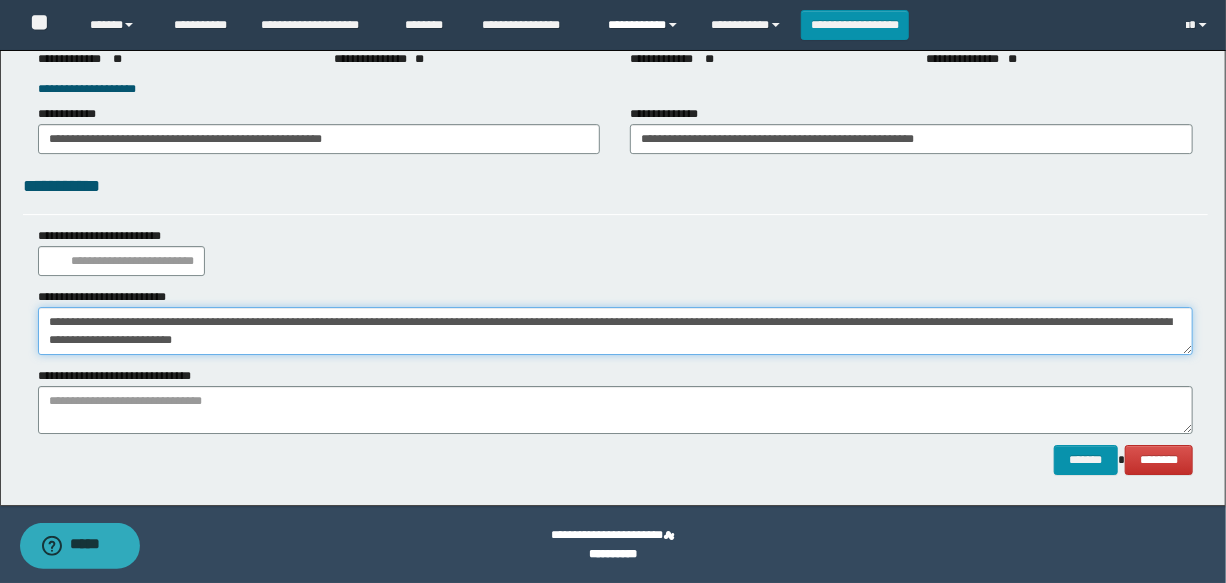 type on "**********" 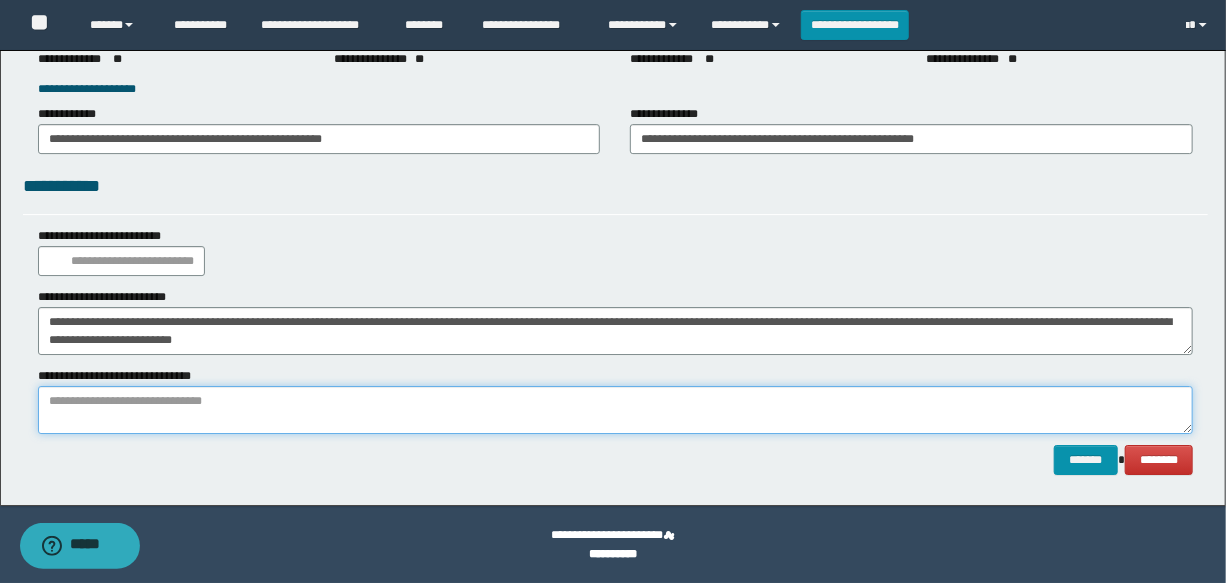click at bounding box center (615, 410) 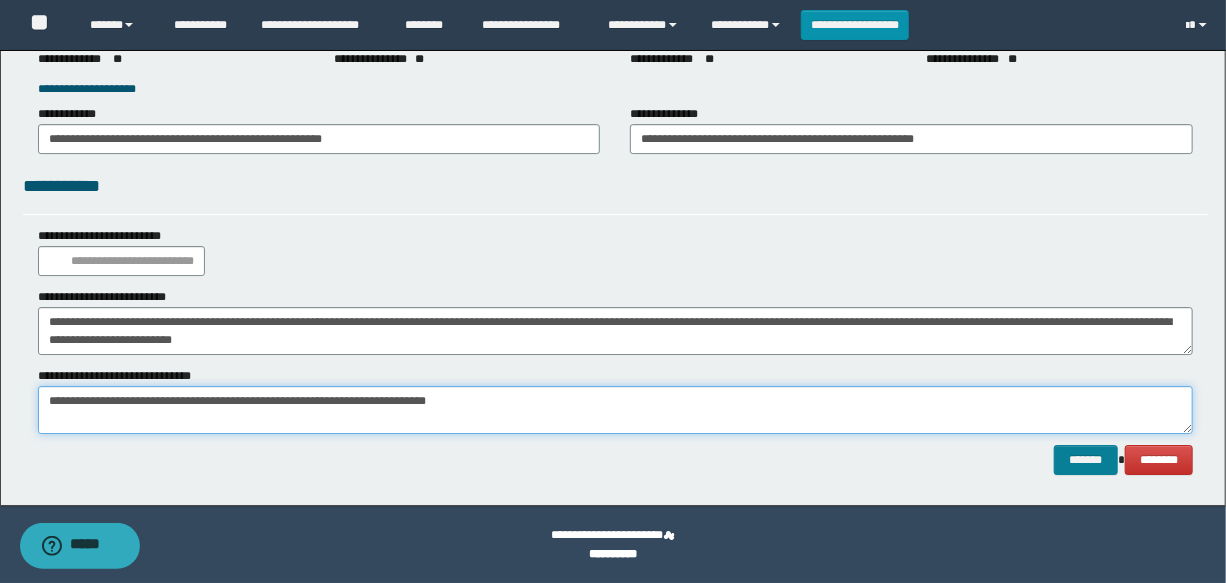 type on "**********" 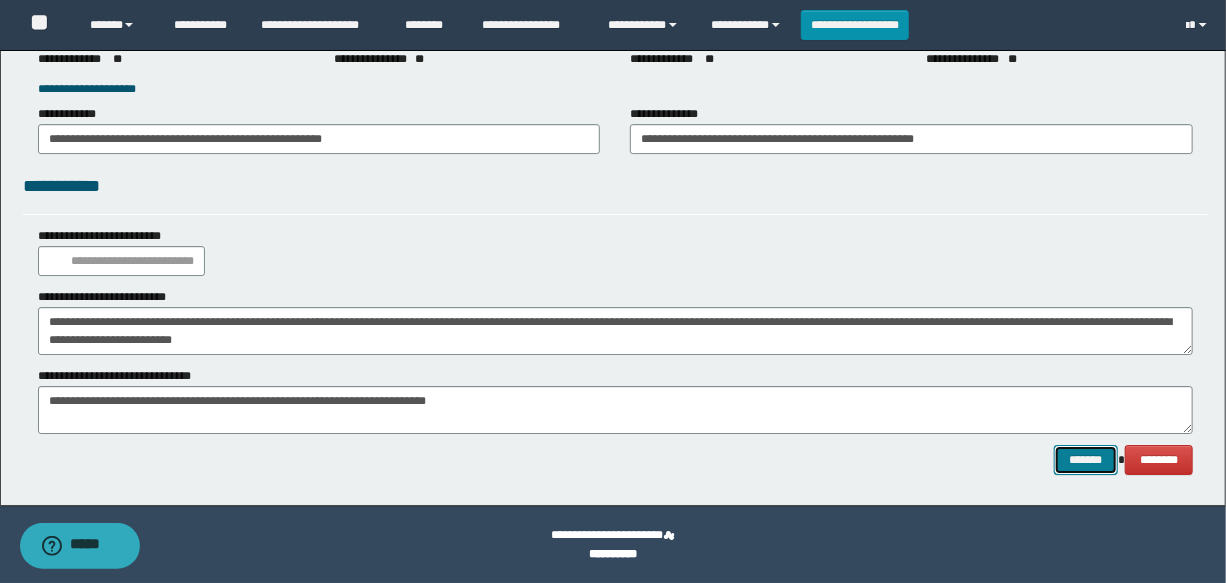 click on "*******" at bounding box center (1086, 460) 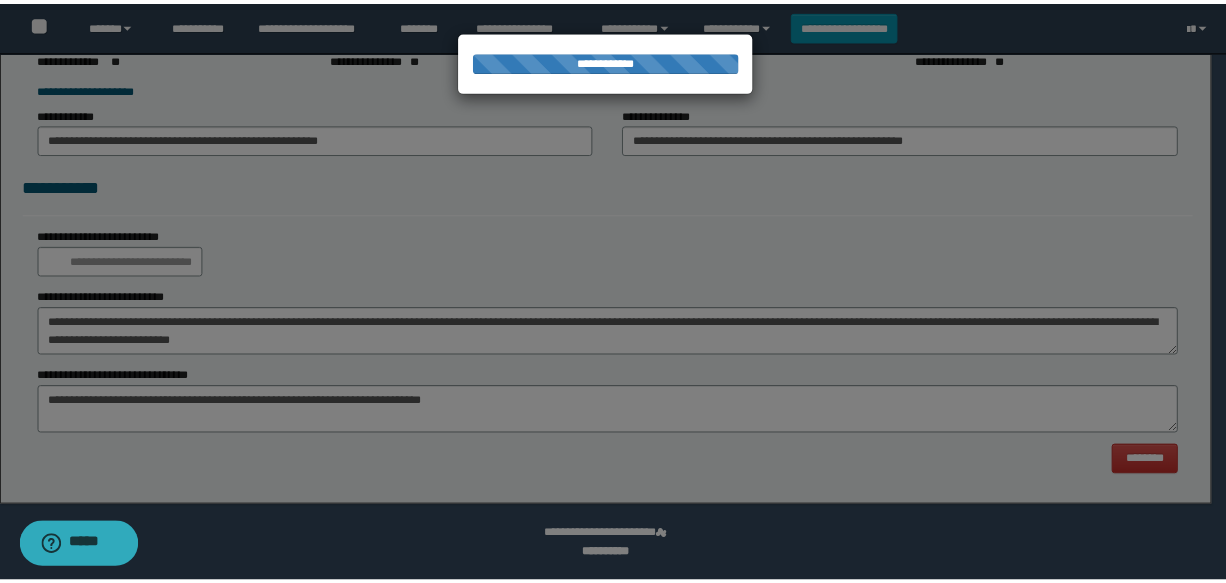 scroll, scrollTop: 0, scrollLeft: 0, axis: both 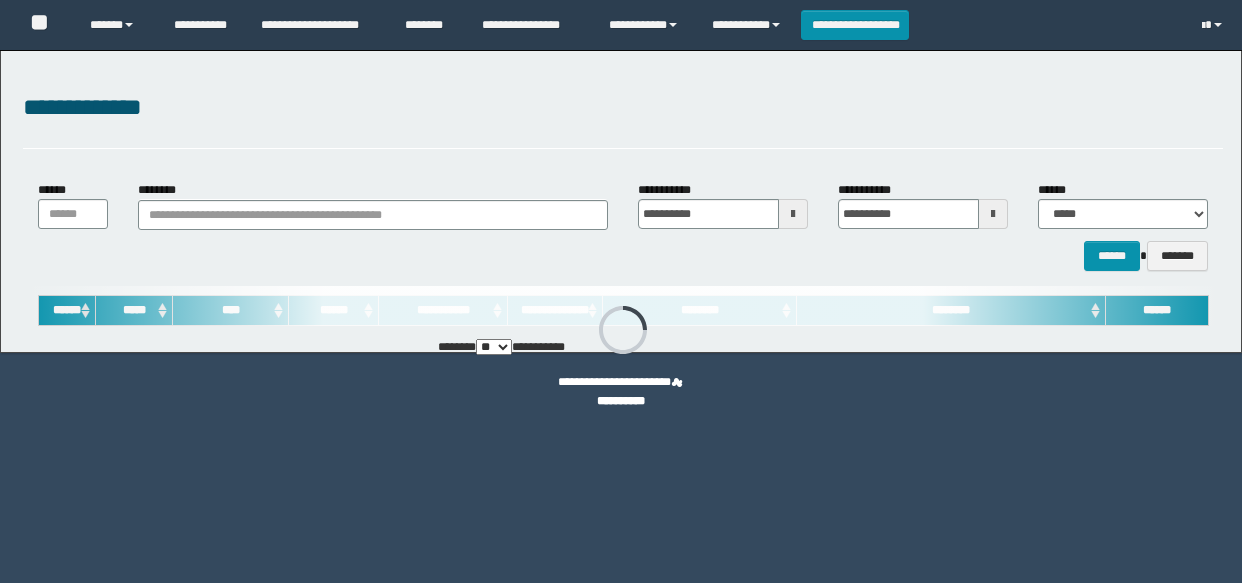 type on "**********" 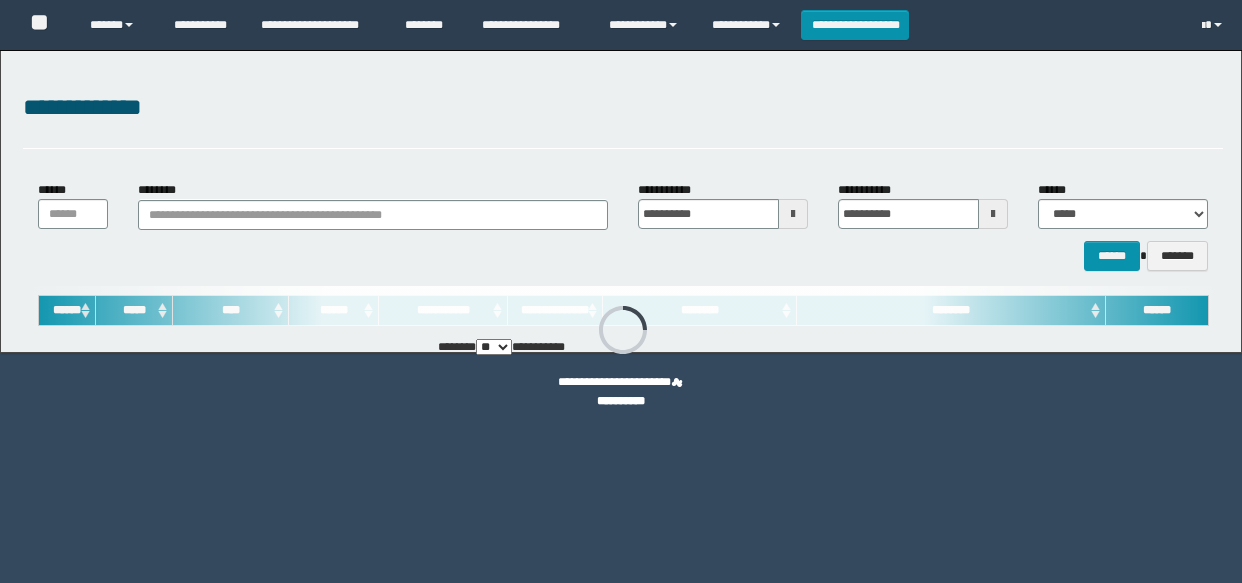 type on "**********" 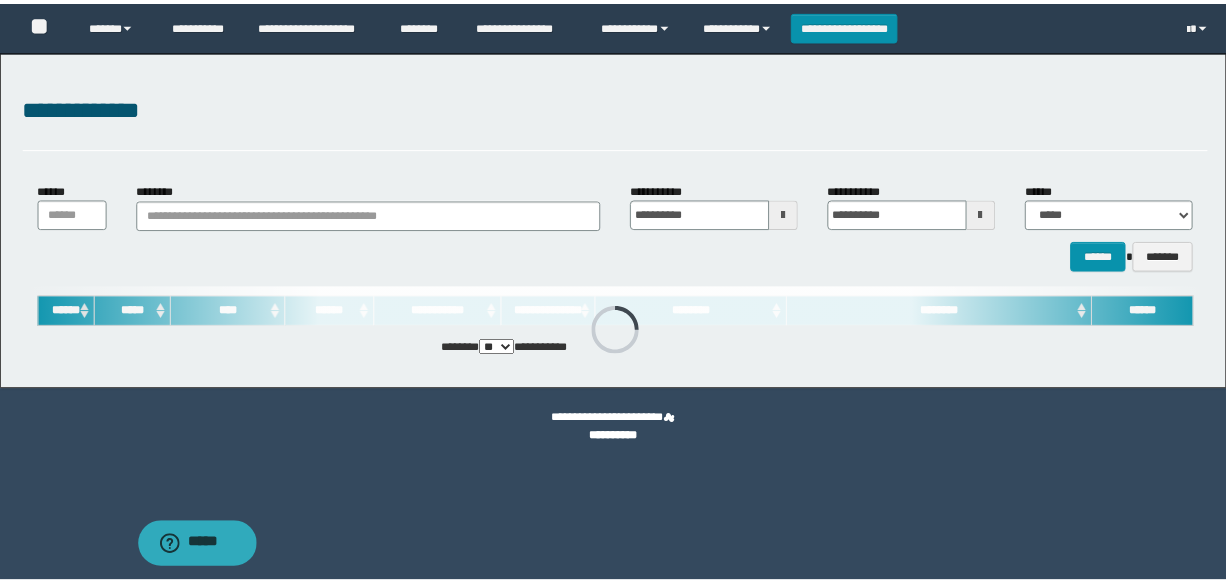 scroll, scrollTop: 0, scrollLeft: 0, axis: both 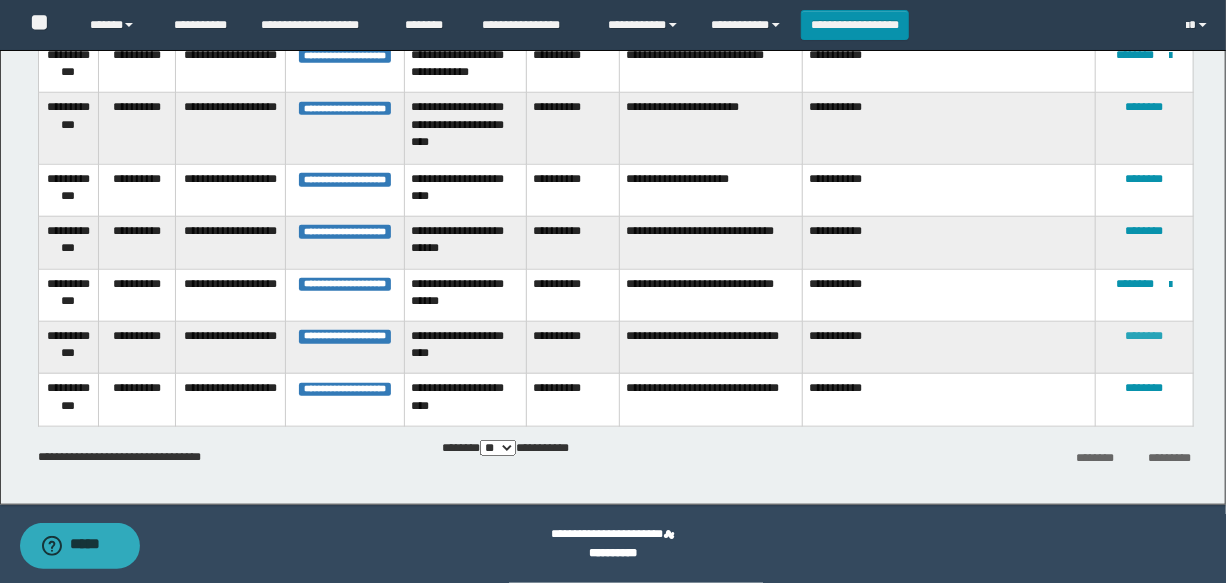 click on "********" at bounding box center (1144, 336) 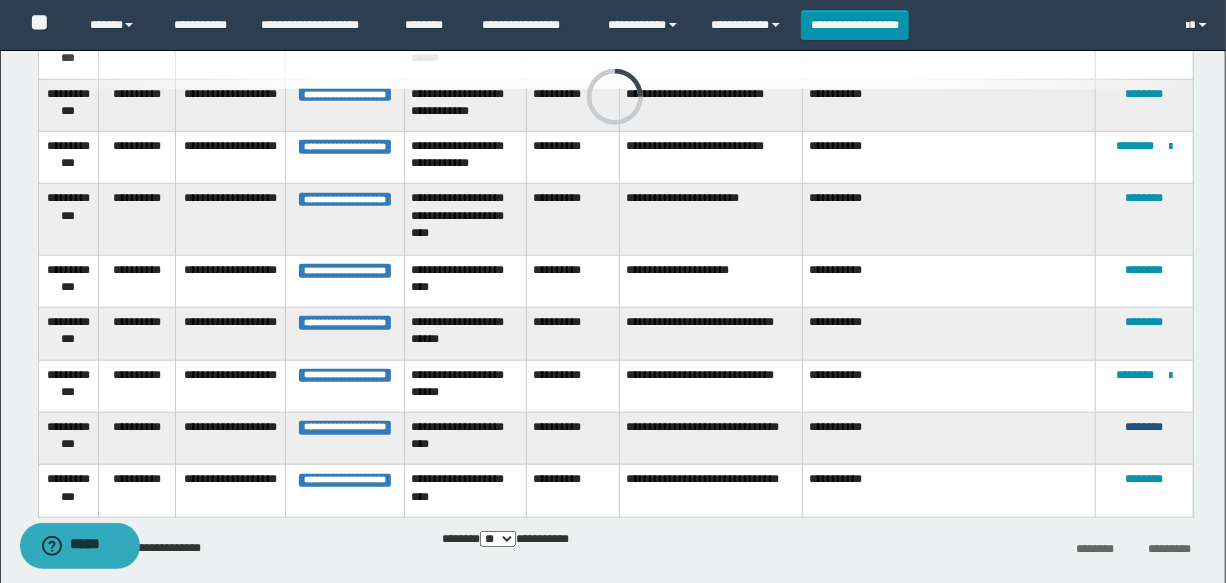 scroll, scrollTop: 302, scrollLeft: 0, axis: vertical 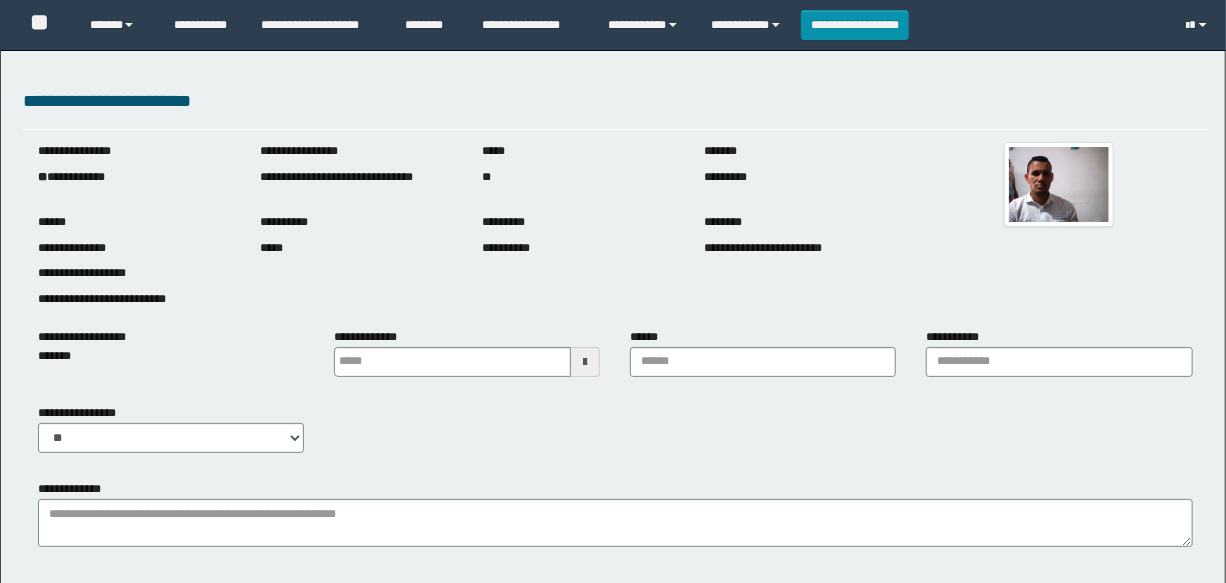 type 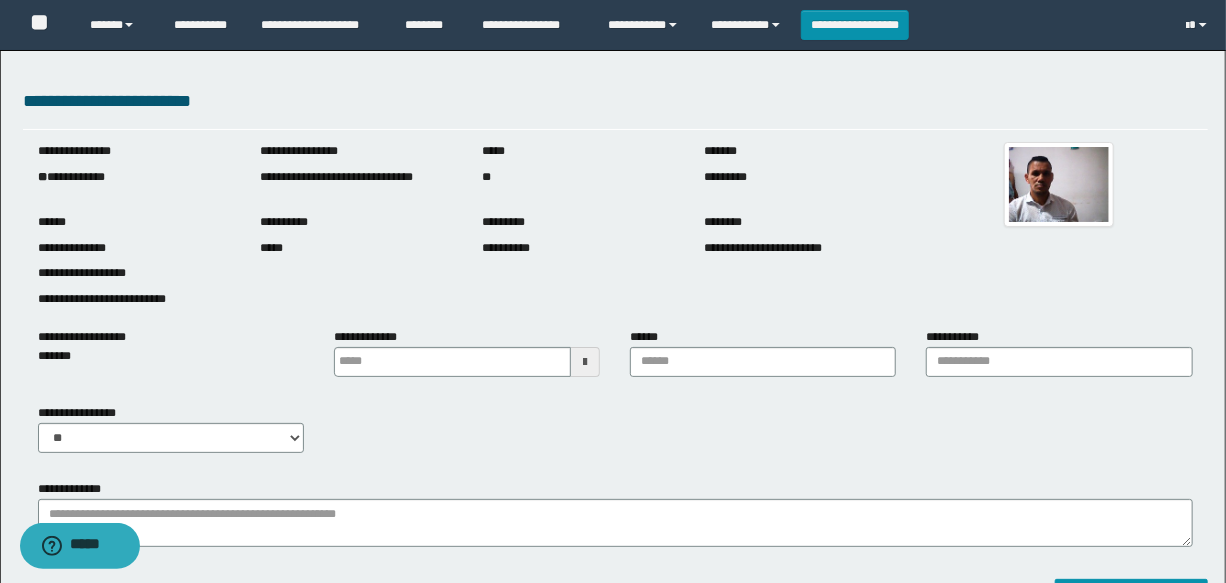 scroll, scrollTop: 0, scrollLeft: 0, axis: both 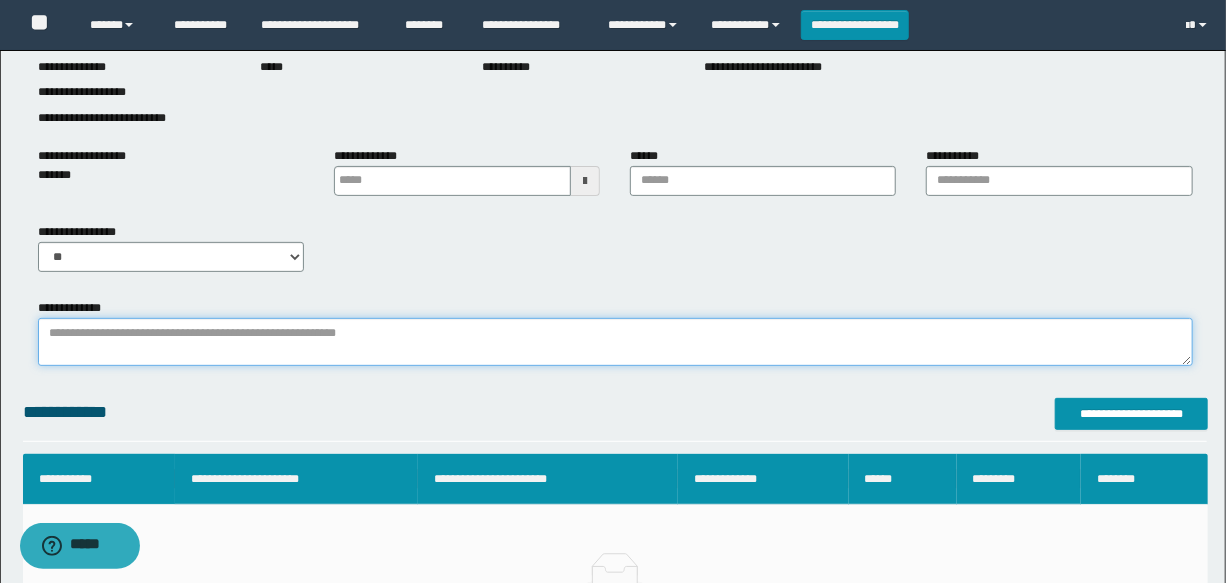 click on "**********" at bounding box center [615, 342] 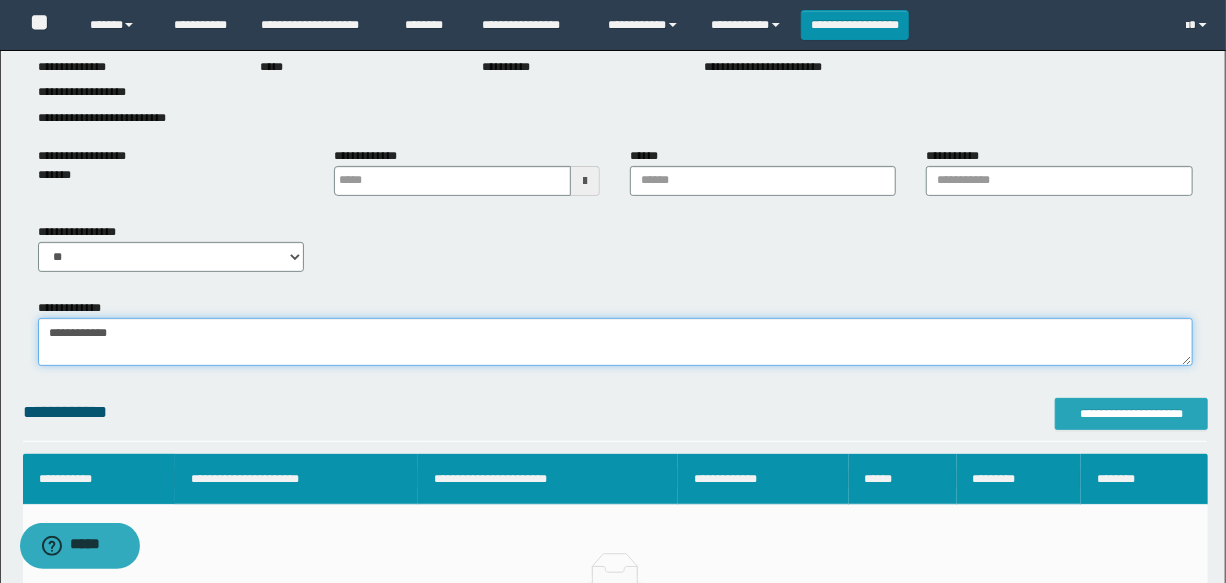 type on "**********" 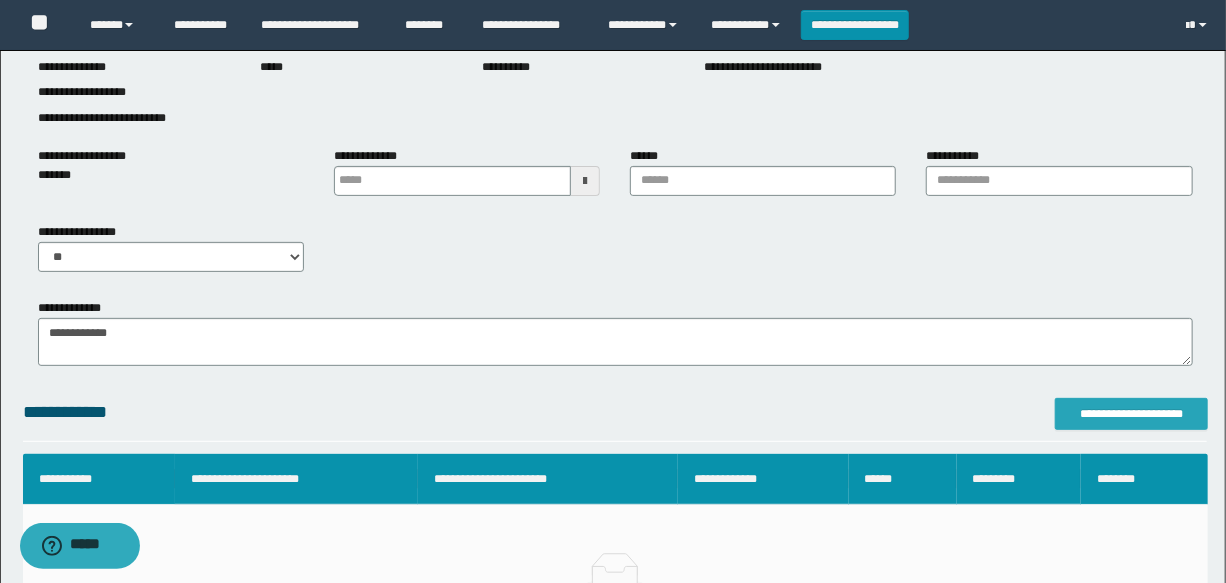 click on "**********" at bounding box center (1131, 414) 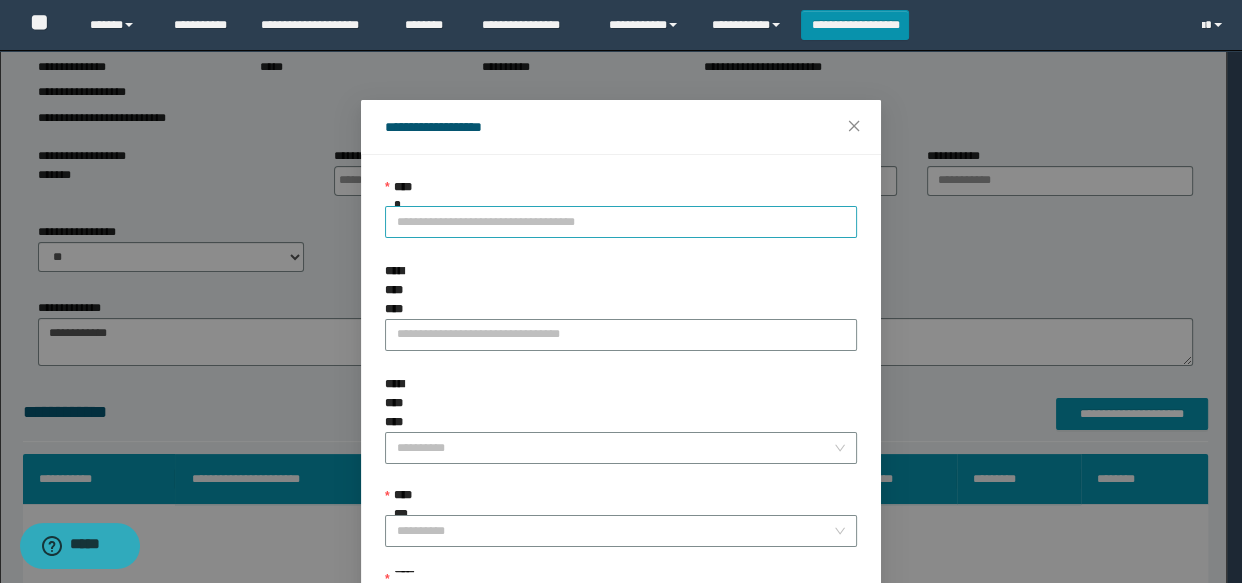 click on "**********" at bounding box center [621, 222] 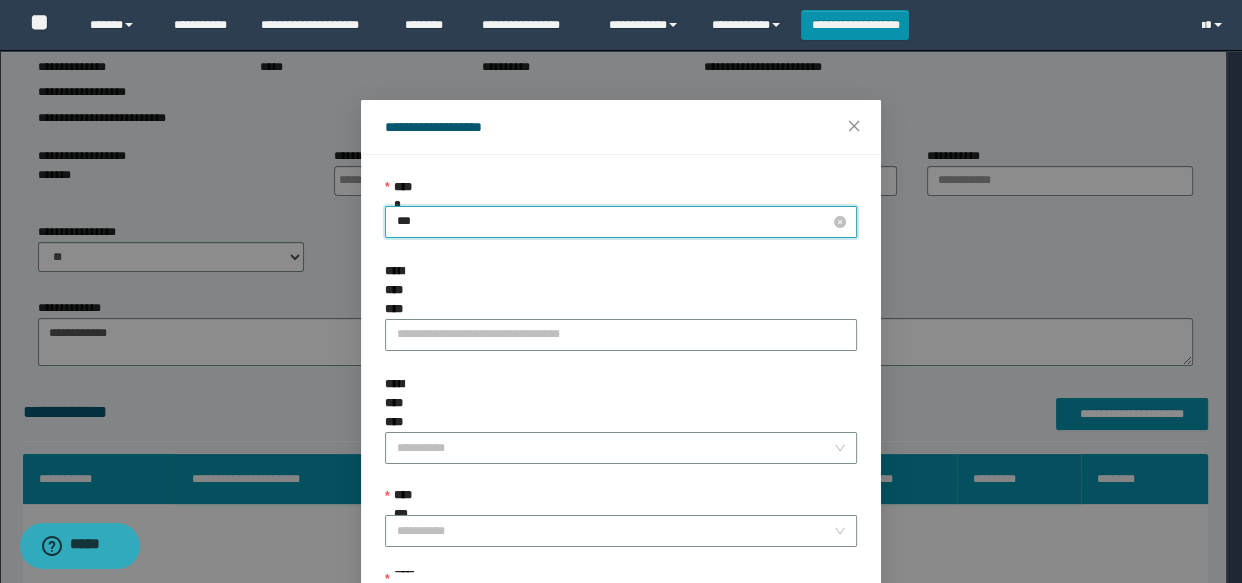 type on "****" 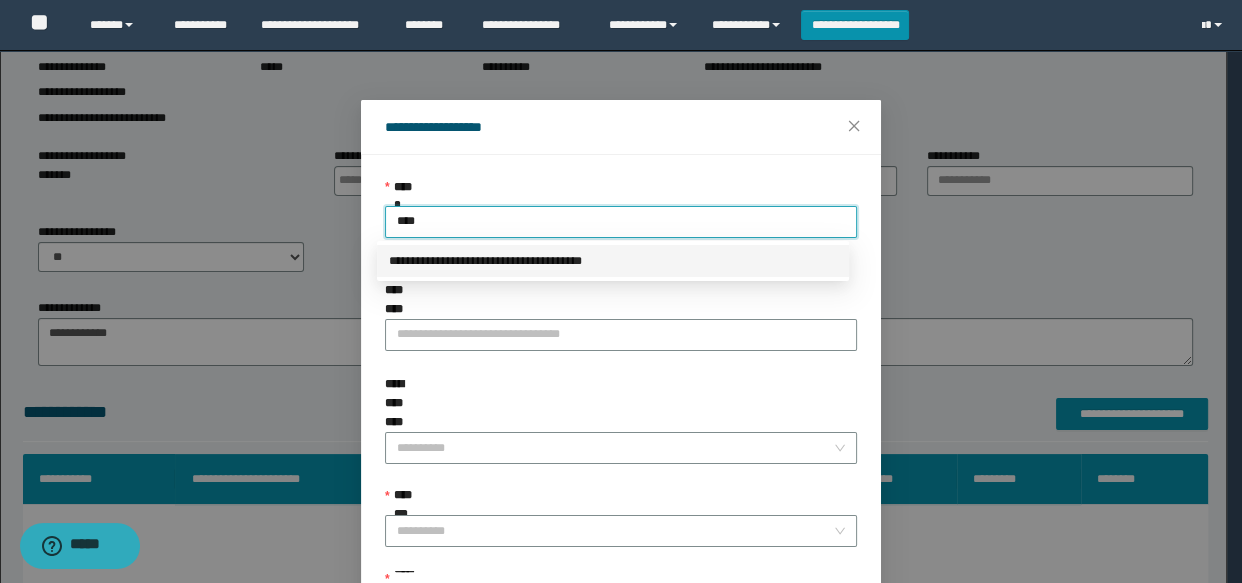 click on "**********" at bounding box center [613, 261] 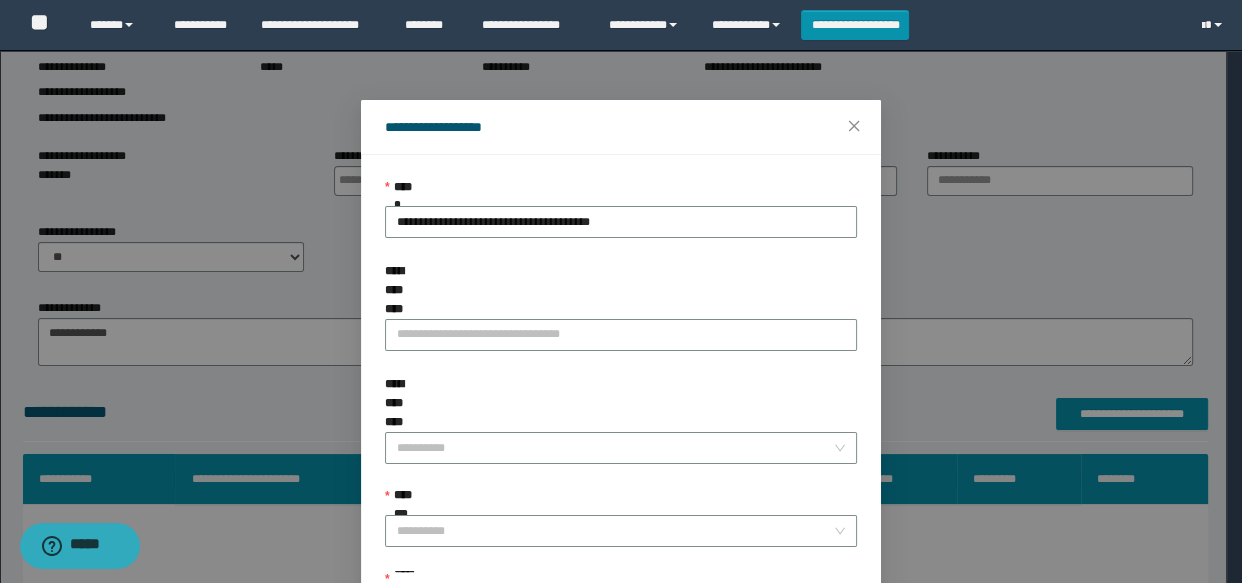 click on "**********" at bounding box center (621, 290) 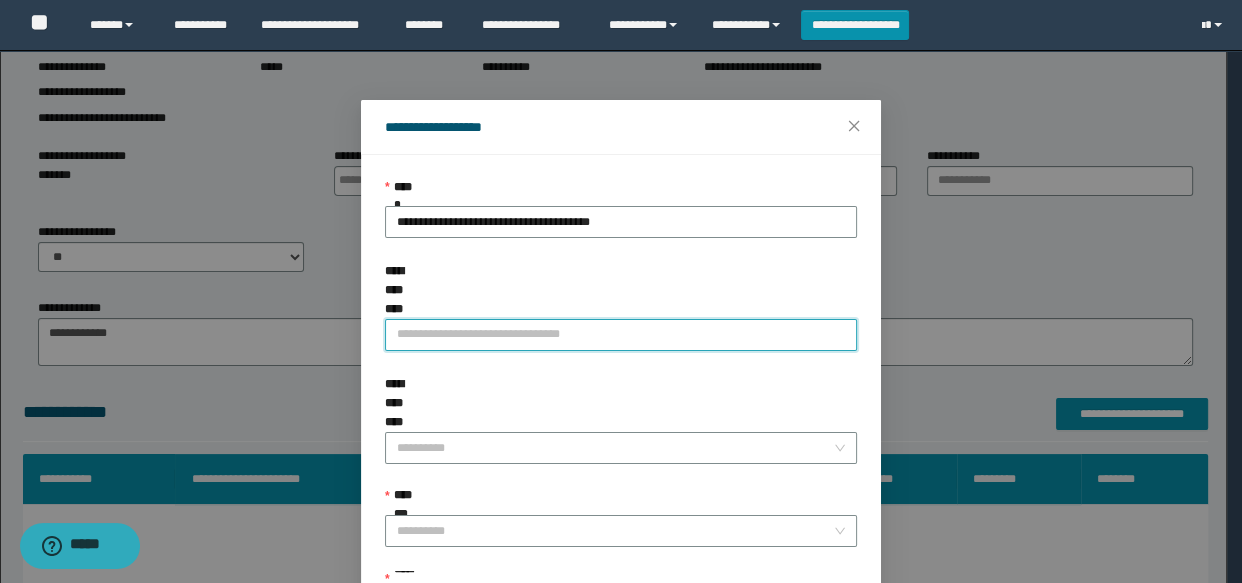 click on "**********" at bounding box center [621, 335] 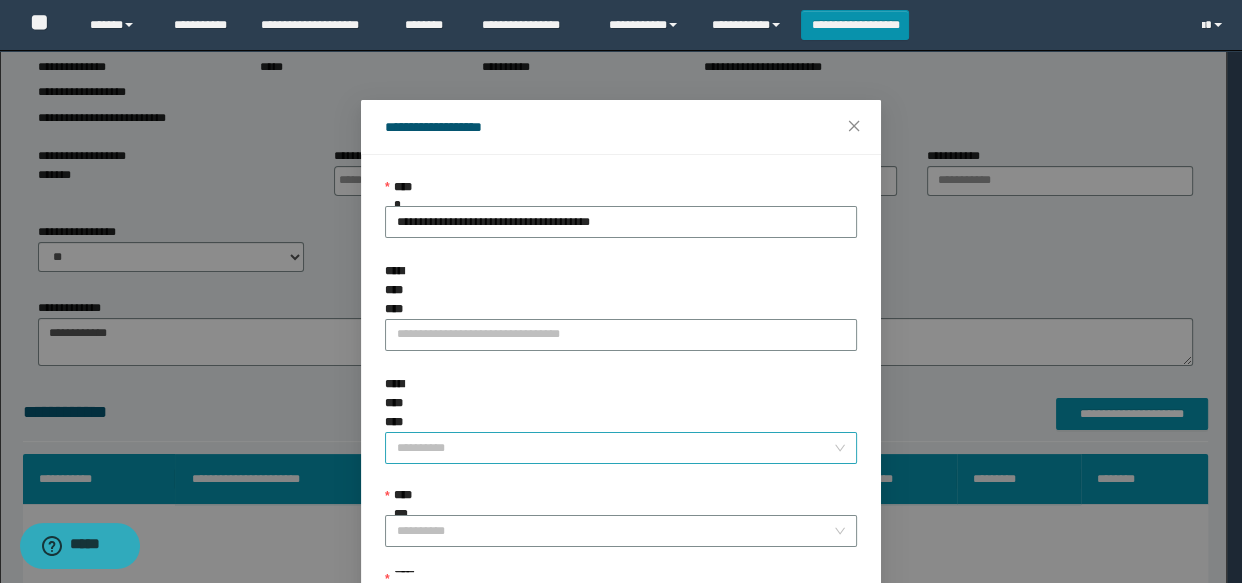 click on "**********" at bounding box center (615, 448) 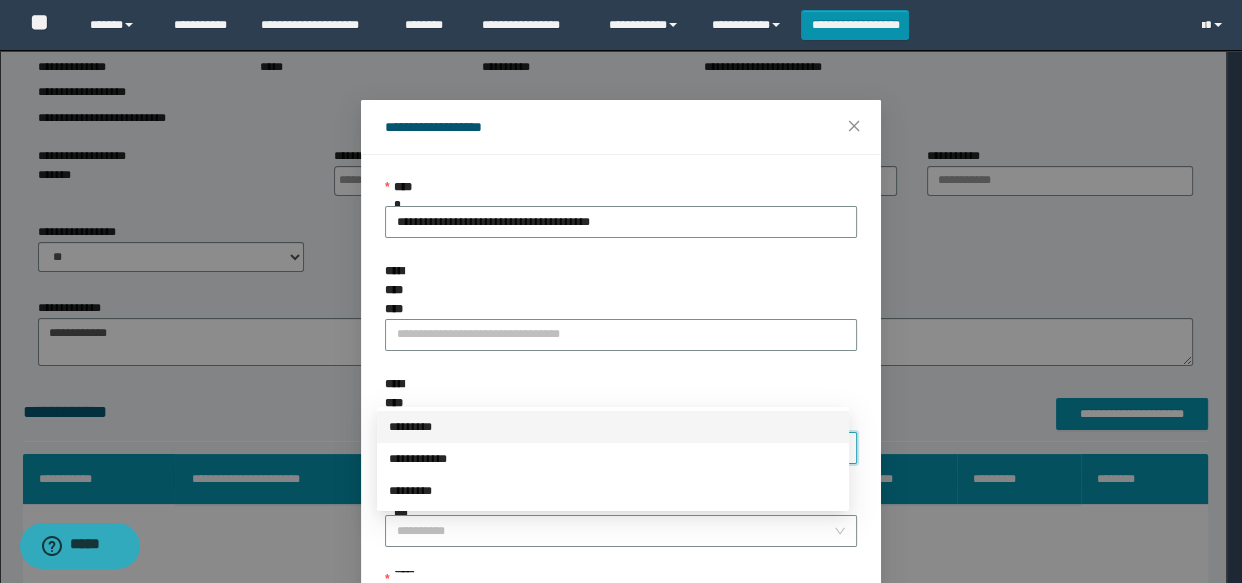 click on "*********" at bounding box center [613, 427] 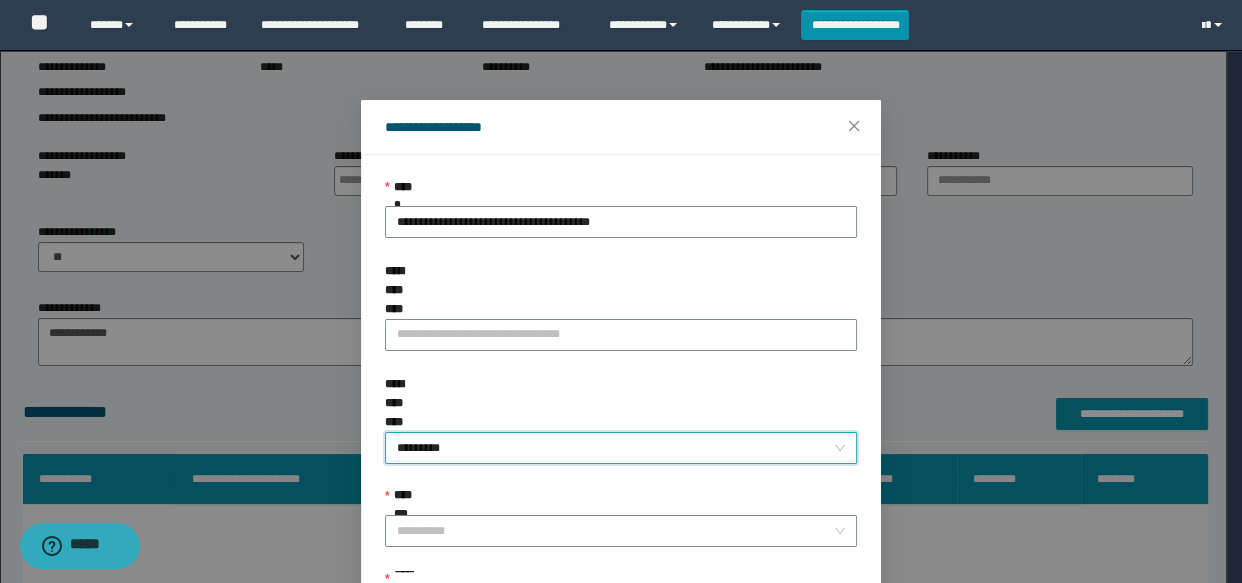 scroll, scrollTop: 90, scrollLeft: 0, axis: vertical 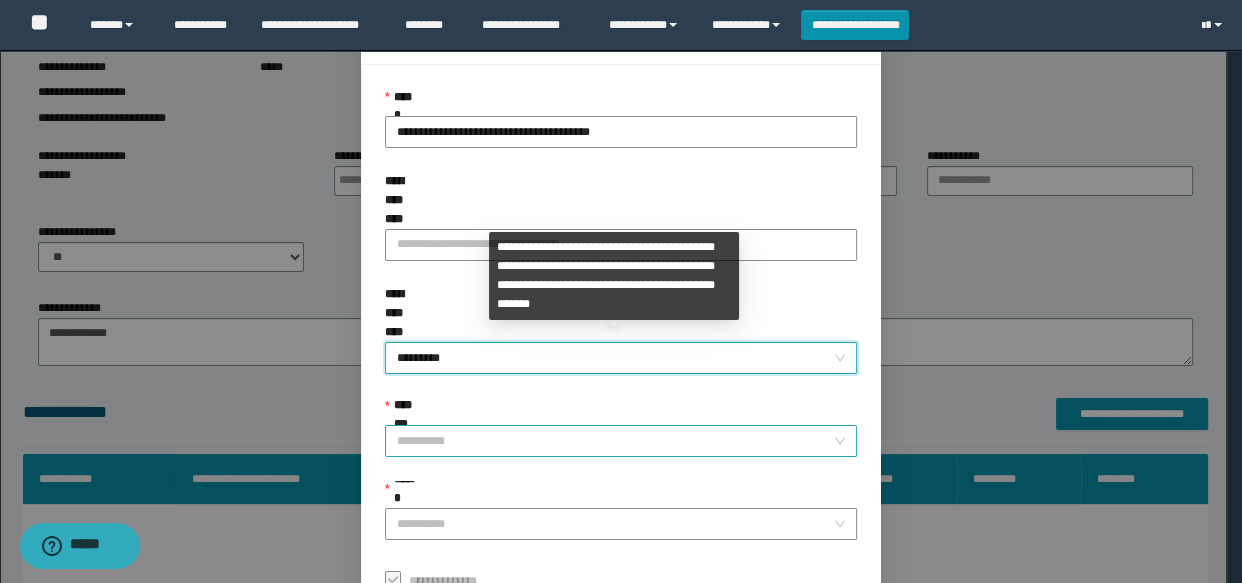 click on "**********" at bounding box center (615, 441) 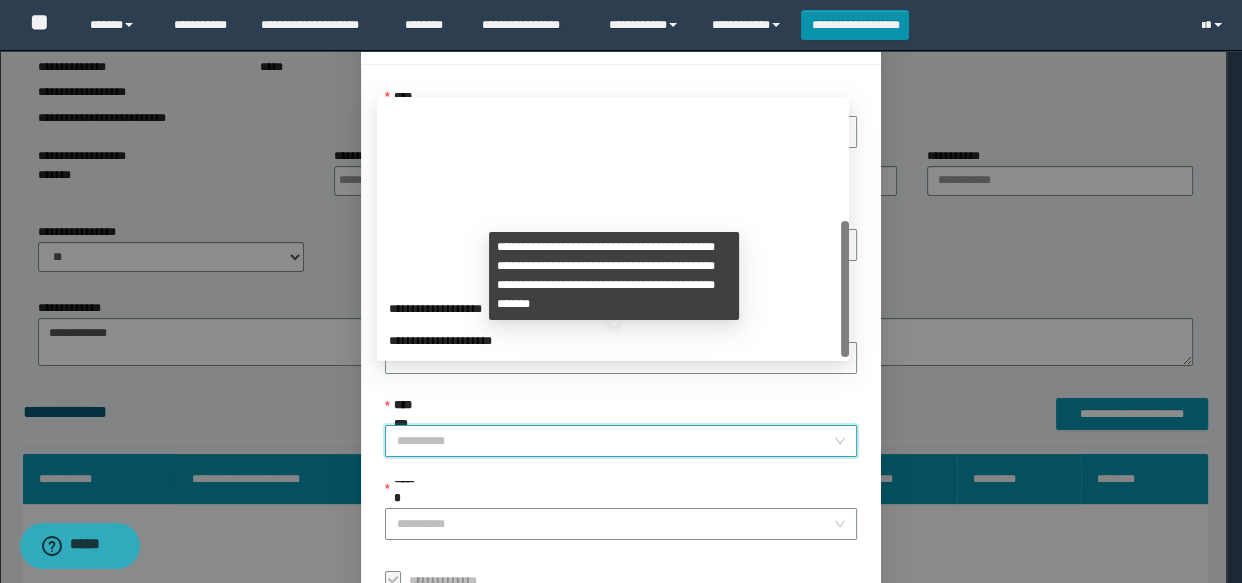 scroll, scrollTop: 223, scrollLeft: 0, axis: vertical 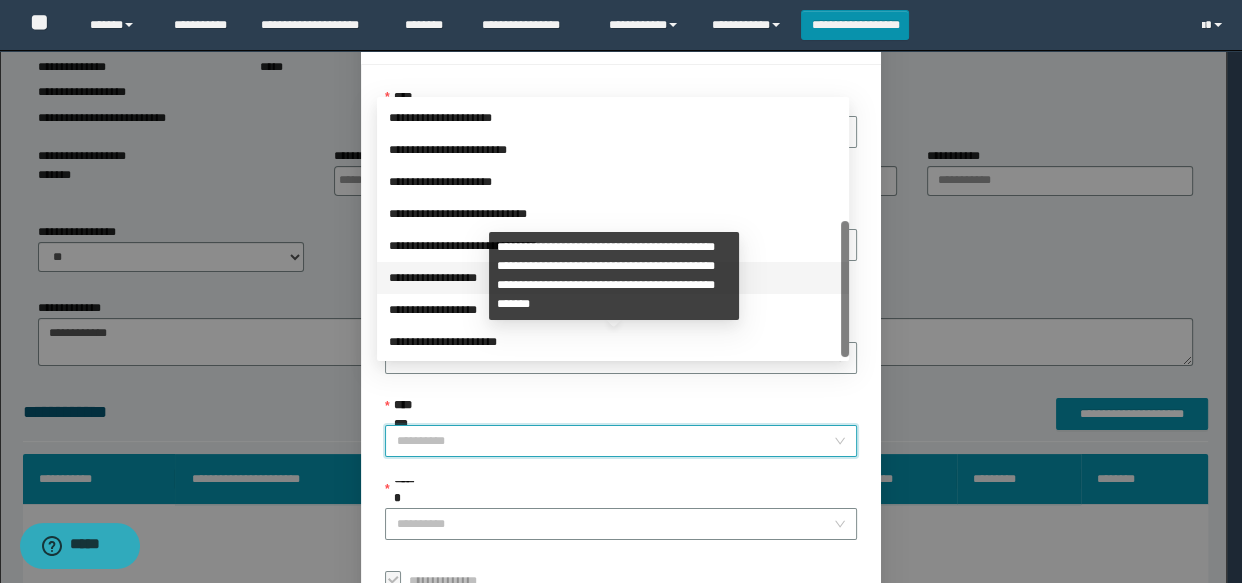 click on "**********" at bounding box center (613, 278) 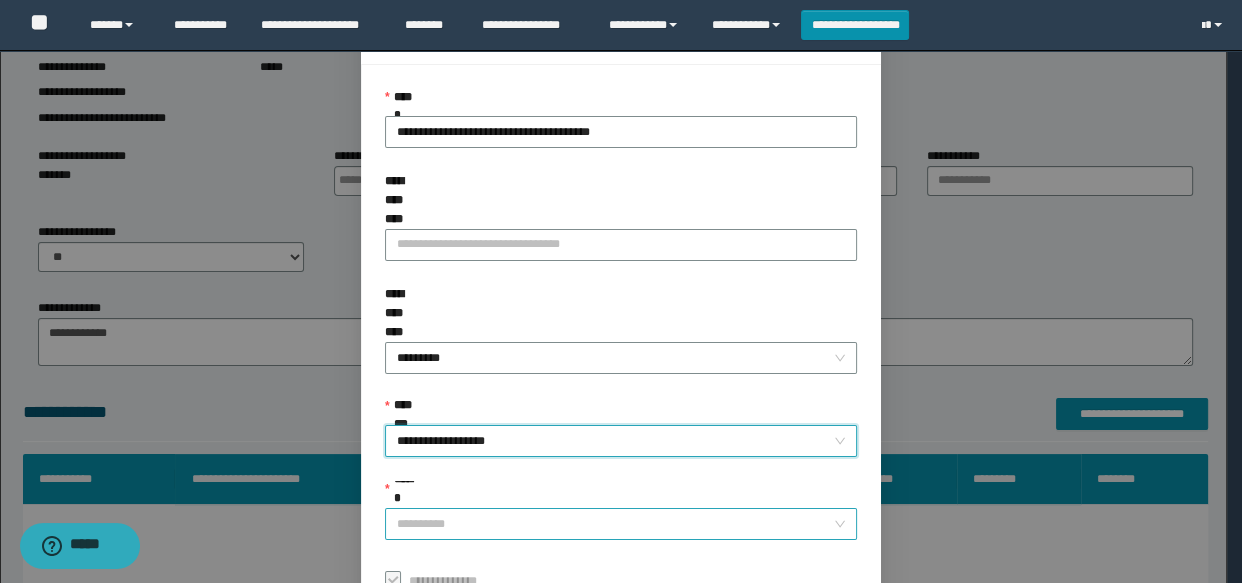 click on "******" at bounding box center (615, 524) 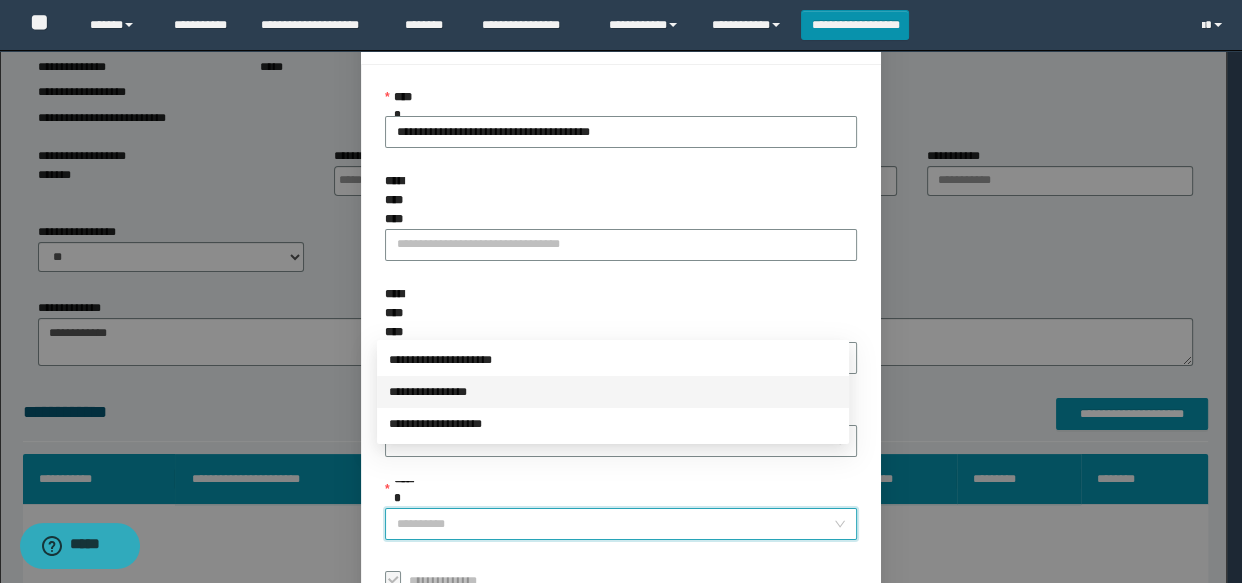 click on "**********" at bounding box center (613, 392) 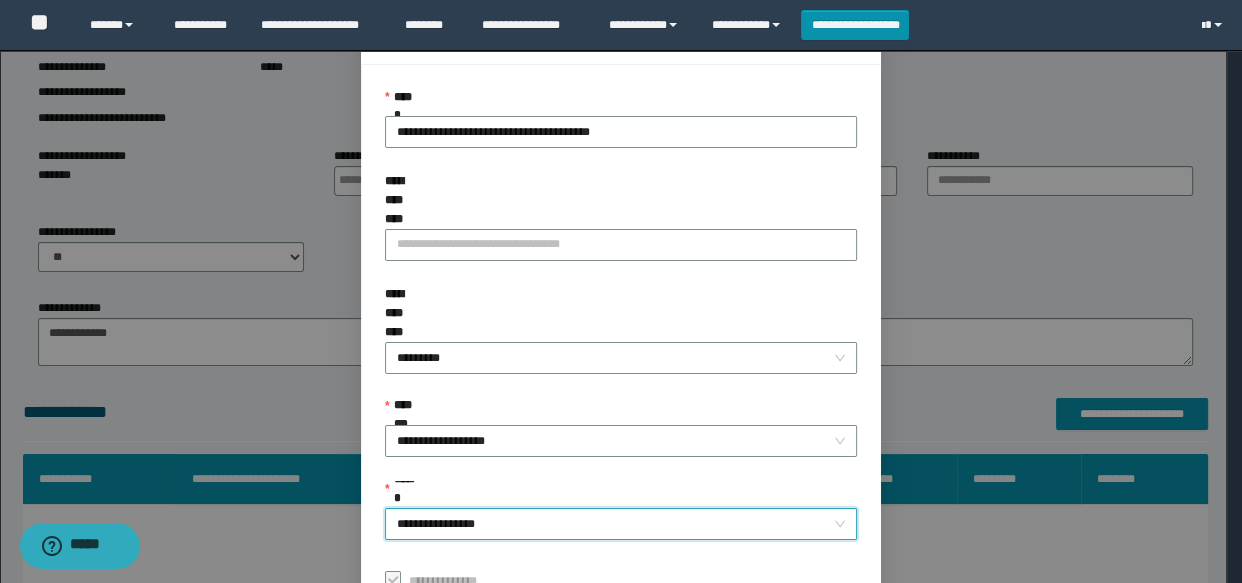 scroll, scrollTop: 168, scrollLeft: 0, axis: vertical 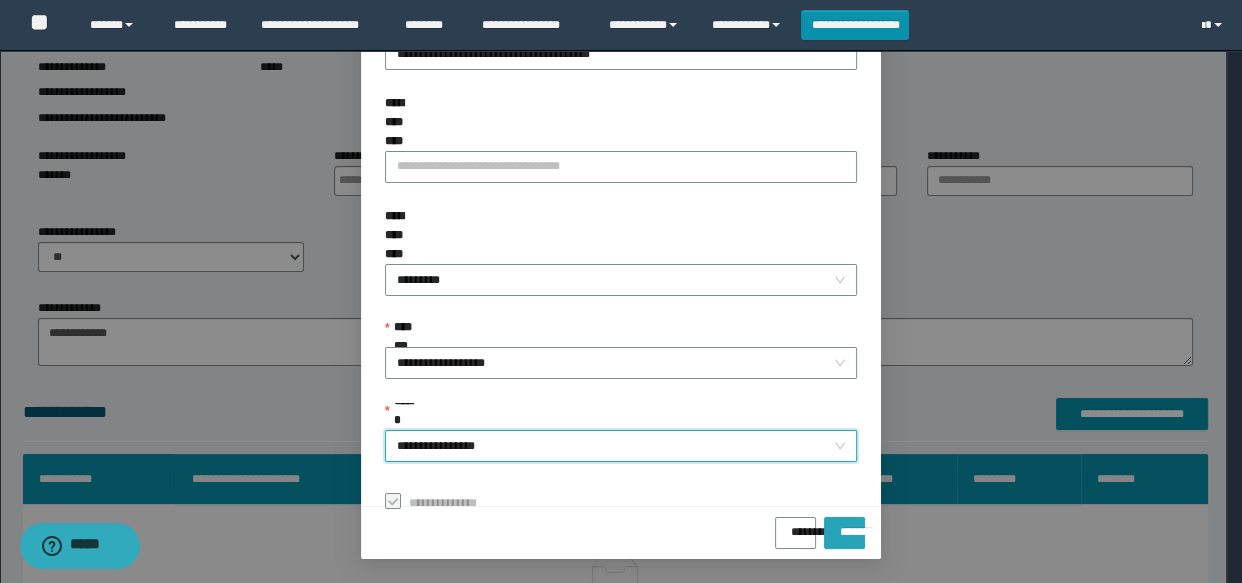 click on "*******" at bounding box center [844, 525] 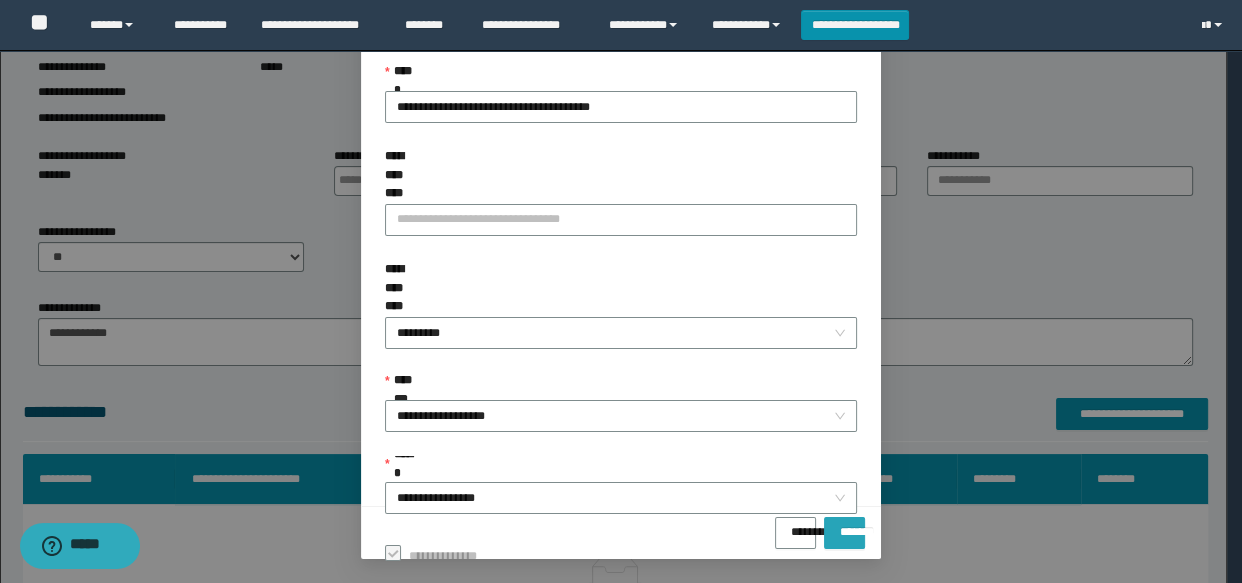 scroll, scrollTop: 220, scrollLeft: 0, axis: vertical 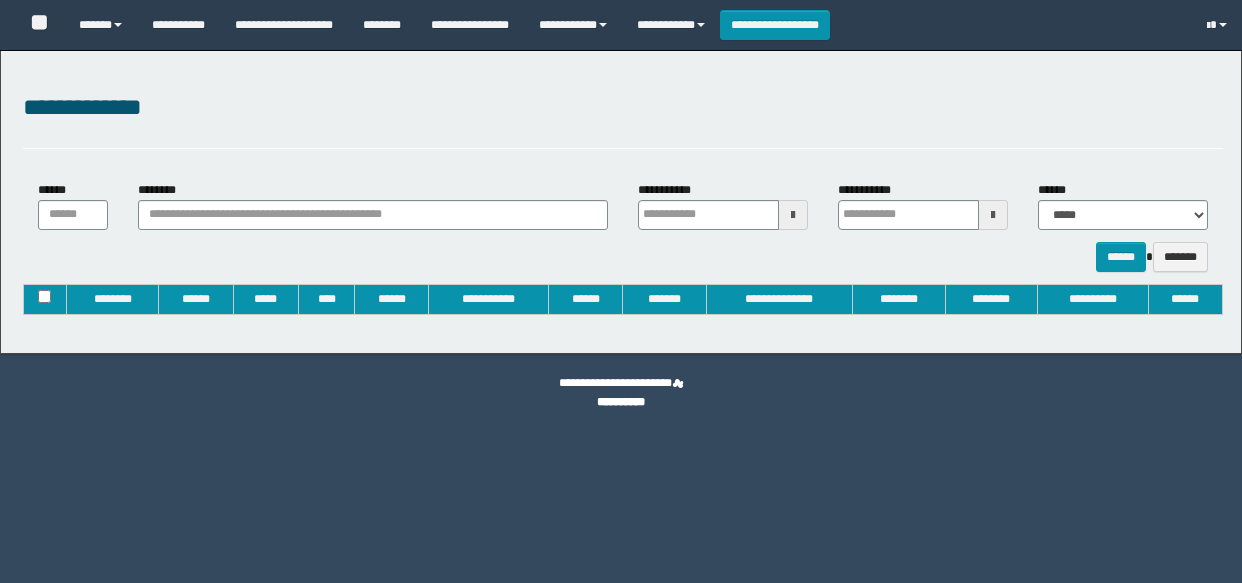click on "**********" at bounding box center (723, 205) 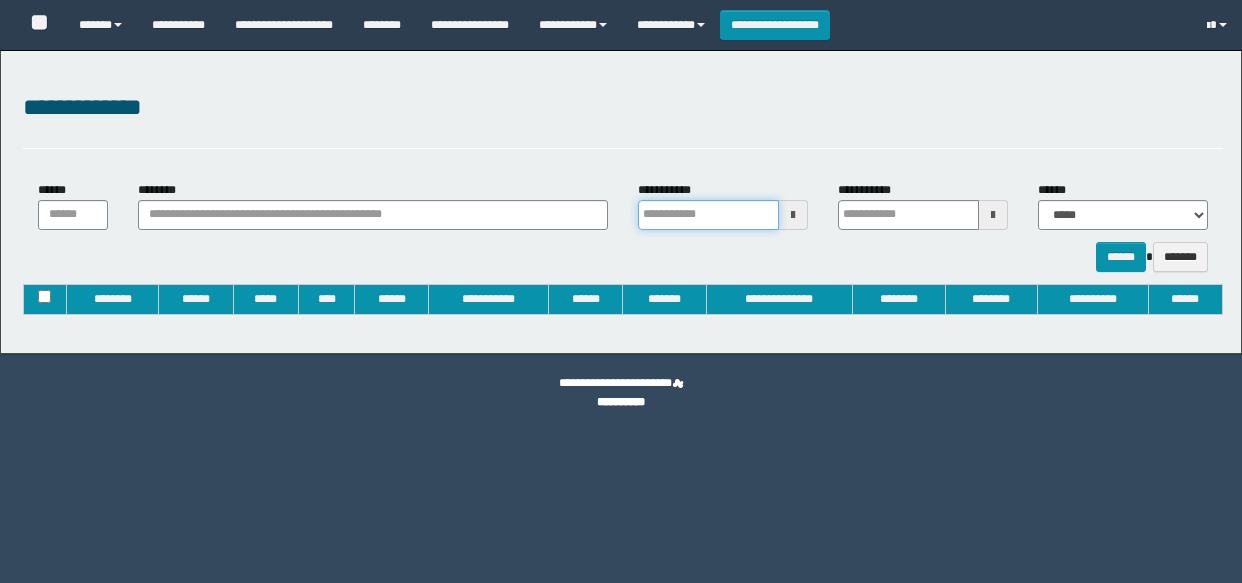 type on "**********" 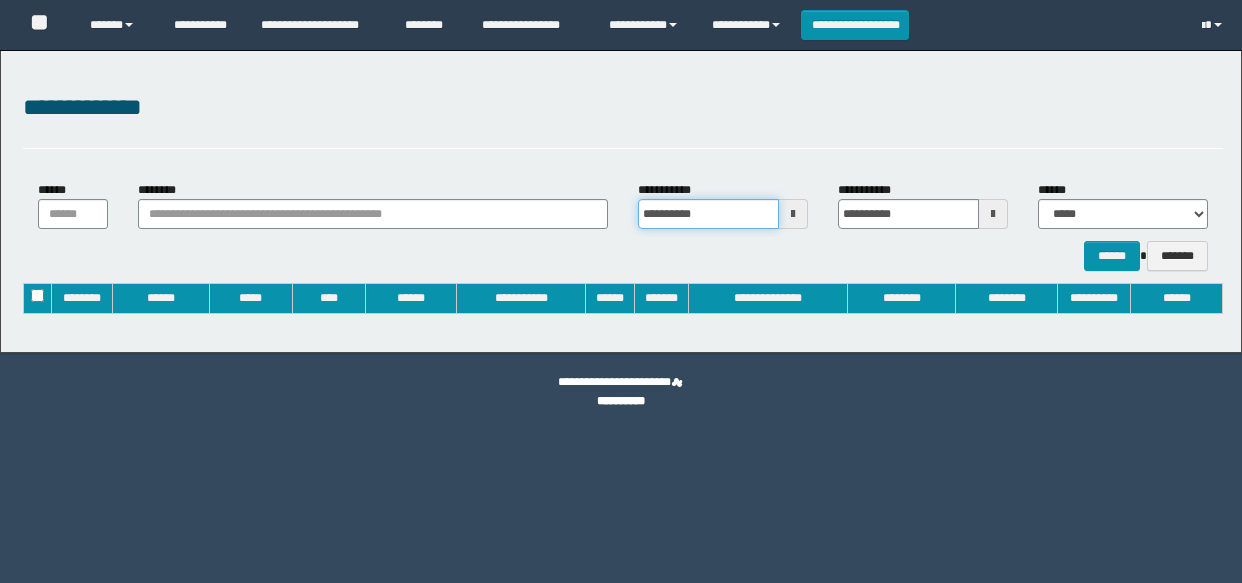 scroll, scrollTop: 0, scrollLeft: 0, axis: both 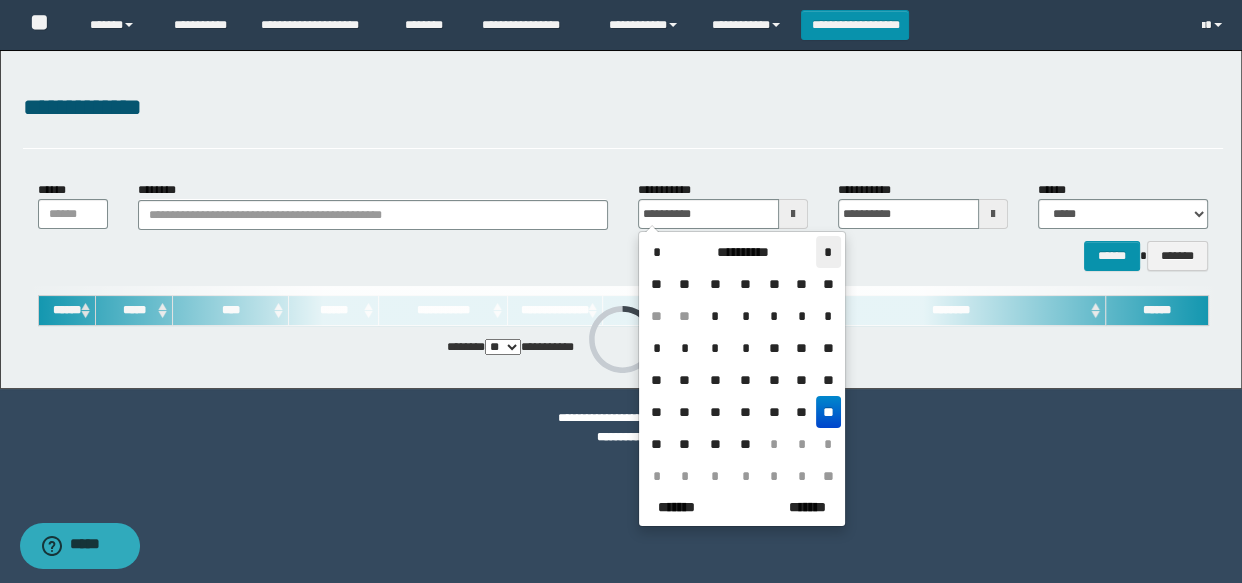 click on "*" at bounding box center (828, 252) 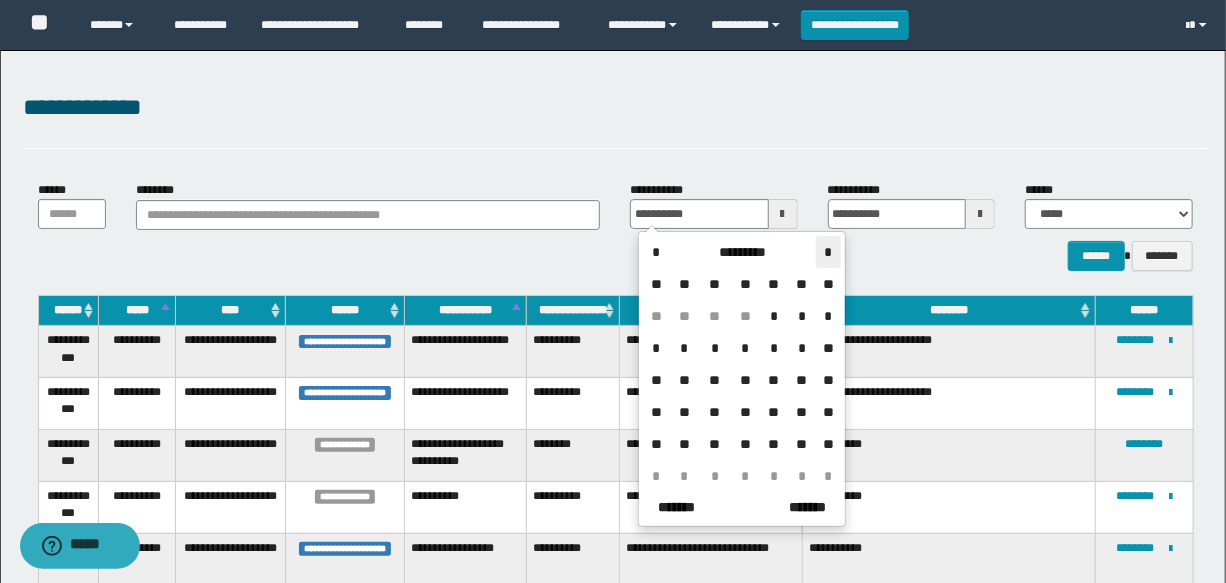 click on "*" at bounding box center [828, 252] 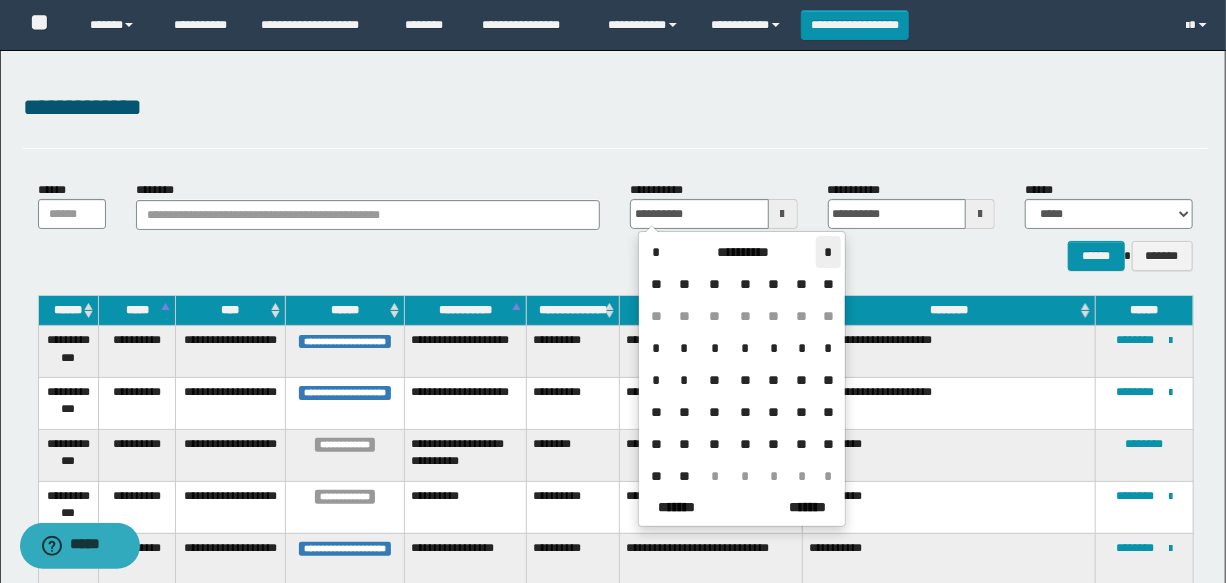 click on "*" at bounding box center [828, 252] 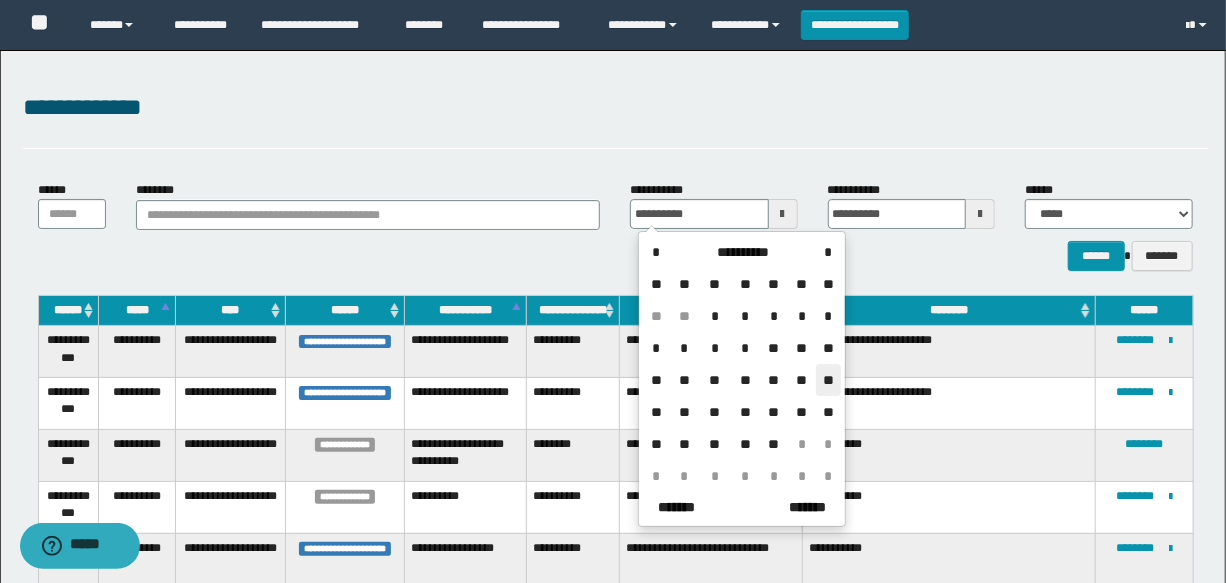click on "**" at bounding box center (828, 380) 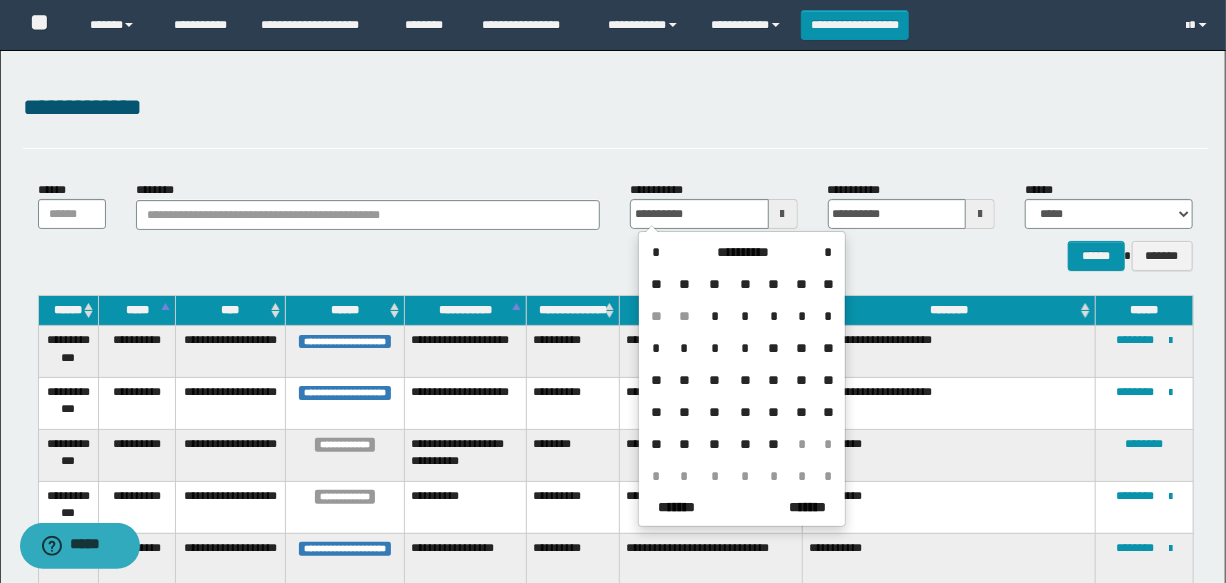 type on "**********" 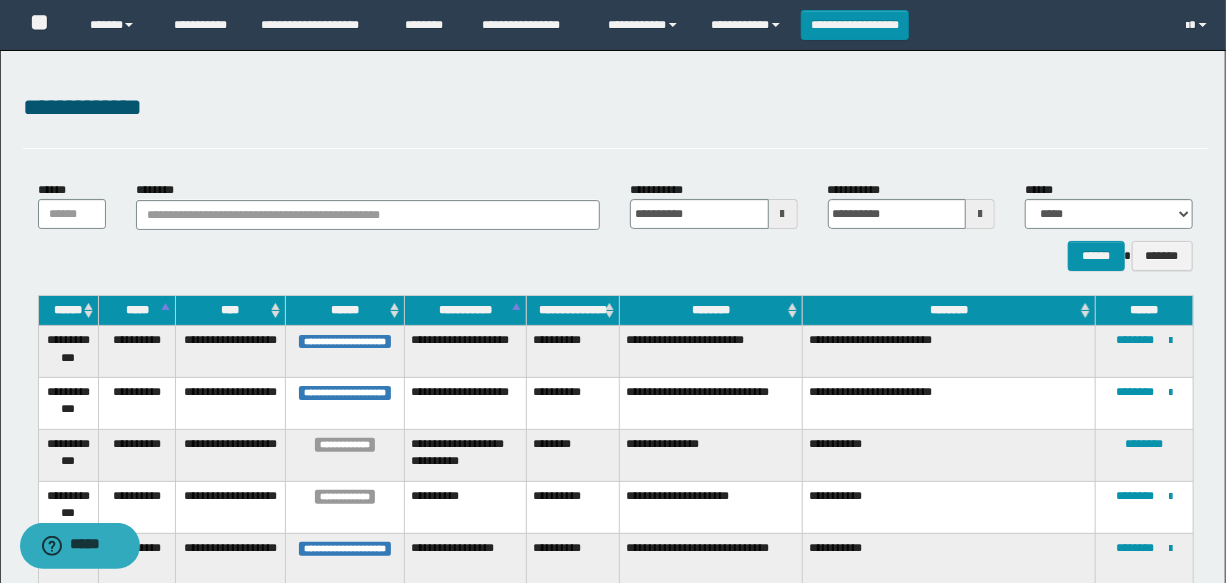 click at bounding box center (980, 214) 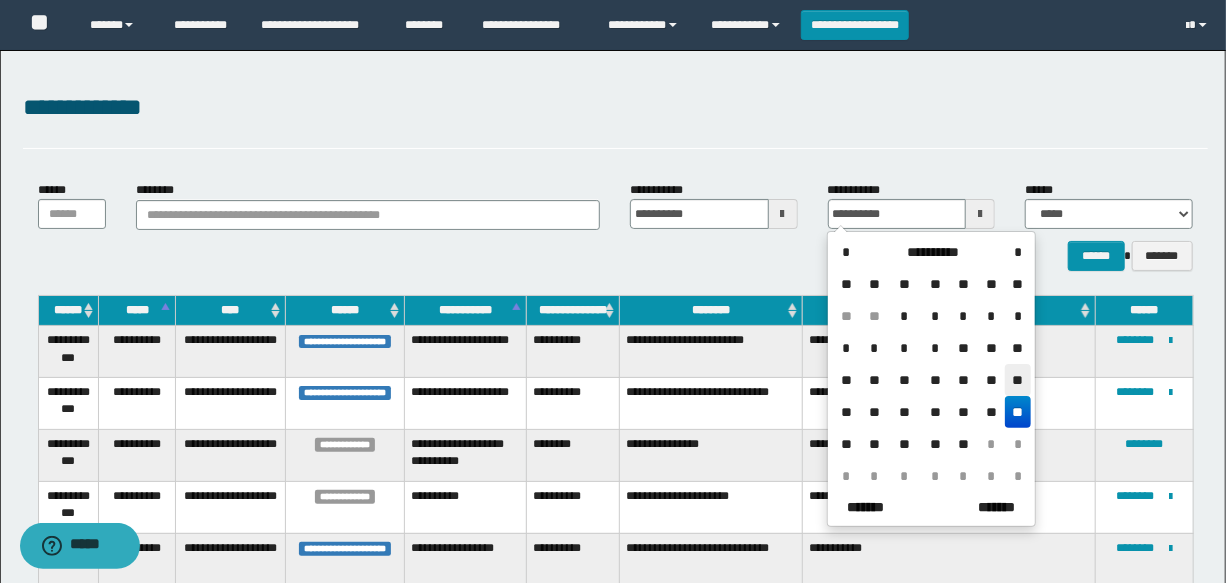click on "**" at bounding box center (1017, 380) 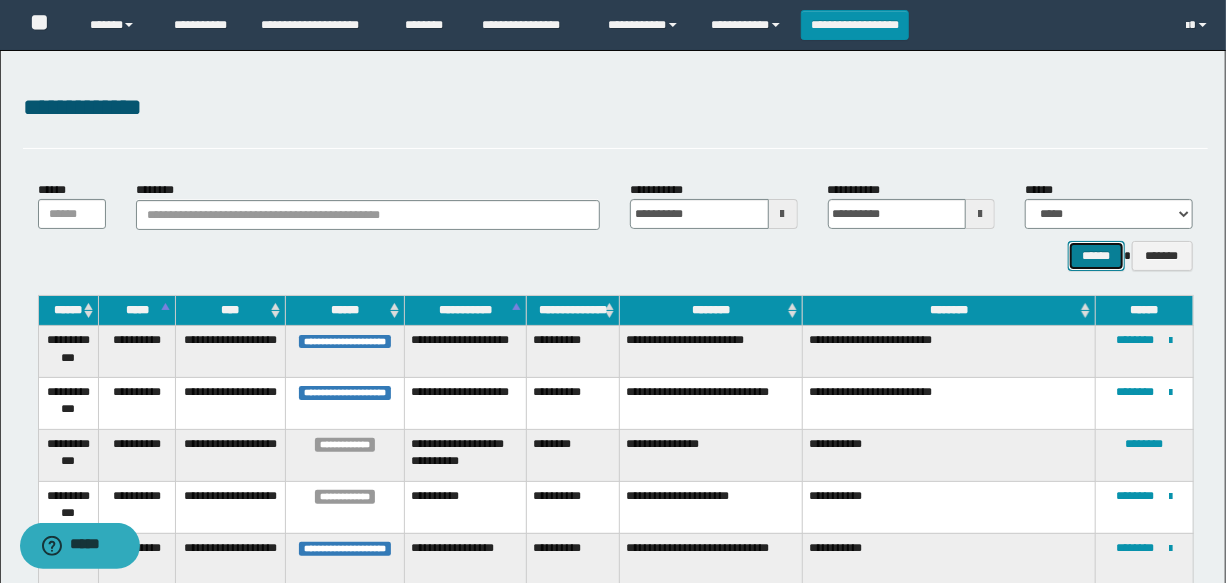 click on "******" at bounding box center (1096, 256) 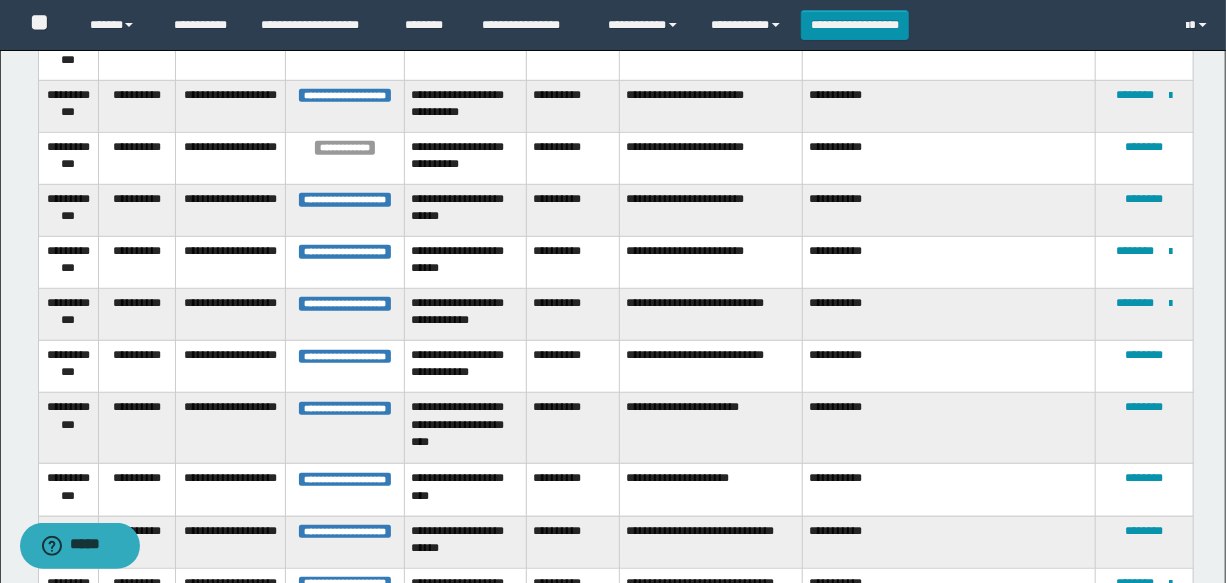 scroll, scrollTop: 804, scrollLeft: 0, axis: vertical 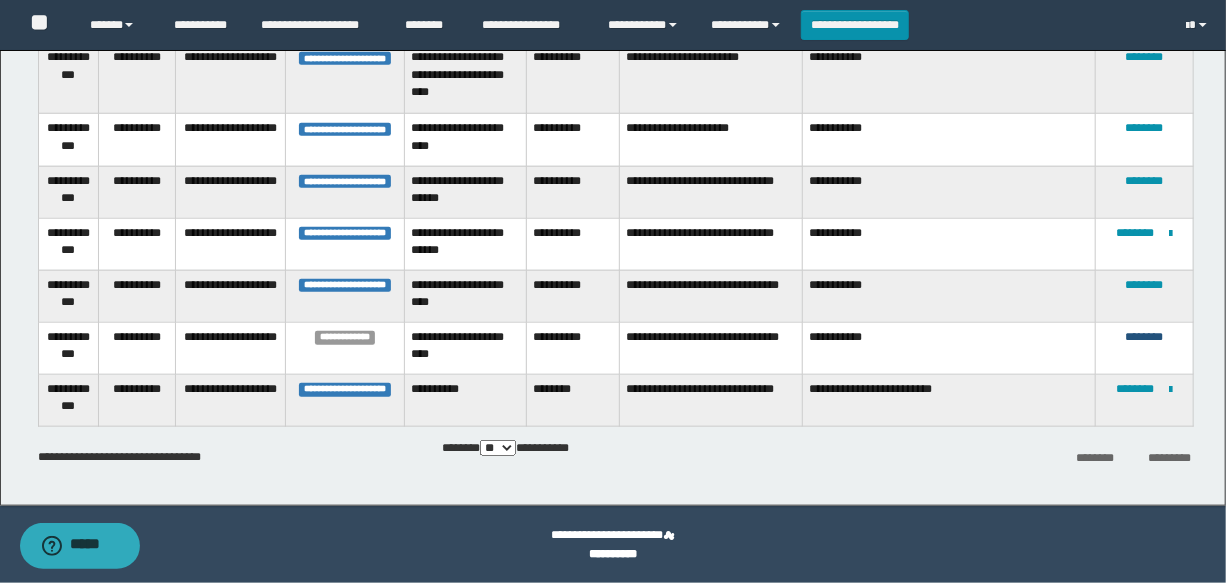 click on "********" at bounding box center [1145, 348] 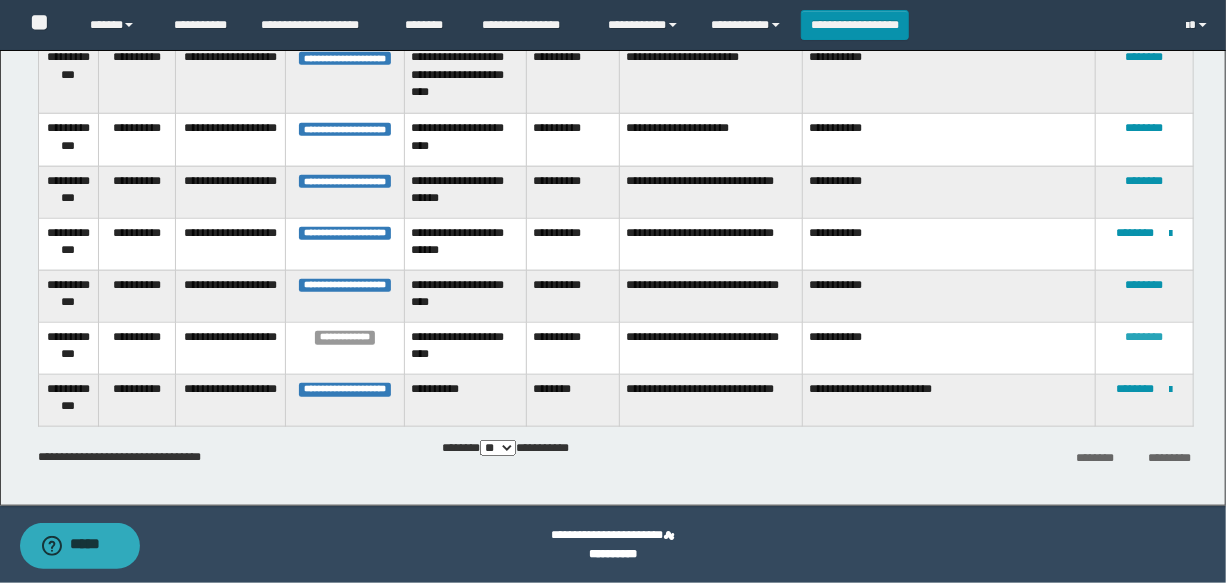 click on "********" at bounding box center [1144, 337] 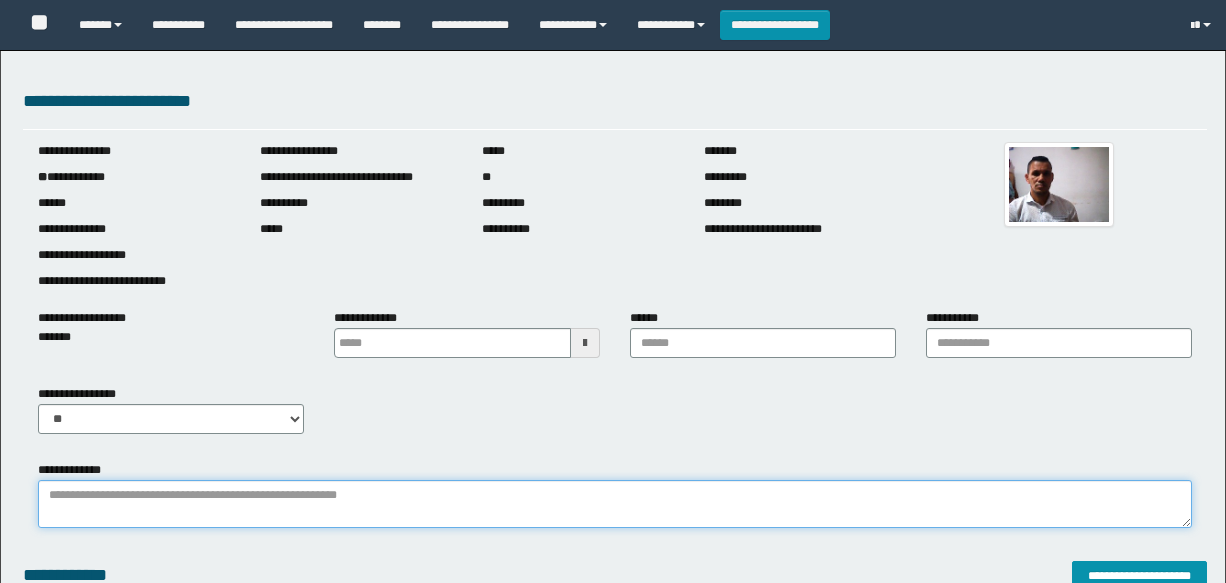 click on "**********" at bounding box center (615, 504) 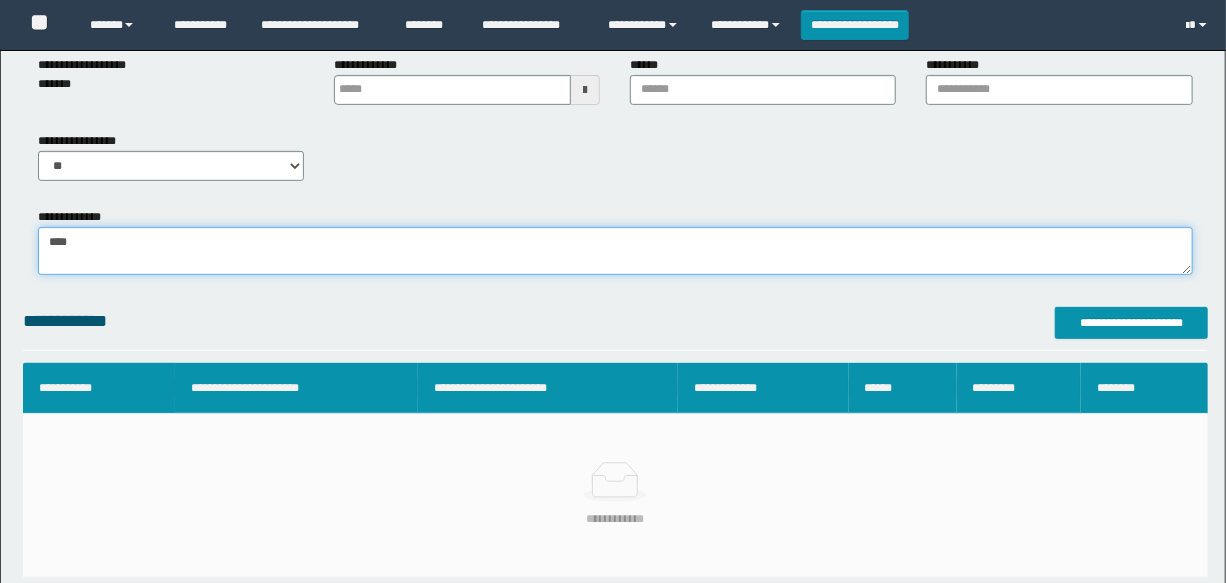 scroll, scrollTop: 272, scrollLeft: 0, axis: vertical 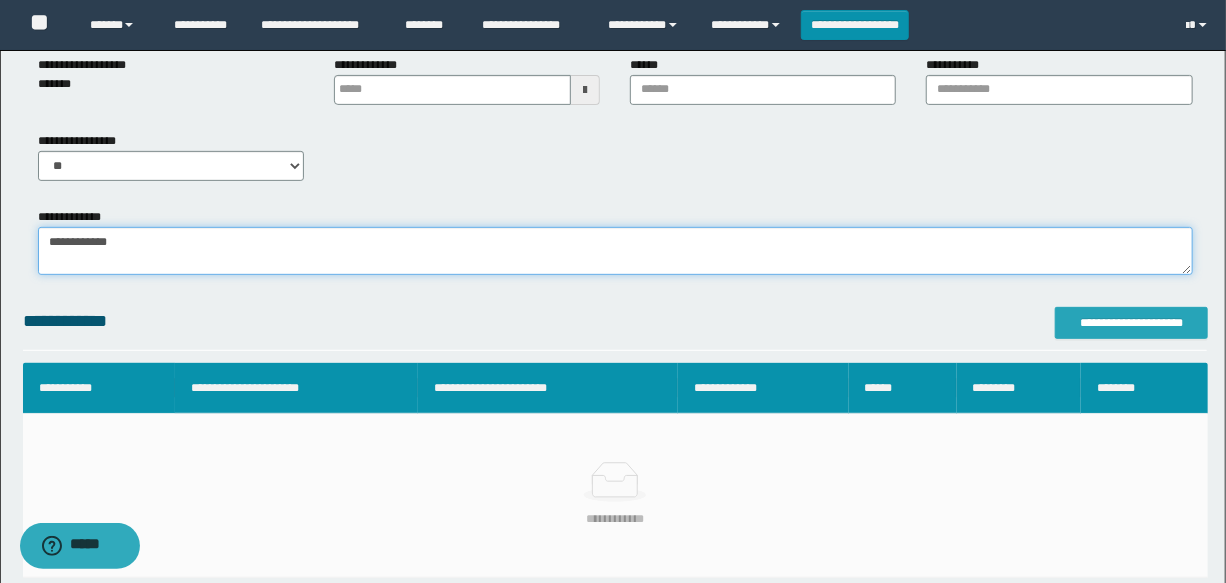 type on "**********" 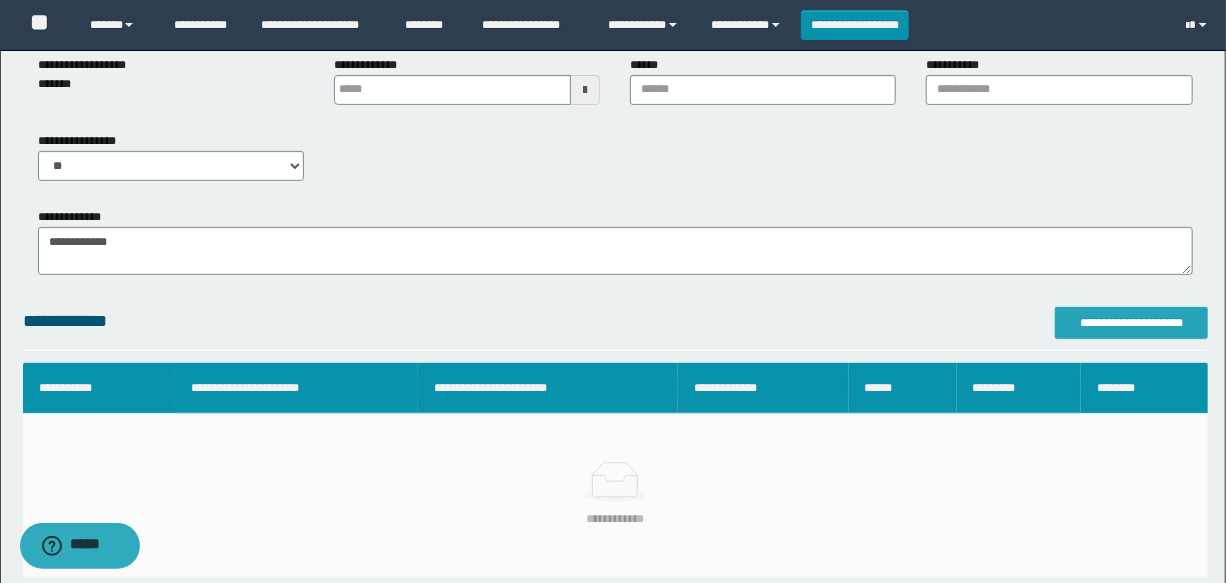 click on "**********" at bounding box center (1131, 323) 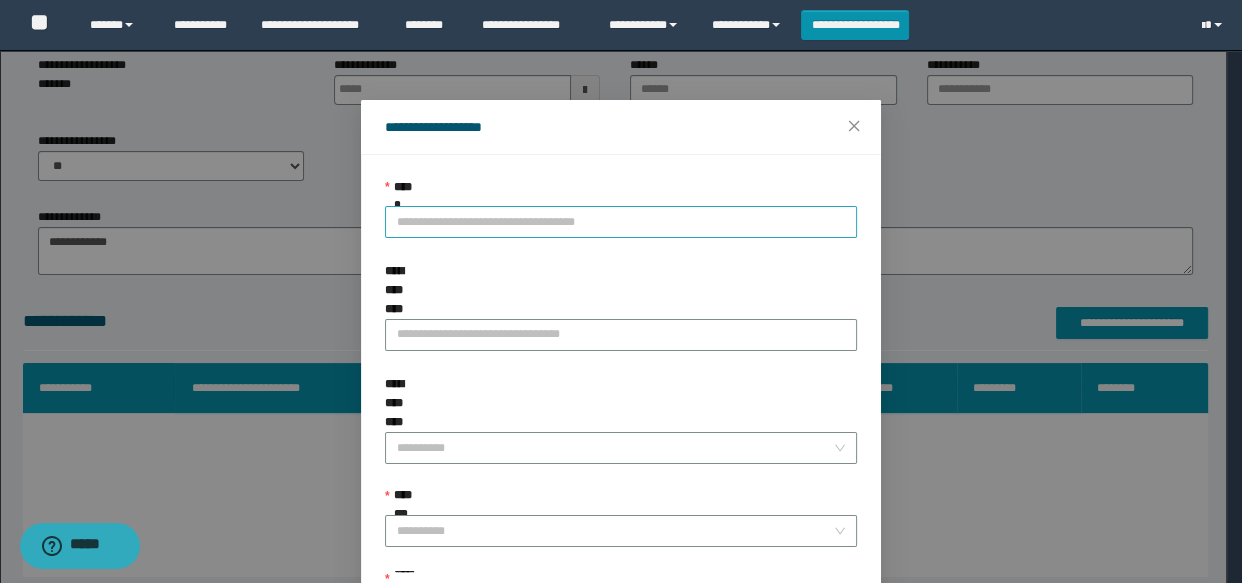 click on "**********" at bounding box center [621, 222] 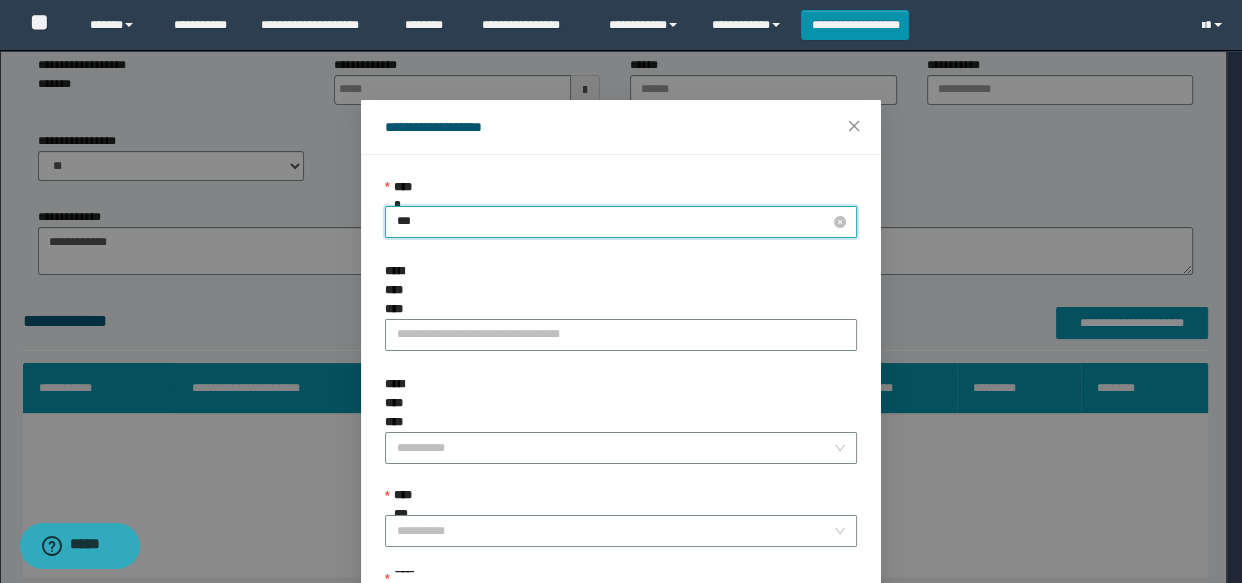 type on "****" 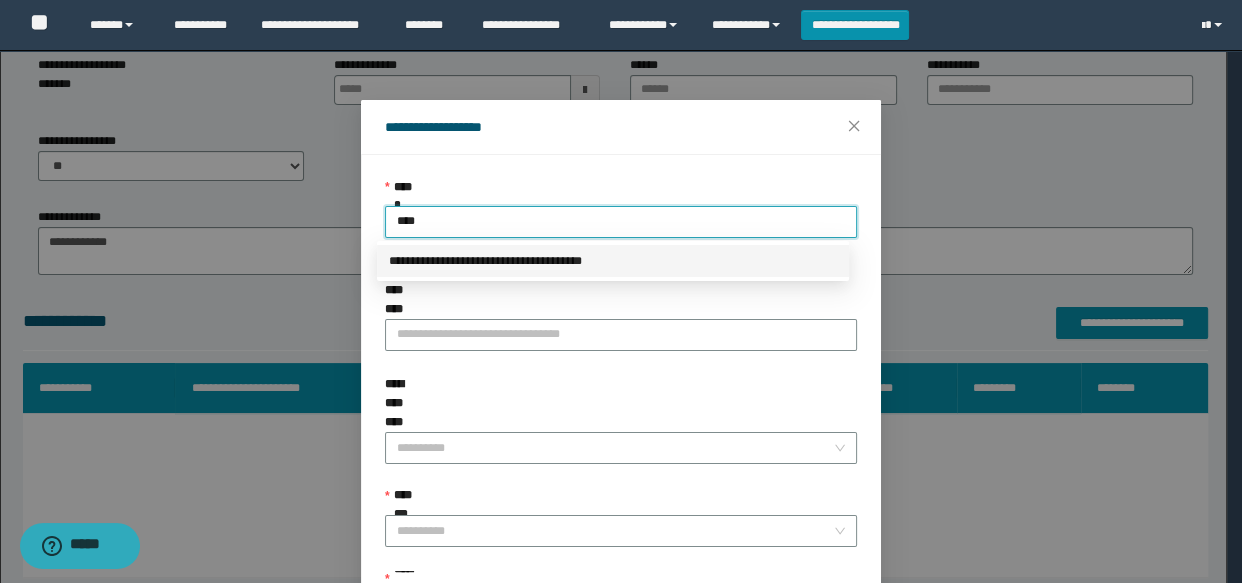 click on "**********" at bounding box center (613, 261) 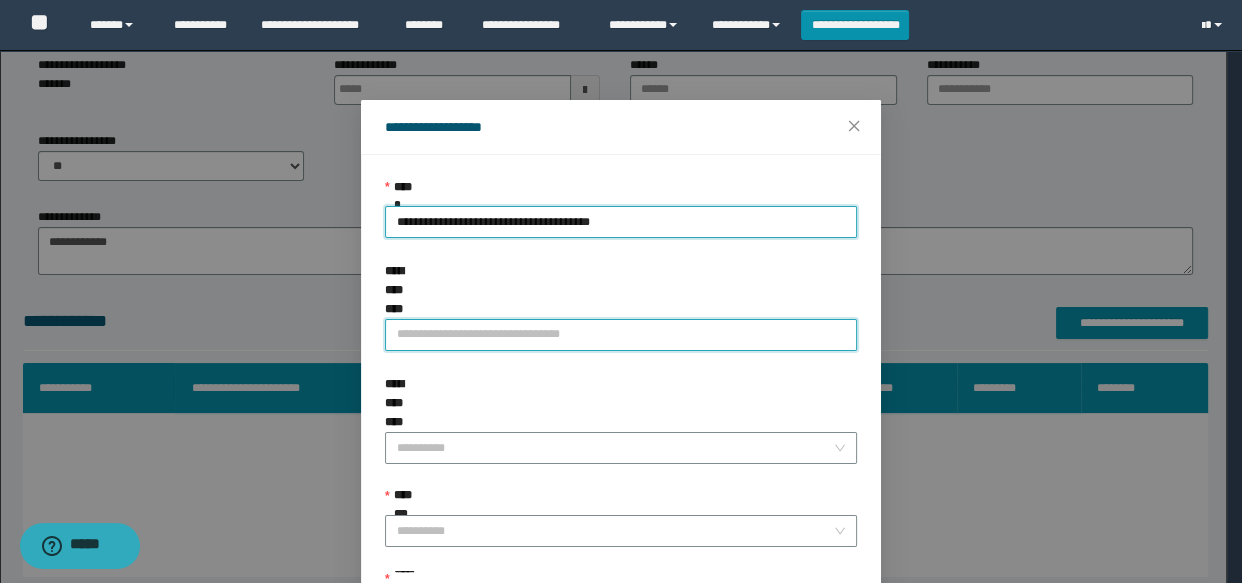 click on "**********" at bounding box center (621, 335) 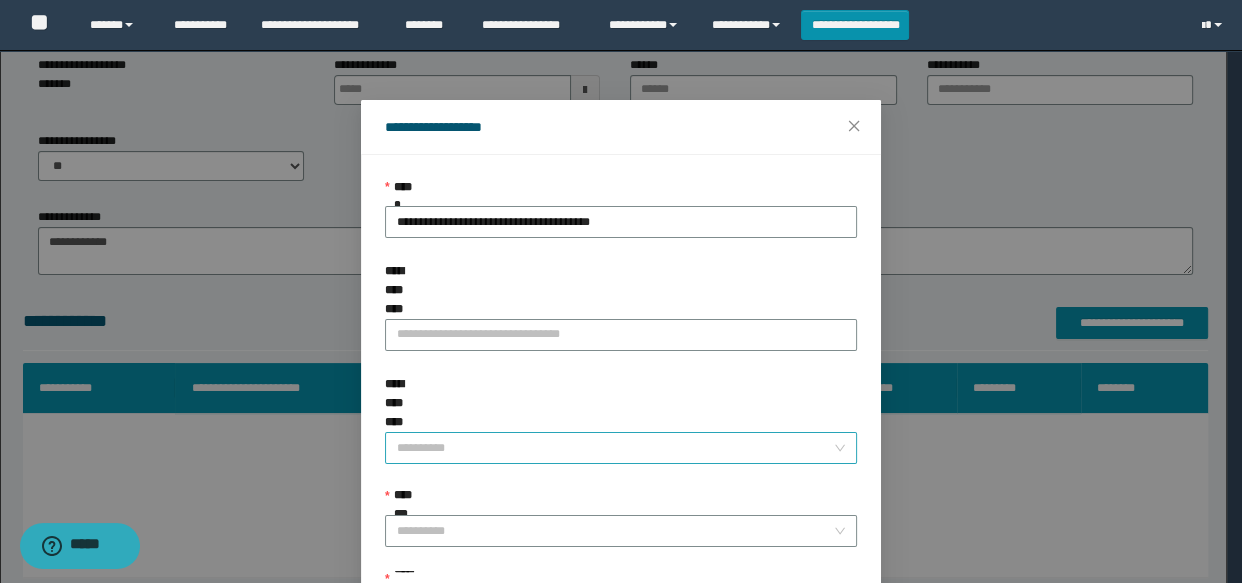 click on "**********" at bounding box center (615, 448) 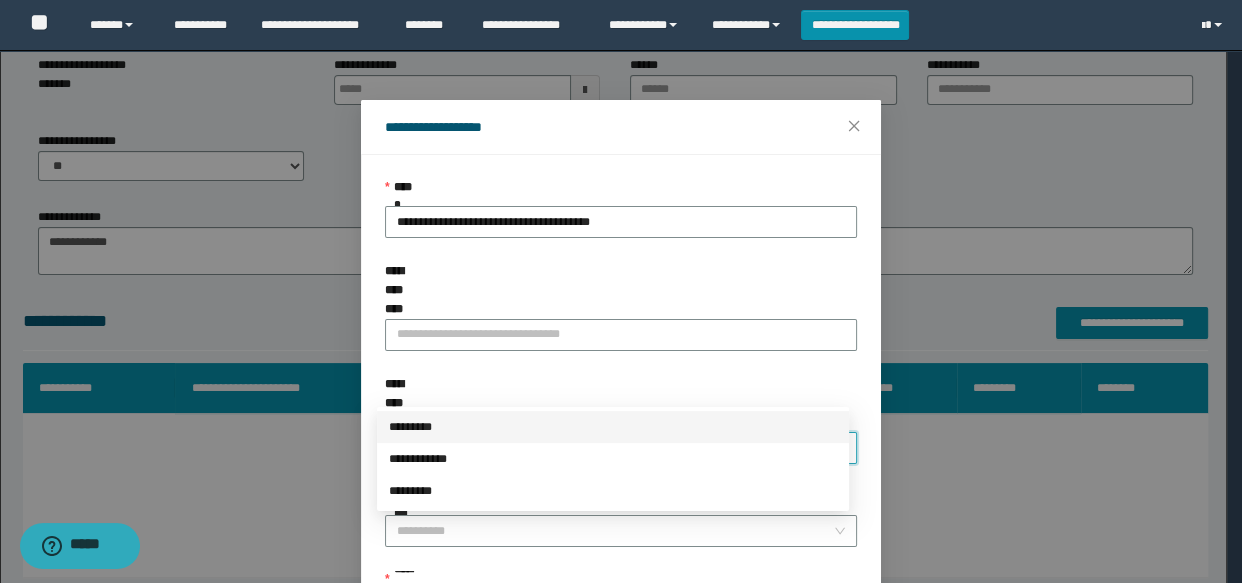 click on "*********" at bounding box center (613, 427) 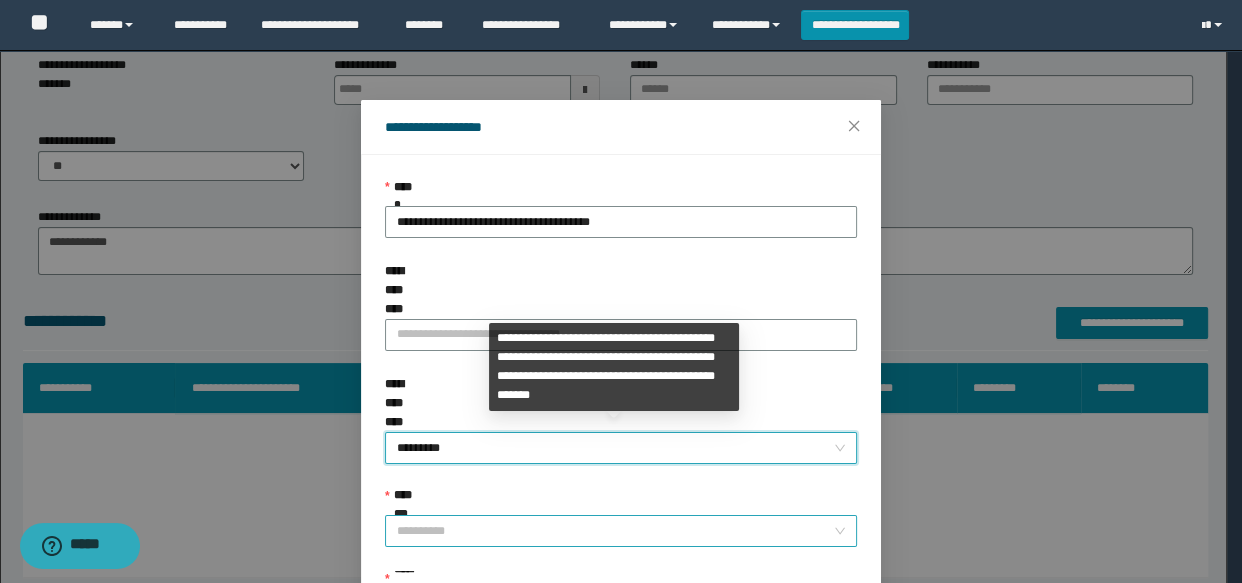 click on "**********" at bounding box center [615, 531] 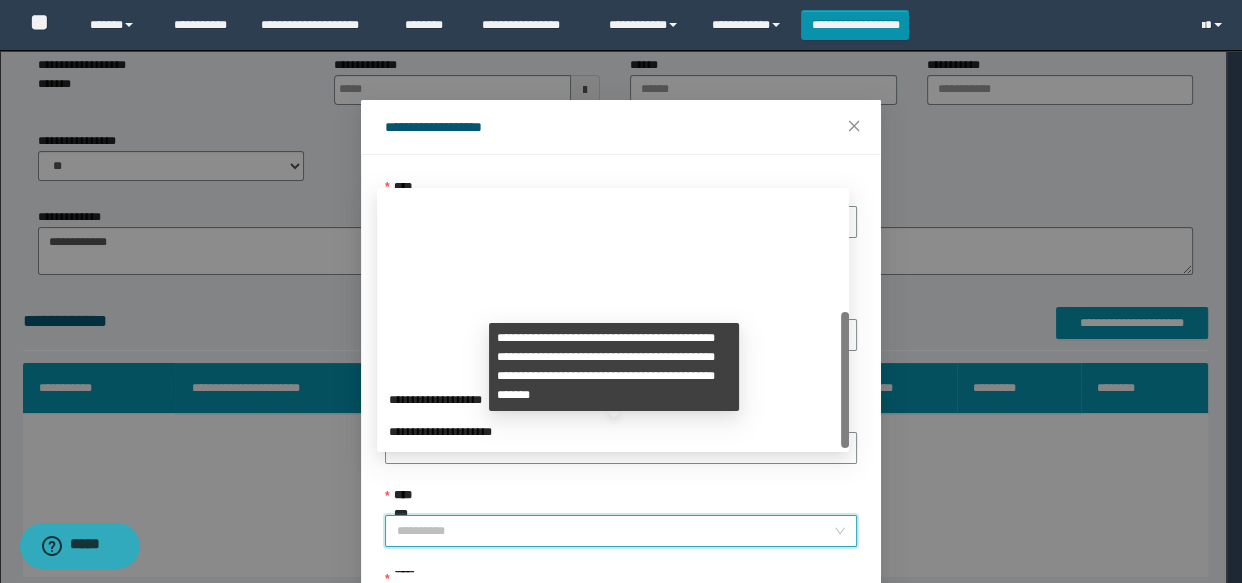 scroll, scrollTop: 223, scrollLeft: 0, axis: vertical 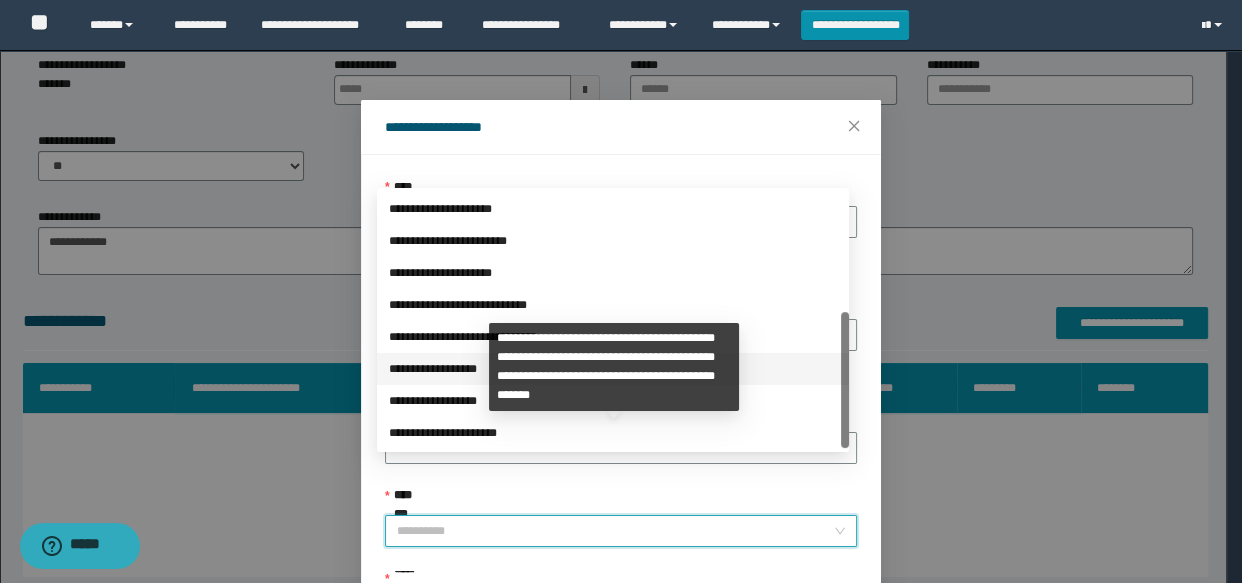 click on "**********" at bounding box center (613, 369) 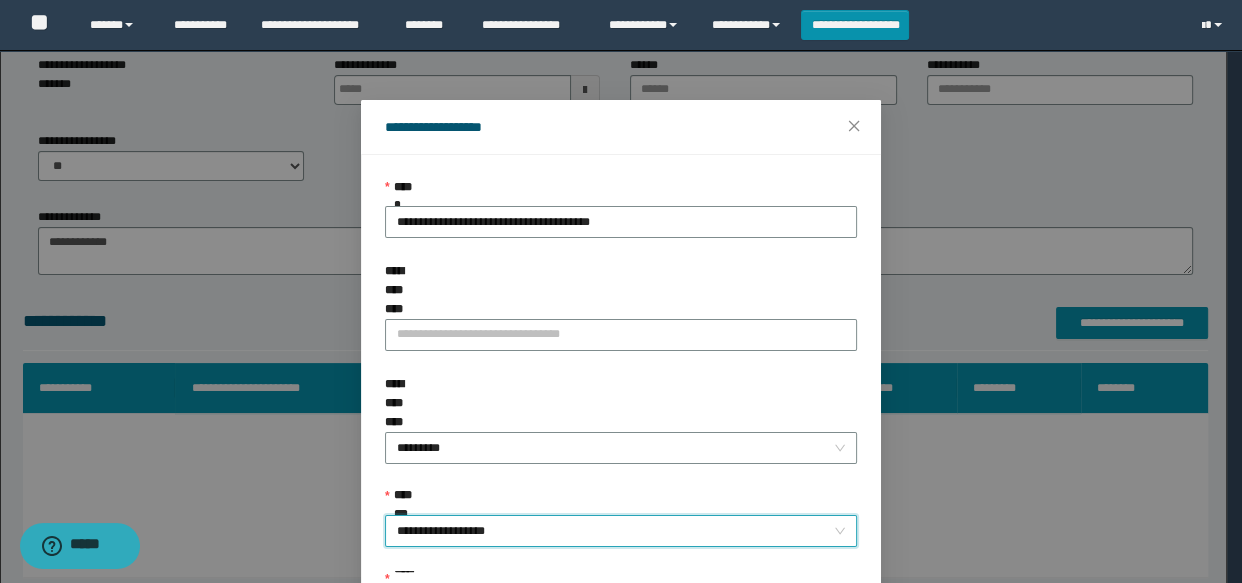 scroll, scrollTop: 168, scrollLeft: 0, axis: vertical 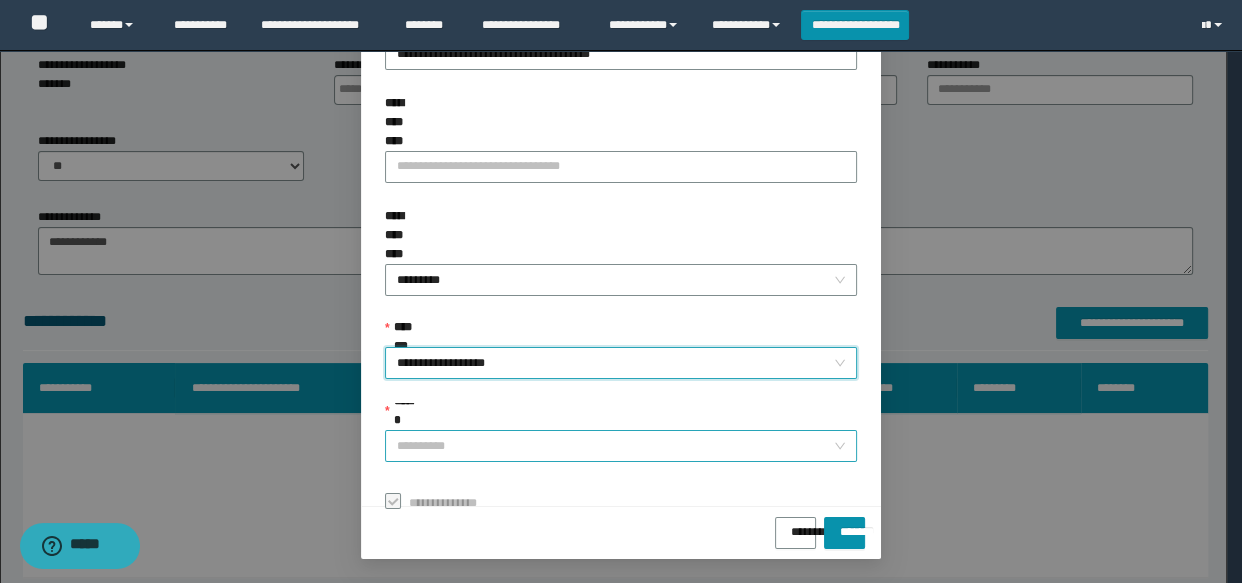 click on "******" at bounding box center (615, 446) 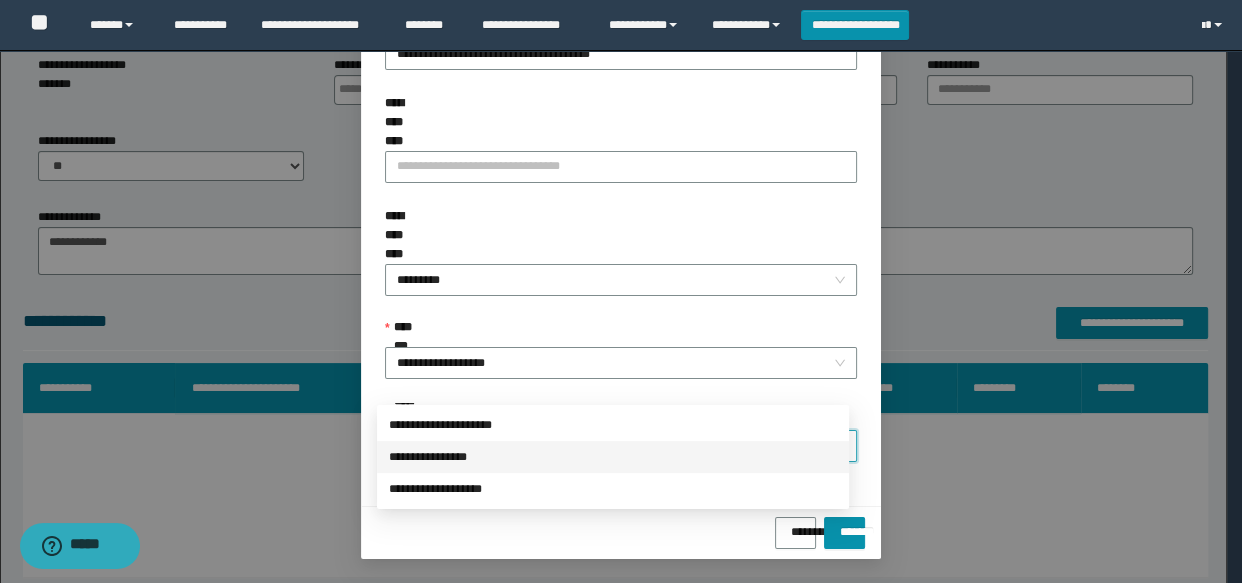 click on "**********" at bounding box center (613, 457) 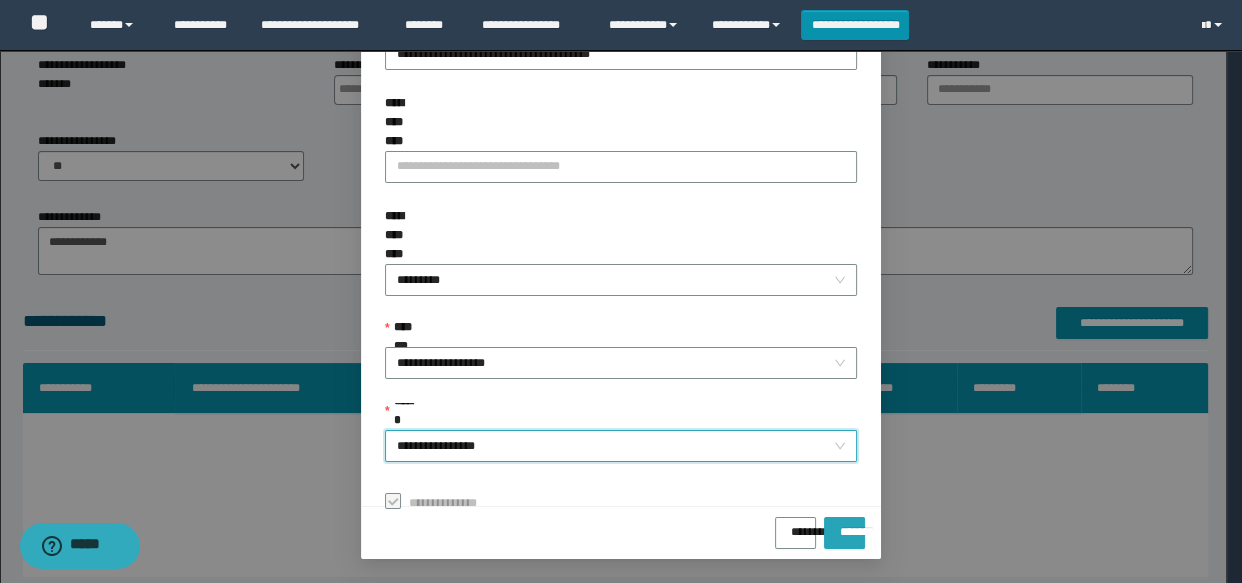 click on "*******" at bounding box center [844, 525] 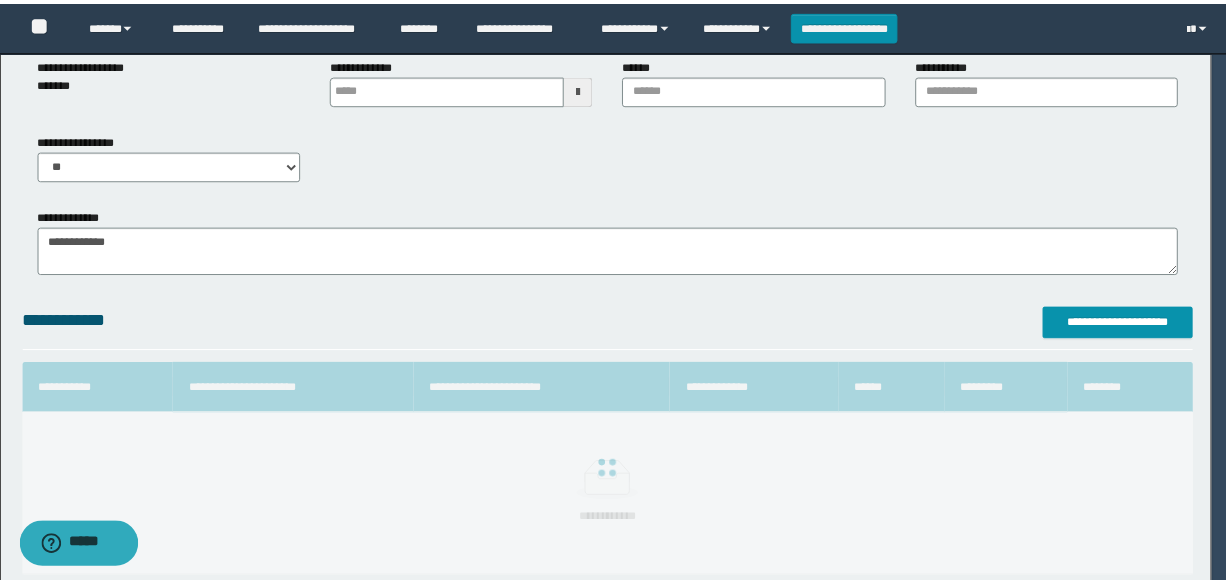 scroll, scrollTop: 120, scrollLeft: 0, axis: vertical 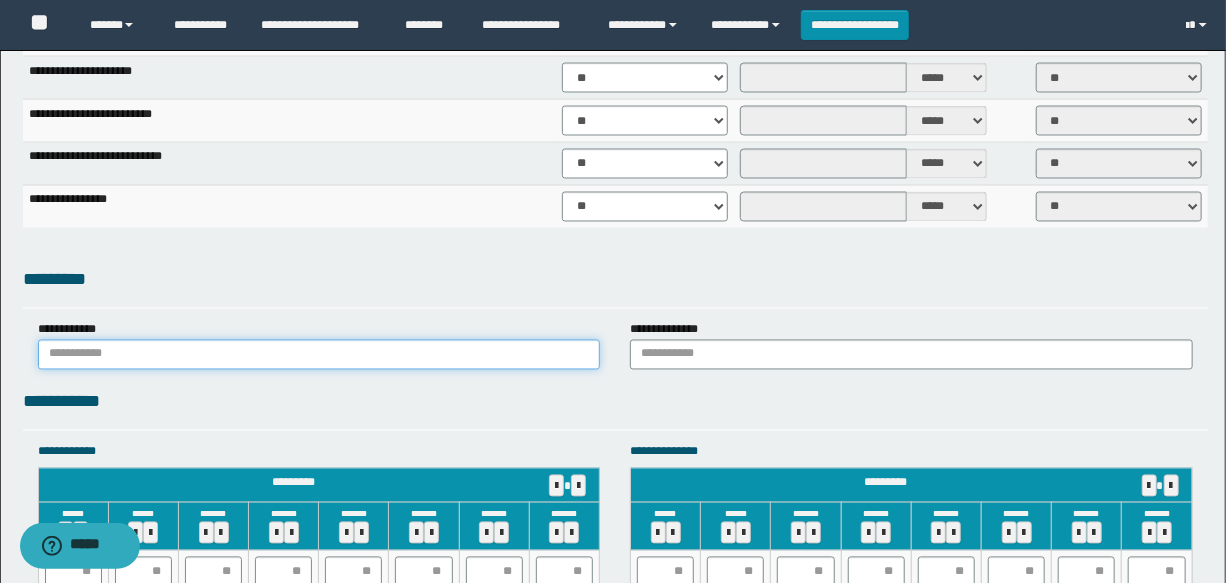 click at bounding box center [319, 355] 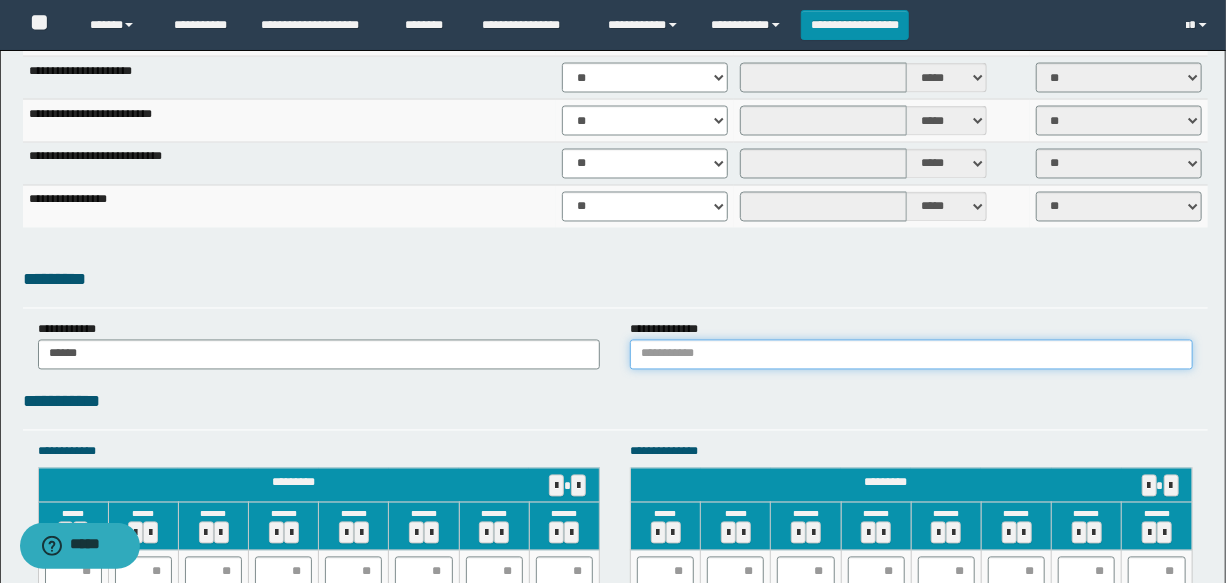 click at bounding box center [911, 355] 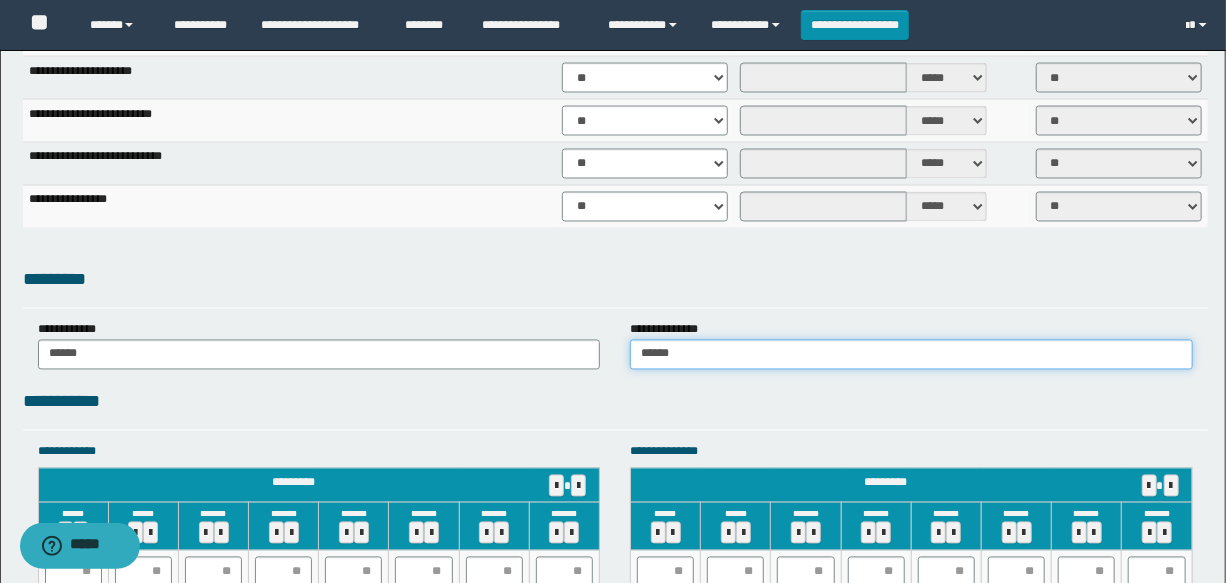 scroll, scrollTop: 1818, scrollLeft: 0, axis: vertical 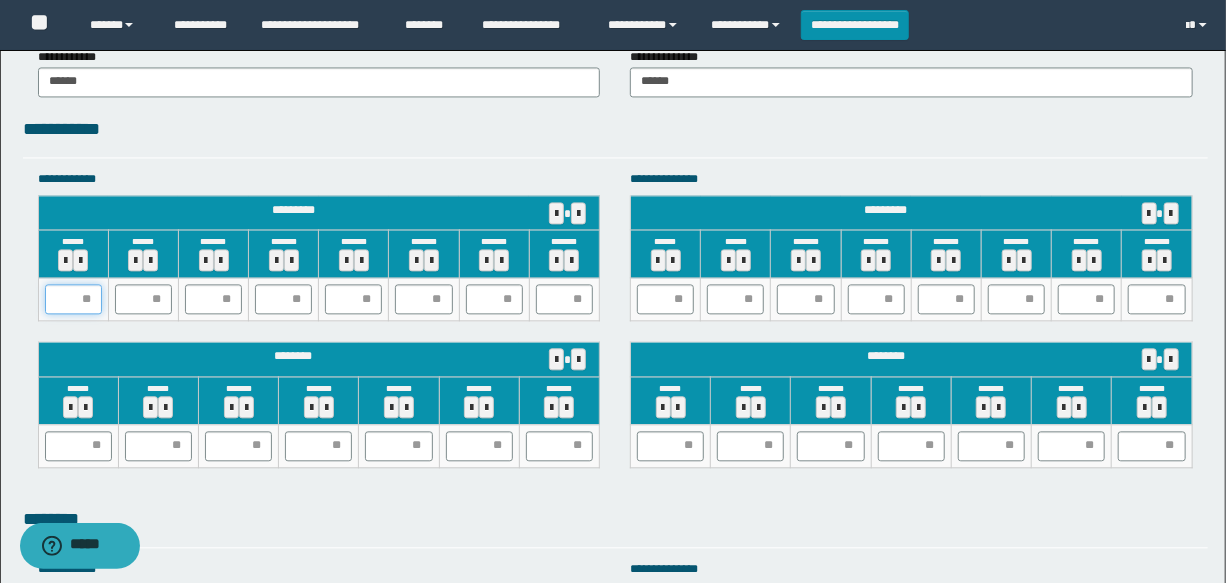 click at bounding box center [73, 299] 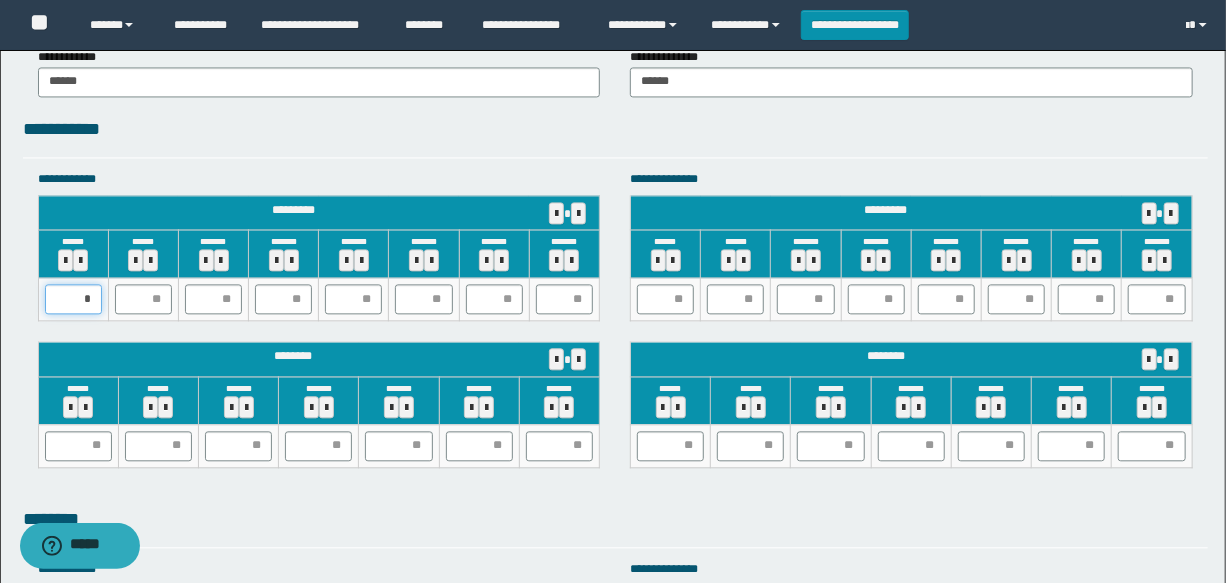 type on "**" 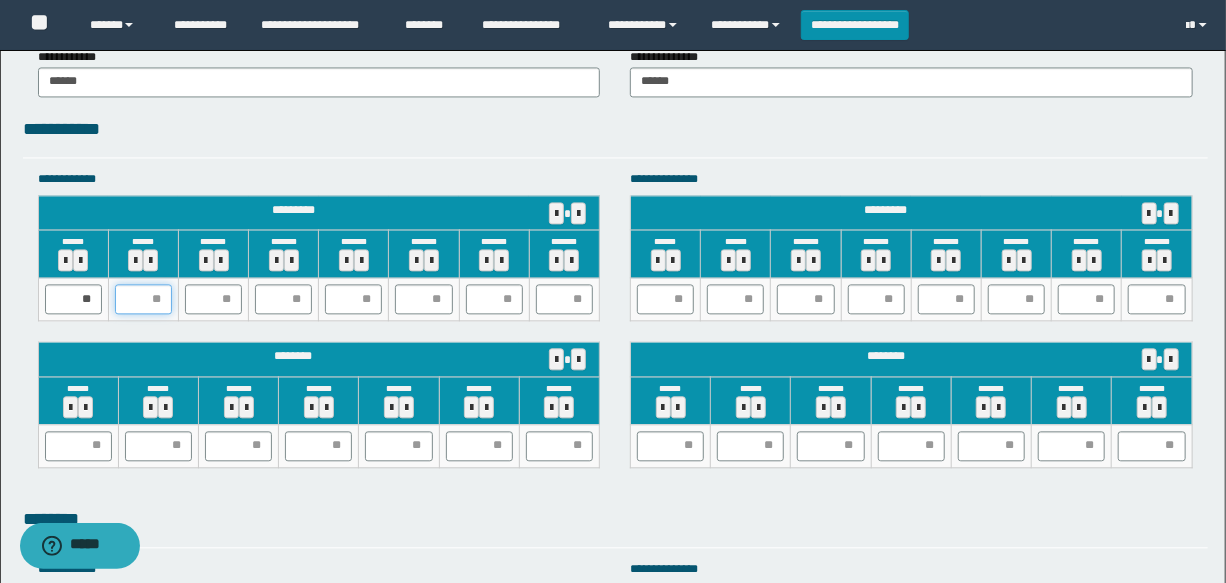 click at bounding box center [143, 299] 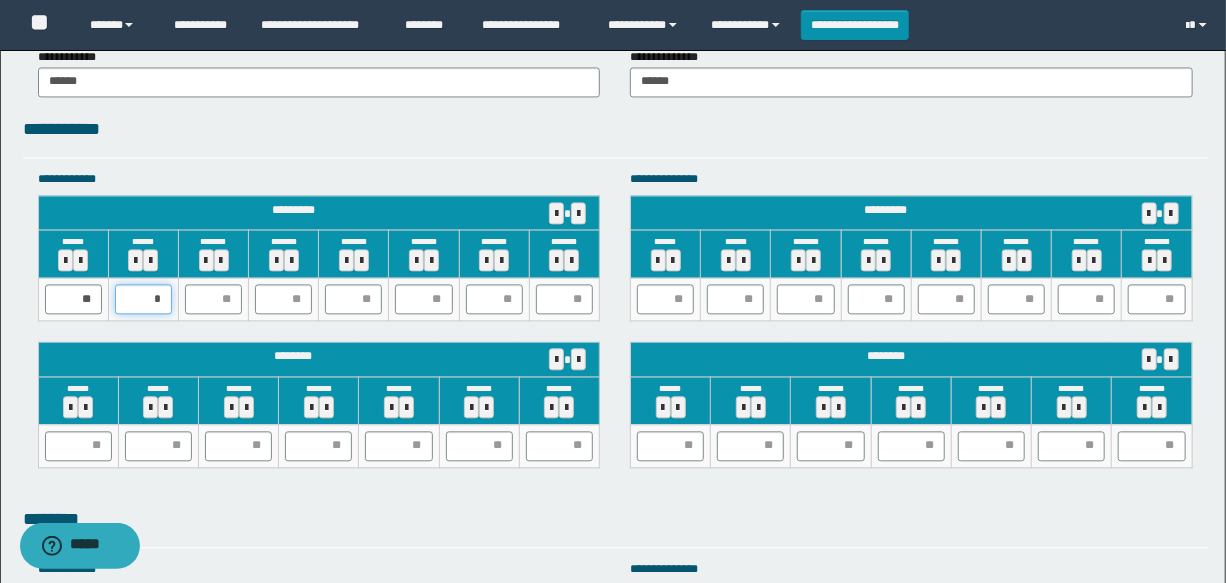 type on "**" 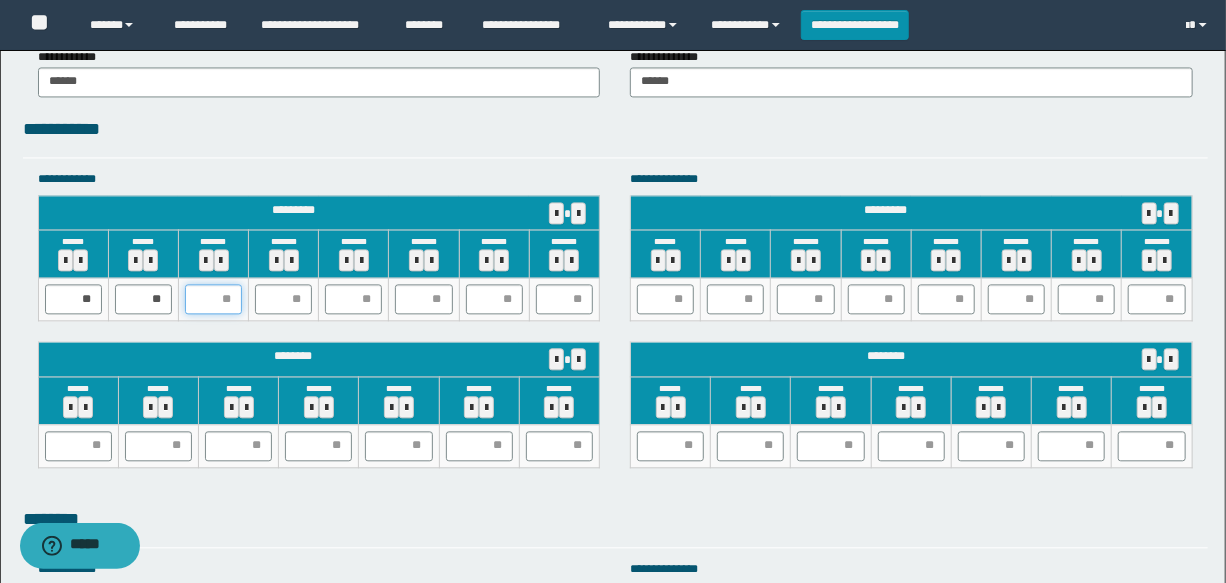 click at bounding box center (213, 299) 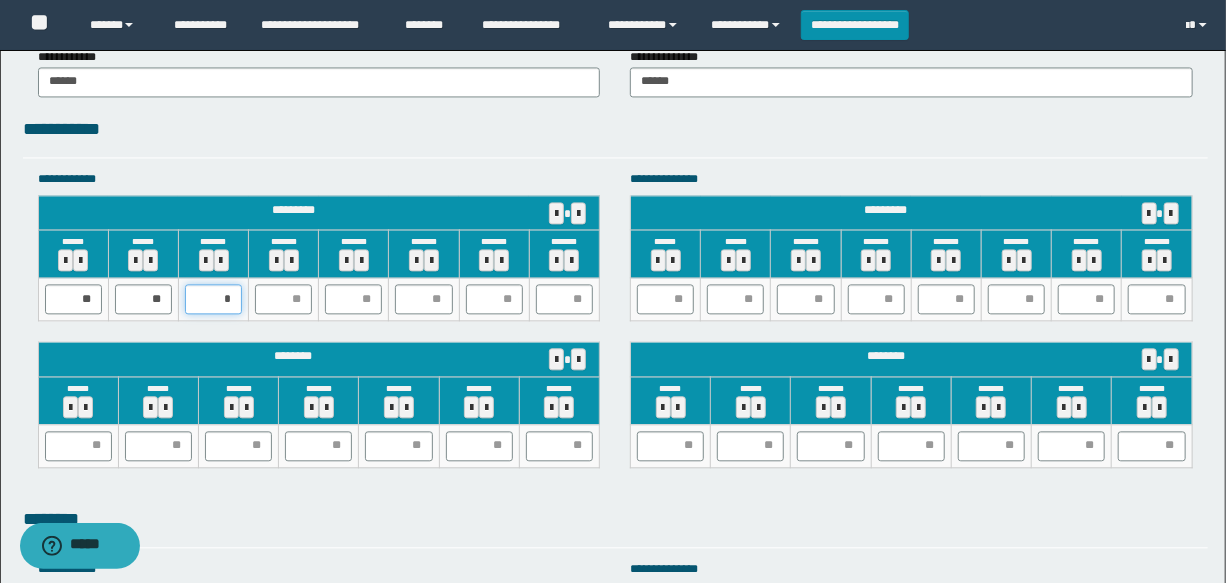 type on "**" 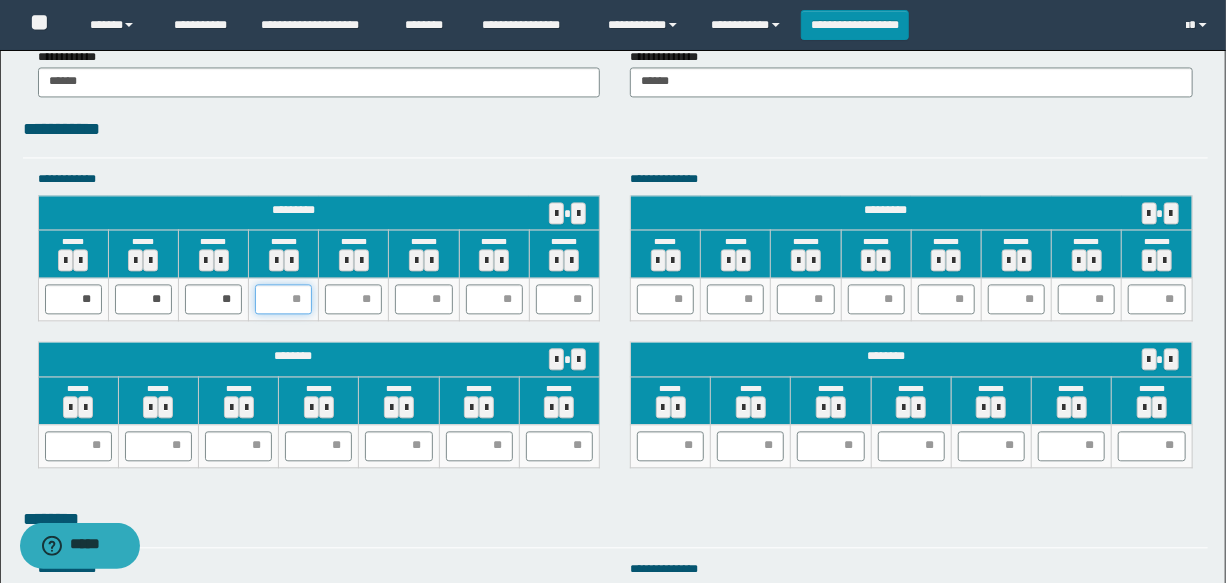 click at bounding box center (283, 299) 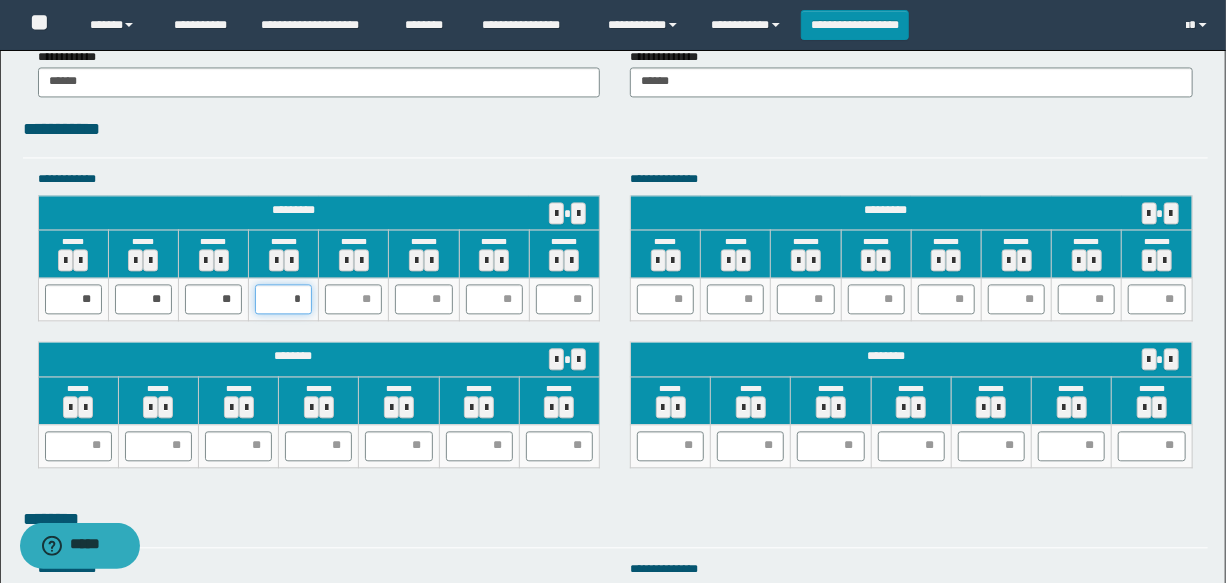 type on "**" 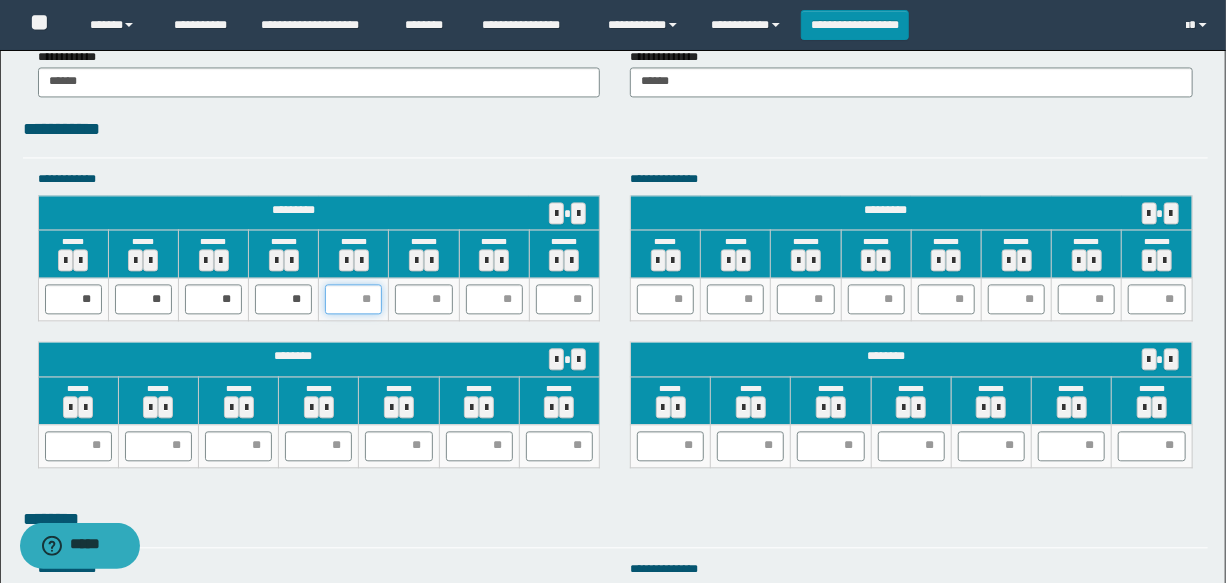 click at bounding box center [353, 299] 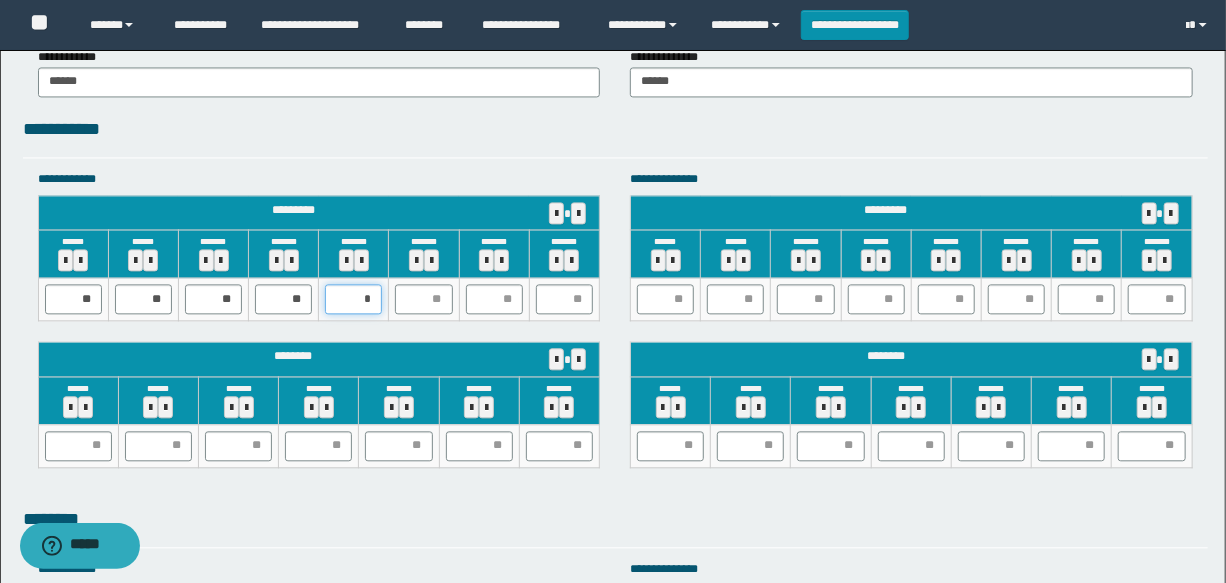 type on "**" 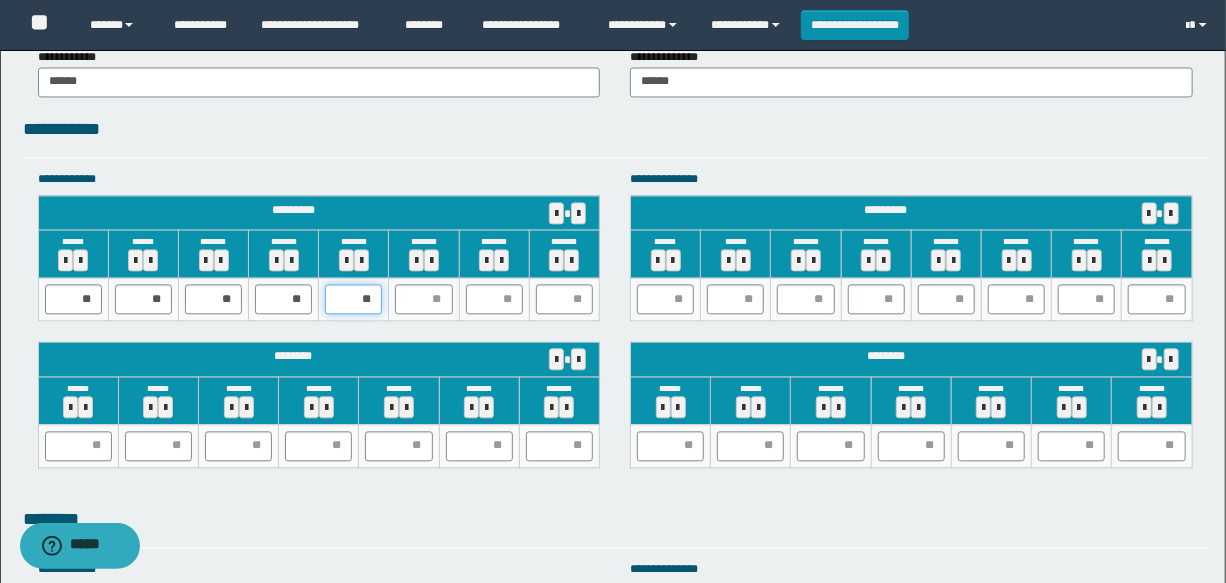click on "**" at bounding box center [353, 299] 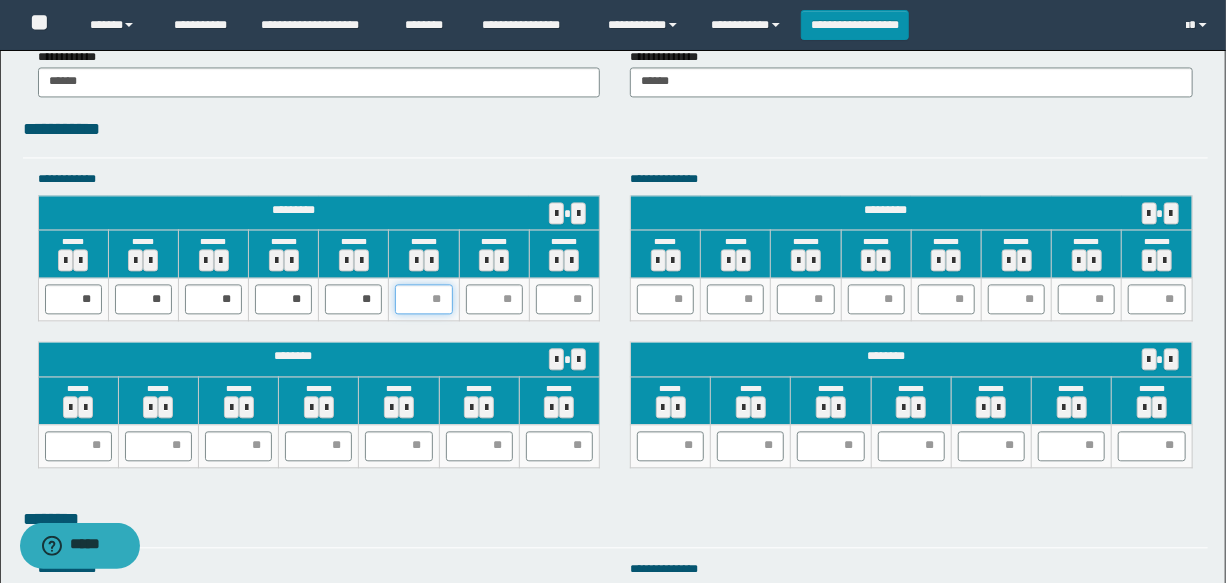 click at bounding box center [423, 299] 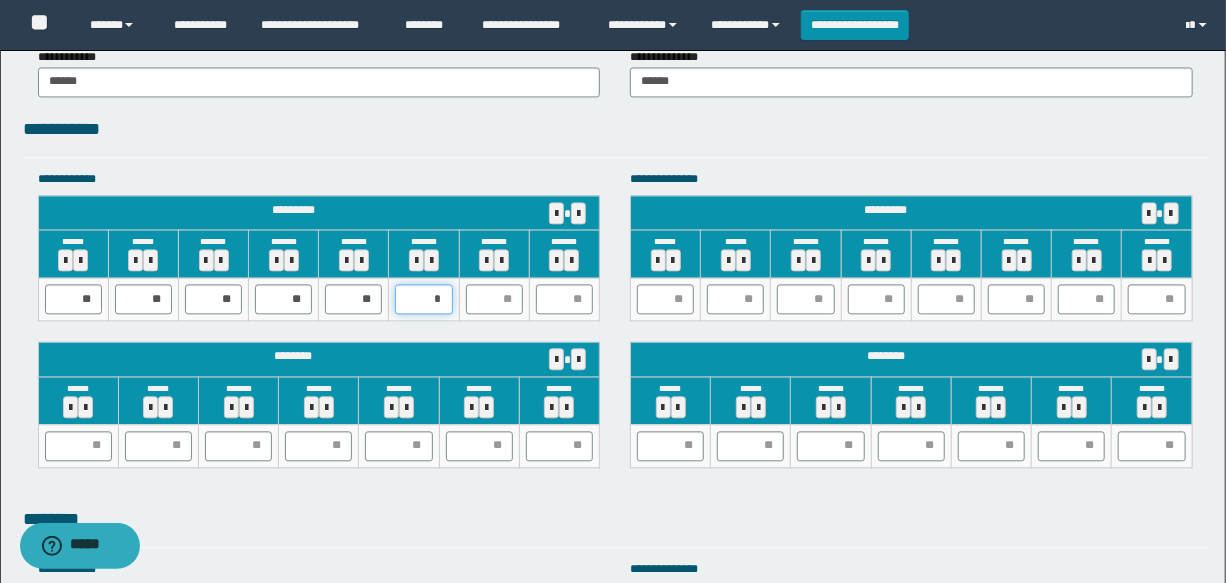 type on "**" 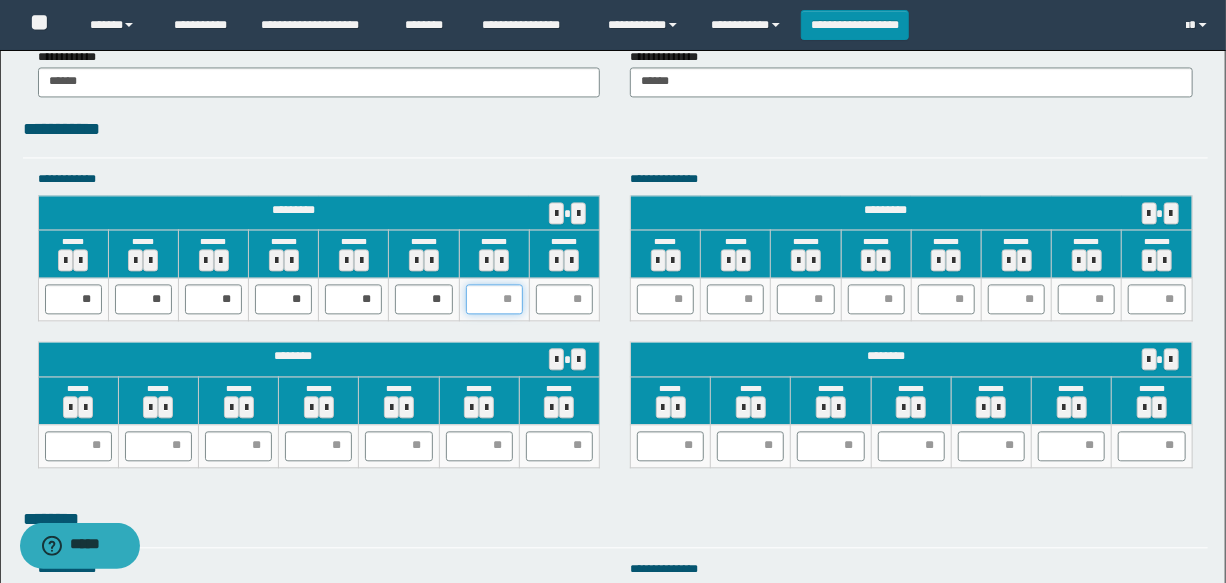 click at bounding box center (494, 299) 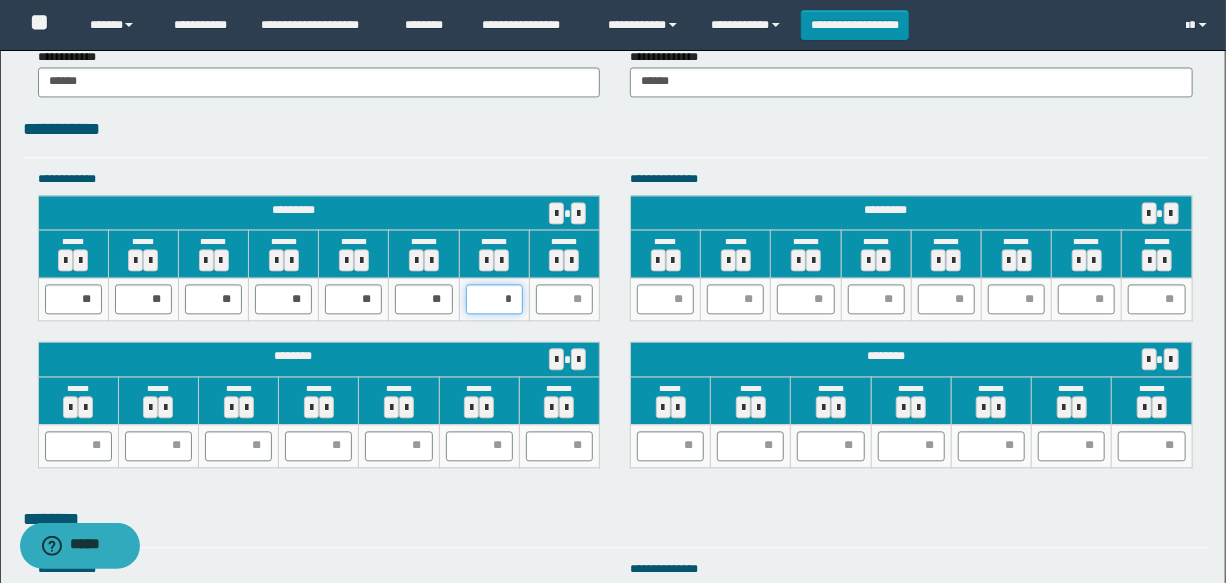 type on "**" 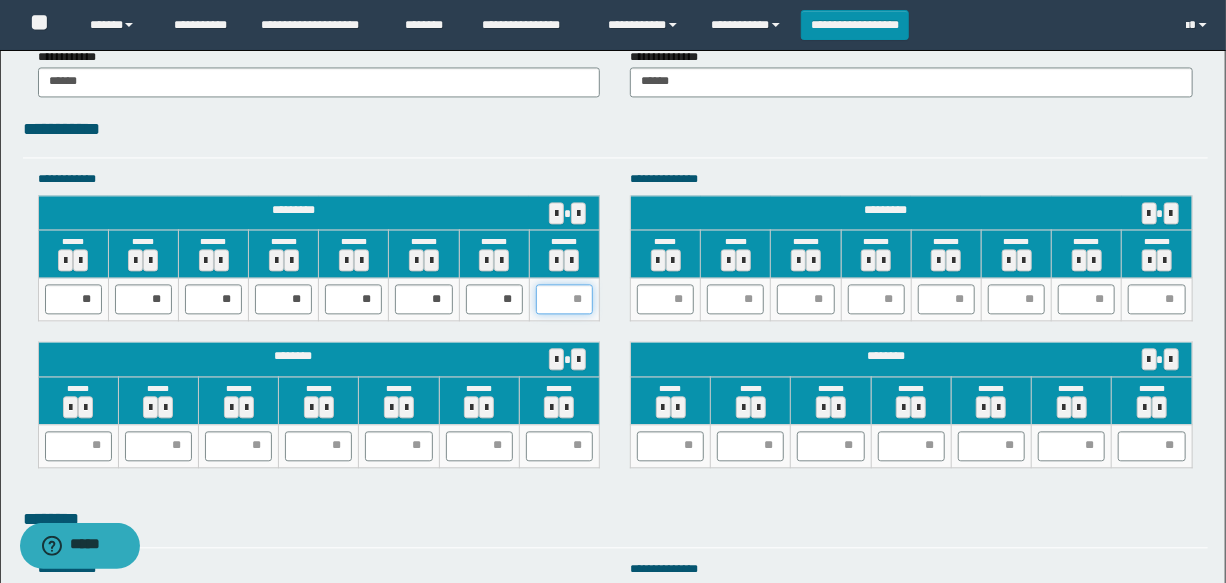 click at bounding box center (564, 299) 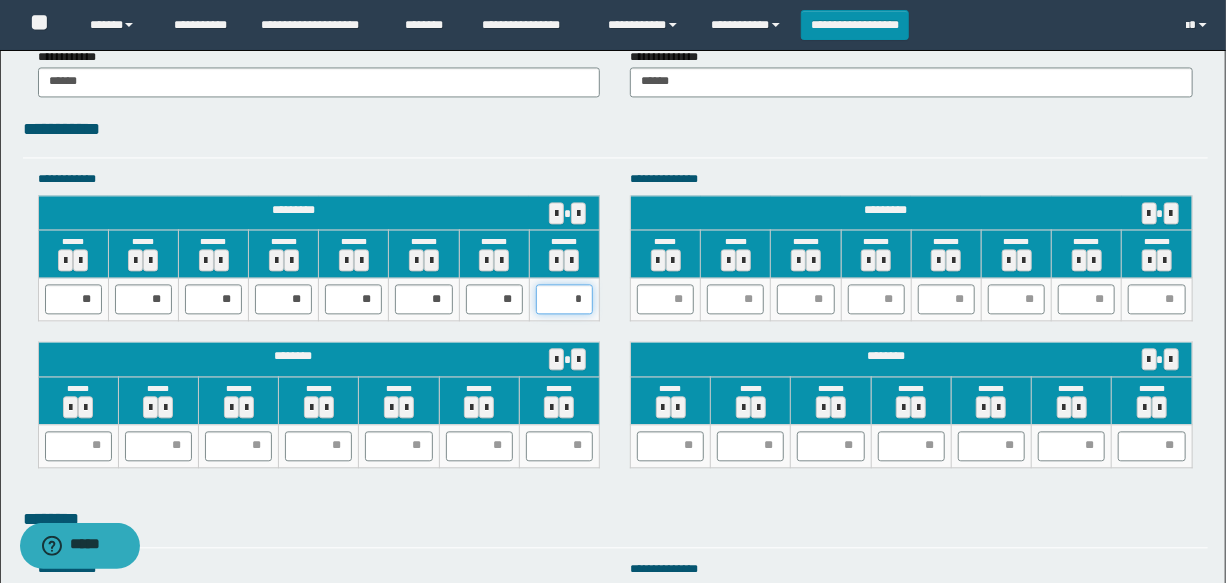 type on "**" 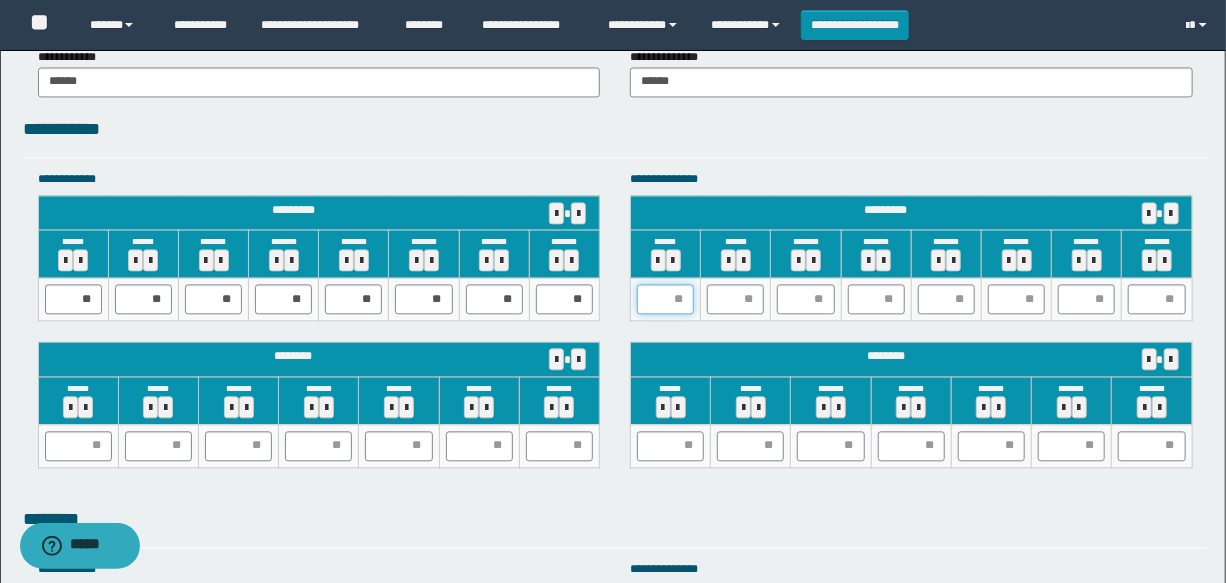 click at bounding box center [665, 299] 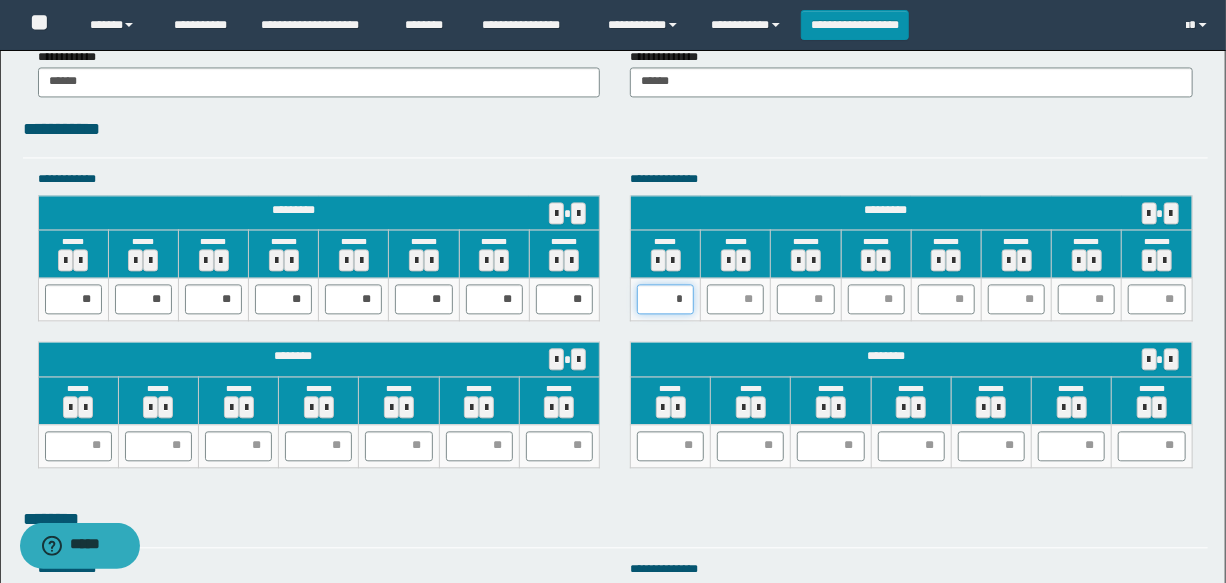 type on "**" 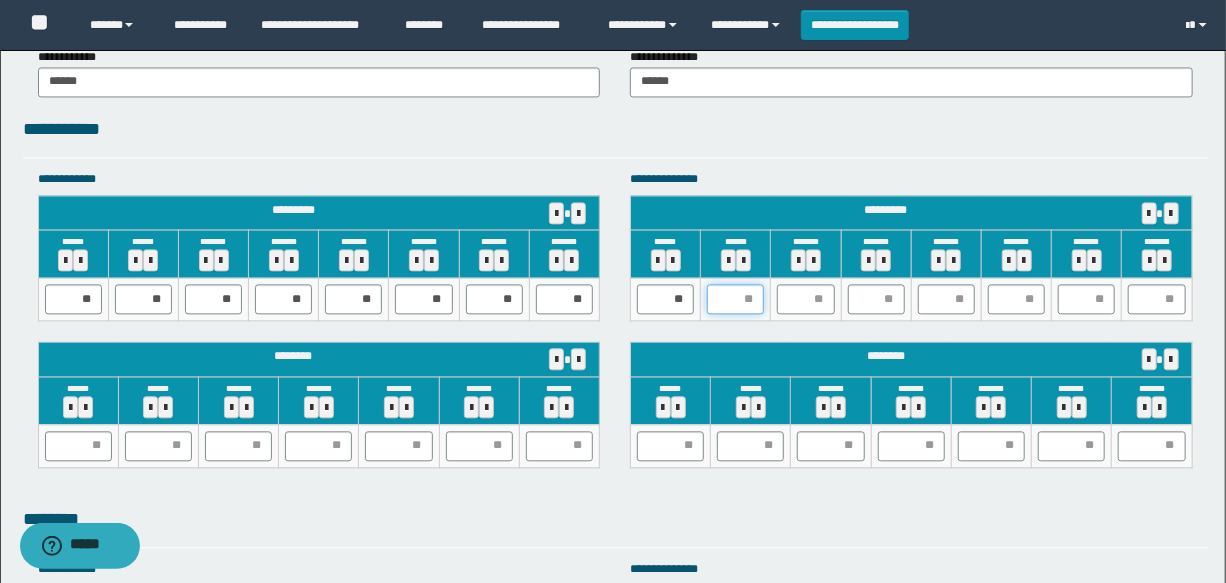 click at bounding box center [735, 299] 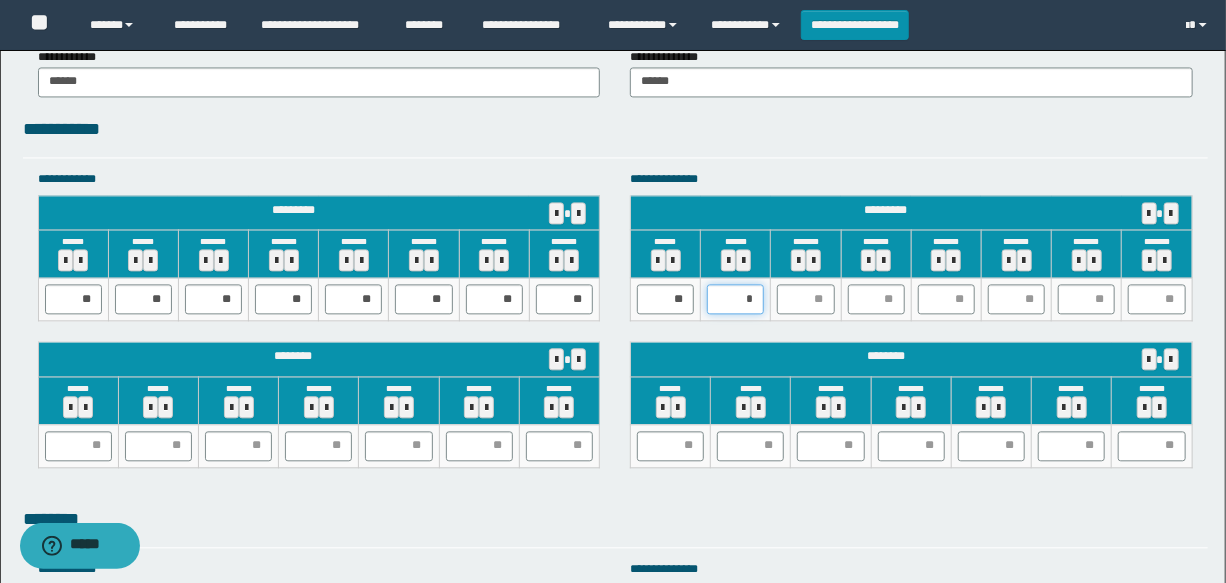 type on "**" 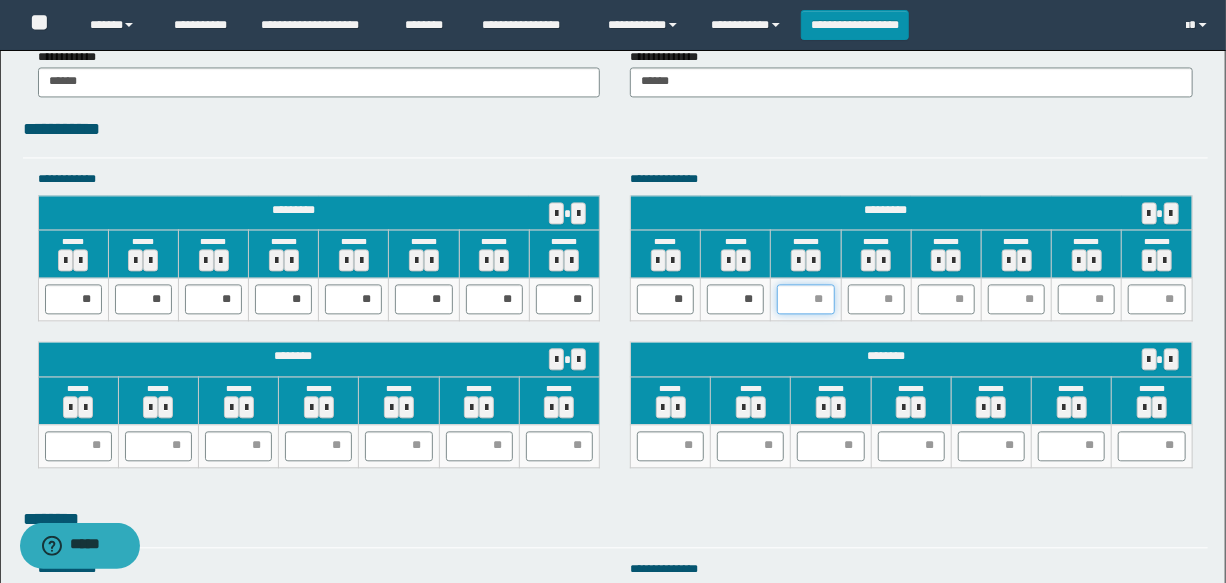 click at bounding box center (805, 299) 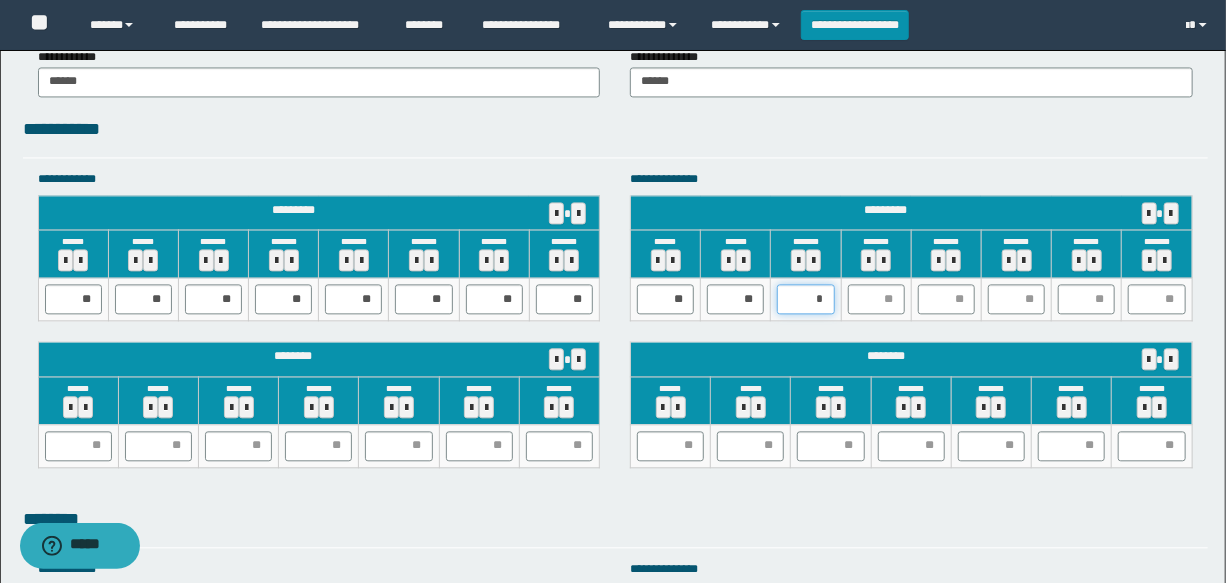 type on "**" 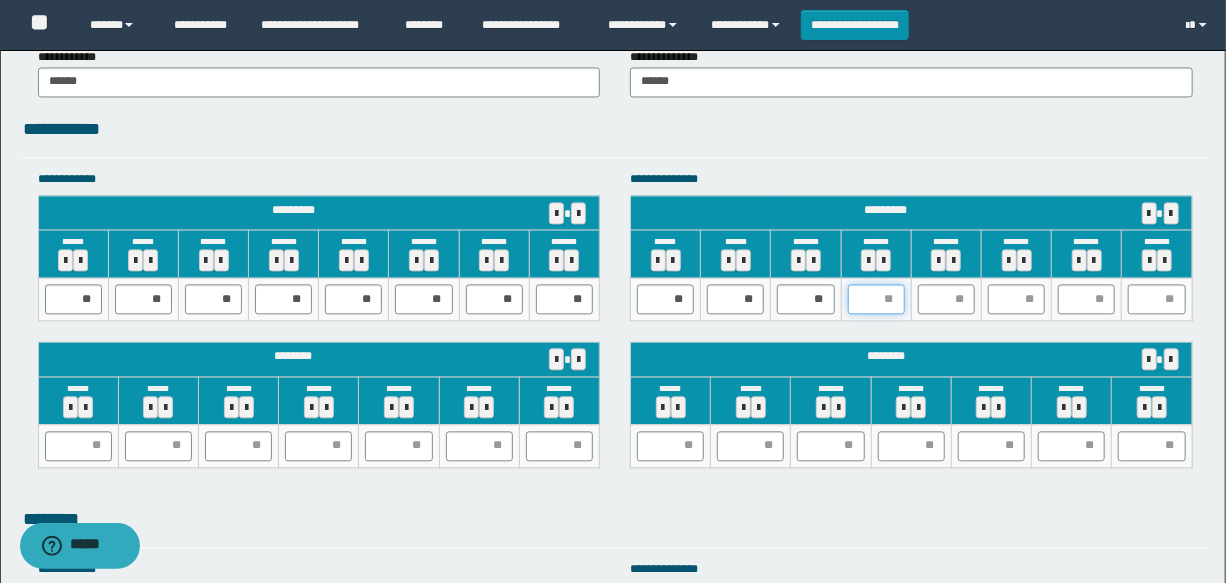 click at bounding box center [876, 299] 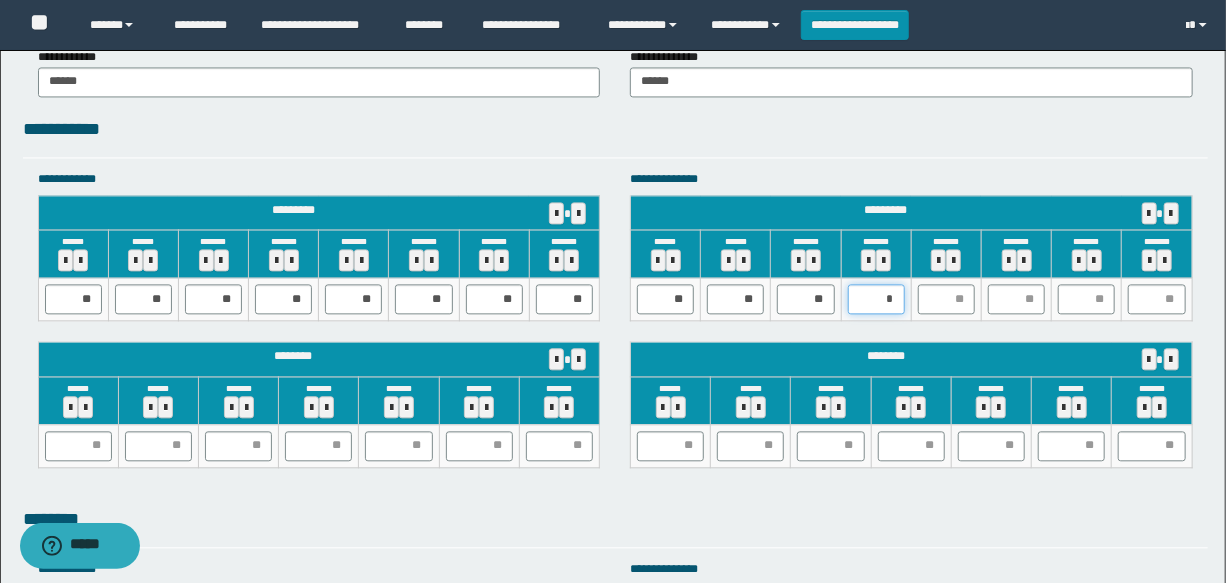 type on "**" 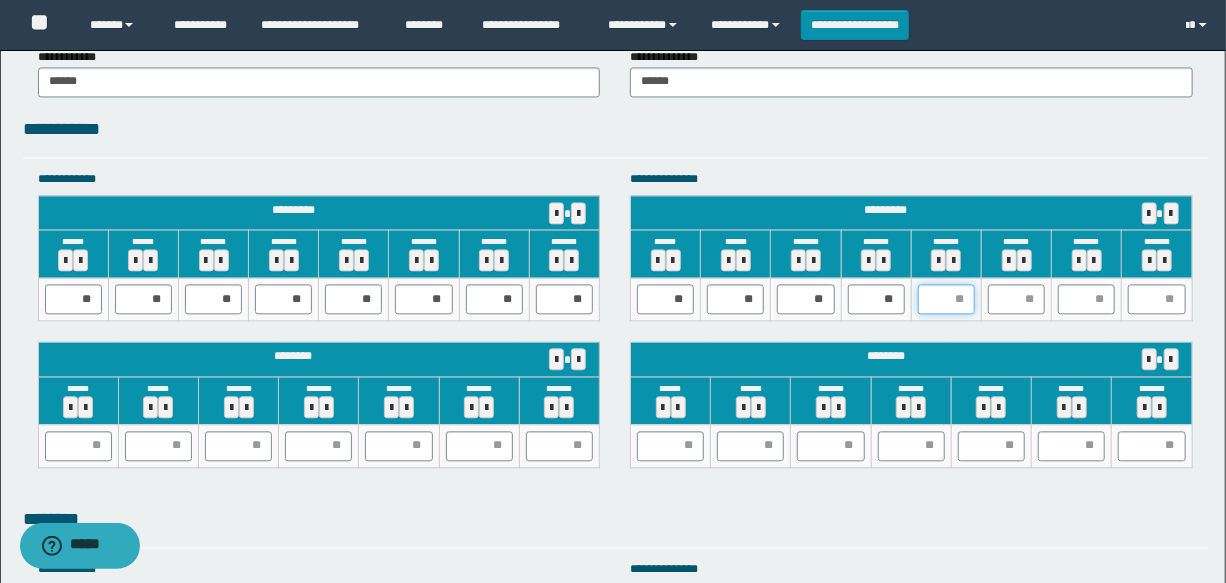 click at bounding box center [946, 299] 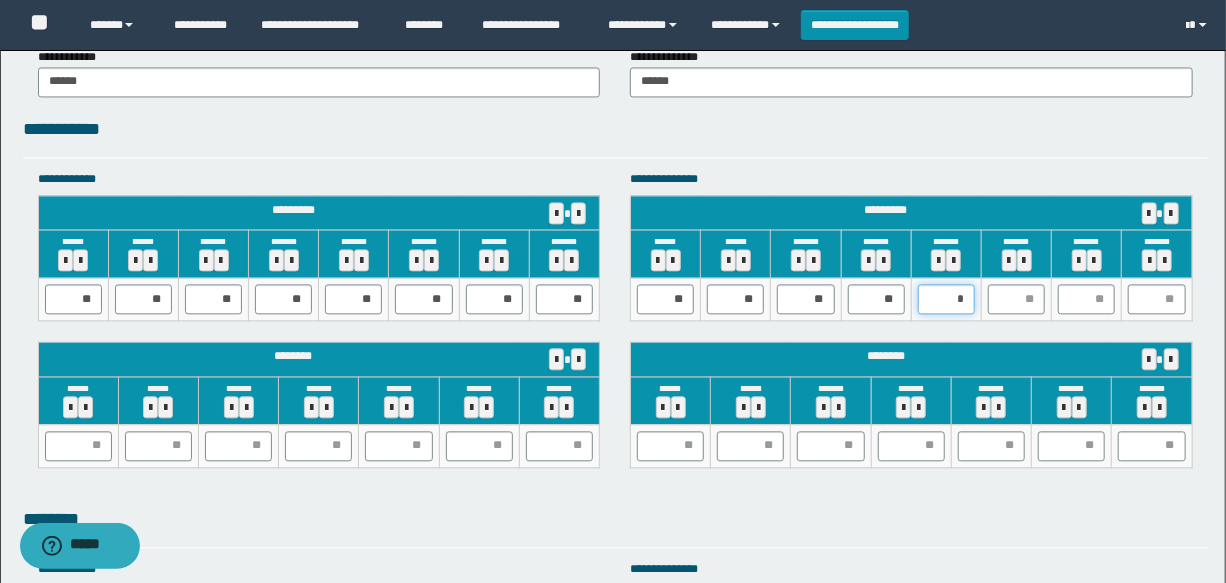 type on "**" 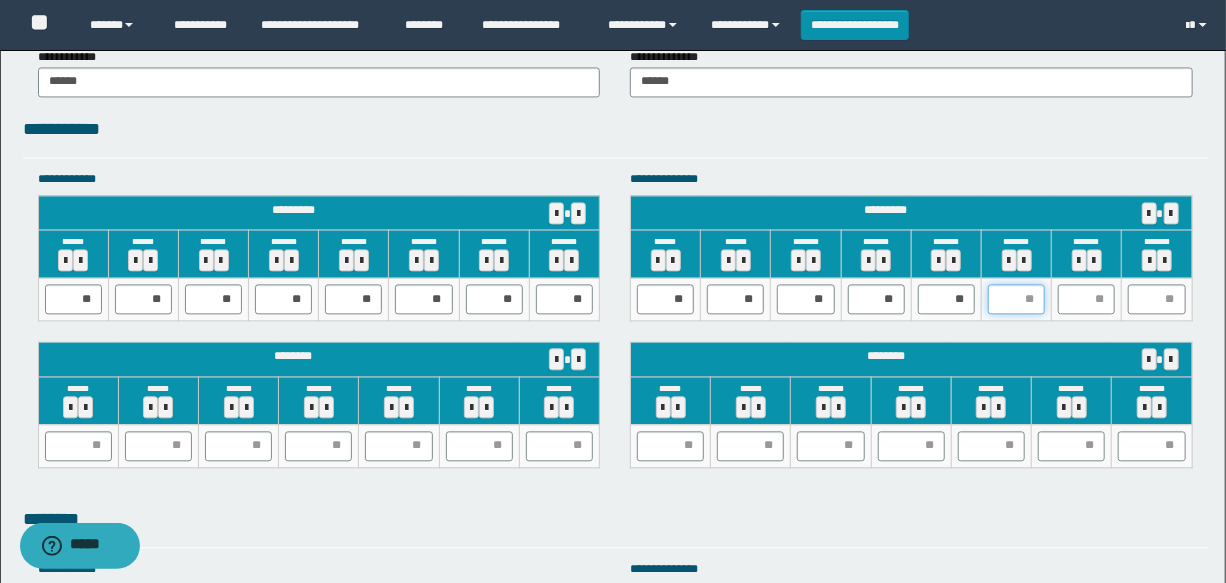 click at bounding box center [1016, 299] 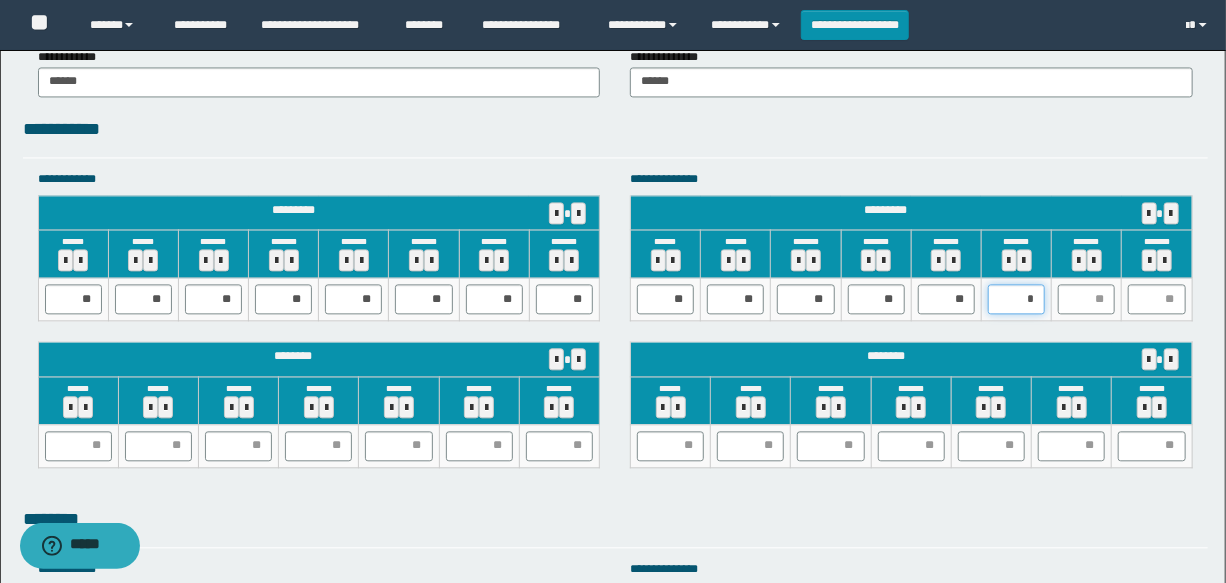 type on "**" 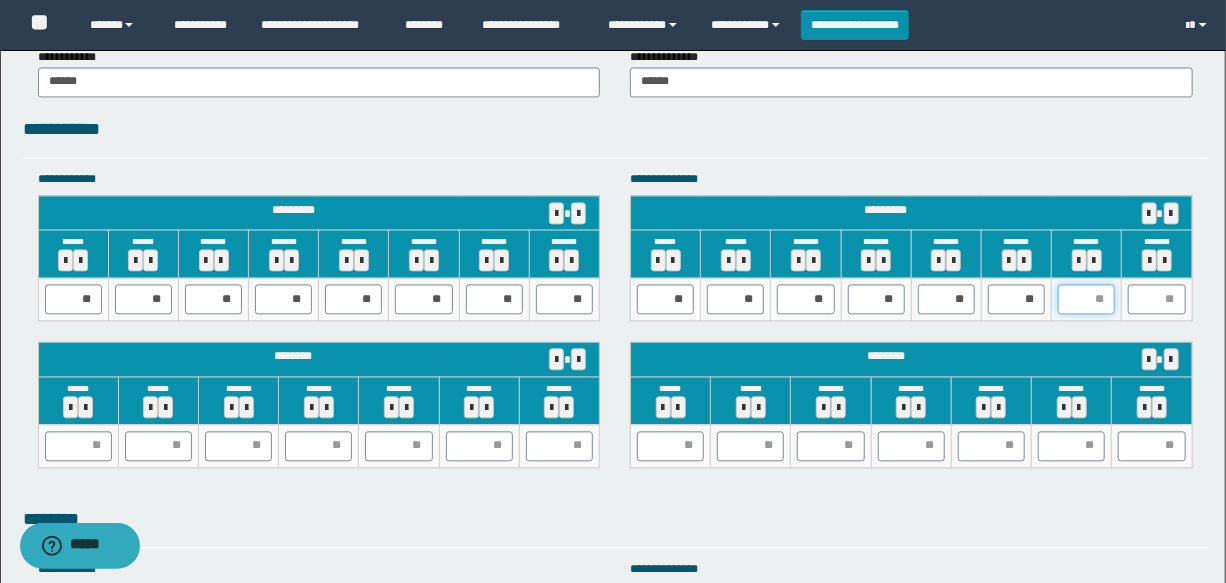 click at bounding box center (1086, 299) 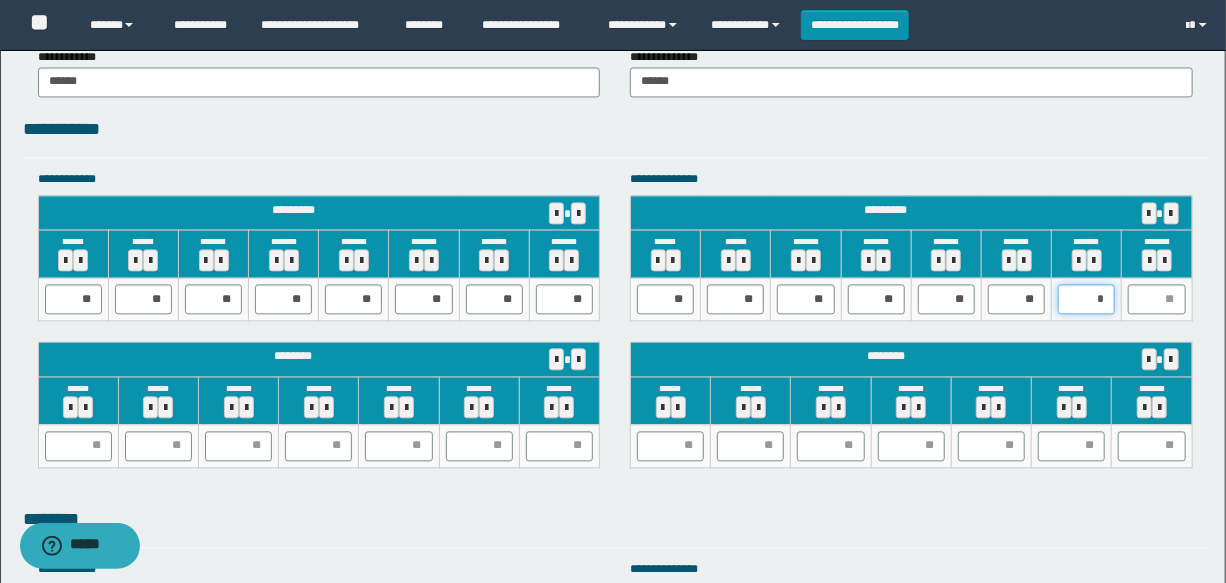 type on "**" 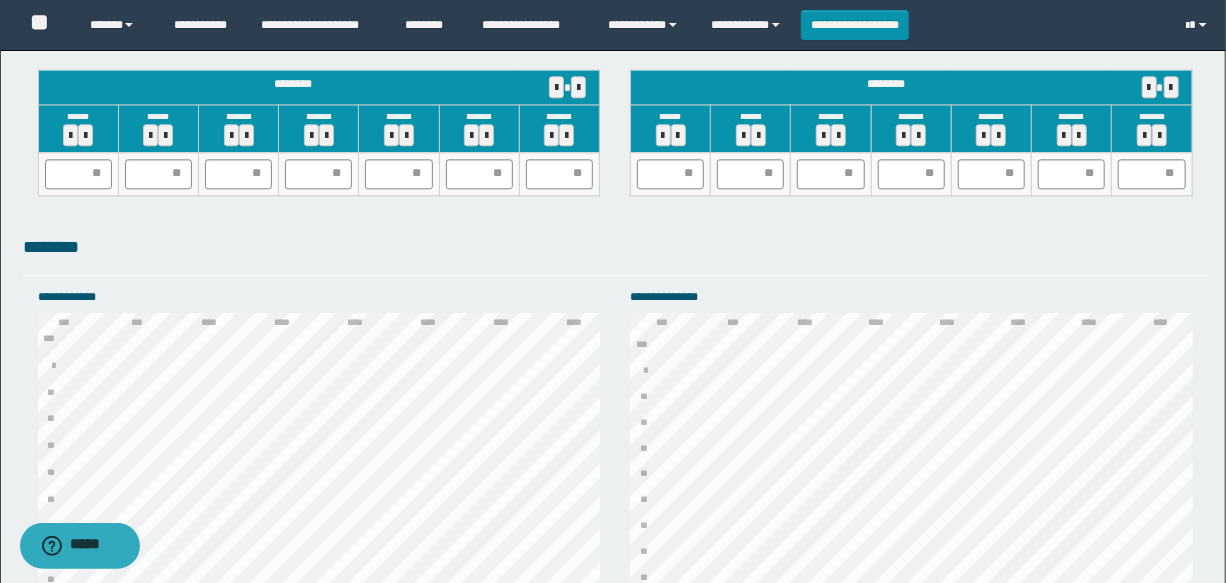 scroll, scrollTop: 1909, scrollLeft: 0, axis: vertical 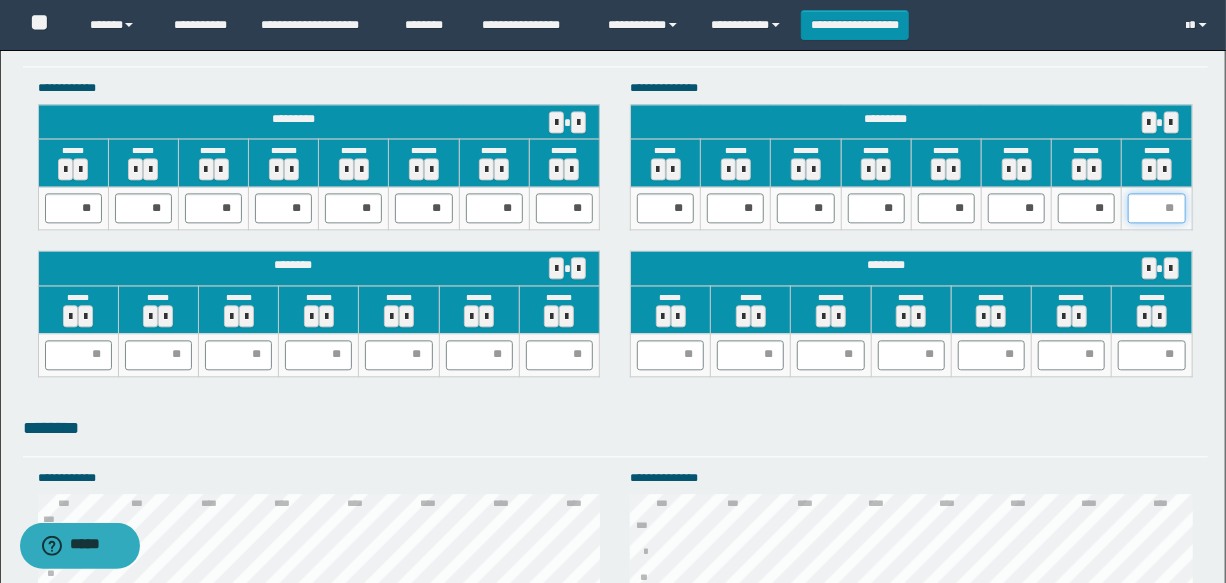 click at bounding box center (1156, 208) 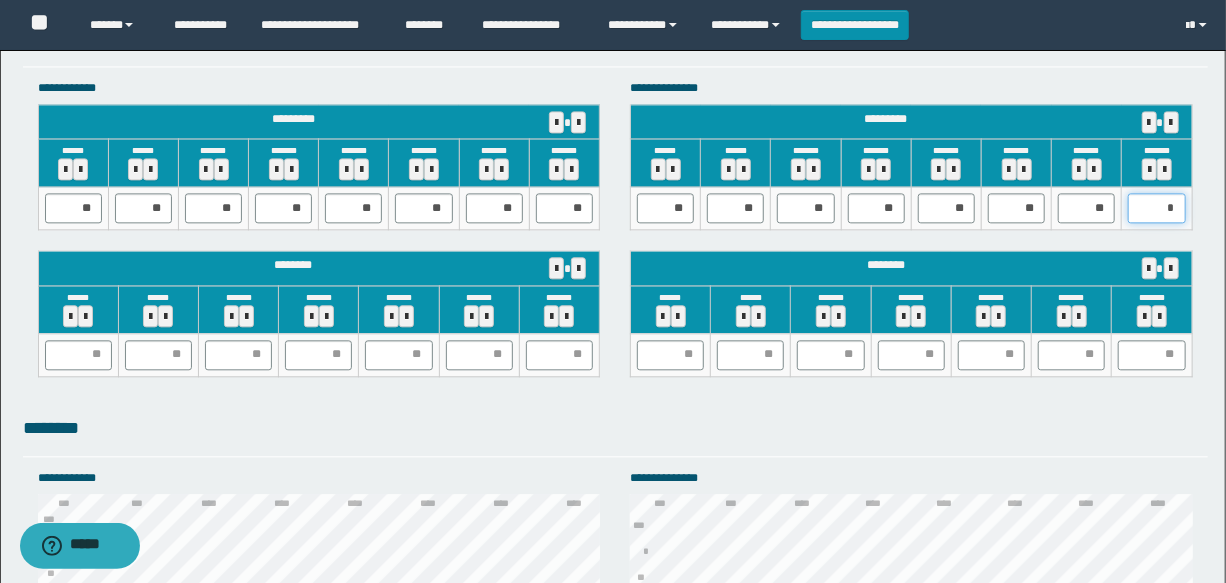 type on "**" 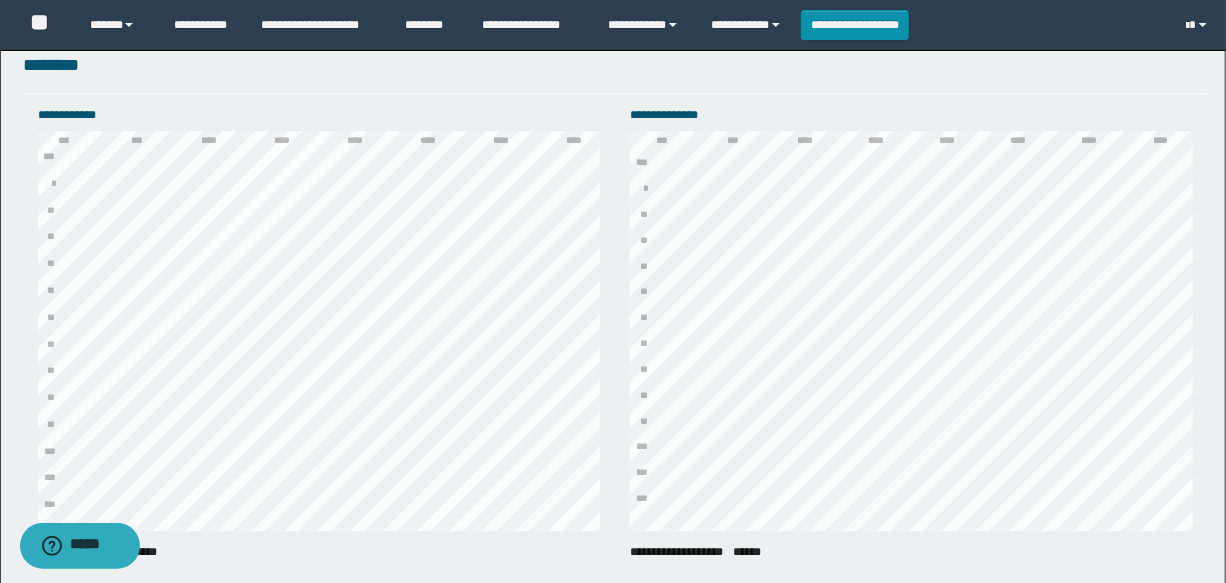 scroll, scrollTop: 2545, scrollLeft: 0, axis: vertical 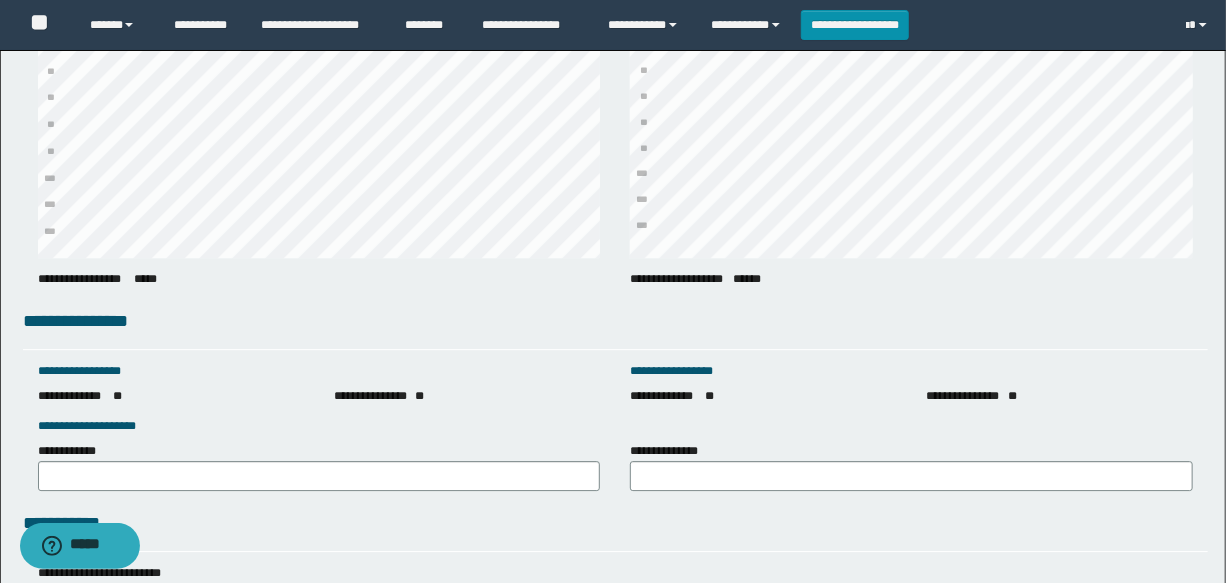 drag, startPoint x: 182, startPoint y: 459, endPoint x: 33, endPoint y: 14, distance: 469.28244 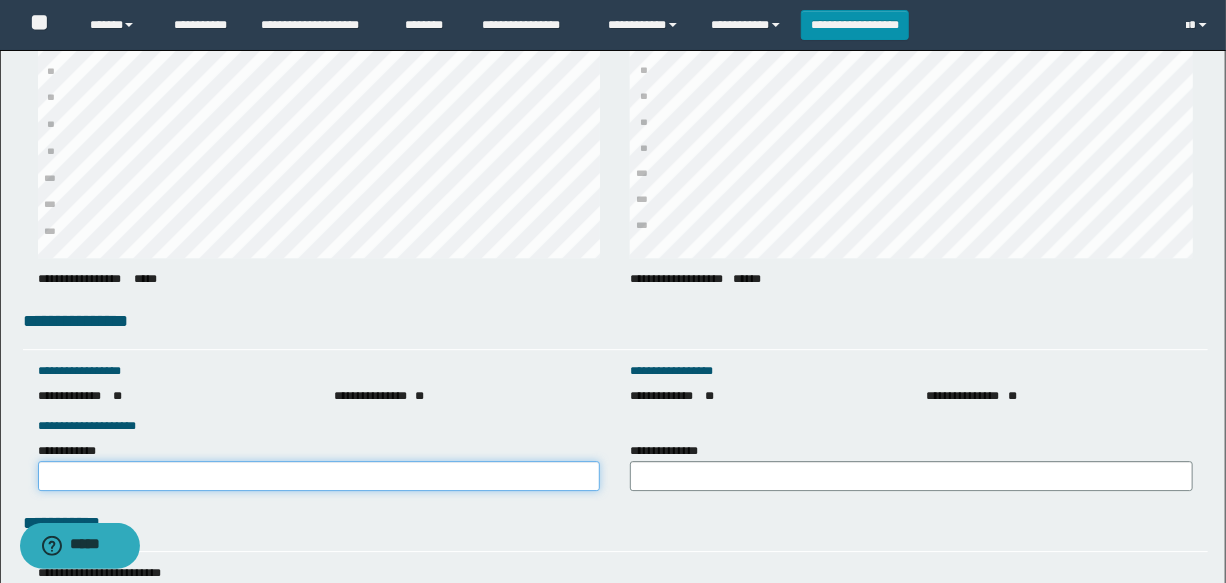 click on "**********" at bounding box center [319, 476] 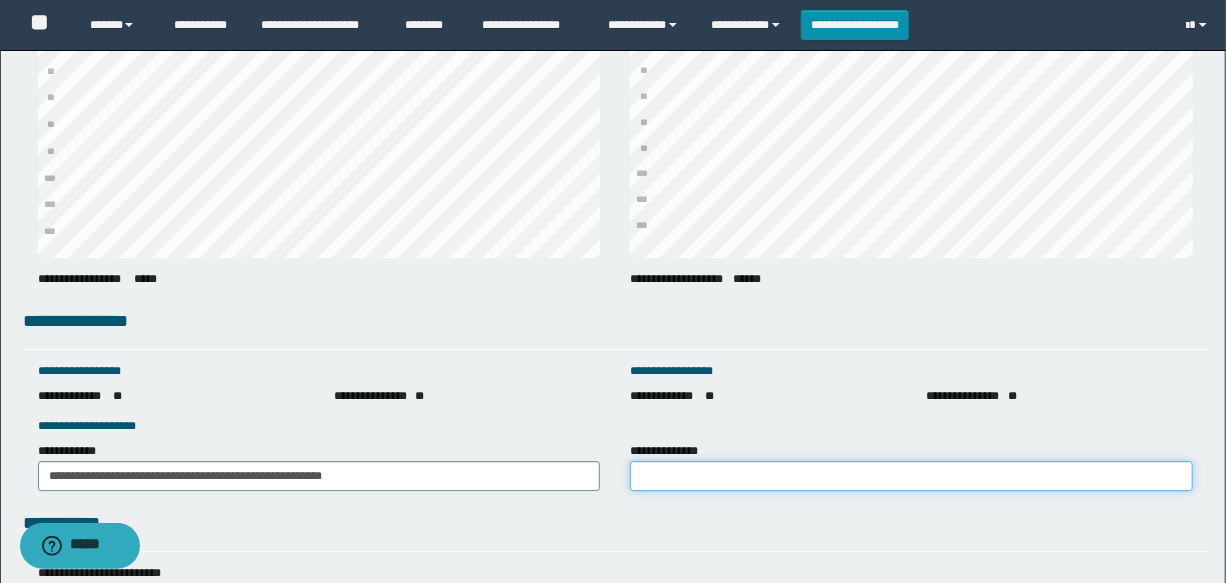 click on "**********" at bounding box center [911, 476] 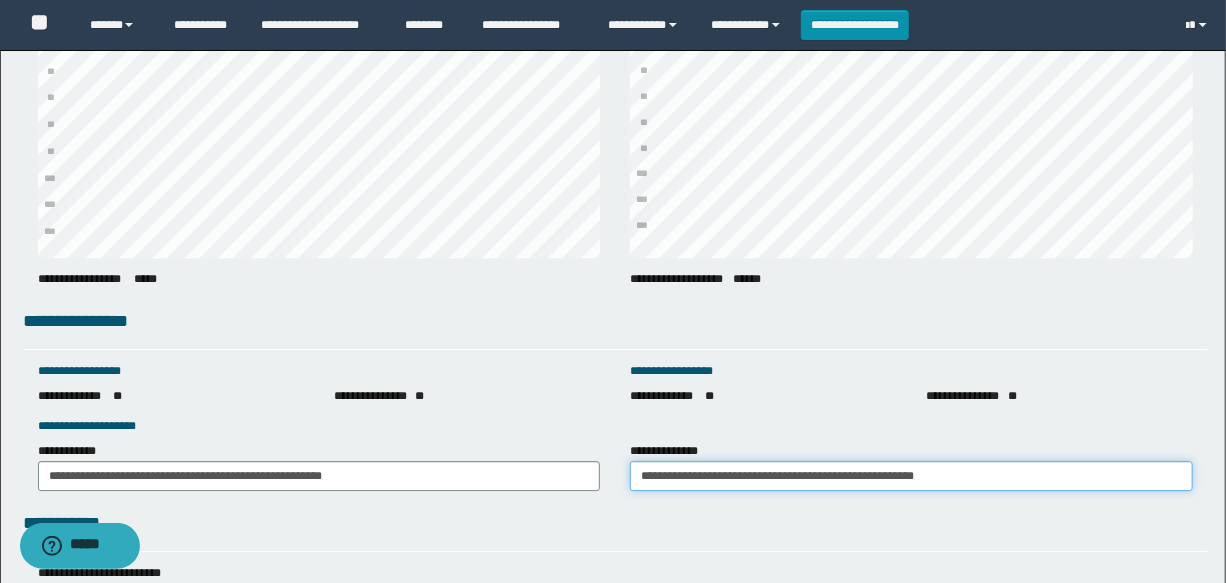 scroll, scrollTop: 2818, scrollLeft: 0, axis: vertical 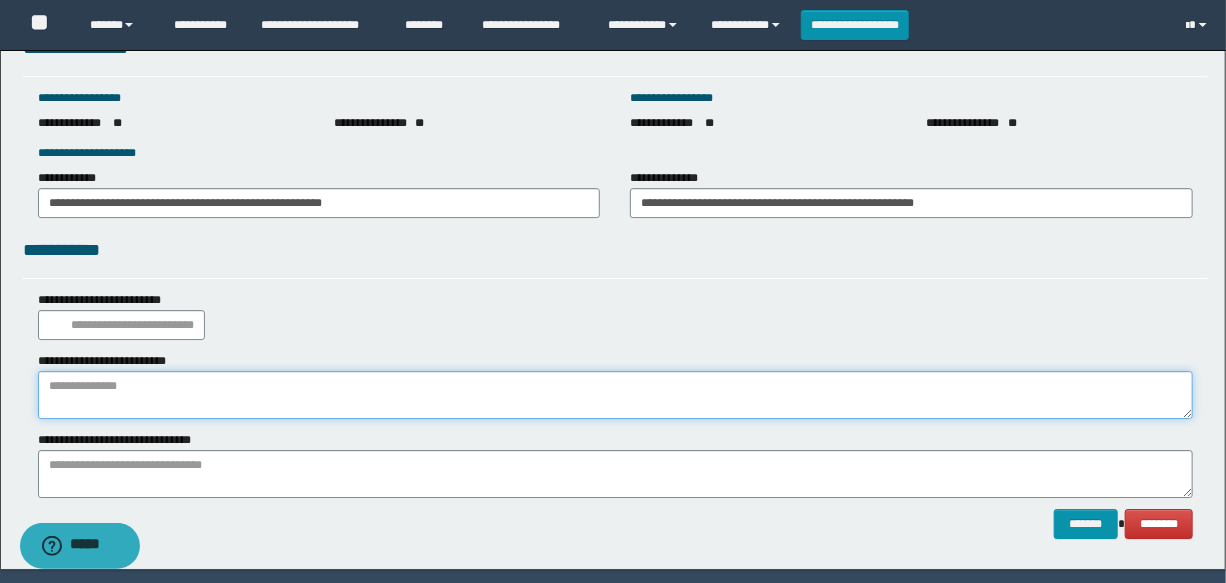 click at bounding box center [615, 395] 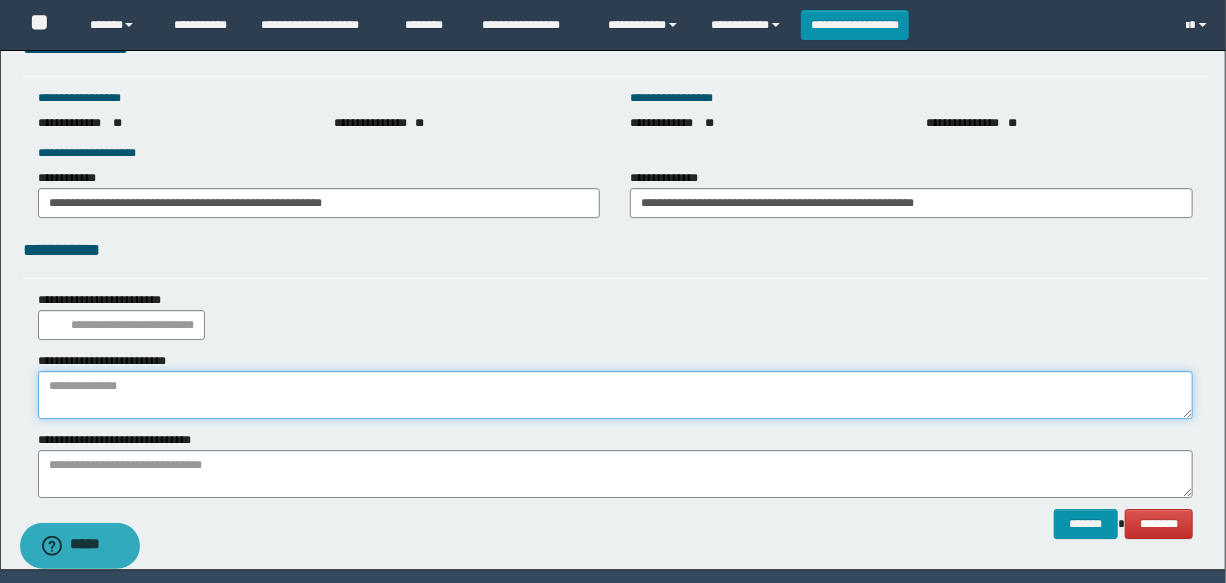 paste on "**********" 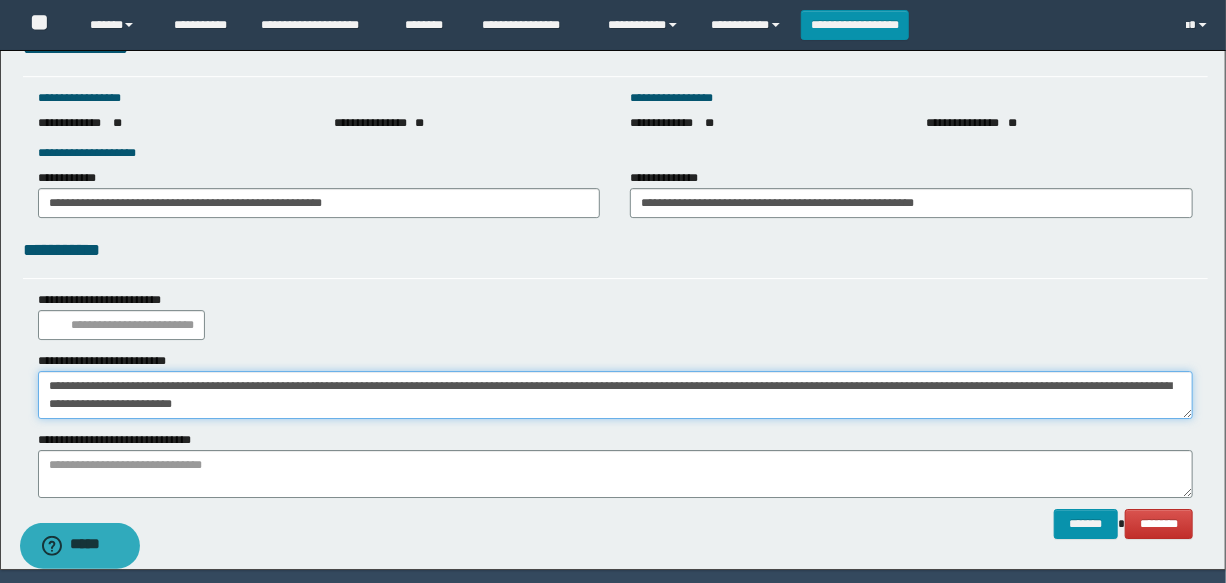 paste on "**********" 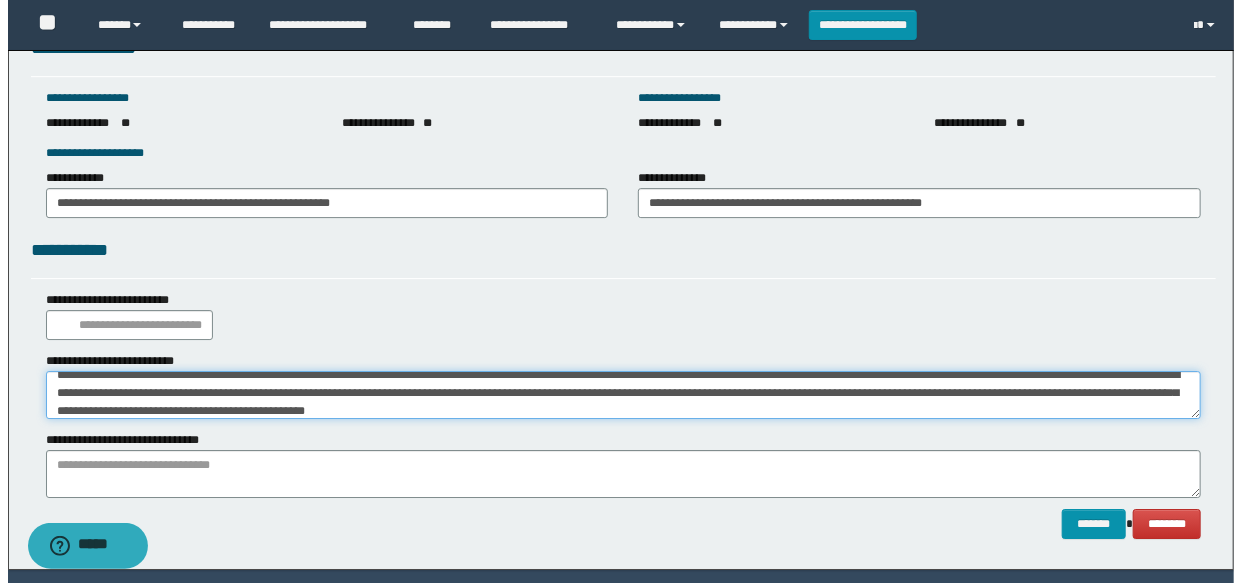 scroll, scrollTop: 0, scrollLeft: 0, axis: both 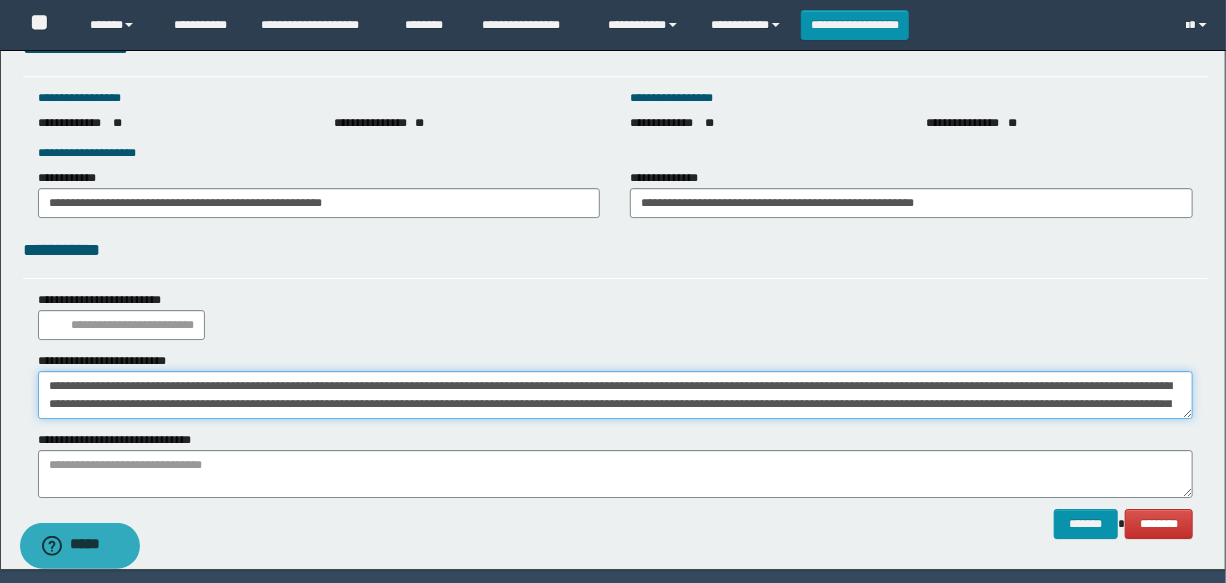 drag, startPoint x: 503, startPoint y: 408, endPoint x: 0, endPoint y: 294, distance: 515.7567 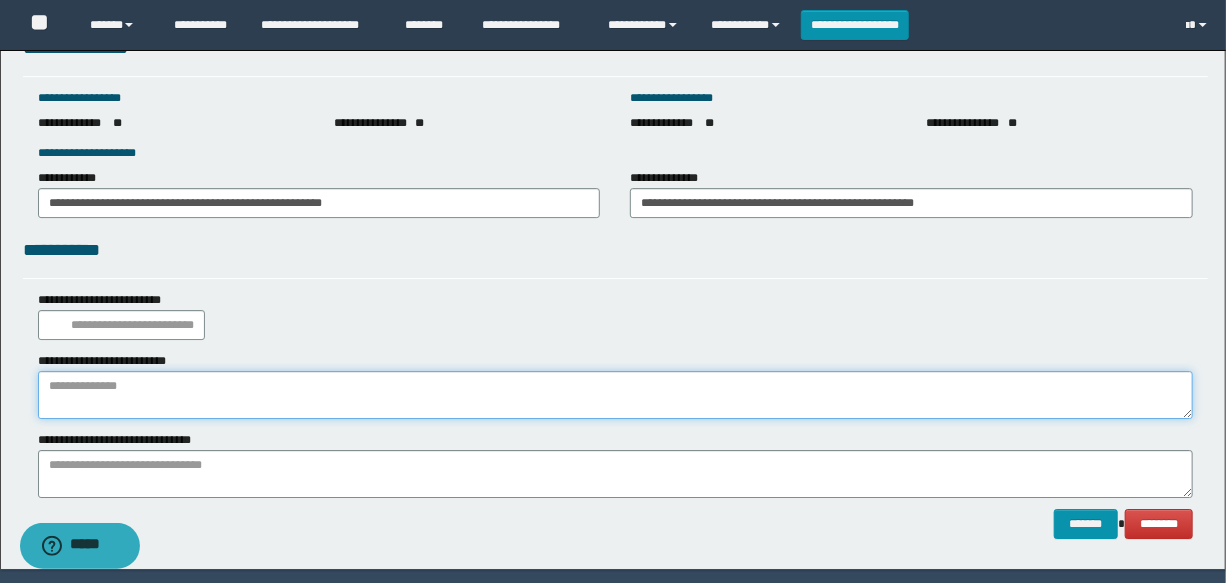 paste on "**********" 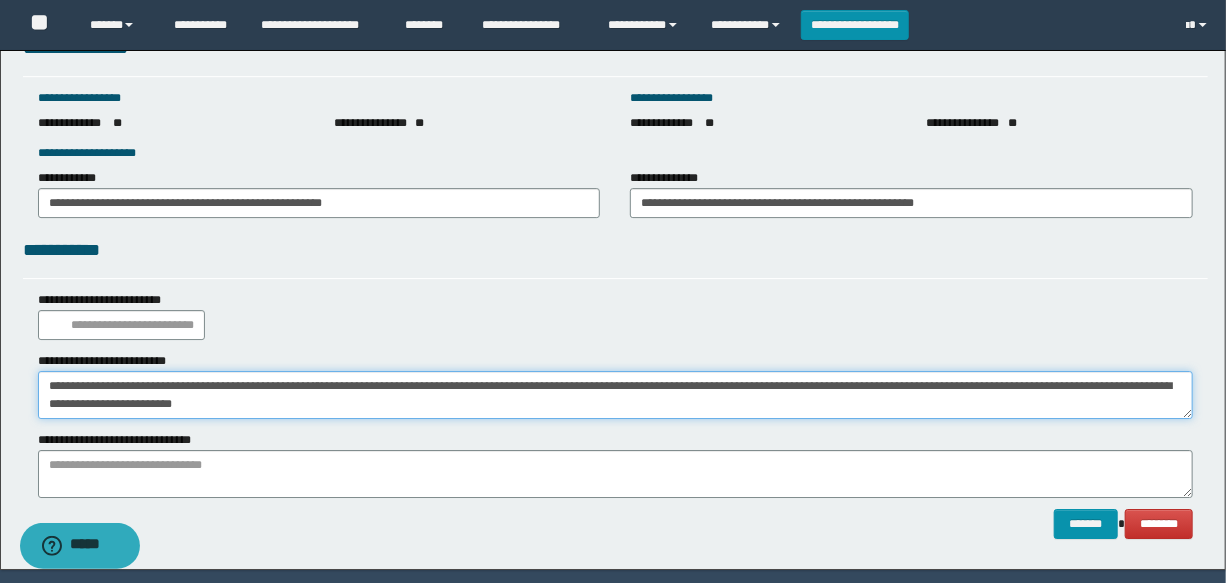 click on "**********" at bounding box center (615, 395) 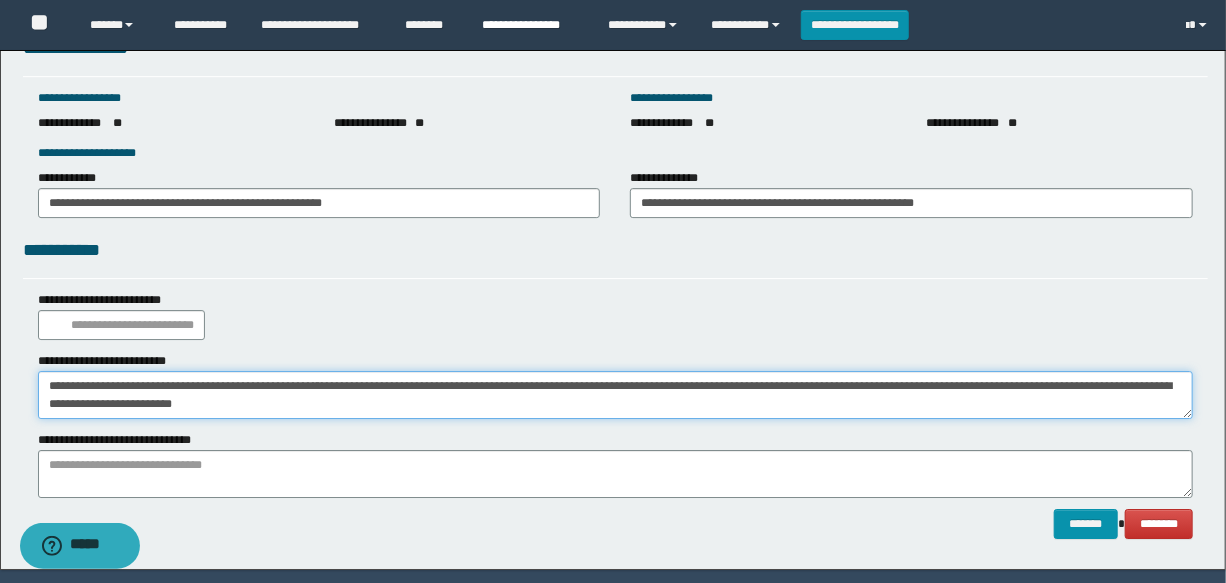type on "**********" 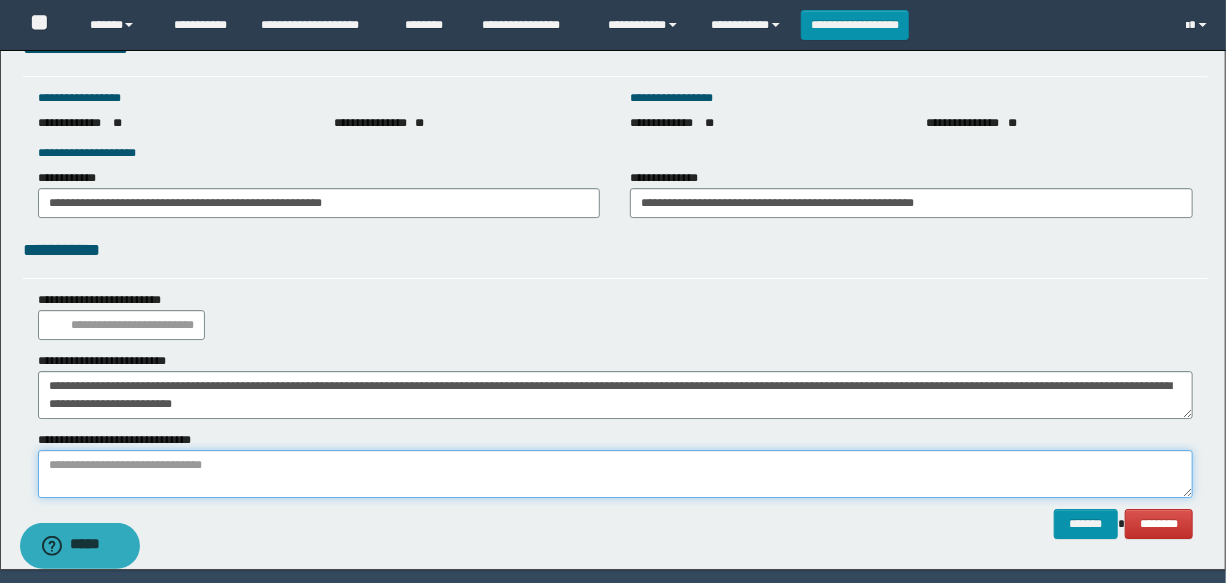 click at bounding box center (615, 474) 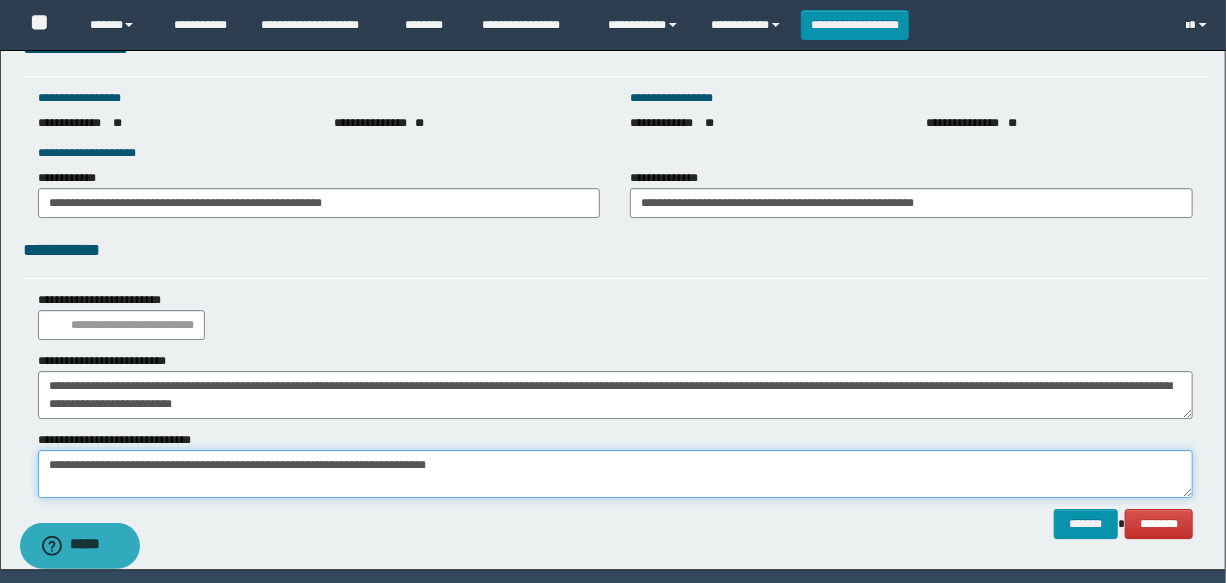 paste on "**********" 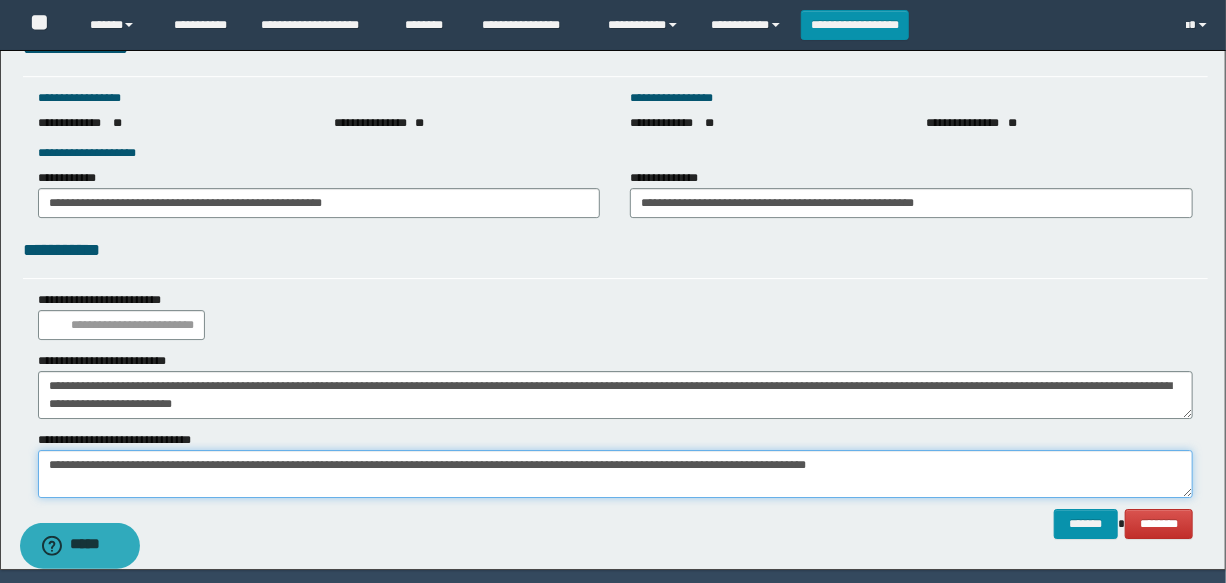 click on "**********" at bounding box center [615, 474] 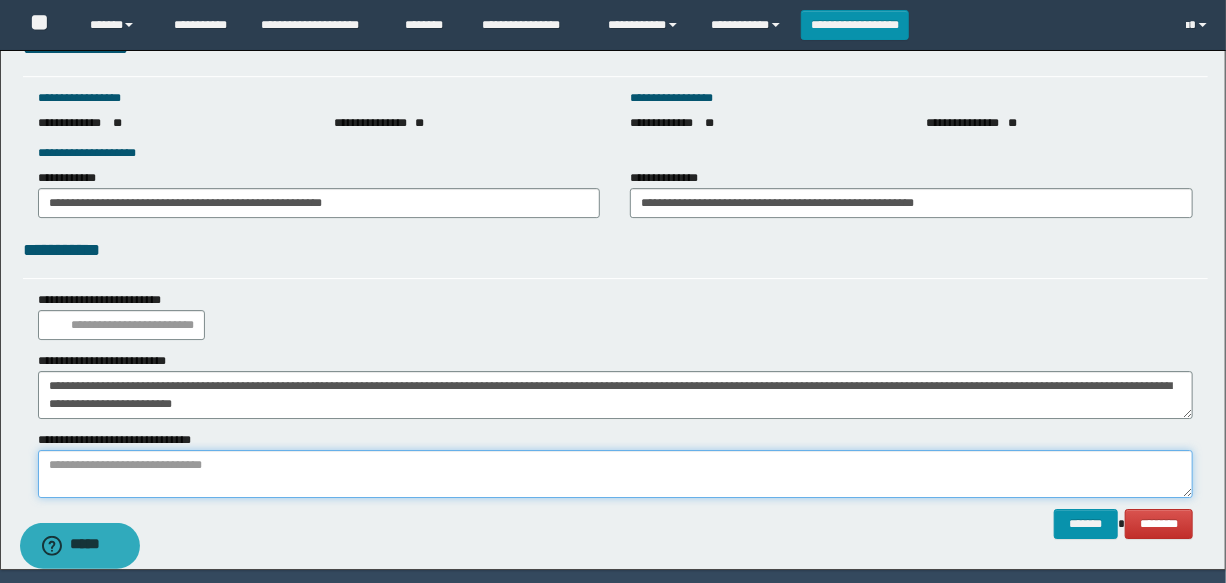 paste on "**********" 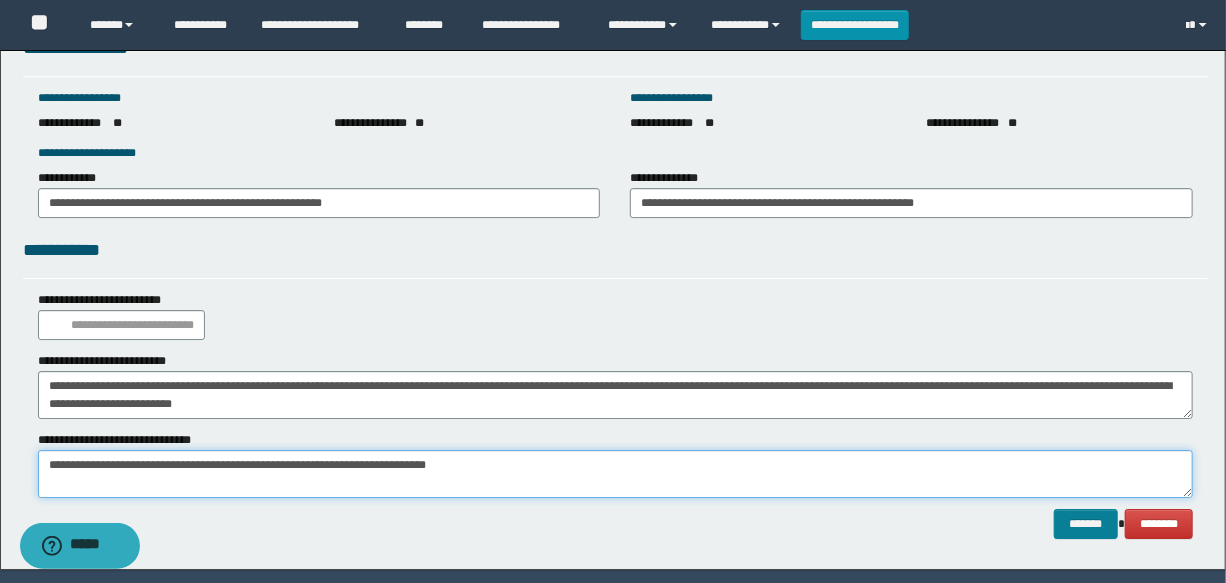 type on "**********" 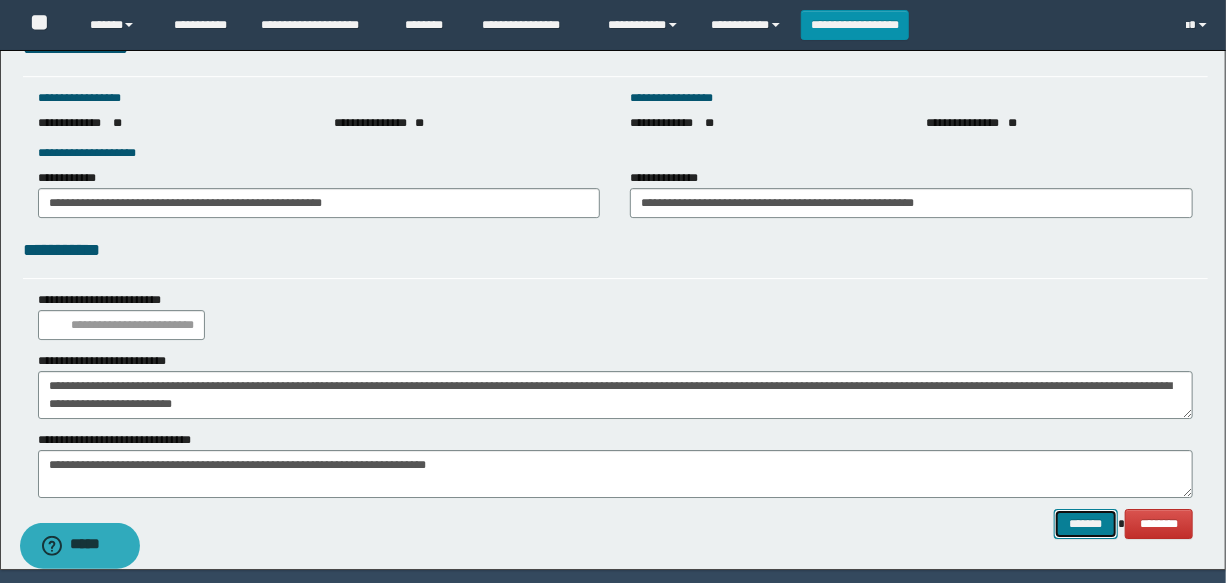 drag, startPoint x: 1081, startPoint y: 515, endPoint x: 1060, endPoint y: 517, distance: 21.095022 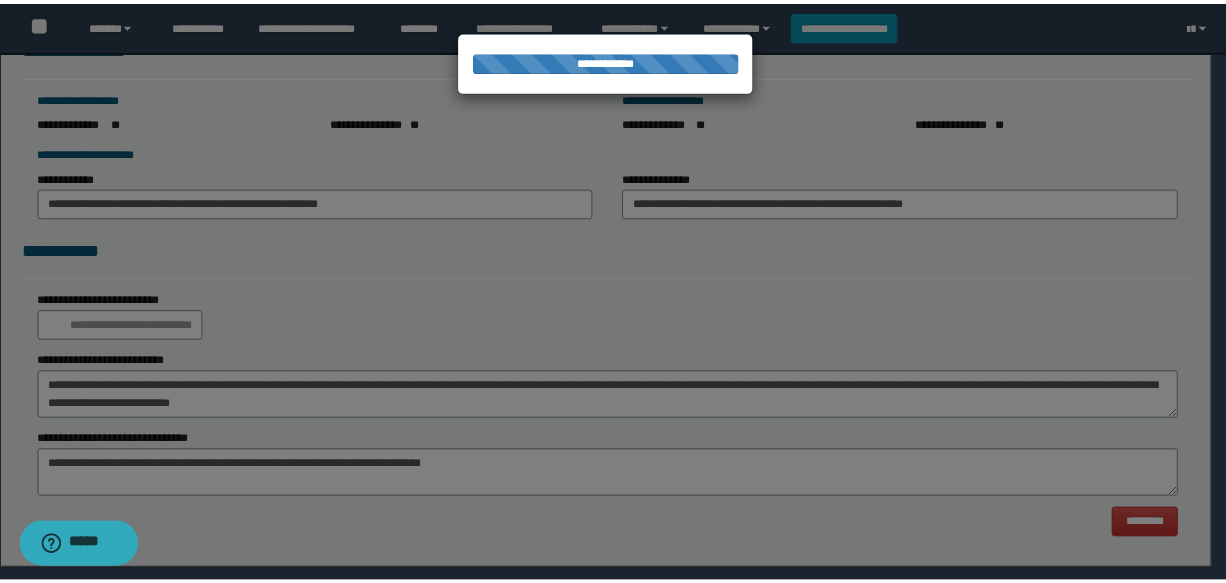 scroll, scrollTop: 0, scrollLeft: 0, axis: both 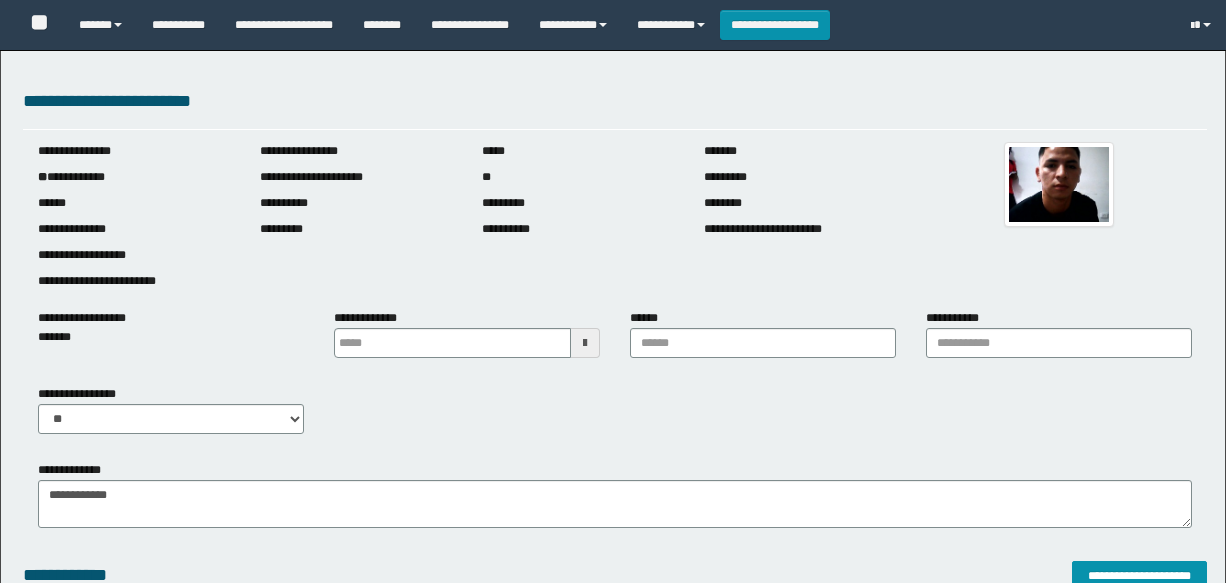 click on "**********" at bounding box center [615, 3199] 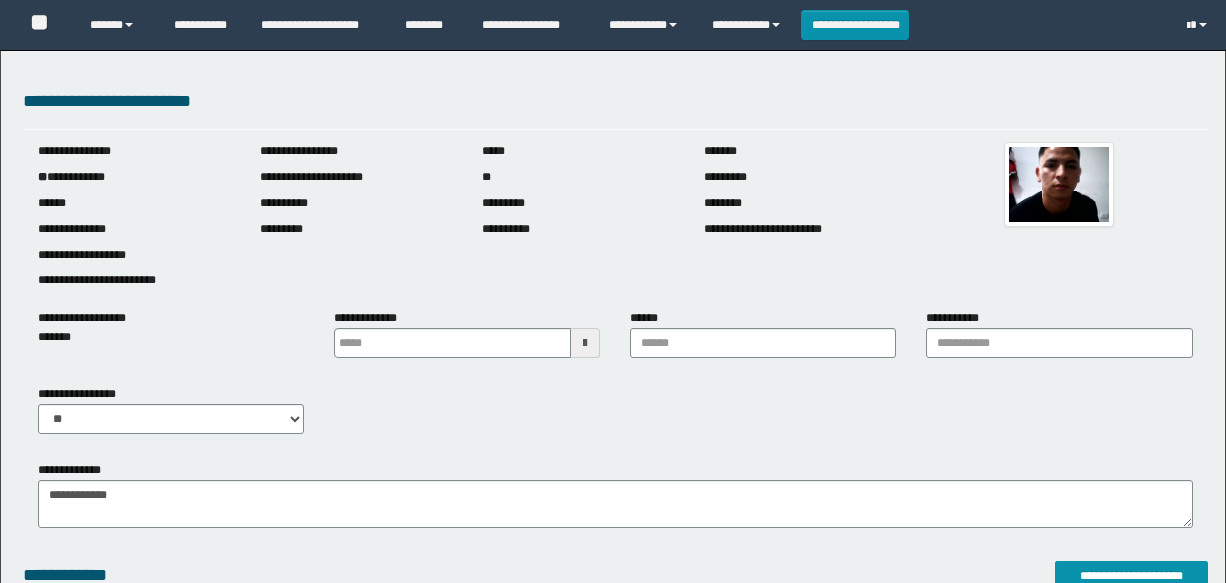 scroll, scrollTop: 2863, scrollLeft: 0, axis: vertical 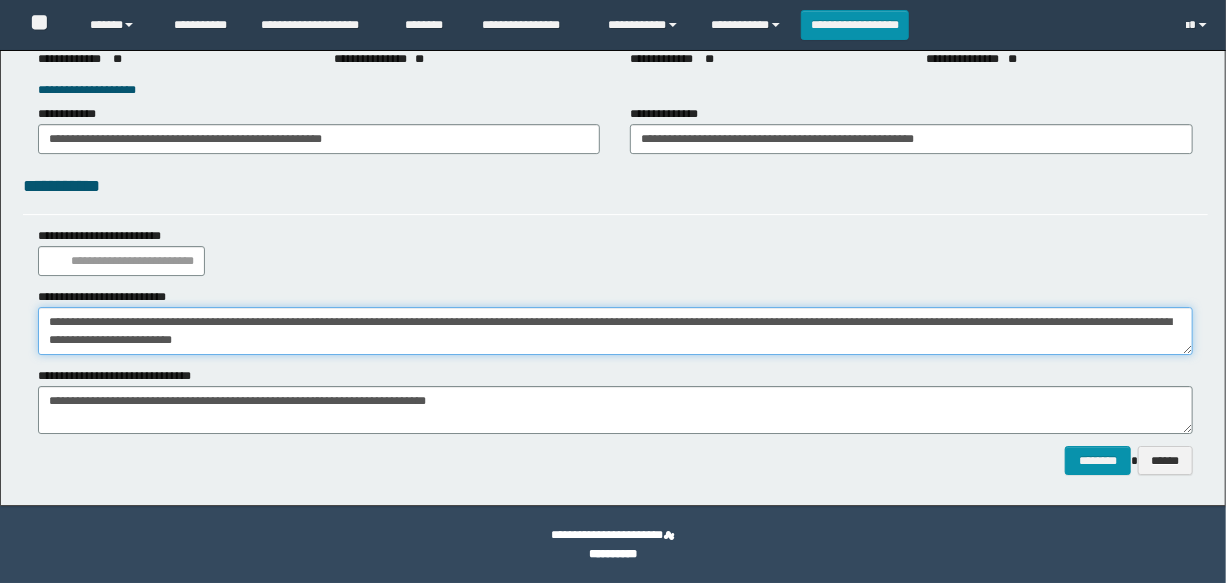 click on "**********" at bounding box center (615, 331) 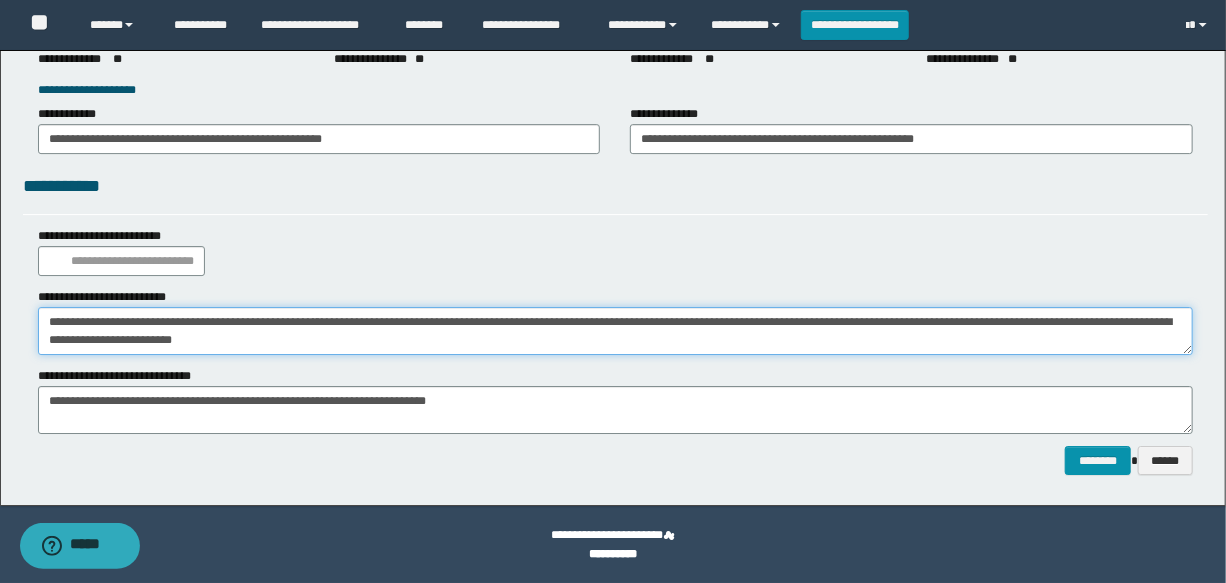 scroll, scrollTop: 0, scrollLeft: 0, axis: both 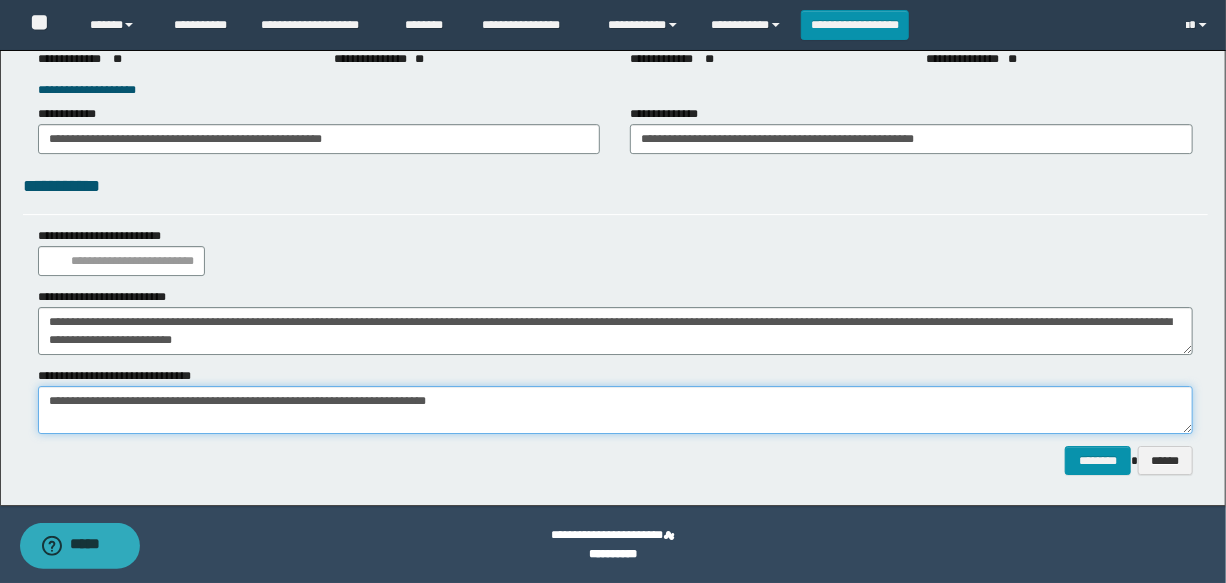 click on "**********" at bounding box center [615, 410] 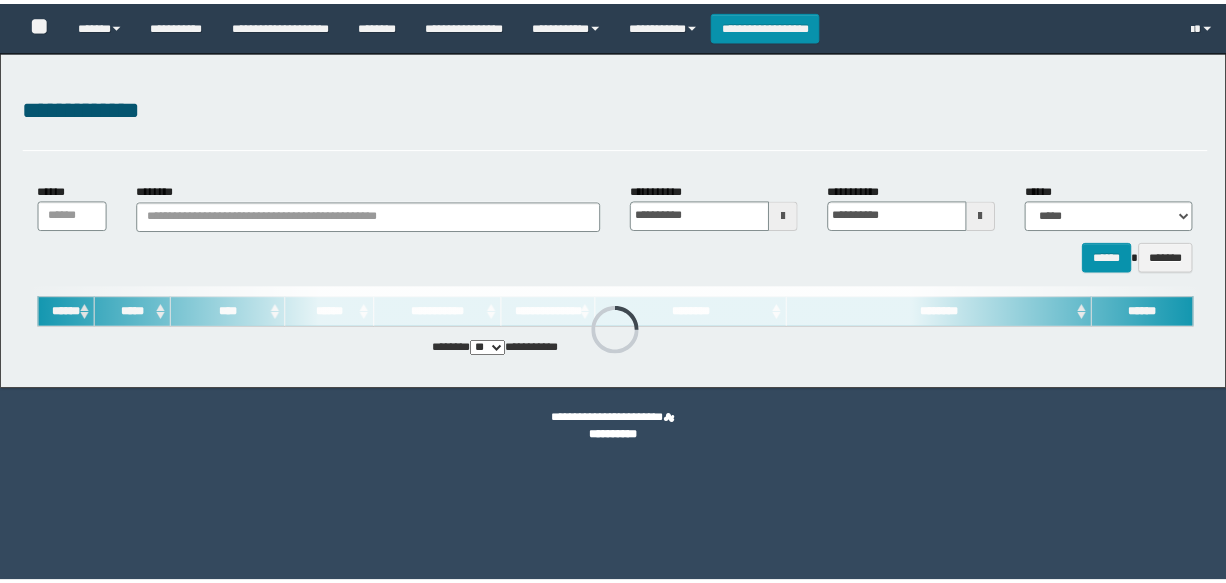 scroll, scrollTop: 0, scrollLeft: 0, axis: both 